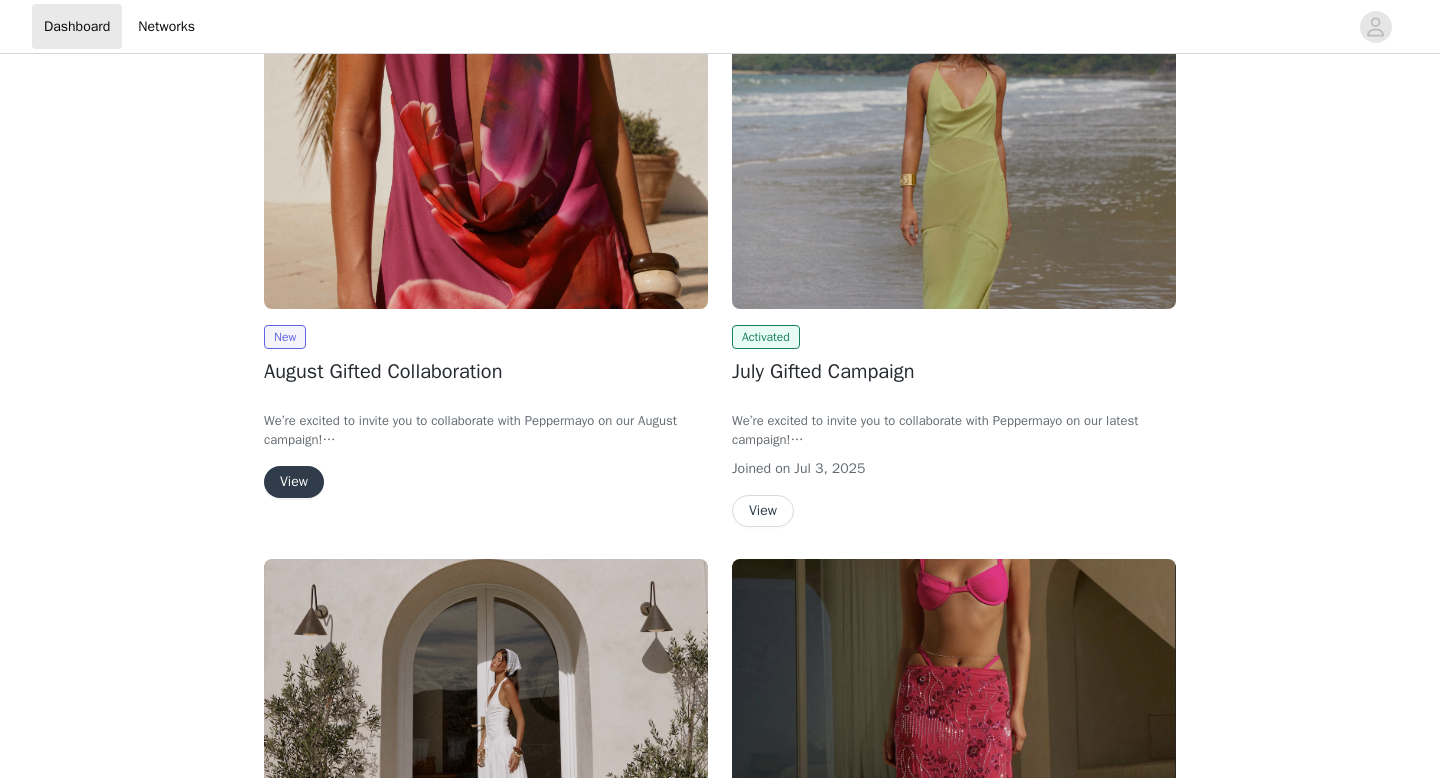 scroll, scrollTop: 183, scrollLeft: 0, axis: vertical 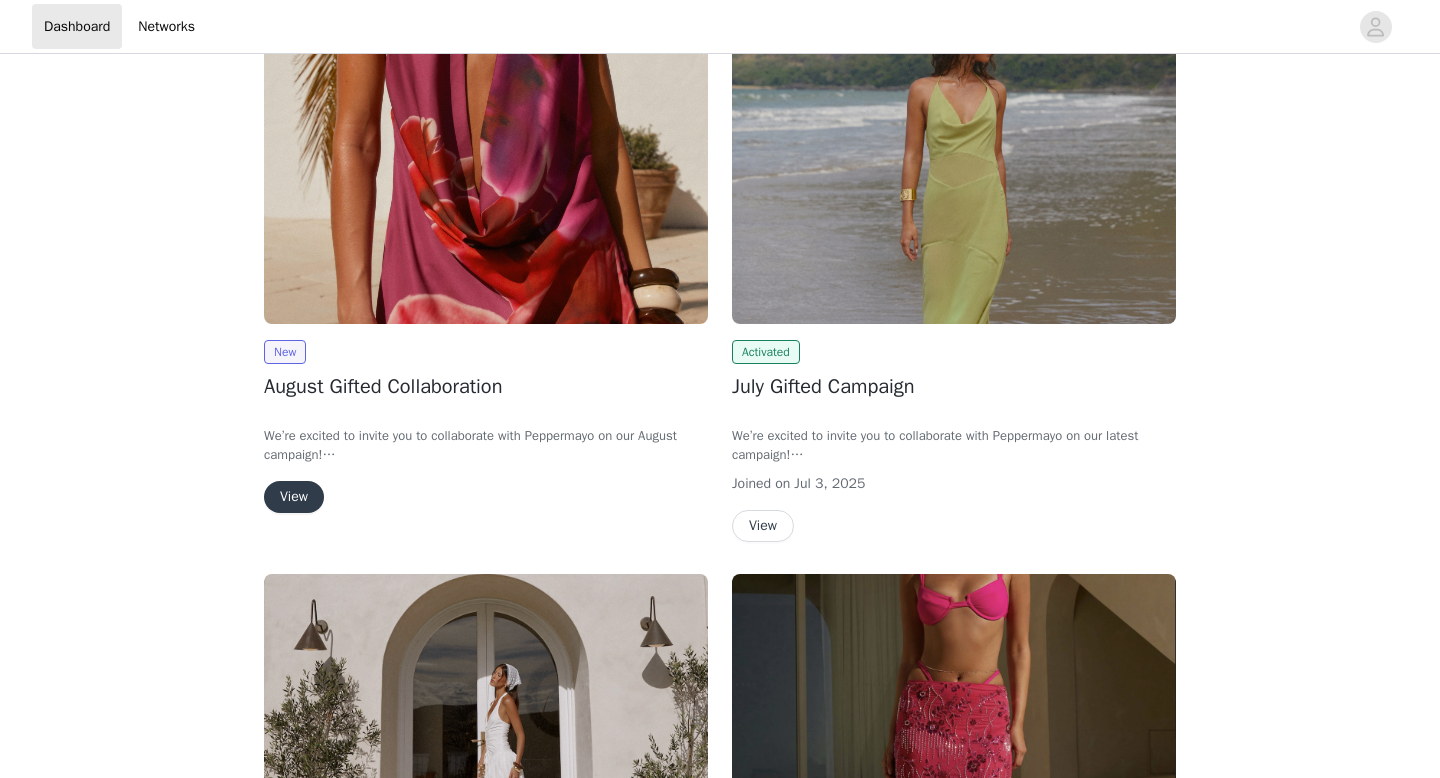 click on "View" at bounding box center [294, 497] 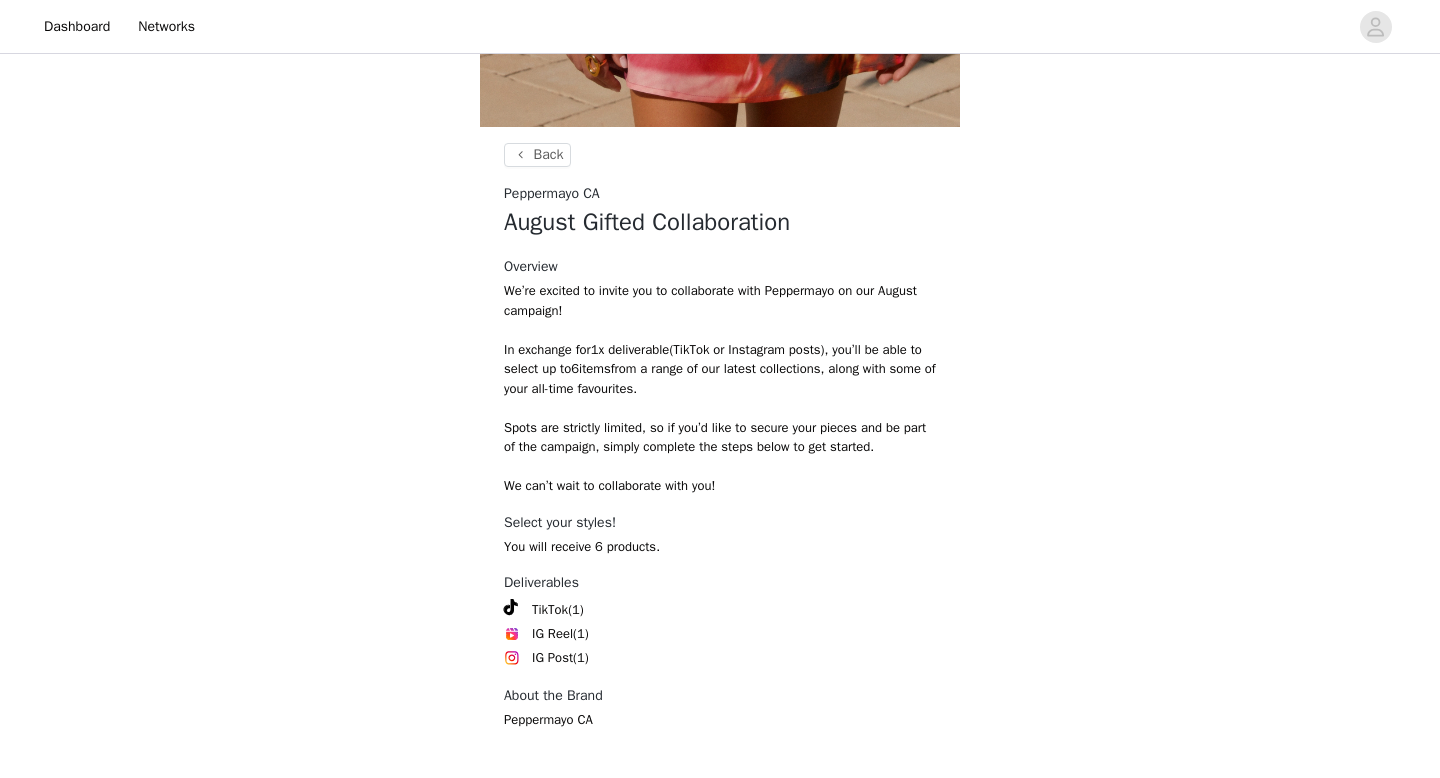 scroll, scrollTop: 679, scrollLeft: 0, axis: vertical 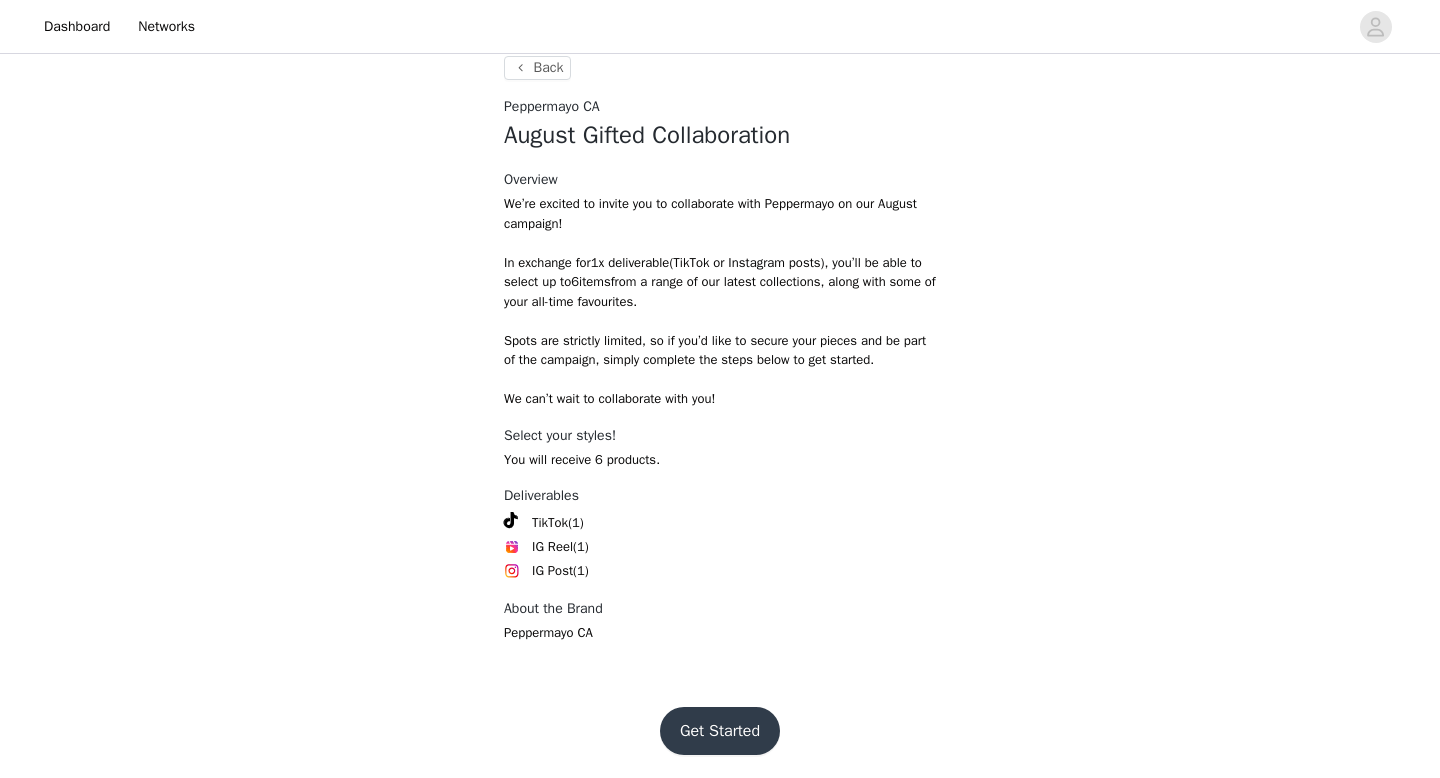 click on "Get Started" at bounding box center [720, 731] 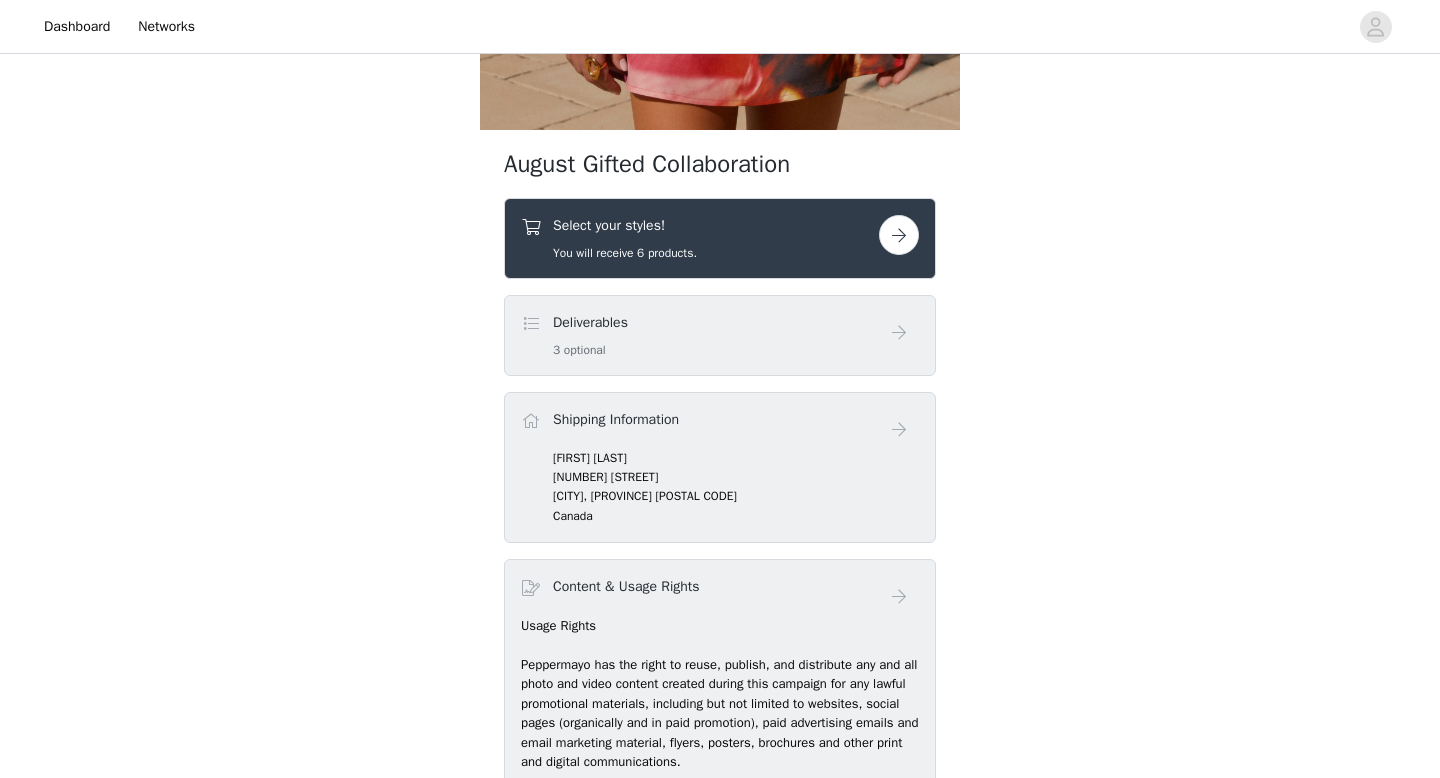 scroll, scrollTop: 599, scrollLeft: 0, axis: vertical 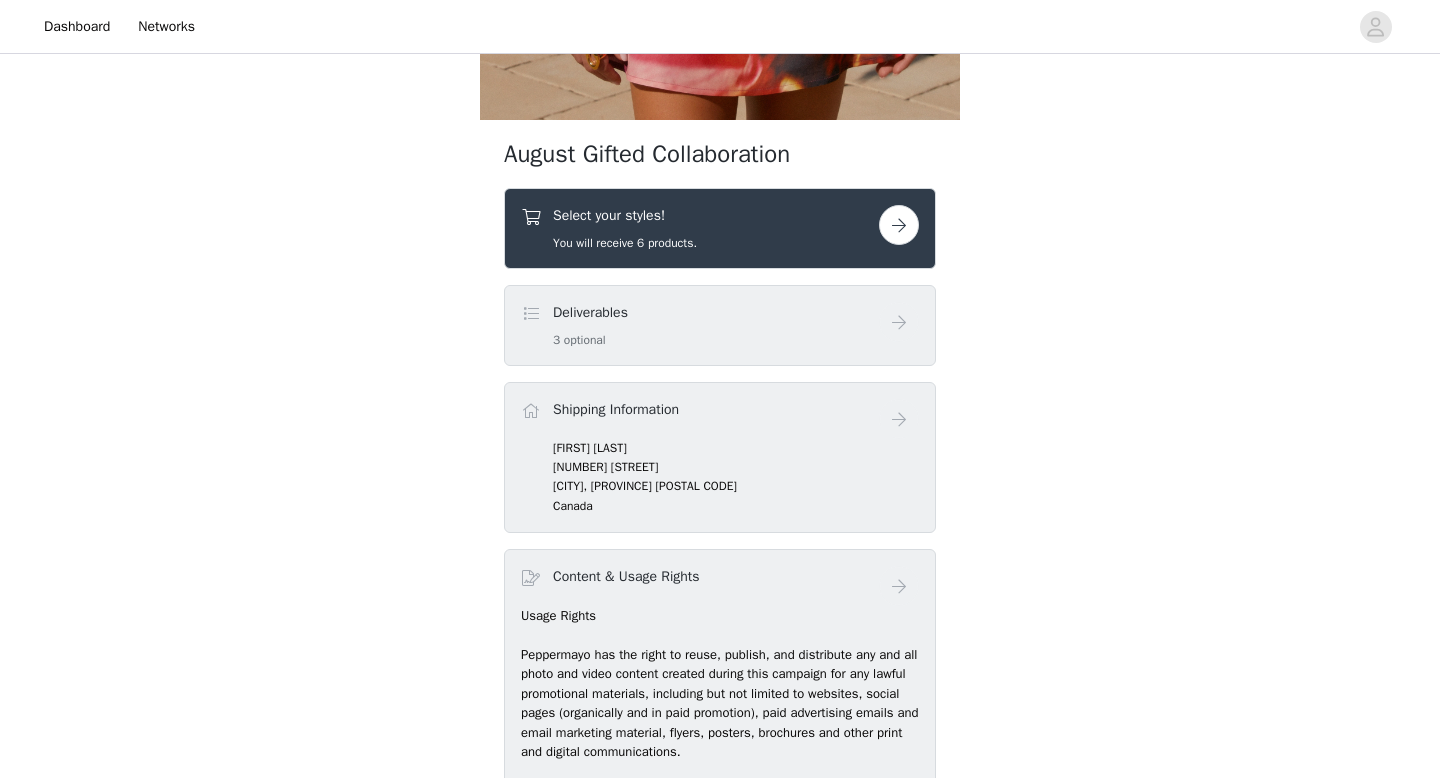 click at bounding box center [899, 225] 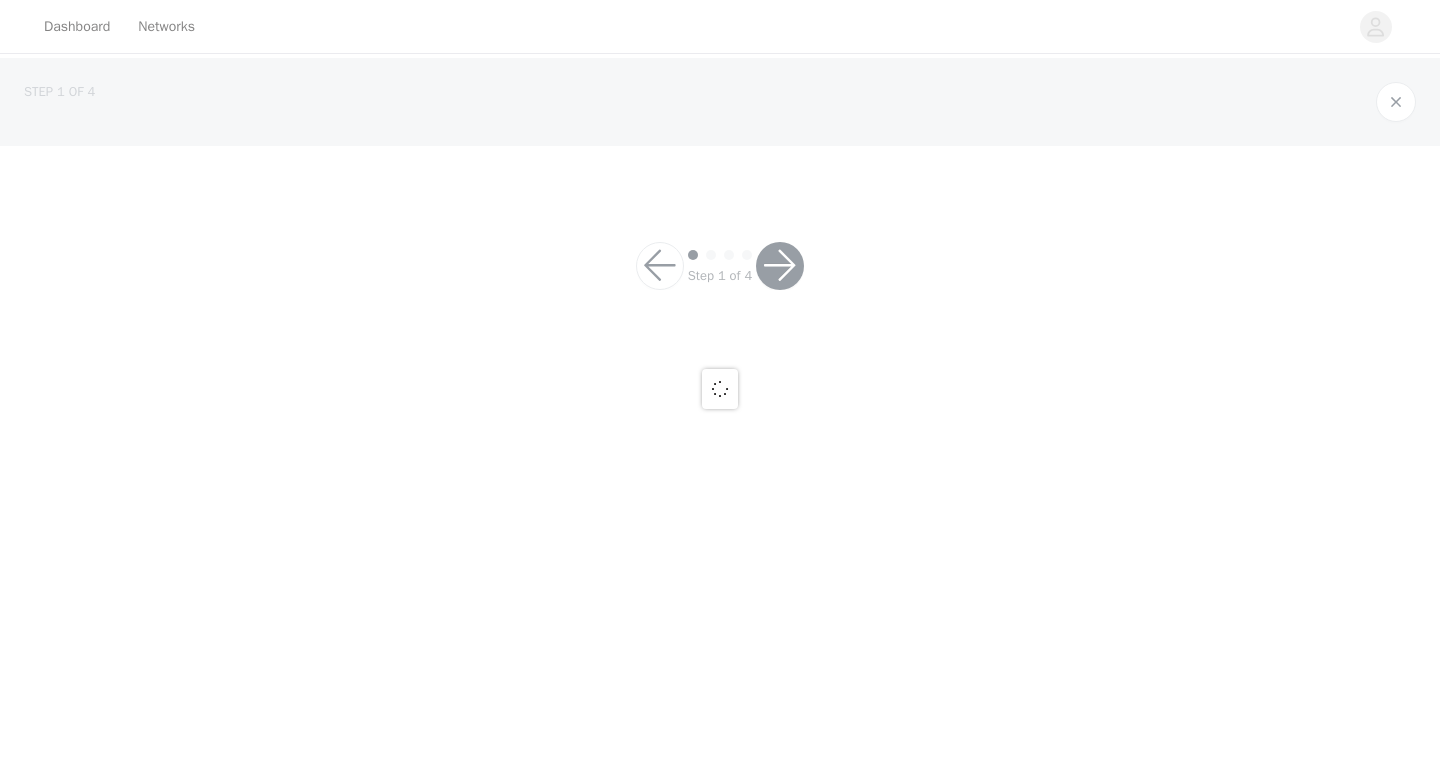 scroll, scrollTop: 0, scrollLeft: 0, axis: both 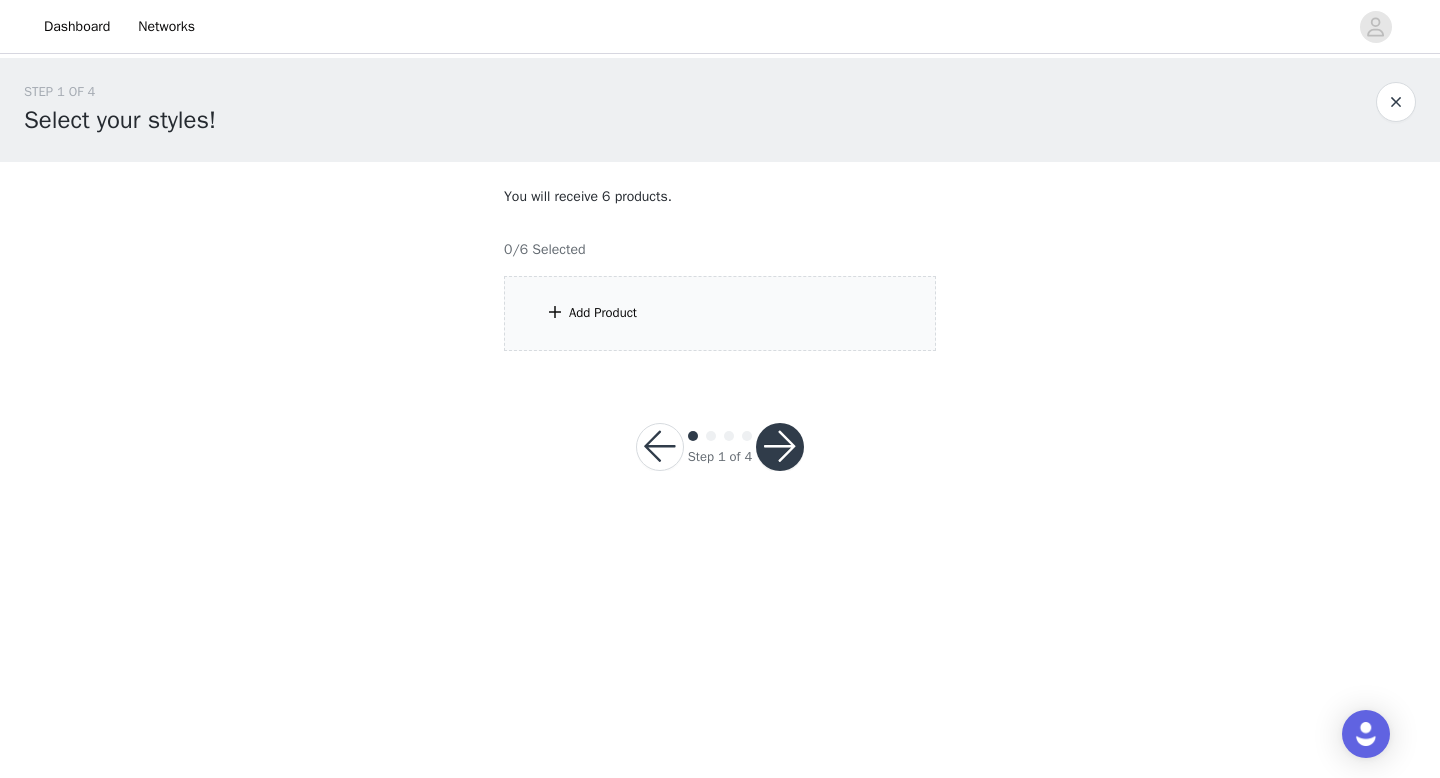 click on "Add Product" at bounding box center (720, 313) 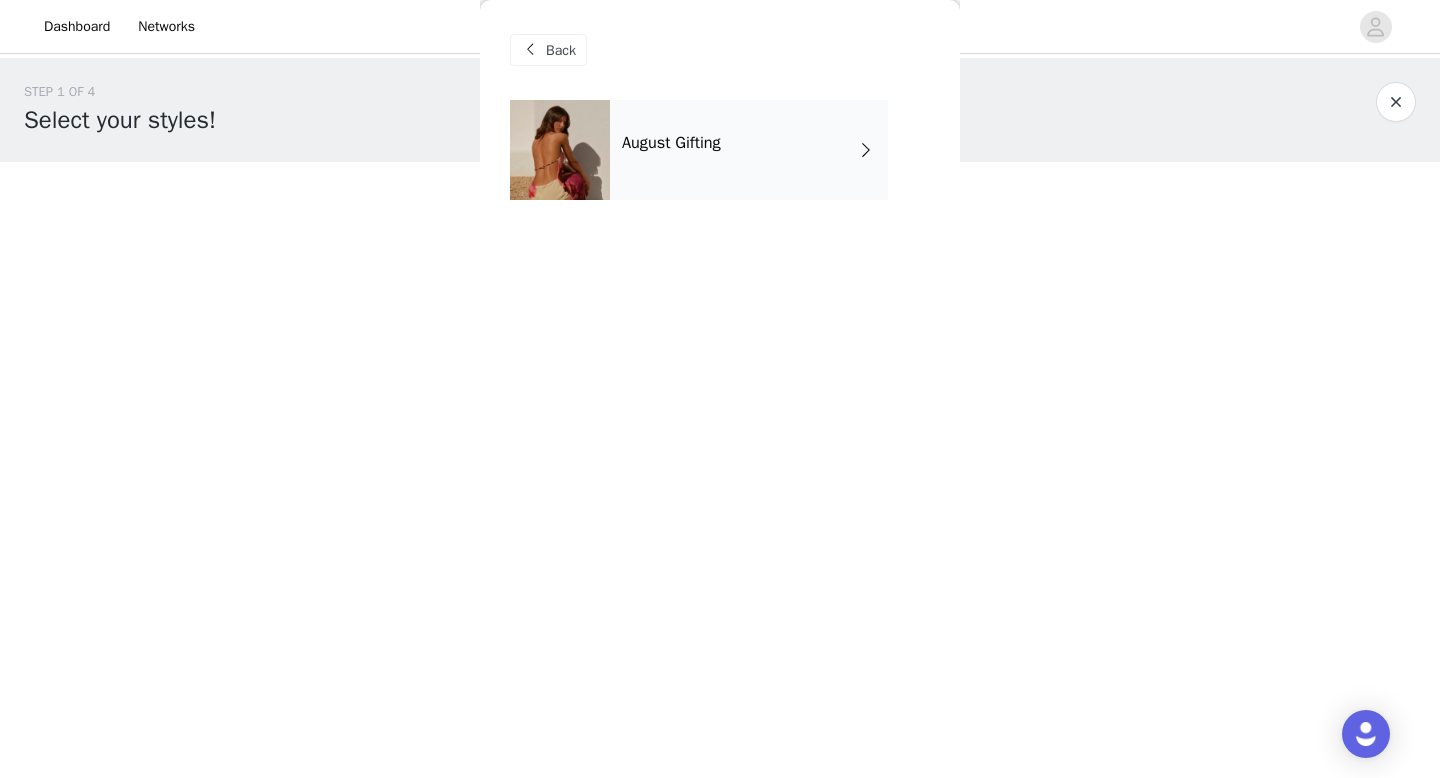 click on "August Gifting" at bounding box center [749, 150] 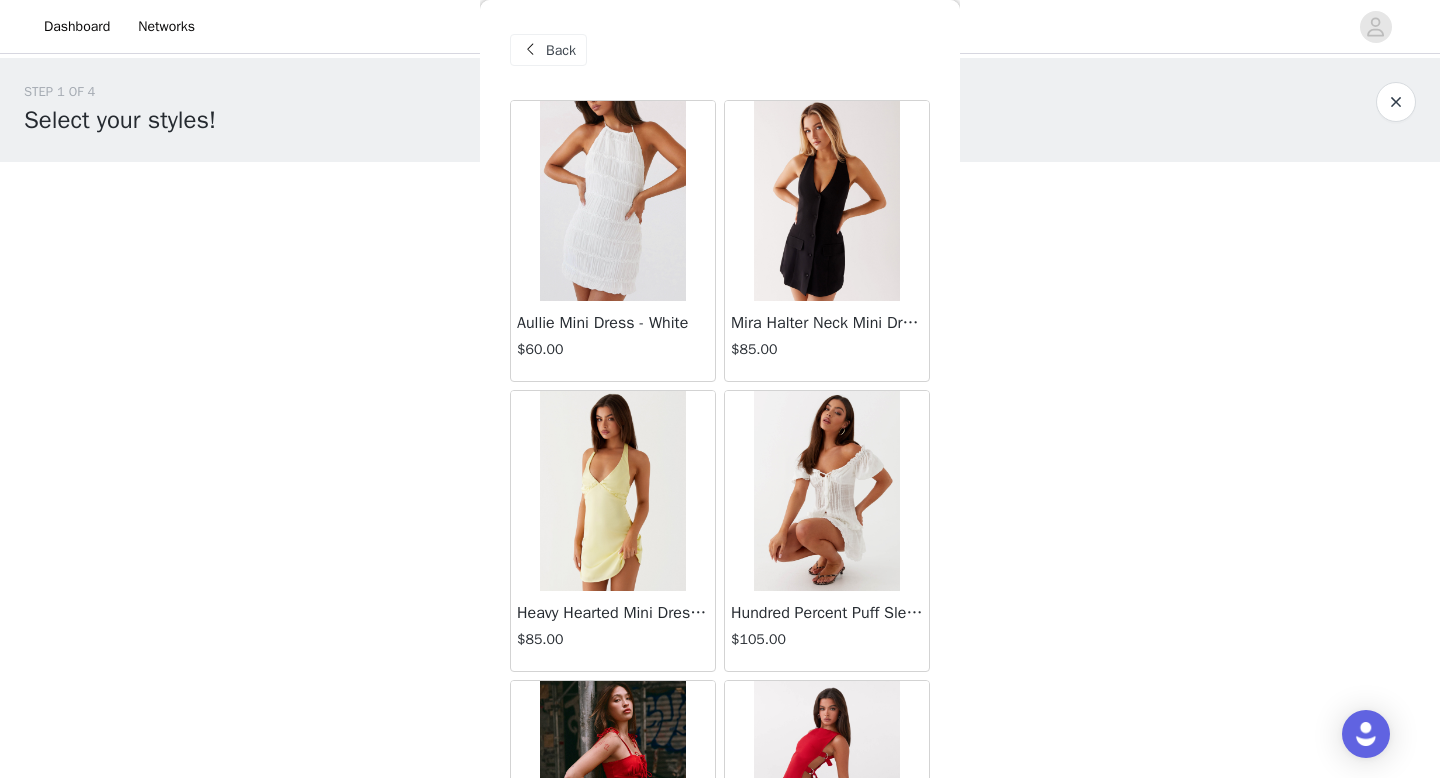 click on "Back" at bounding box center [561, 50] 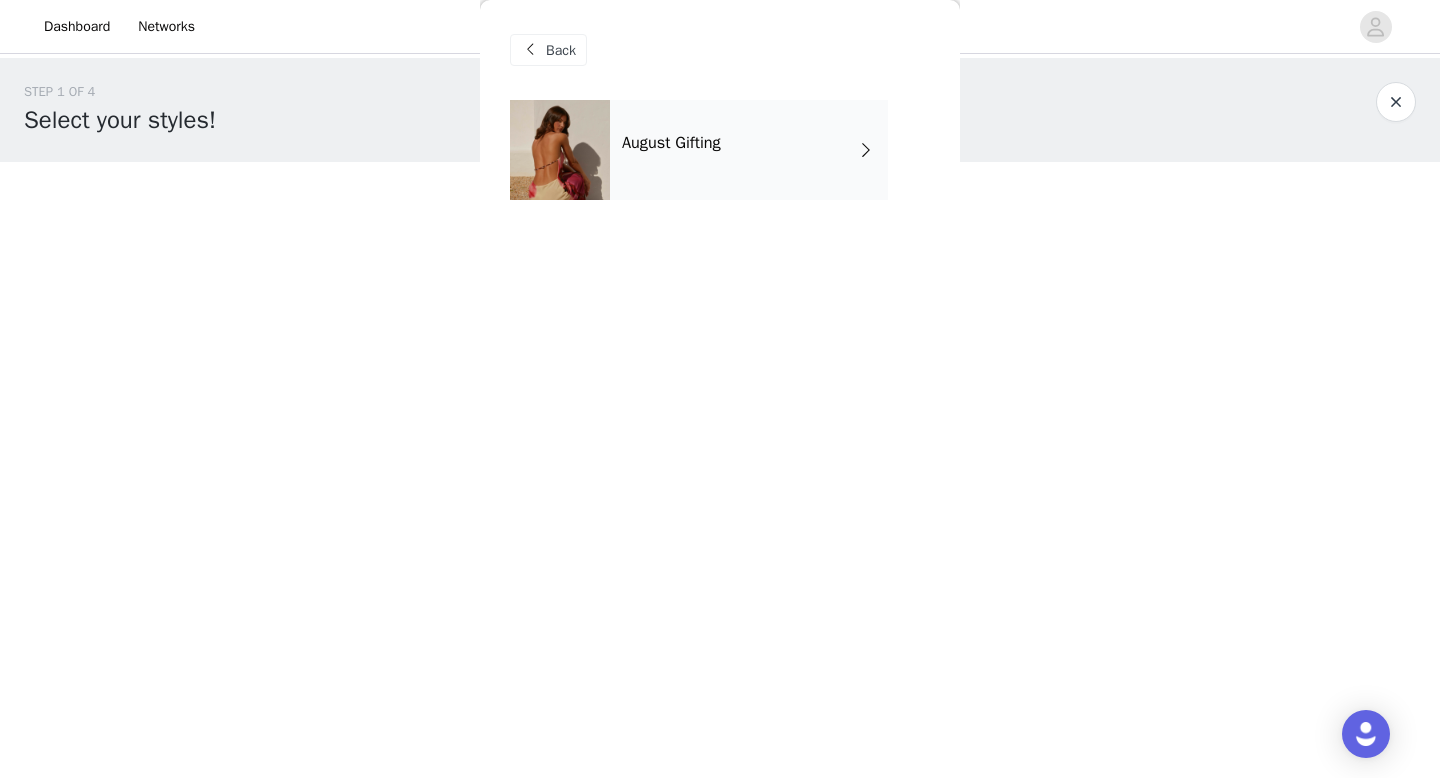click on "Back" at bounding box center (561, 50) 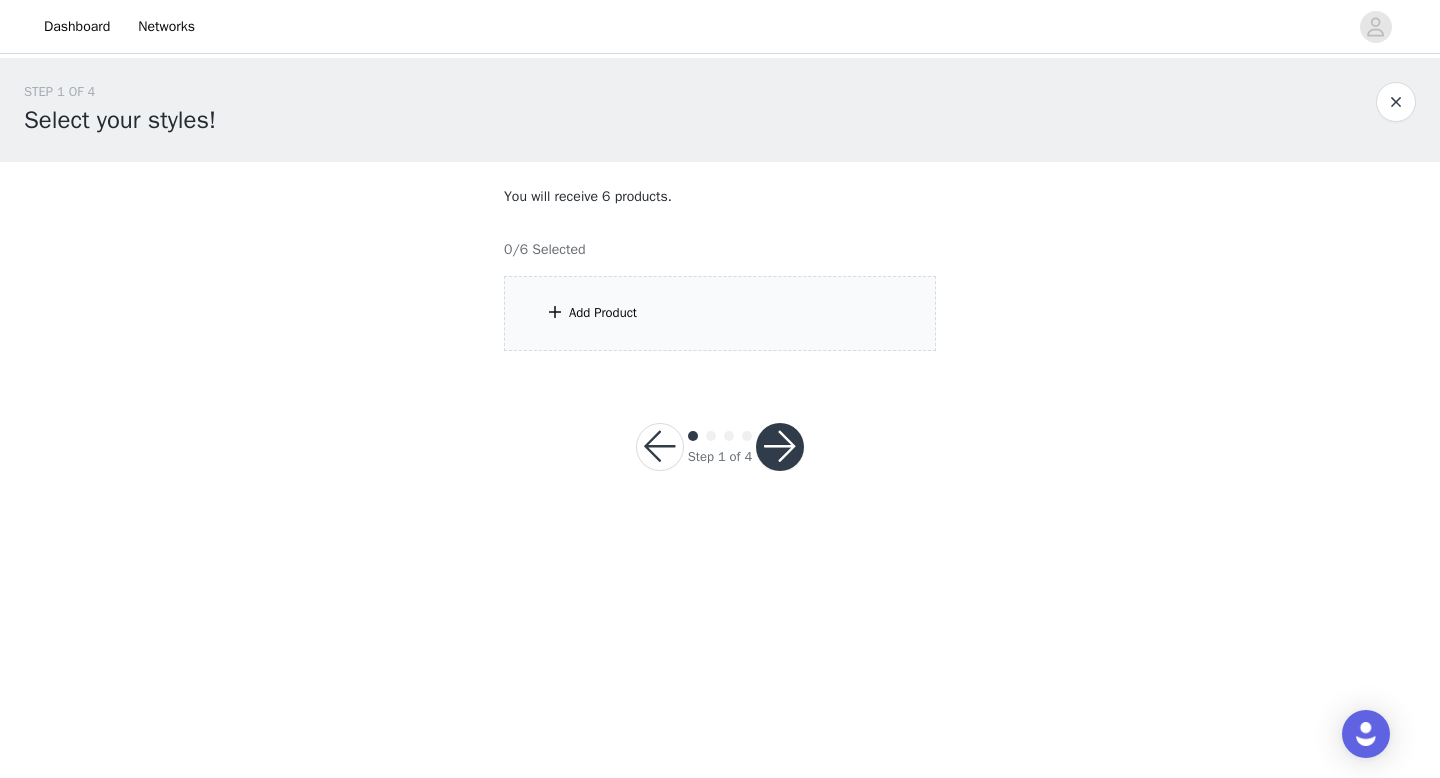 click at bounding box center (660, 447) 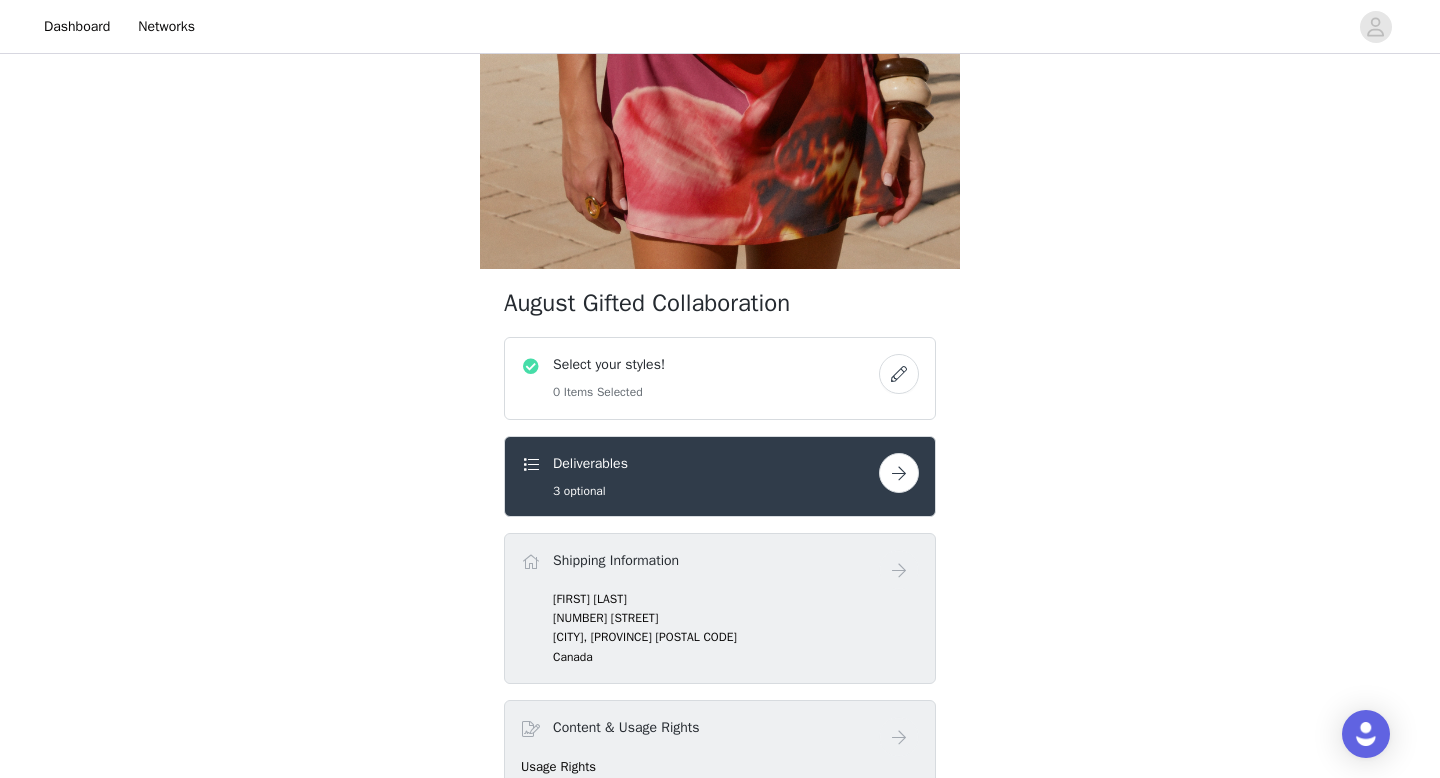 scroll, scrollTop: 564, scrollLeft: 0, axis: vertical 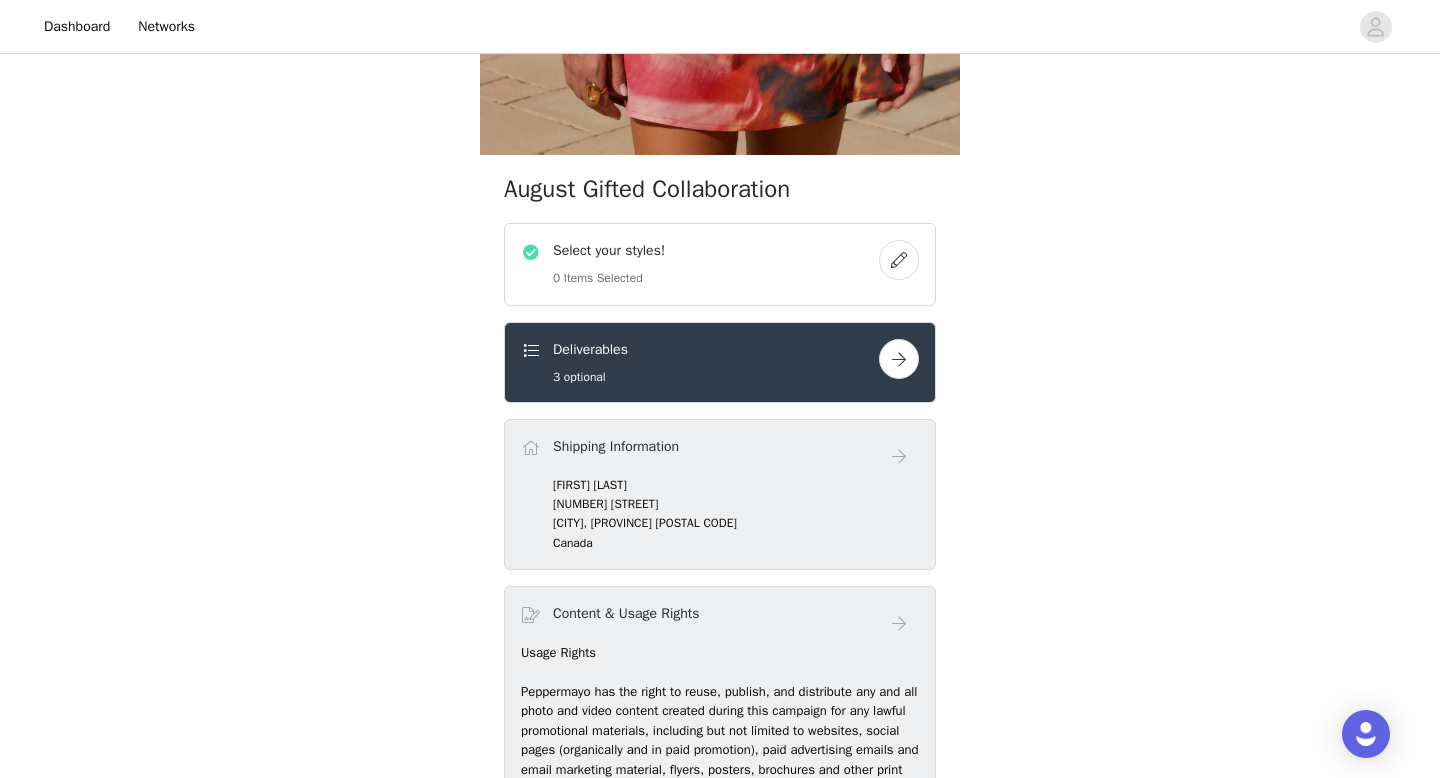 click at bounding box center (899, 359) 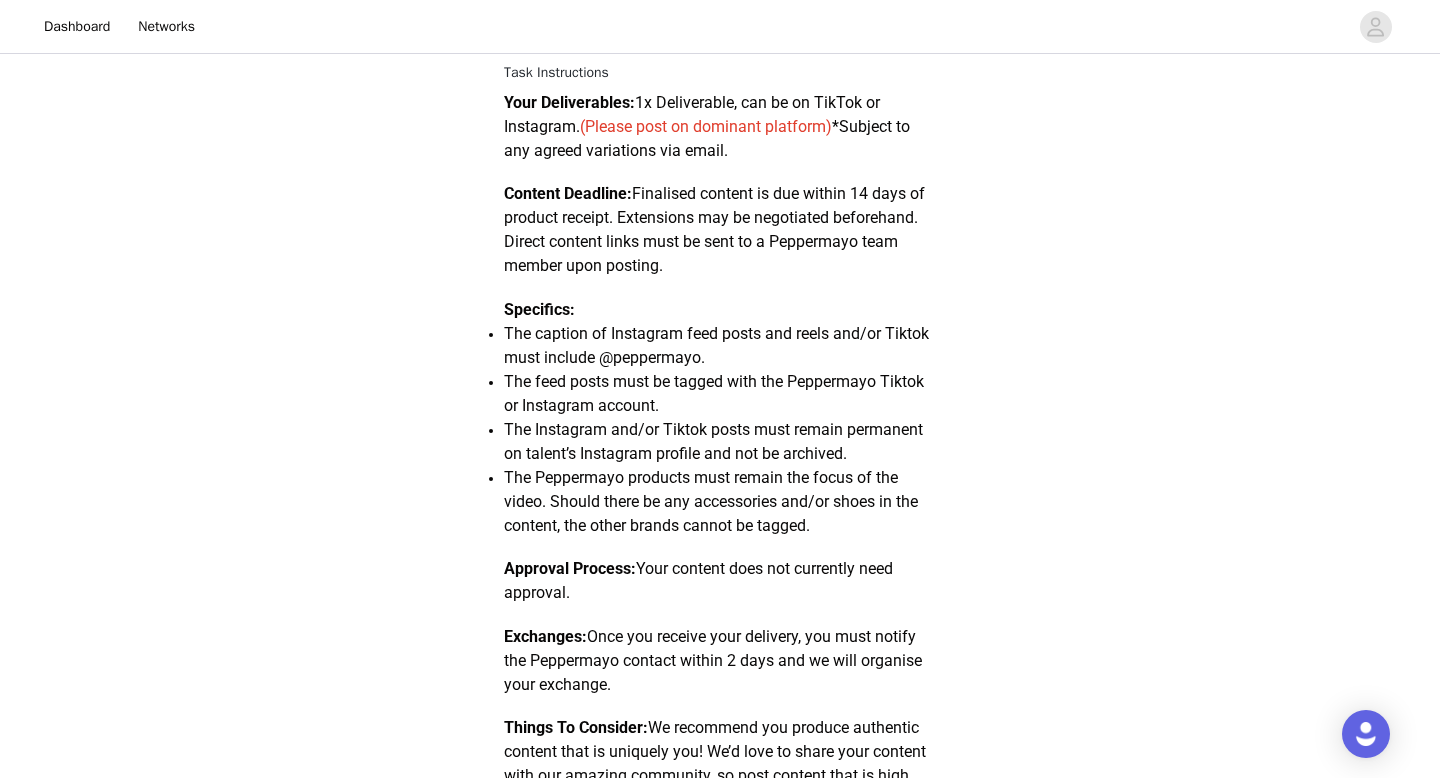 scroll, scrollTop: 0, scrollLeft: 0, axis: both 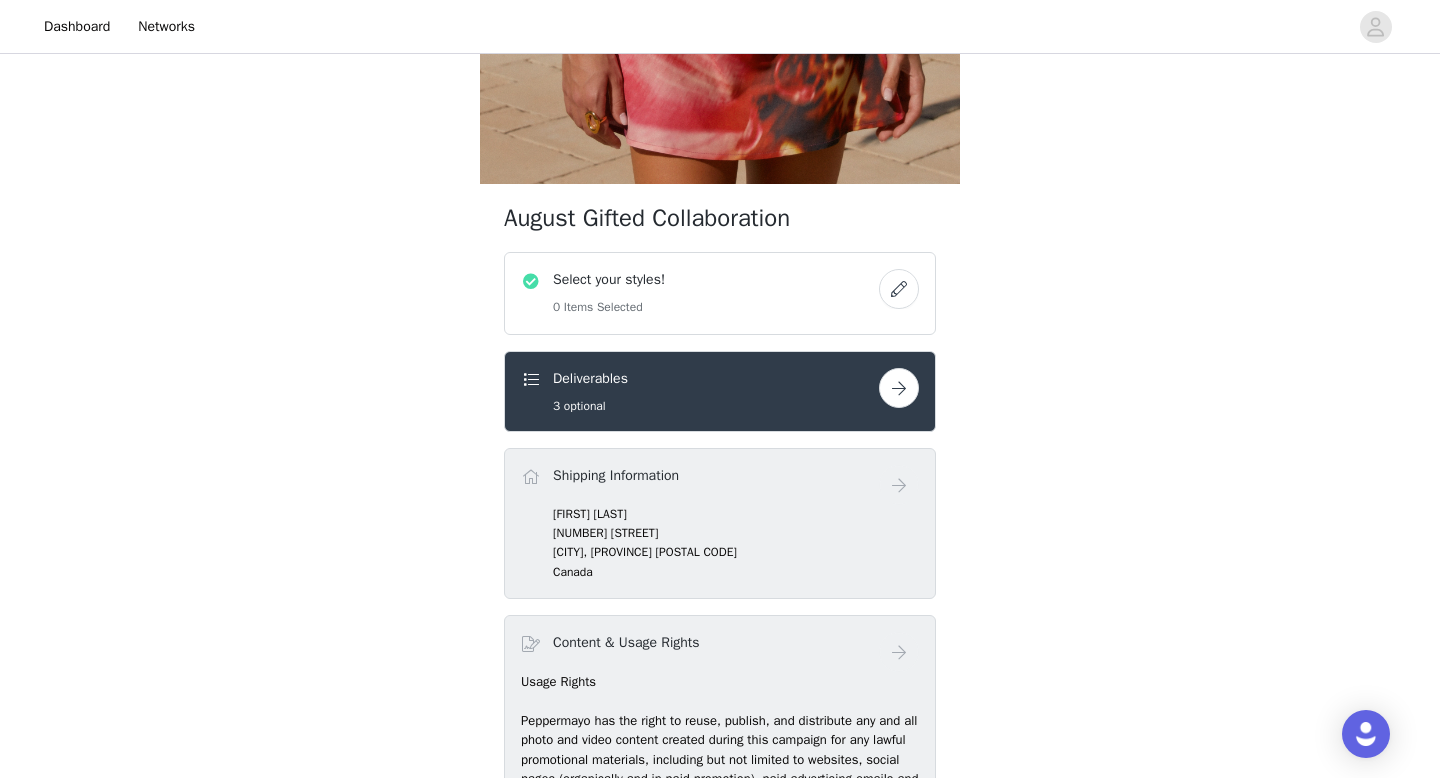 click on "Select your styles!   0 Items Selected" at bounding box center (700, 293) 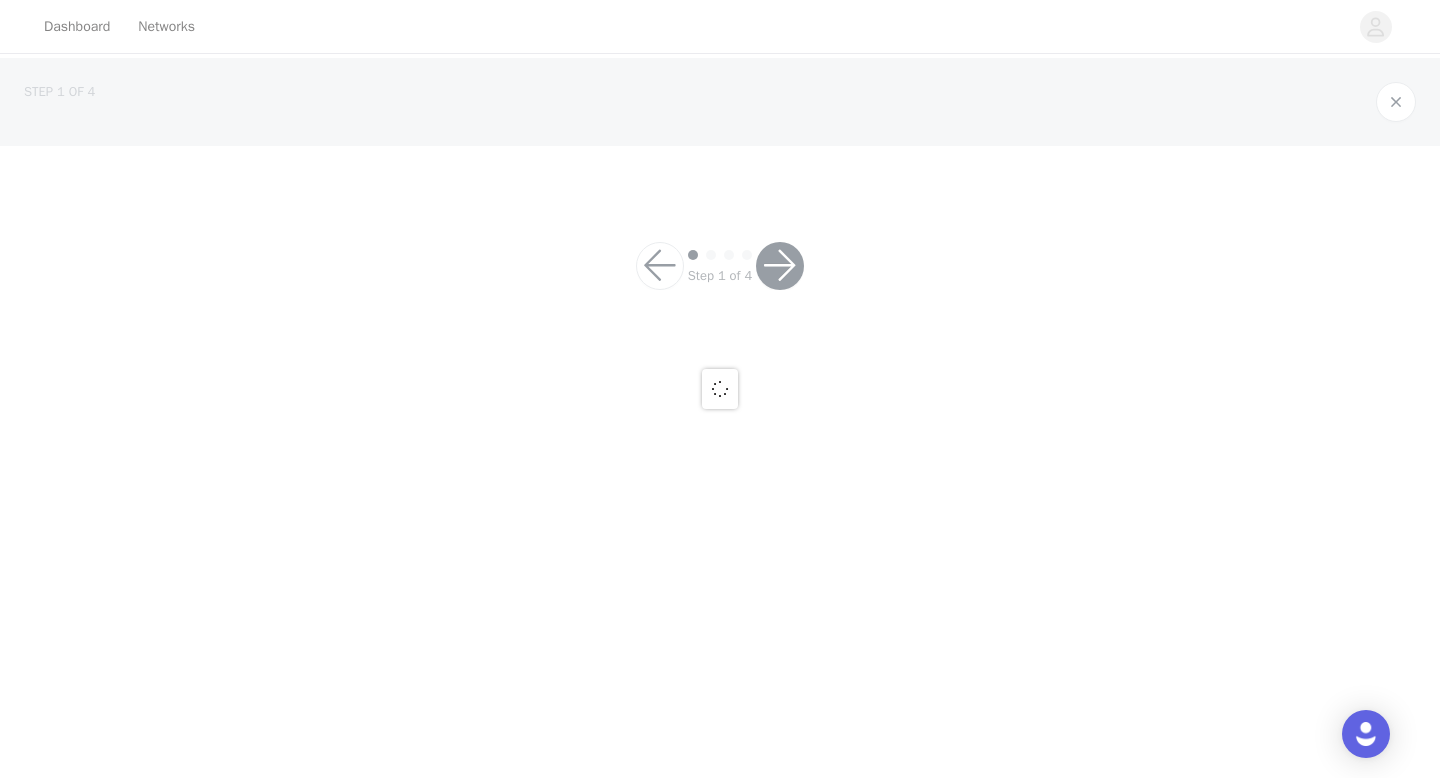 scroll, scrollTop: 0, scrollLeft: 0, axis: both 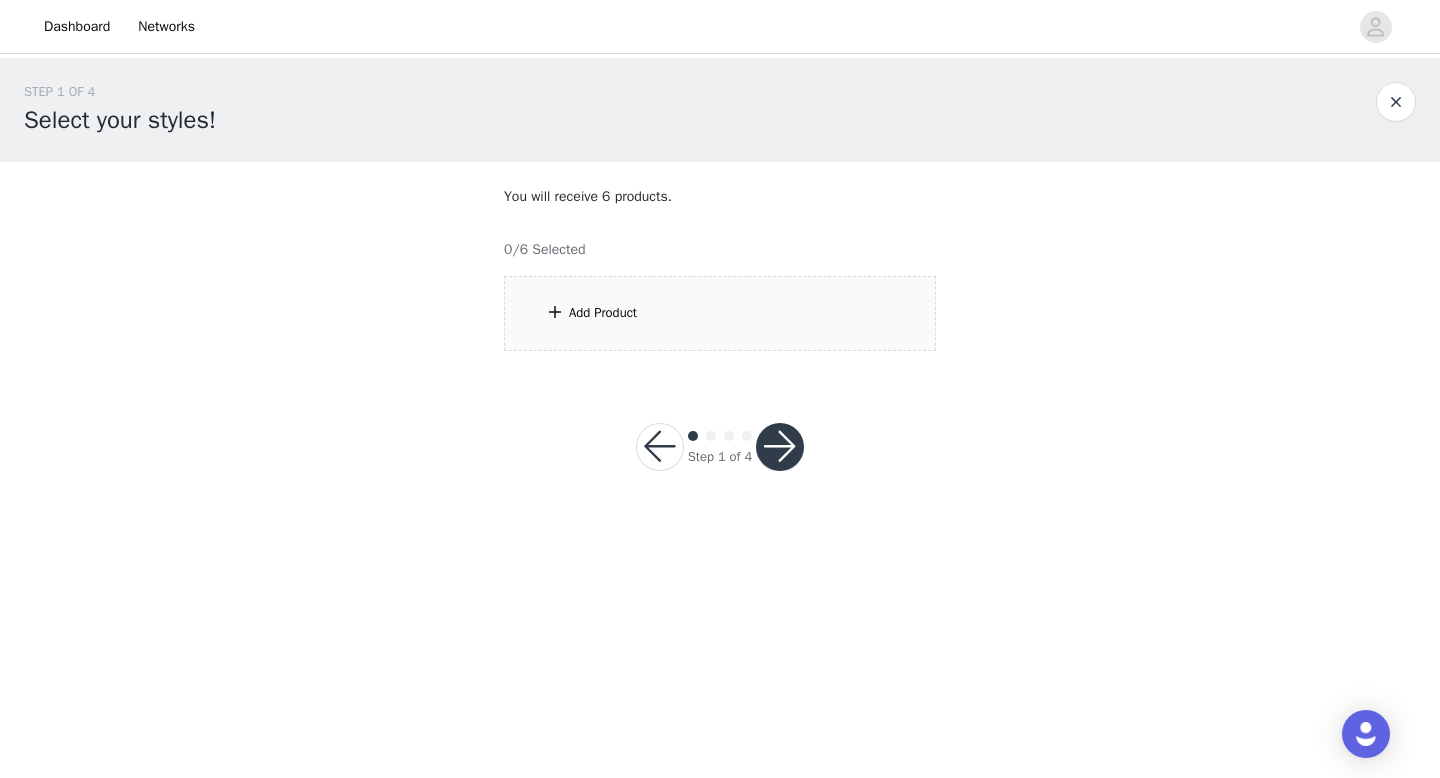 click on "Add Product" at bounding box center (720, 313) 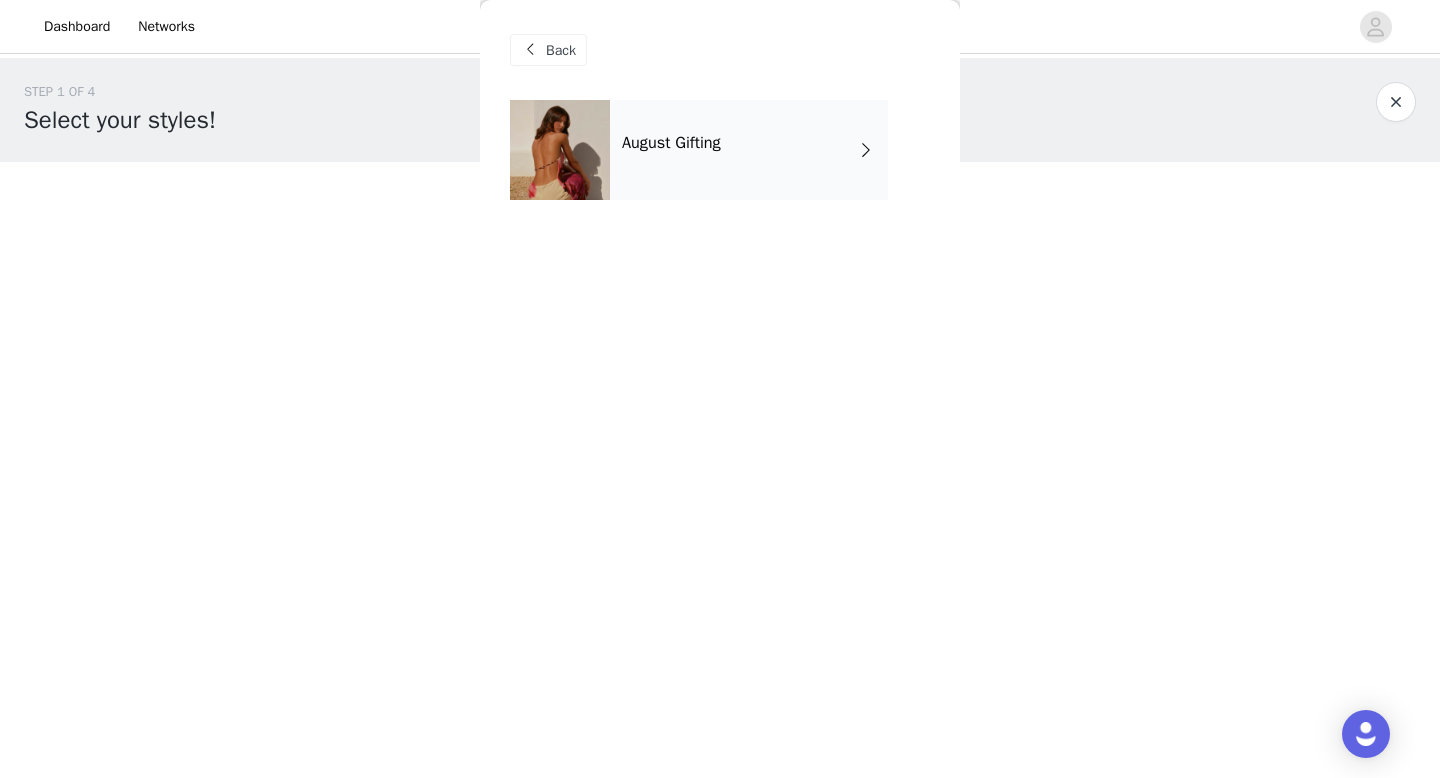 click on "August Gifting" at bounding box center (749, 150) 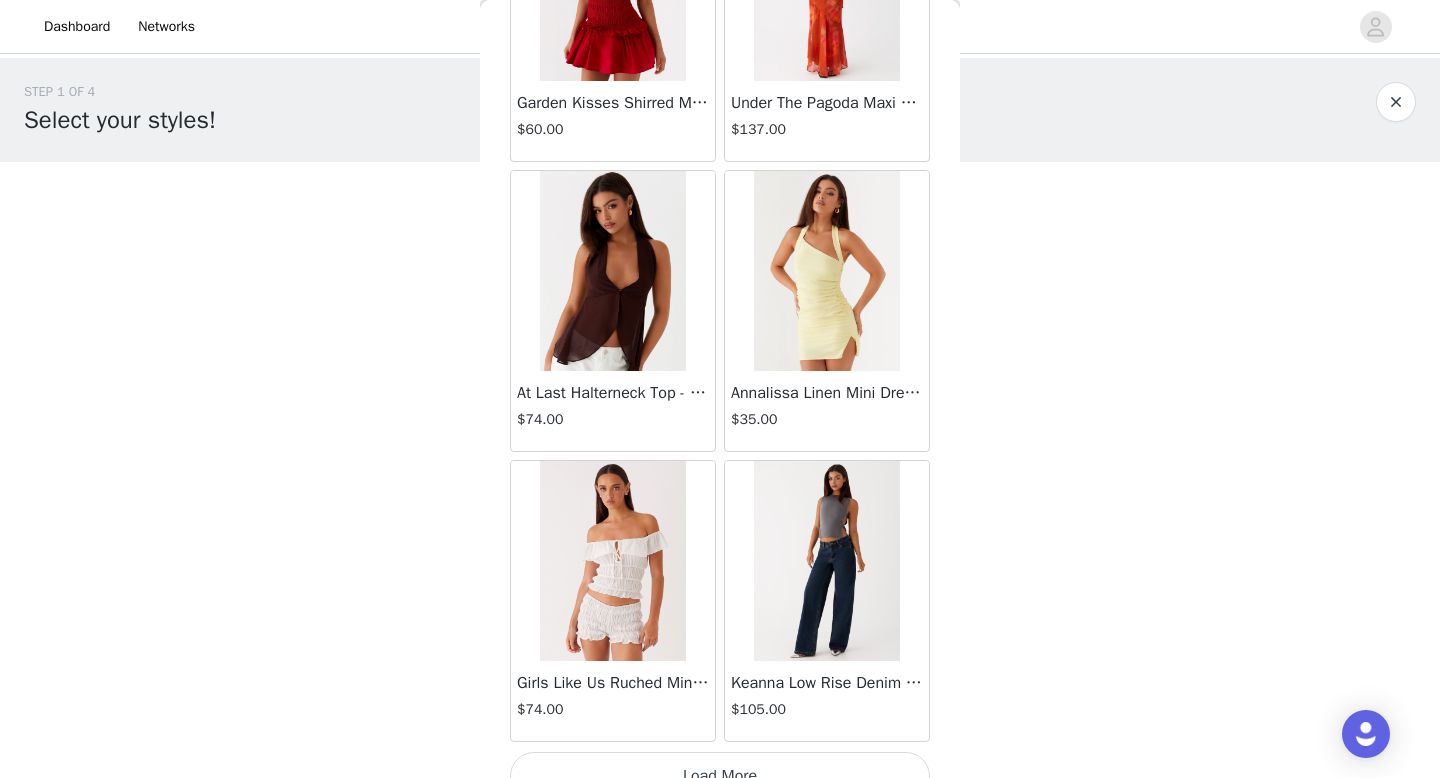 scroll, scrollTop: 2282, scrollLeft: 0, axis: vertical 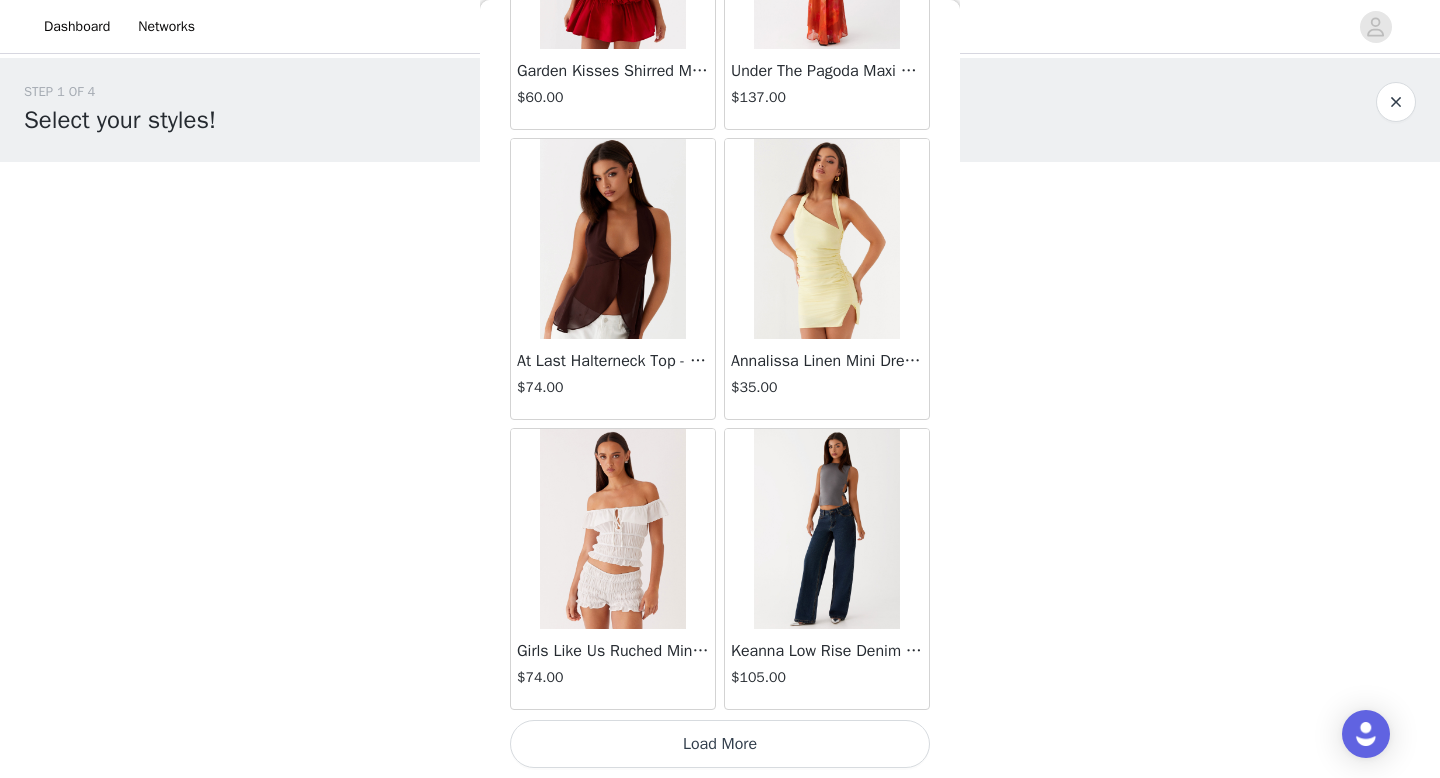 click on "Load More" at bounding box center (720, 744) 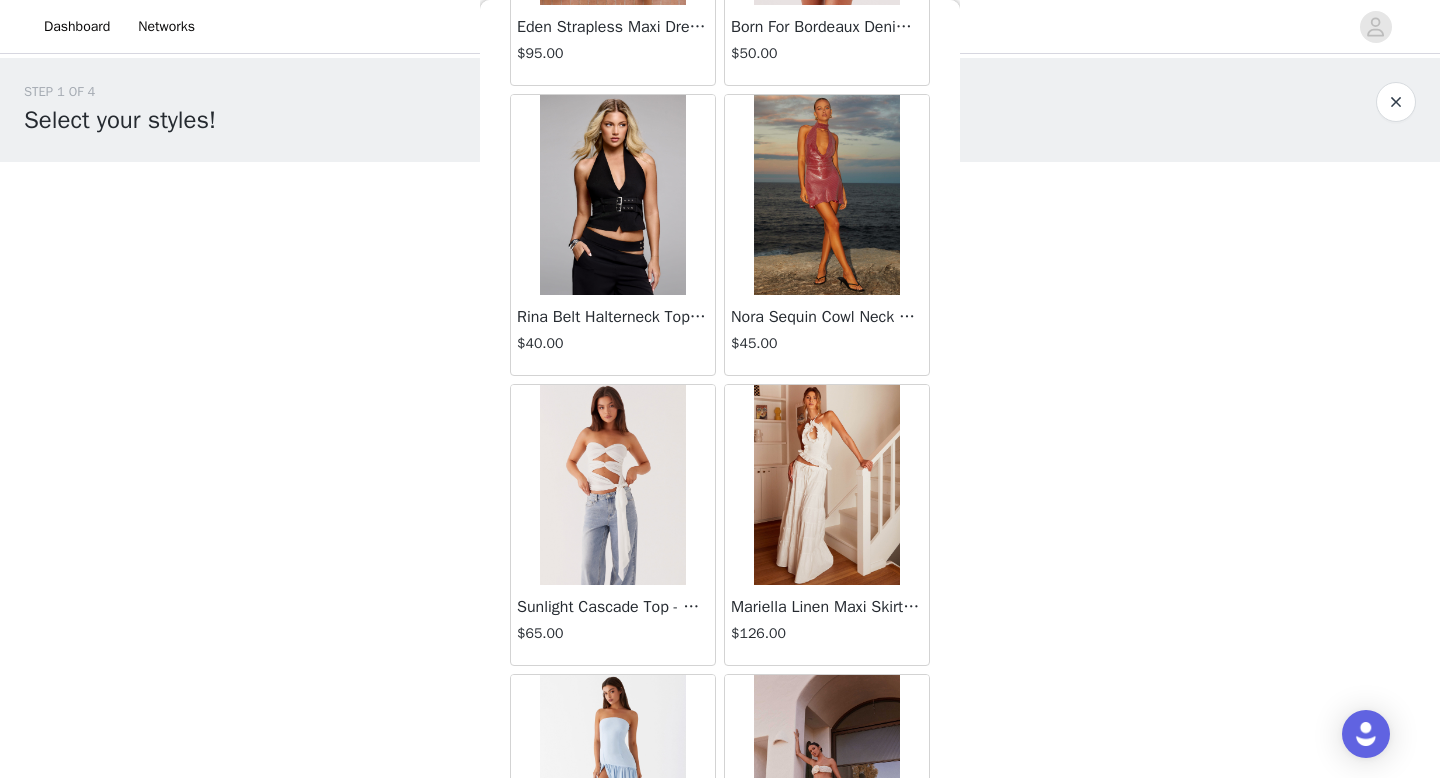 scroll, scrollTop: 3655, scrollLeft: 0, axis: vertical 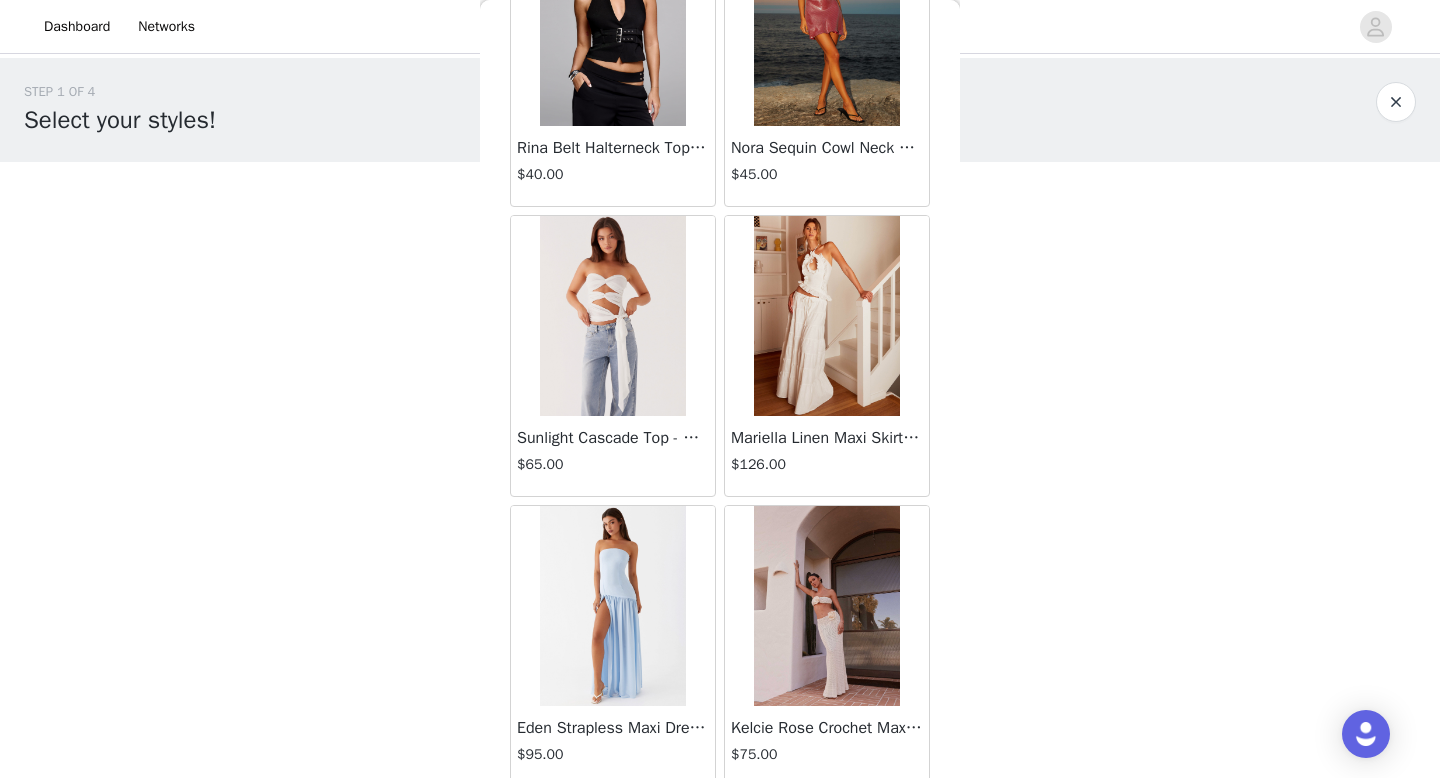click at bounding box center (826, 316) 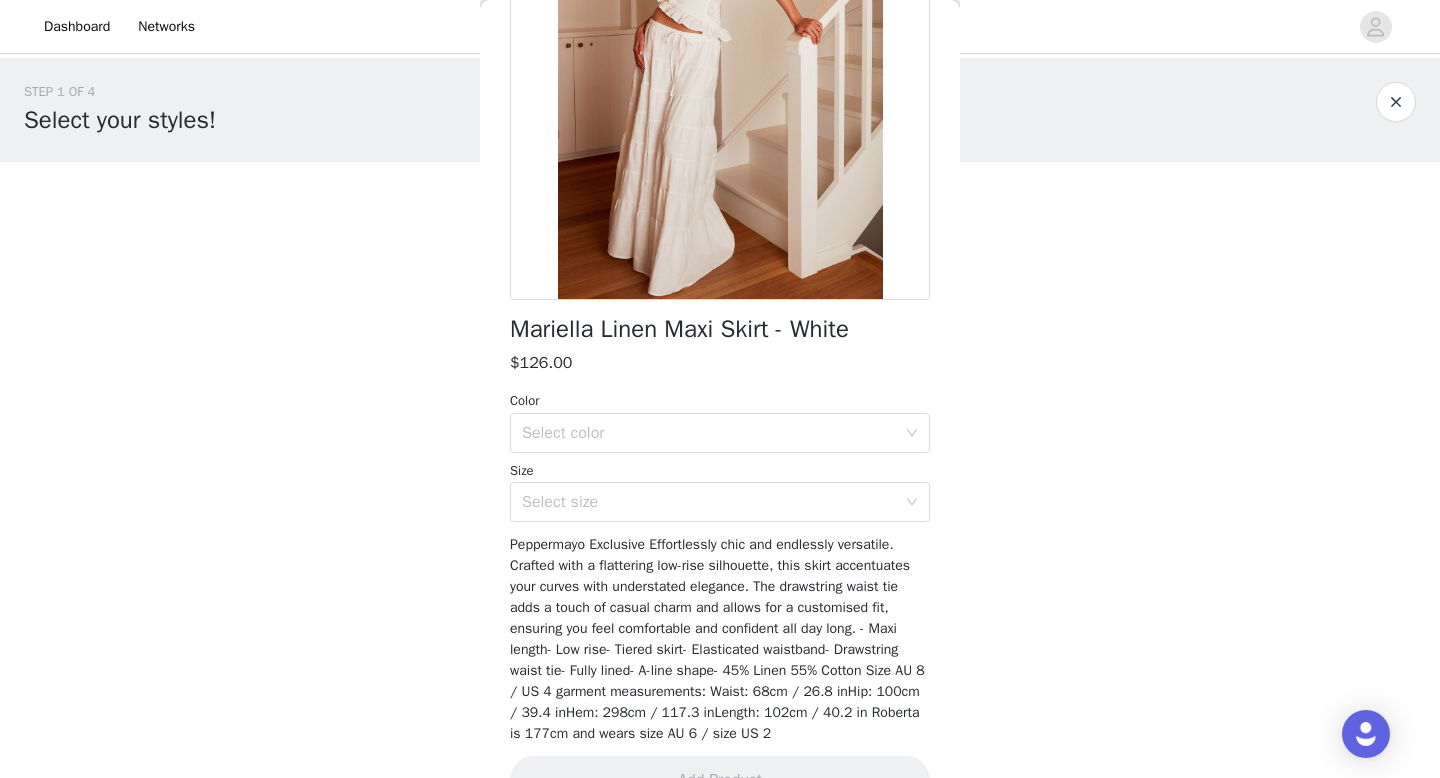 scroll, scrollTop: 321, scrollLeft: 0, axis: vertical 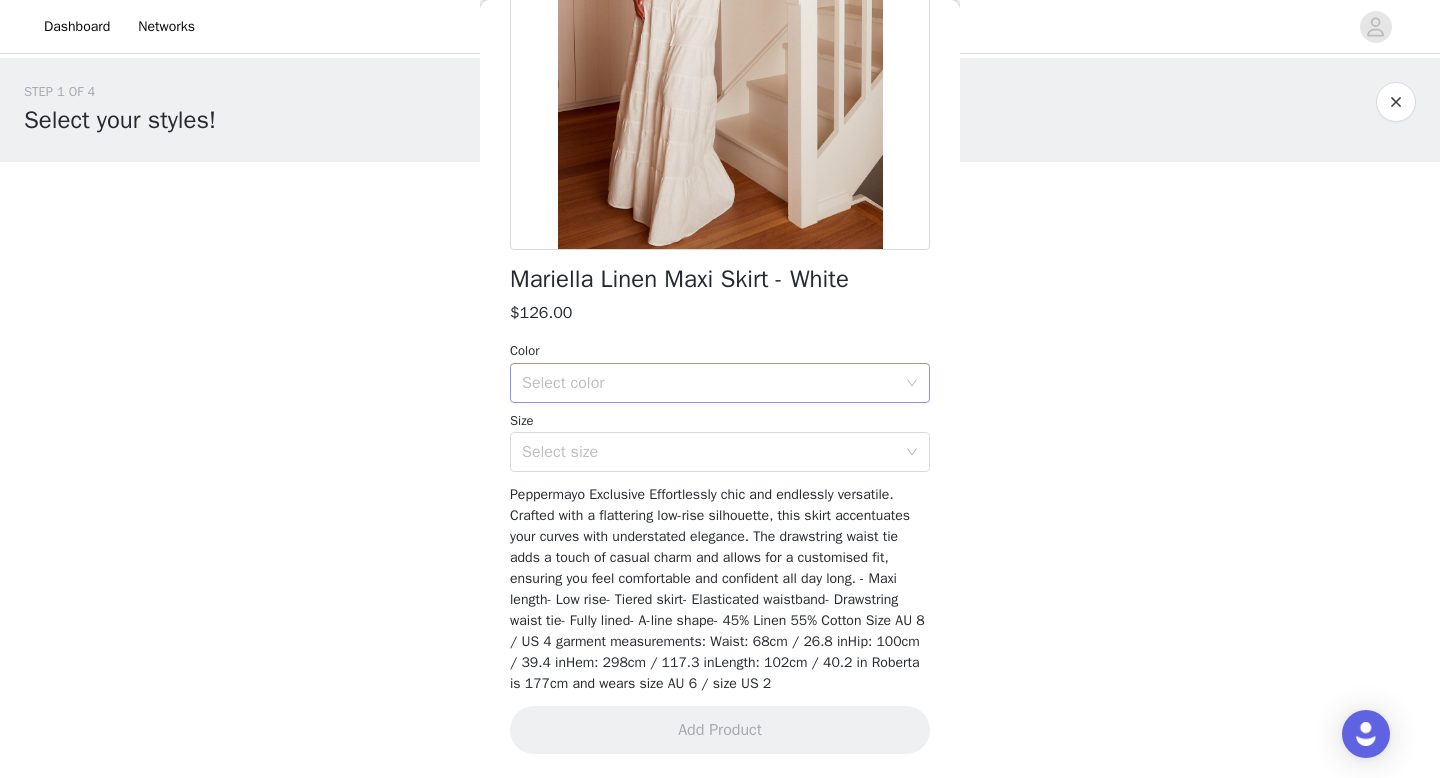 click on "Select color" at bounding box center (709, 383) 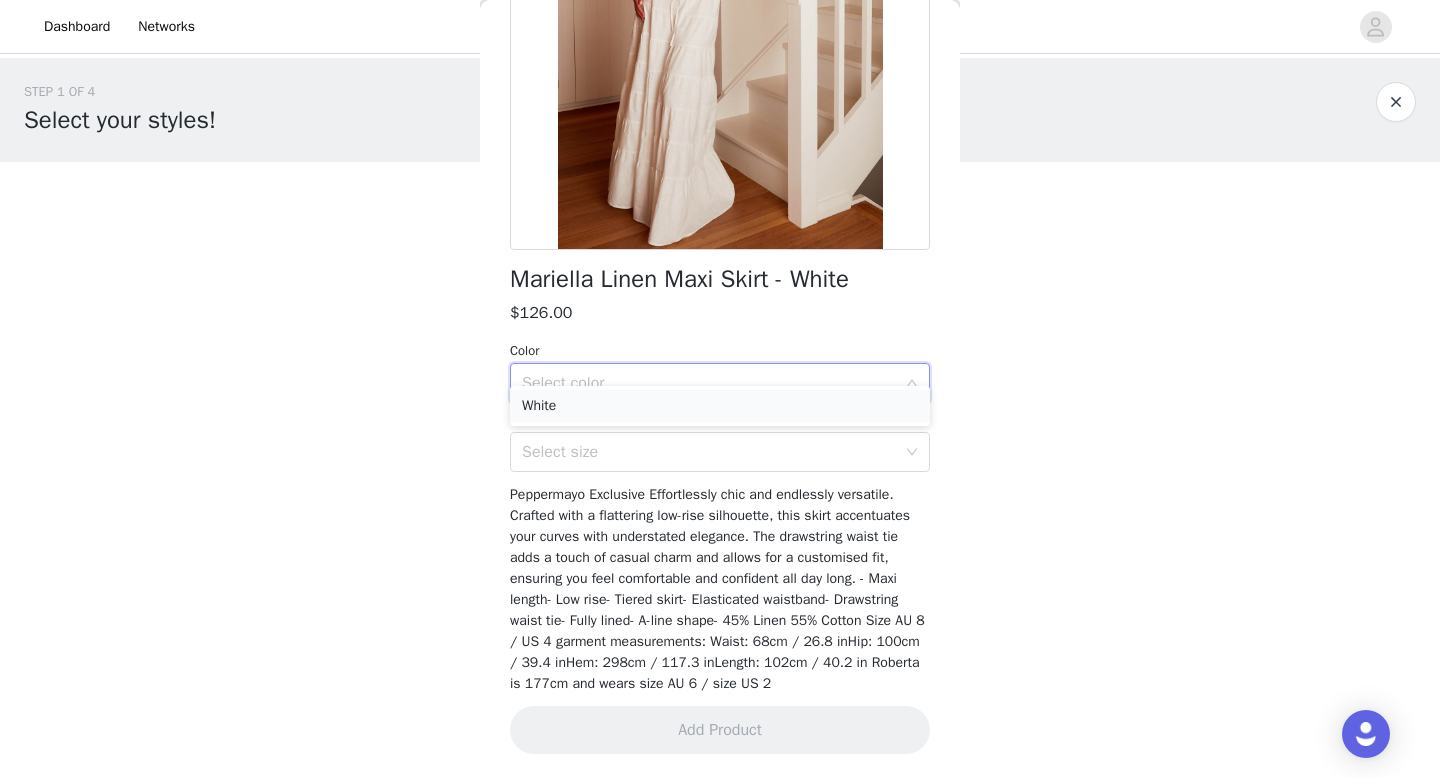 click on "White" at bounding box center [720, 406] 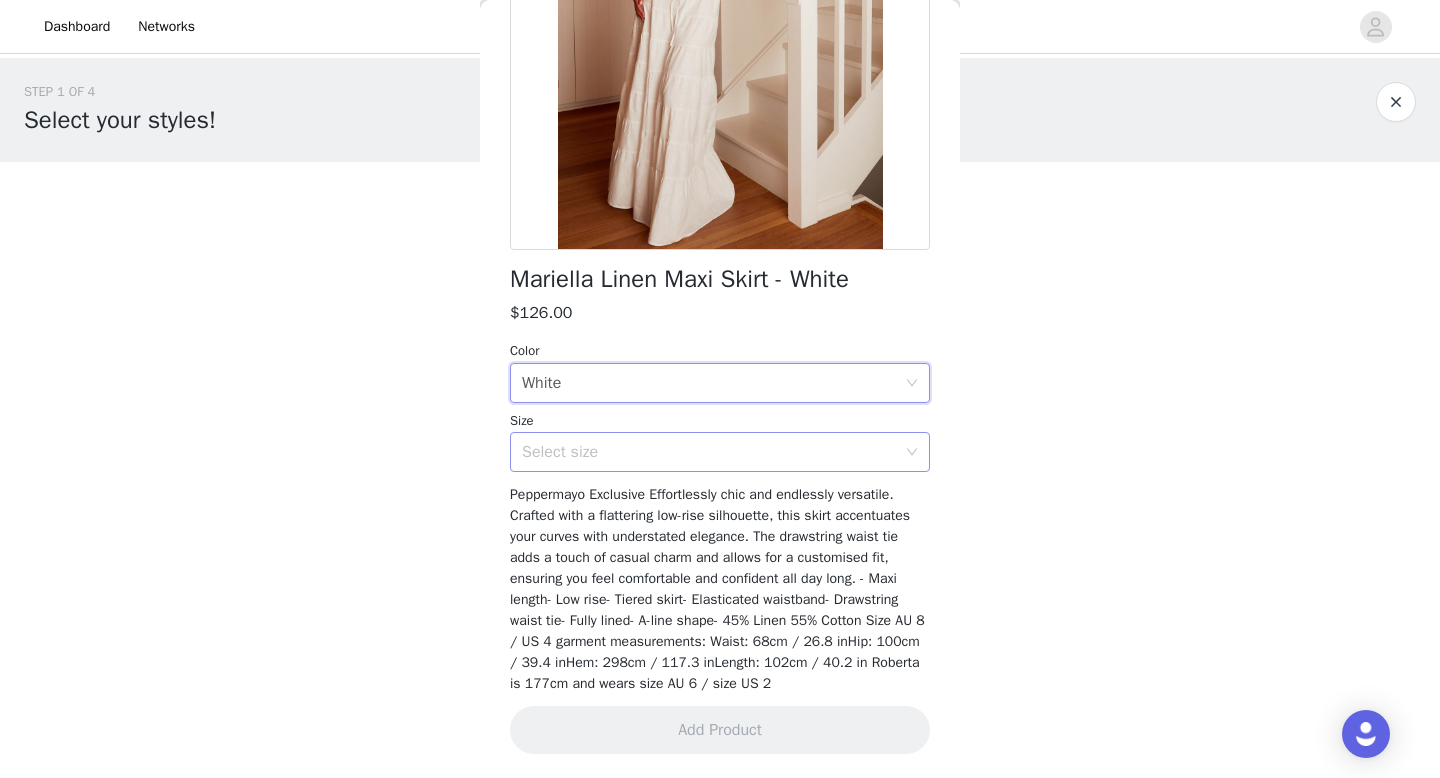 click on "Select size" at bounding box center [709, 452] 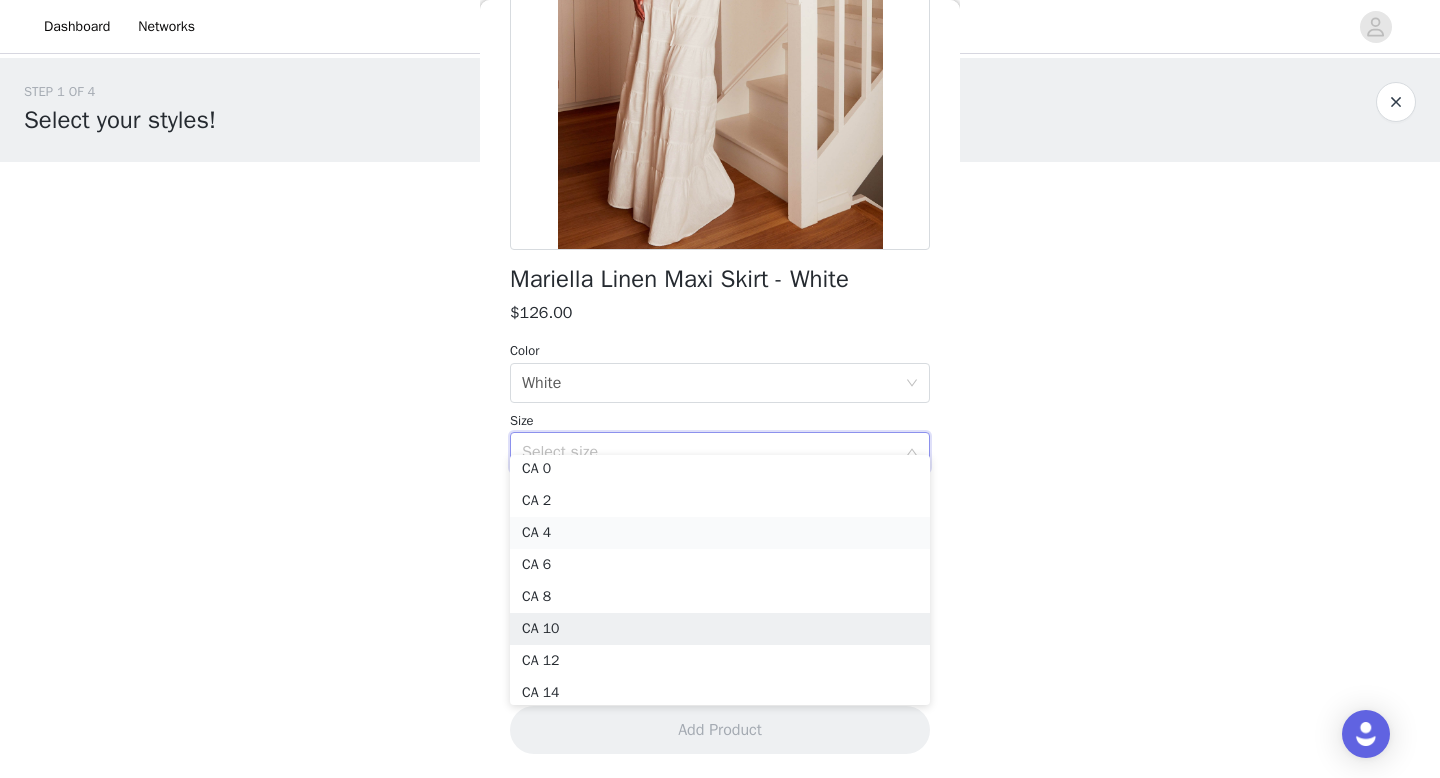 scroll, scrollTop: 0, scrollLeft: 0, axis: both 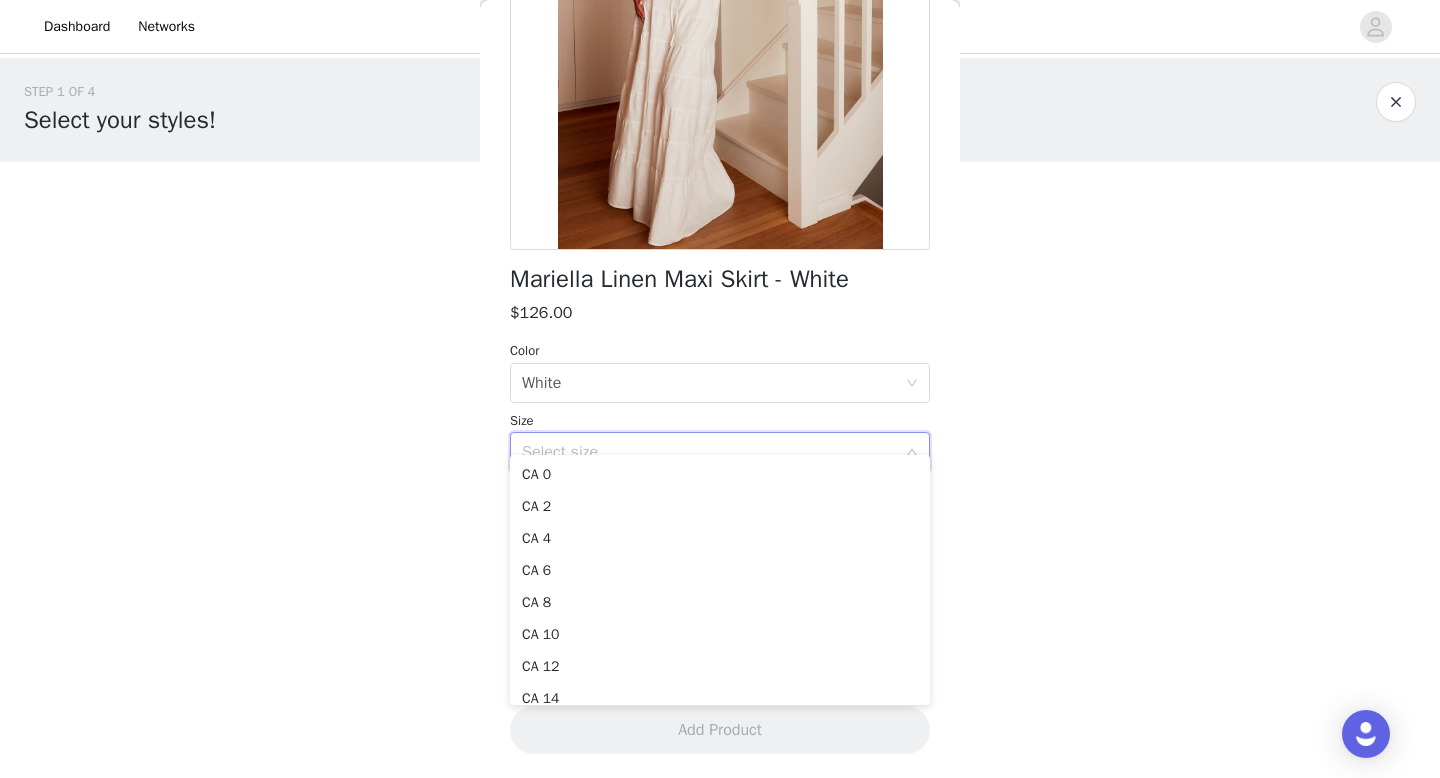 click on "STEP 1 OF 4
Select your styles!
You will receive 6 products.       0/6 Selected           Add Product       Back     Mariella Linen Maxi Skirt - White       $126.00         Color   Select color White Size   Select size   Peppermayo Exclusive Effortlessly chic and endlessly versatile. Crafted with a flattering low-rise silhouette, this skirt accentuates your curves with understated elegance. The drawstring waist tie adds a touch of casual charm and allows for a customised fit, ensuring you feel comfortable and confident all day long. - Maxi length- Low rise- Tiered skirt- Elasticated waistband- Drawstring waist tie- Fully lined- A-line shape- 45% Linen 55% Cotton Size AU 8 / US 4 garment measurements: Waist: 68cm / 26.8 inHip: 100cm / 39.4 inHem: 298cm / 117.3 inLength: 102cm / 40.2 in Roberta is 177cm and wears size AU 6 / size US 2   Add Product" at bounding box center (720, 216) 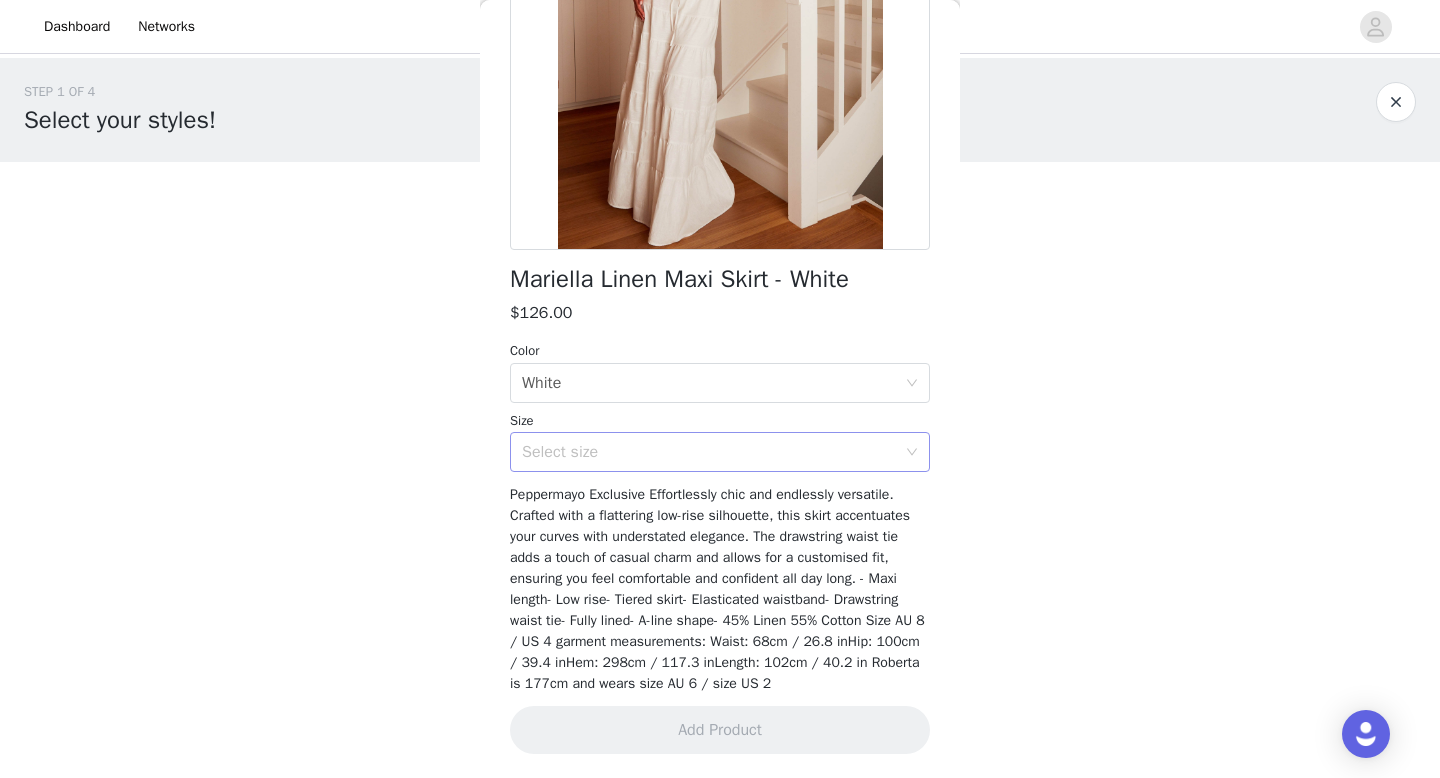 click on "Select size" at bounding box center [713, 452] 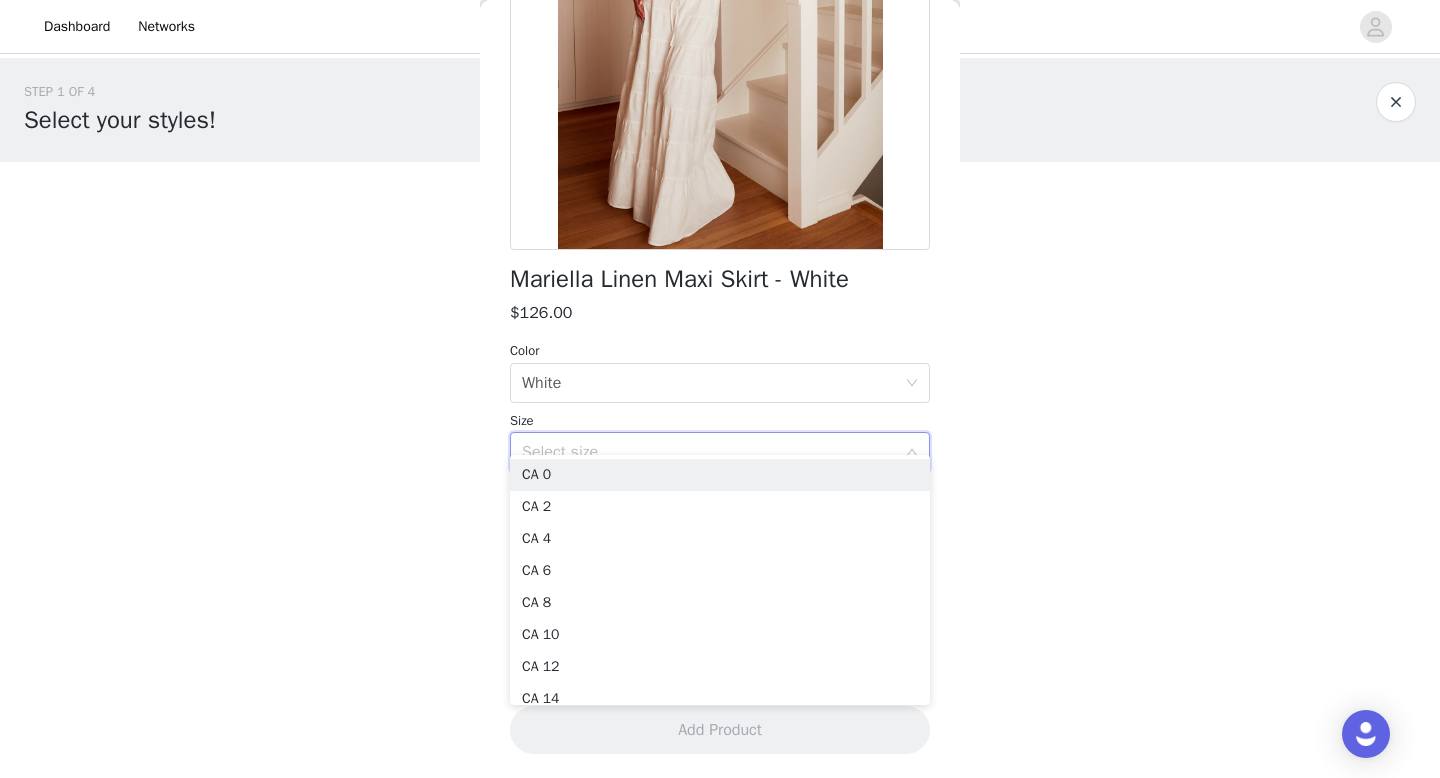 click on "STEP 1 OF 4
Select your styles!
You will receive 6 products.       0/6 Selected           Add Product       Back     Mariella Linen Maxi Skirt - White       $126.00         Color   Select color White Size   Select size   Peppermayo Exclusive Effortlessly chic and endlessly versatile. Crafted with a flattering low-rise silhouette, this skirt accentuates your curves with understated elegance. The drawstring waist tie adds a touch of casual charm and allows for a customised fit, ensuring you feel comfortable and confident all day long. - Maxi length- Low rise- Tiered skirt- Elasticated waistband- Drawstring waist tie- Fully lined- A-line shape- 45% Linen 55% Cotton Size AU 8 / US 4 garment measurements: Waist: 68cm / 26.8 inHip: 100cm / 39.4 inHem: 298cm / 117.3 inLength: 102cm / 40.2 in Roberta is 177cm and wears size AU 6 / size US 2   Add Product" at bounding box center (720, 216) 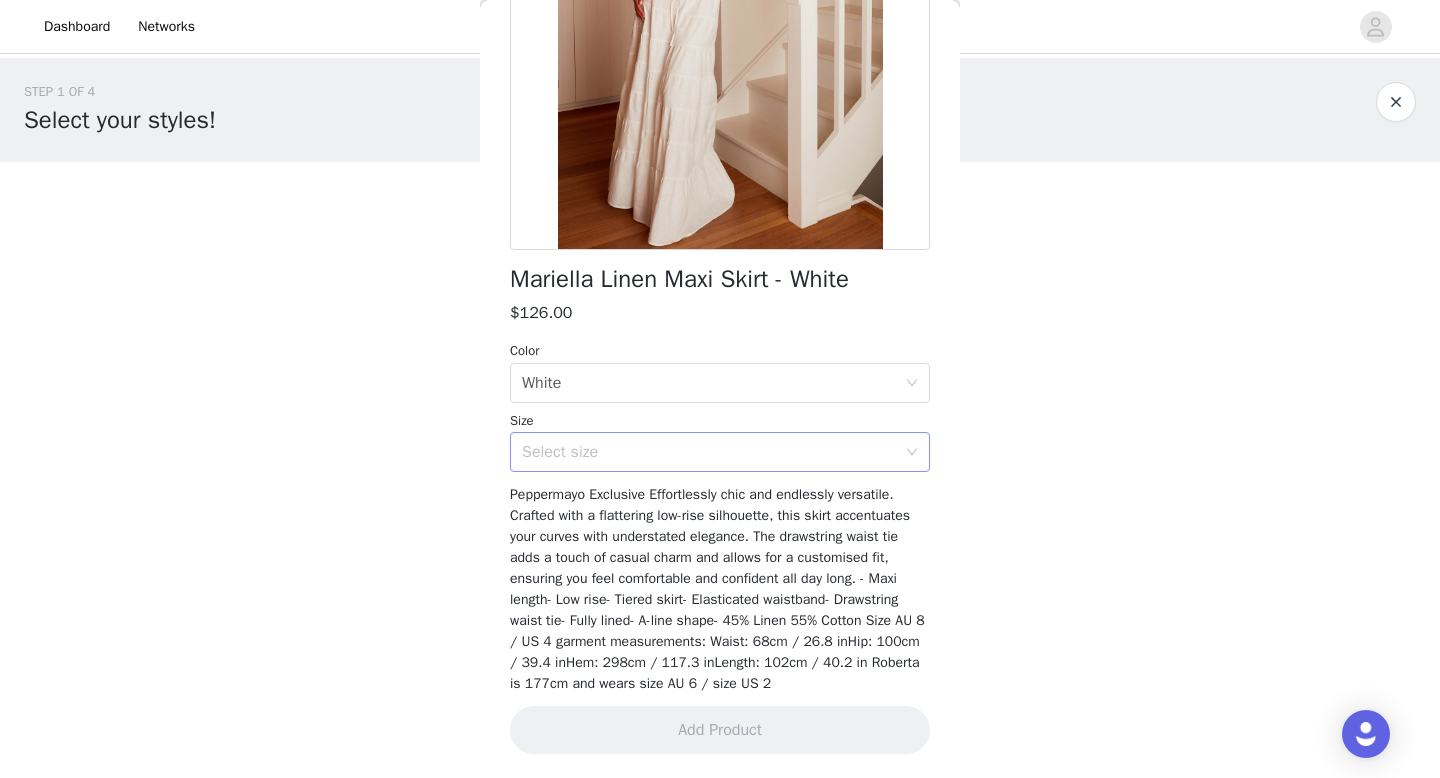 click on "Select size" at bounding box center (709, 452) 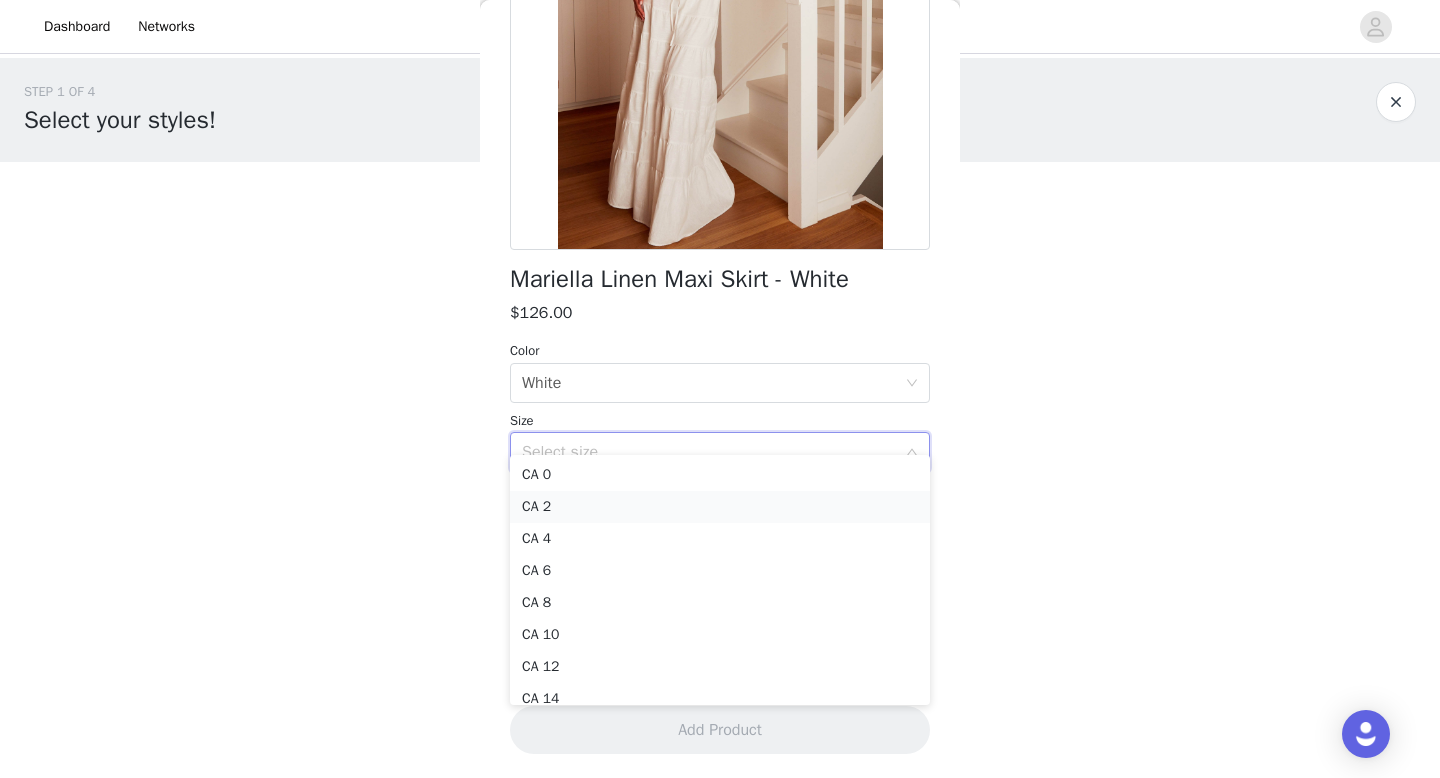 click on "CA 2" at bounding box center [720, 507] 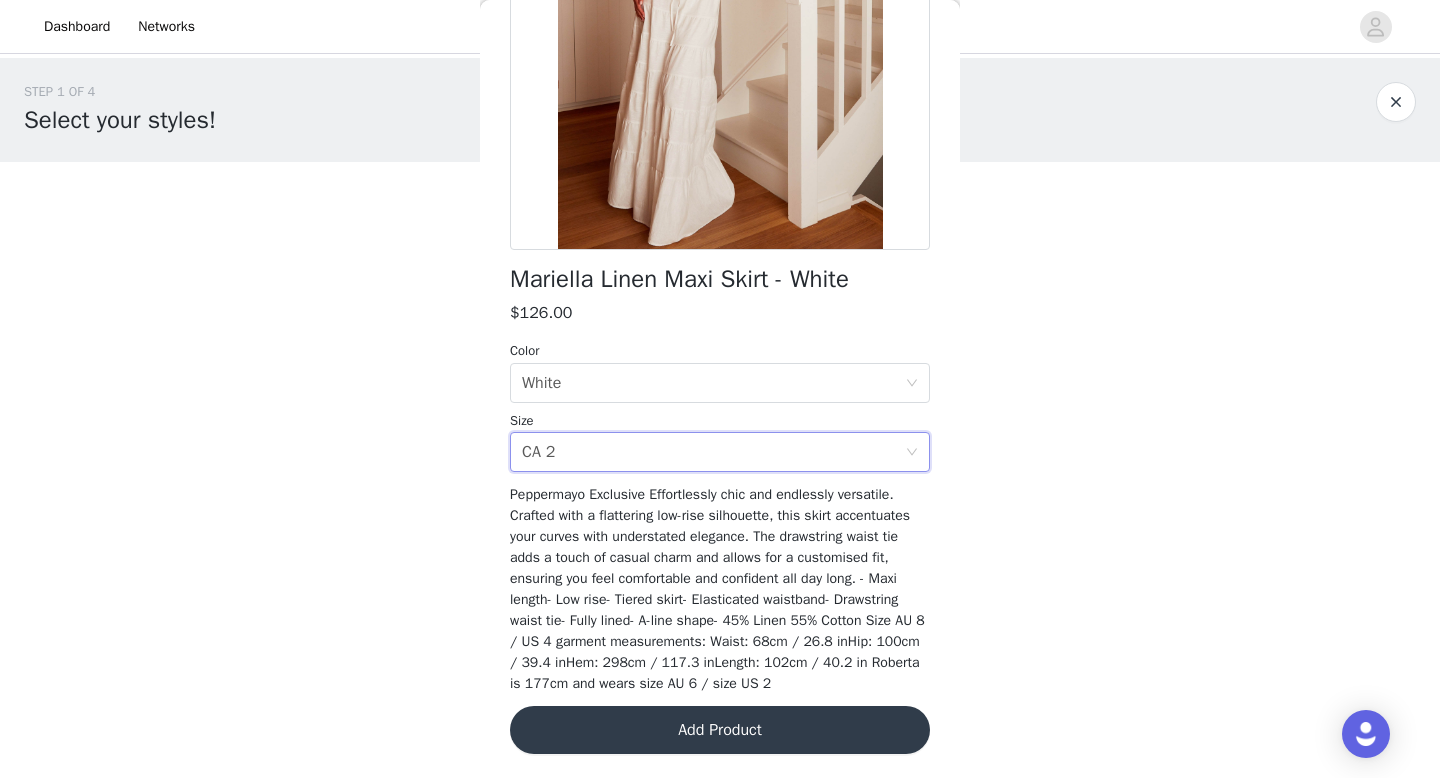 click on "Add Product" at bounding box center (720, 730) 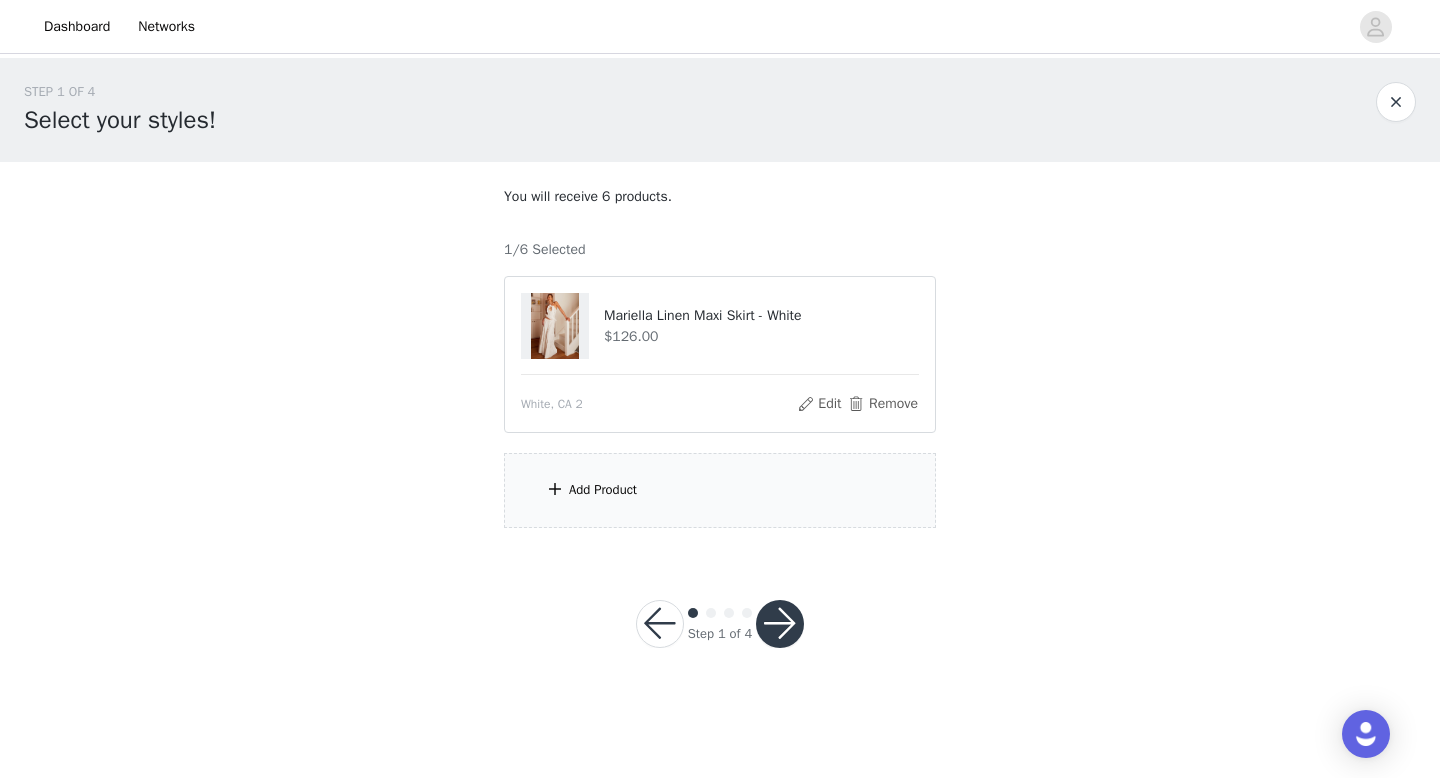 click on "Add Product" at bounding box center [720, 490] 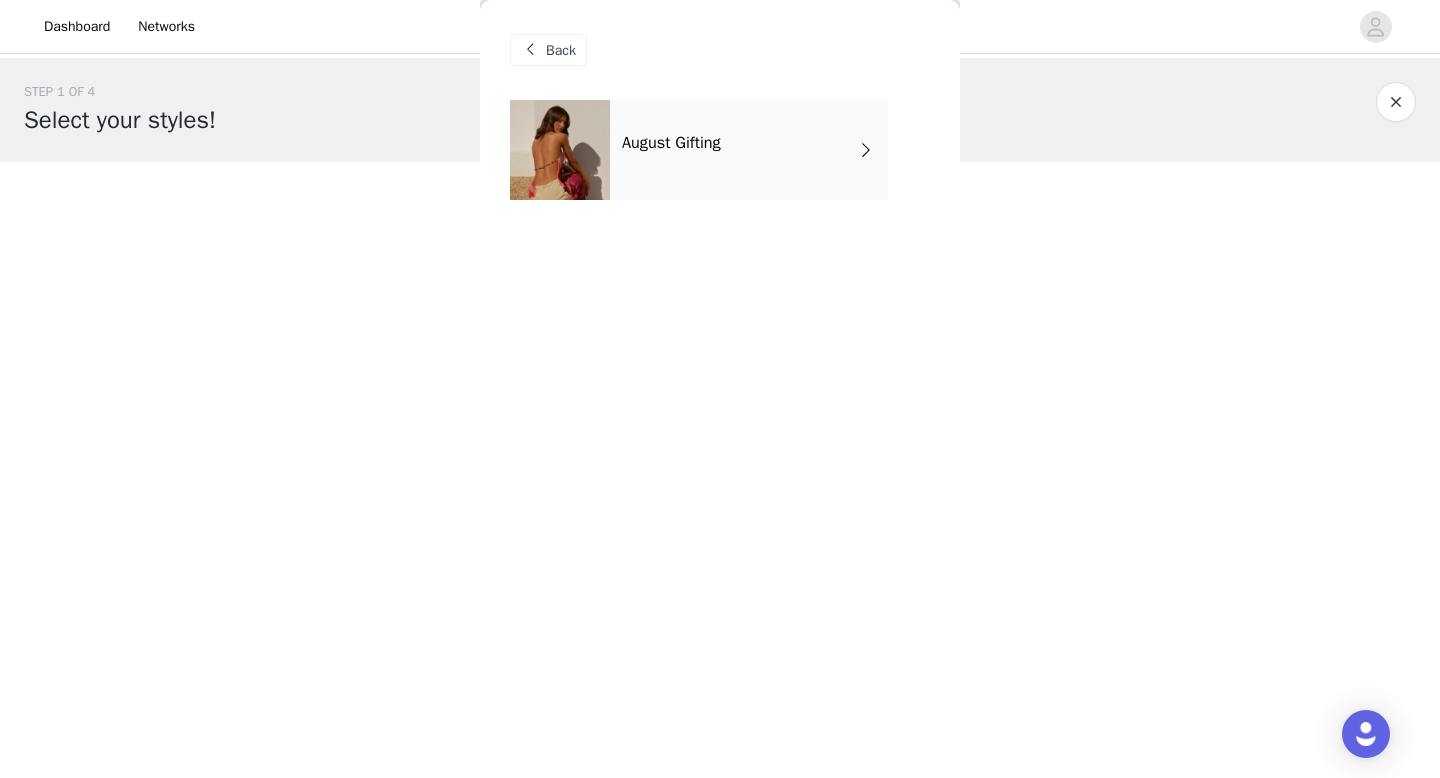 click on "August Gifting" at bounding box center [749, 150] 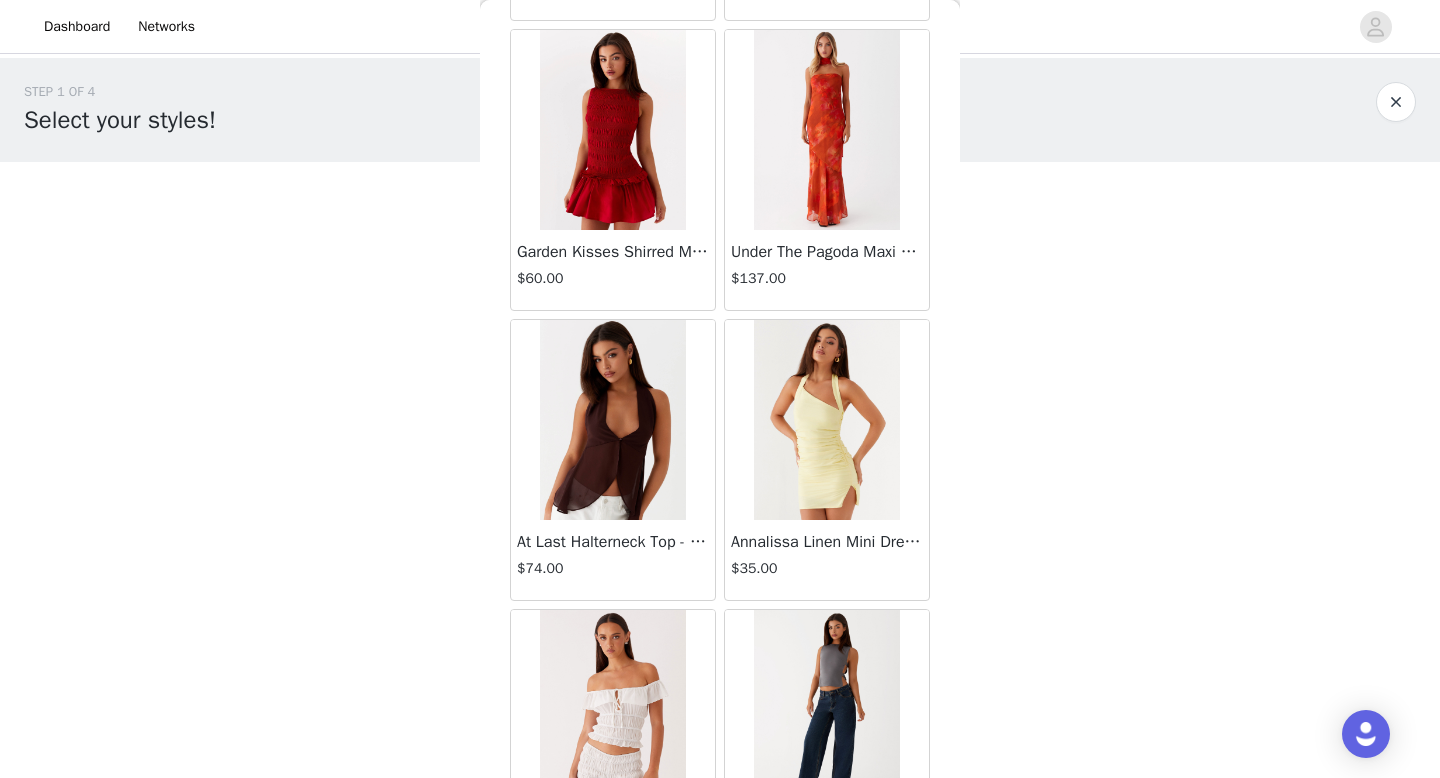 scroll, scrollTop: 2282, scrollLeft: 0, axis: vertical 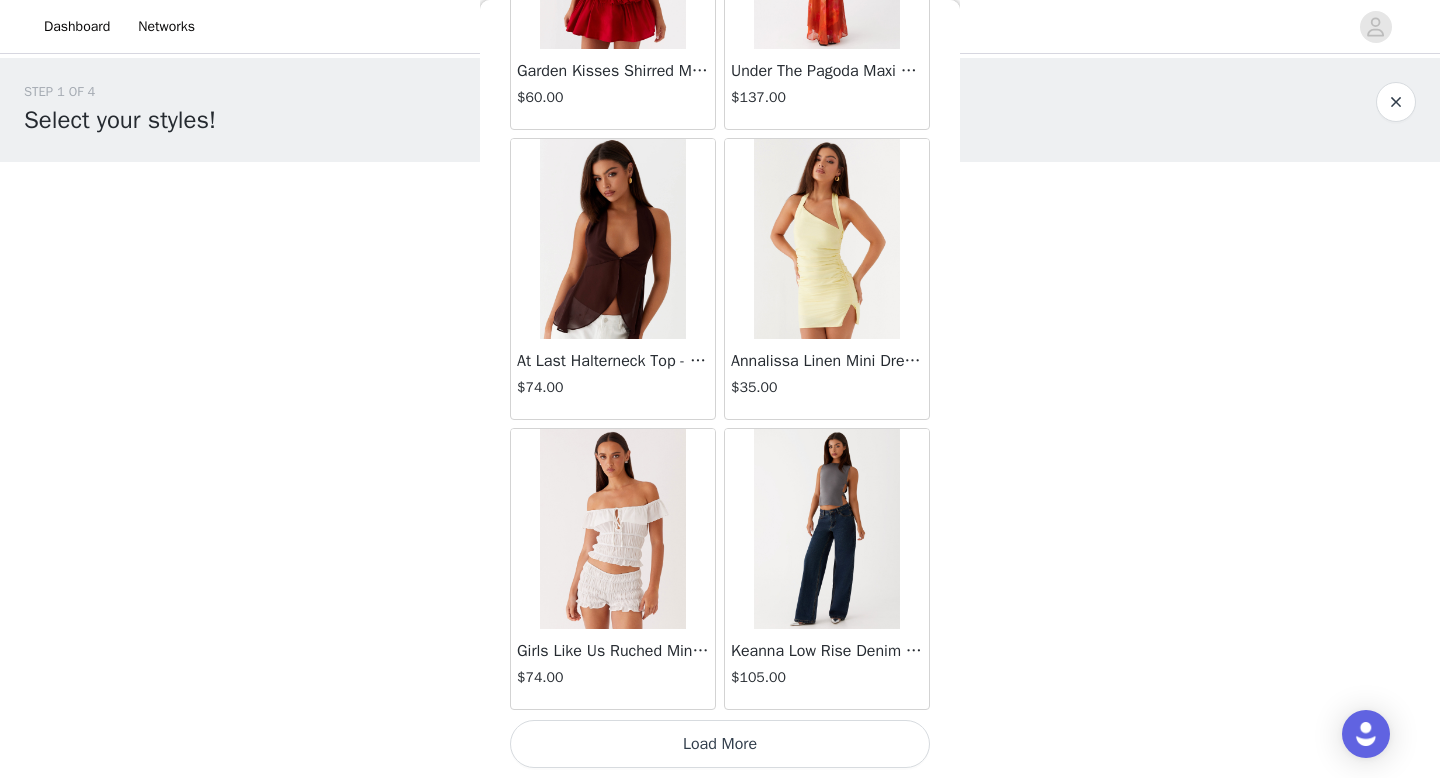 click on "Load More" at bounding box center (720, 744) 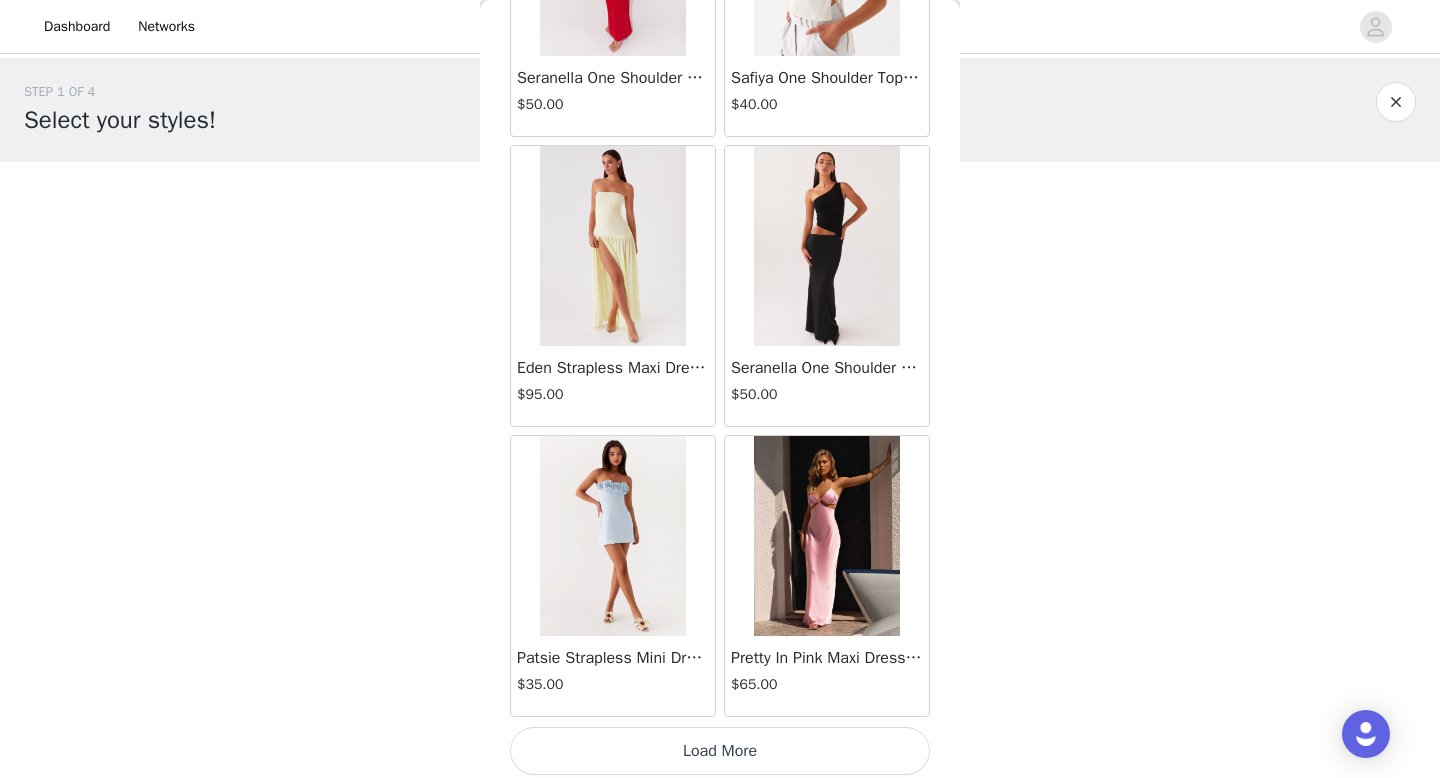 scroll, scrollTop: 5182, scrollLeft: 0, axis: vertical 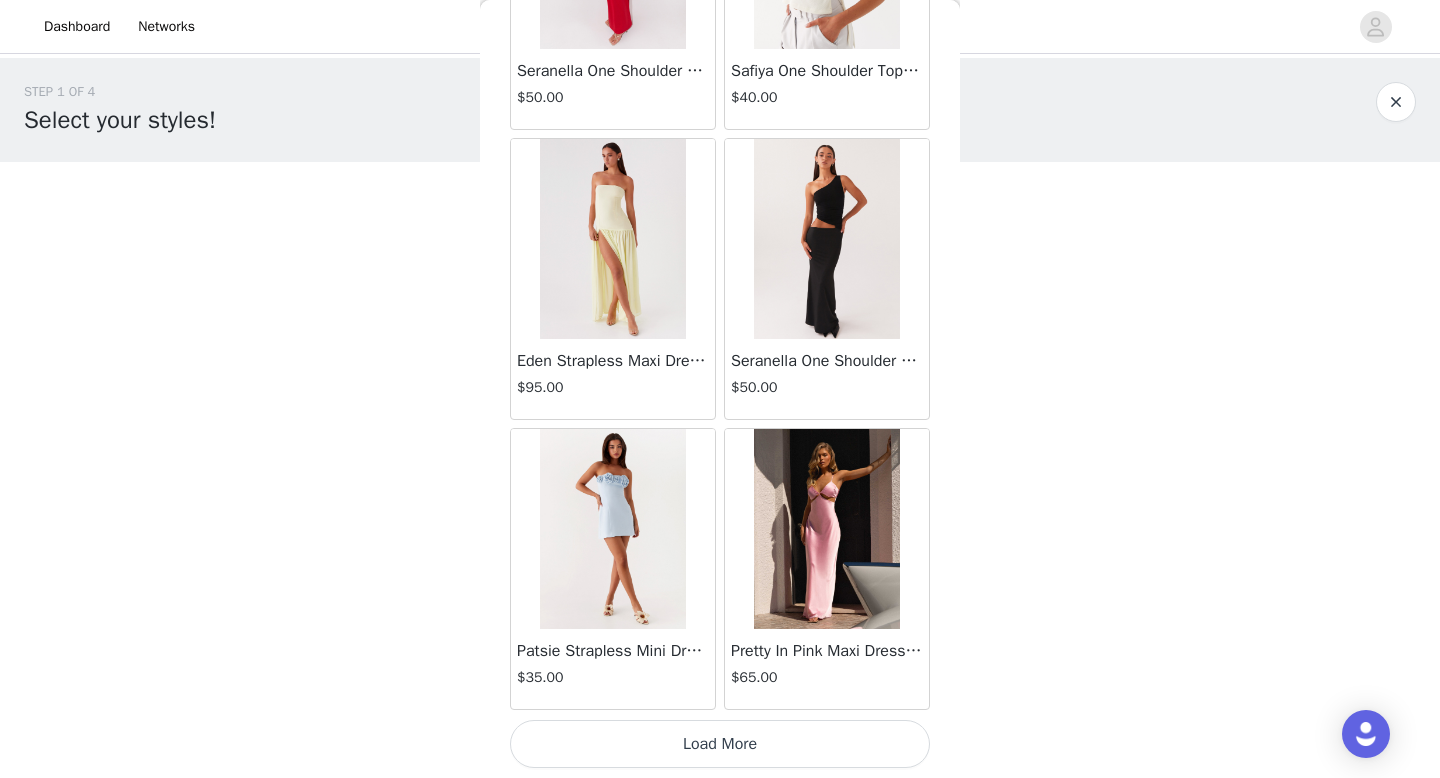 click on "Load More" at bounding box center [720, 744] 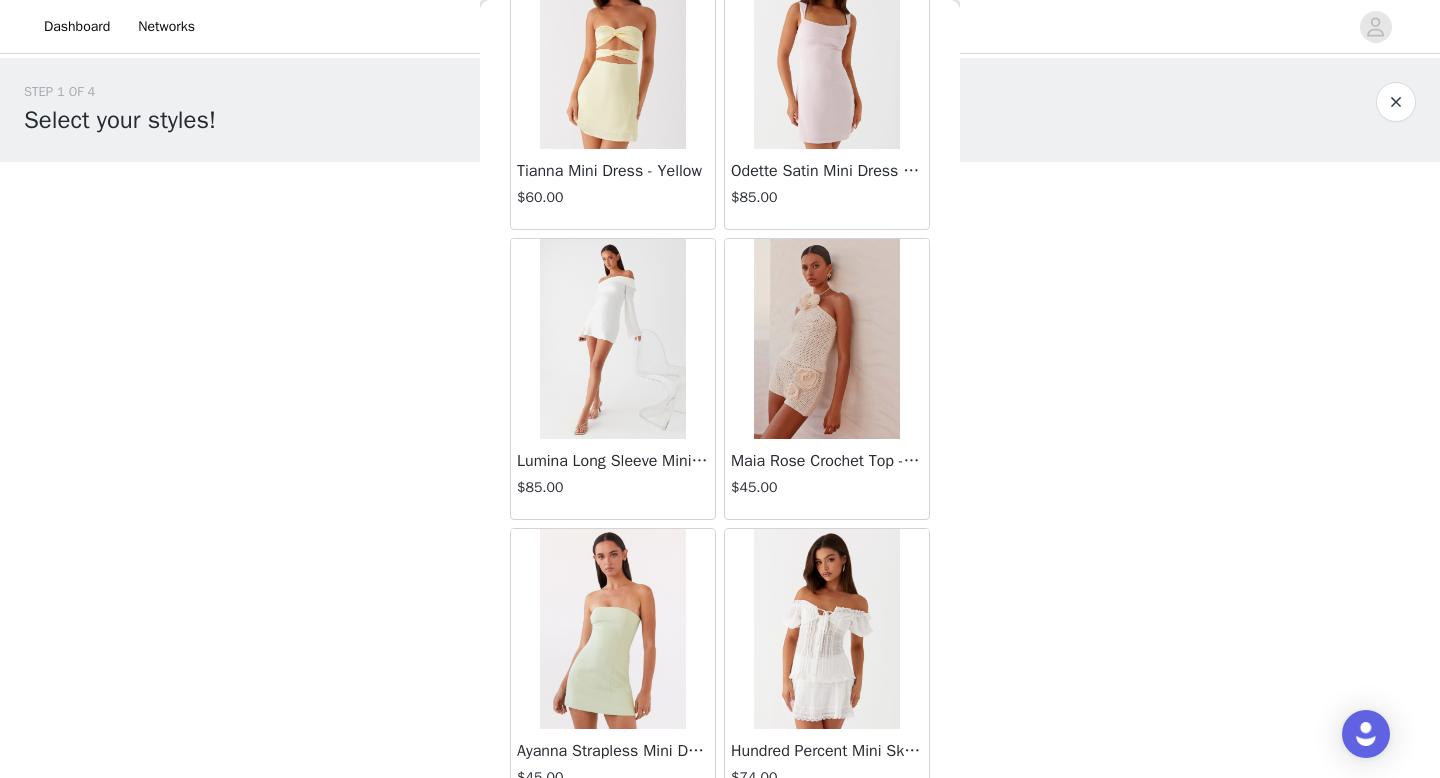 scroll, scrollTop: 8082, scrollLeft: 0, axis: vertical 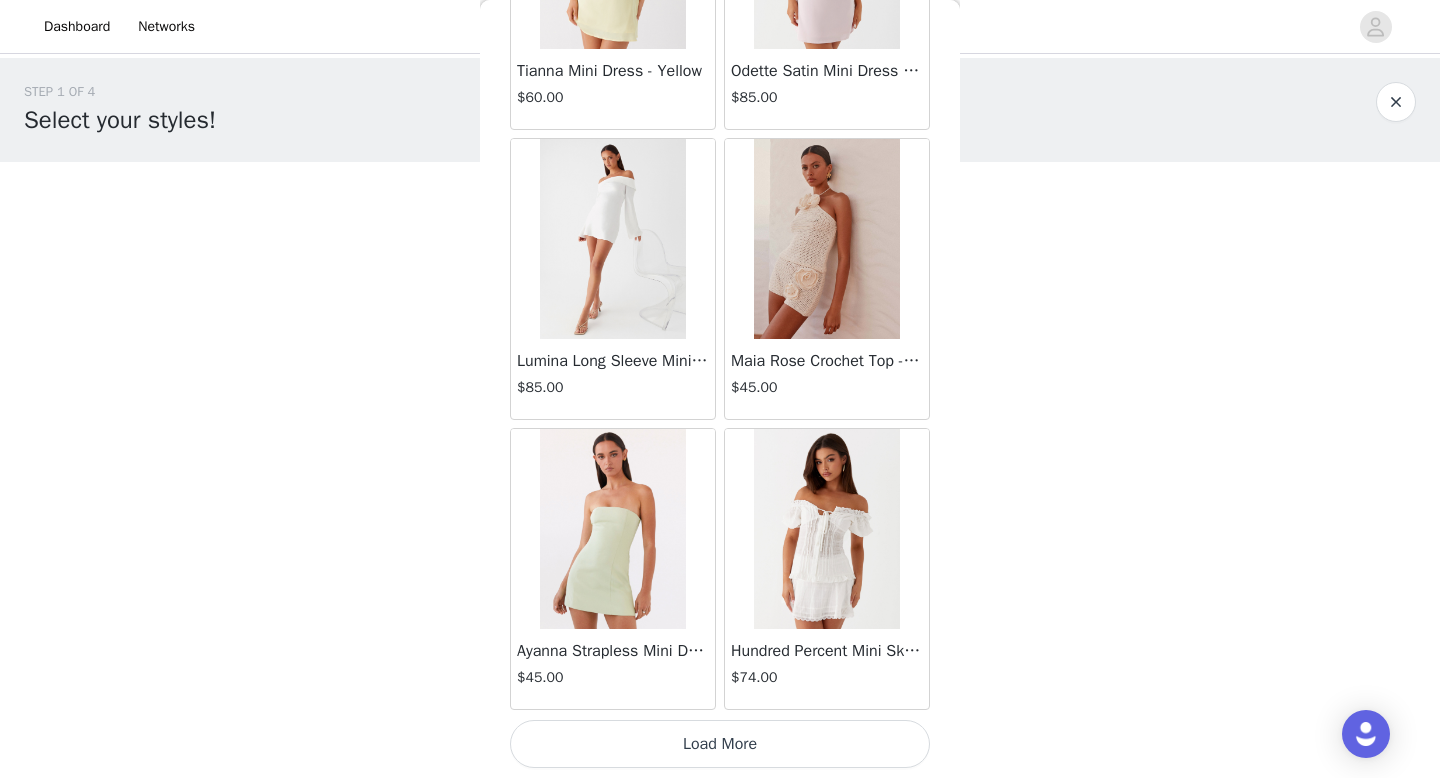 click on "Load More" at bounding box center (720, 744) 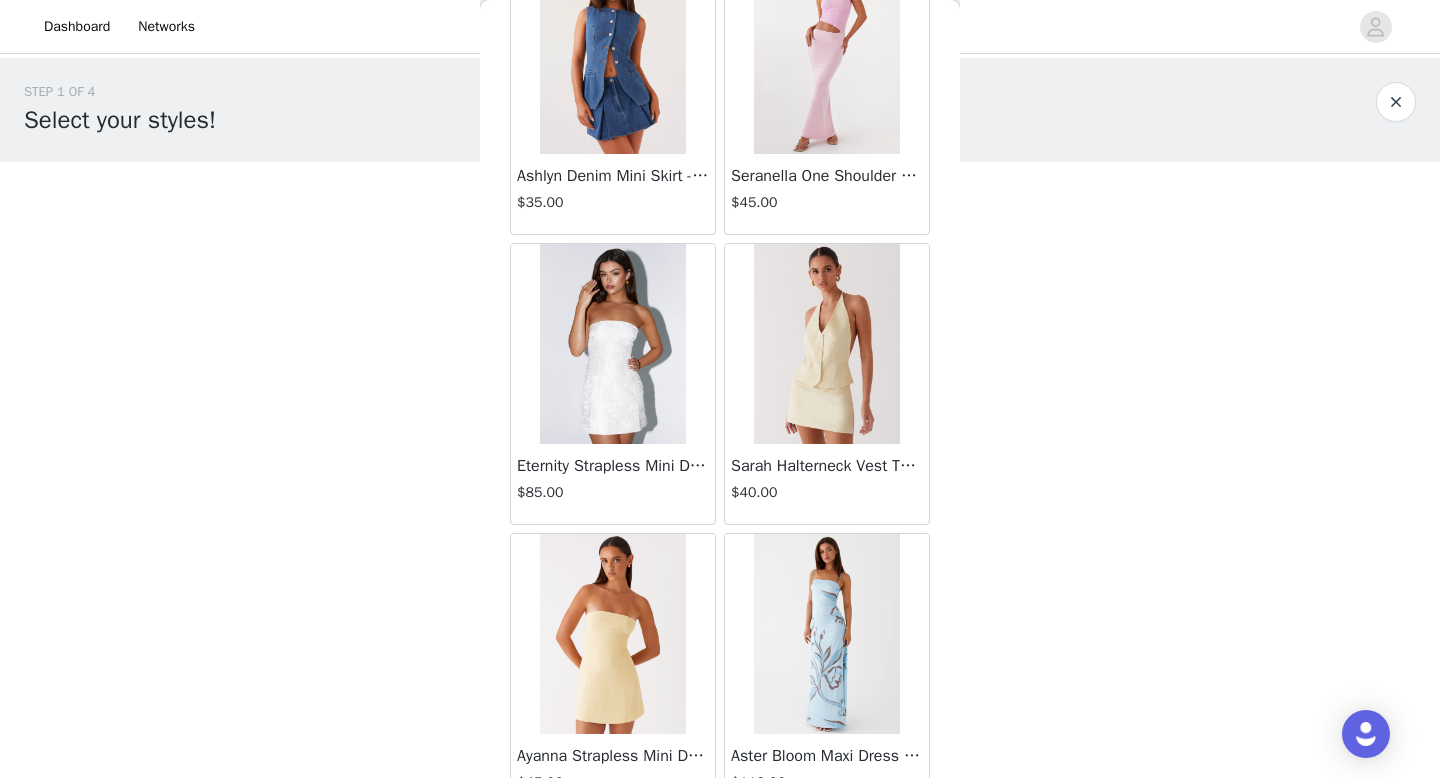 scroll, scrollTop: 10982, scrollLeft: 0, axis: vertical 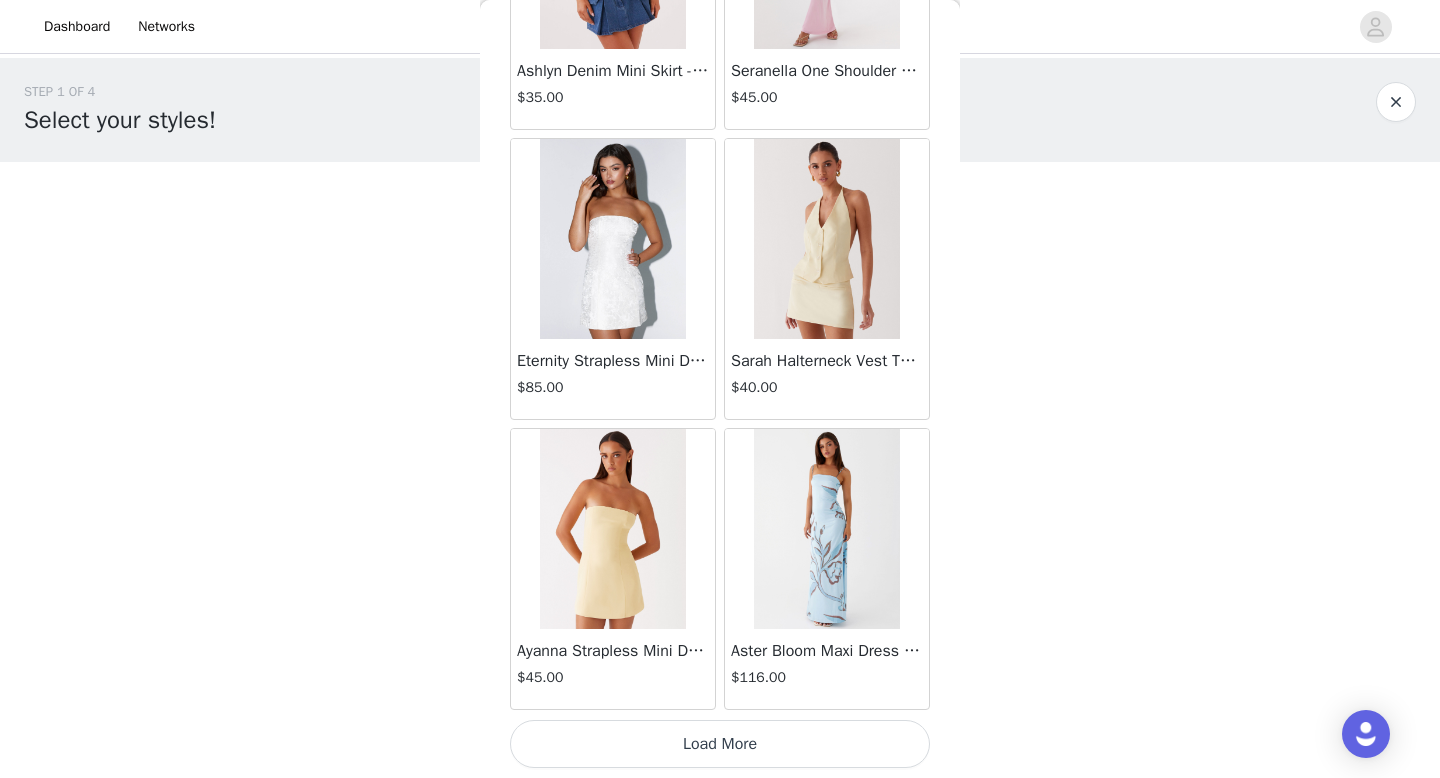 click on "Load More" at bounding box center [720, 744] 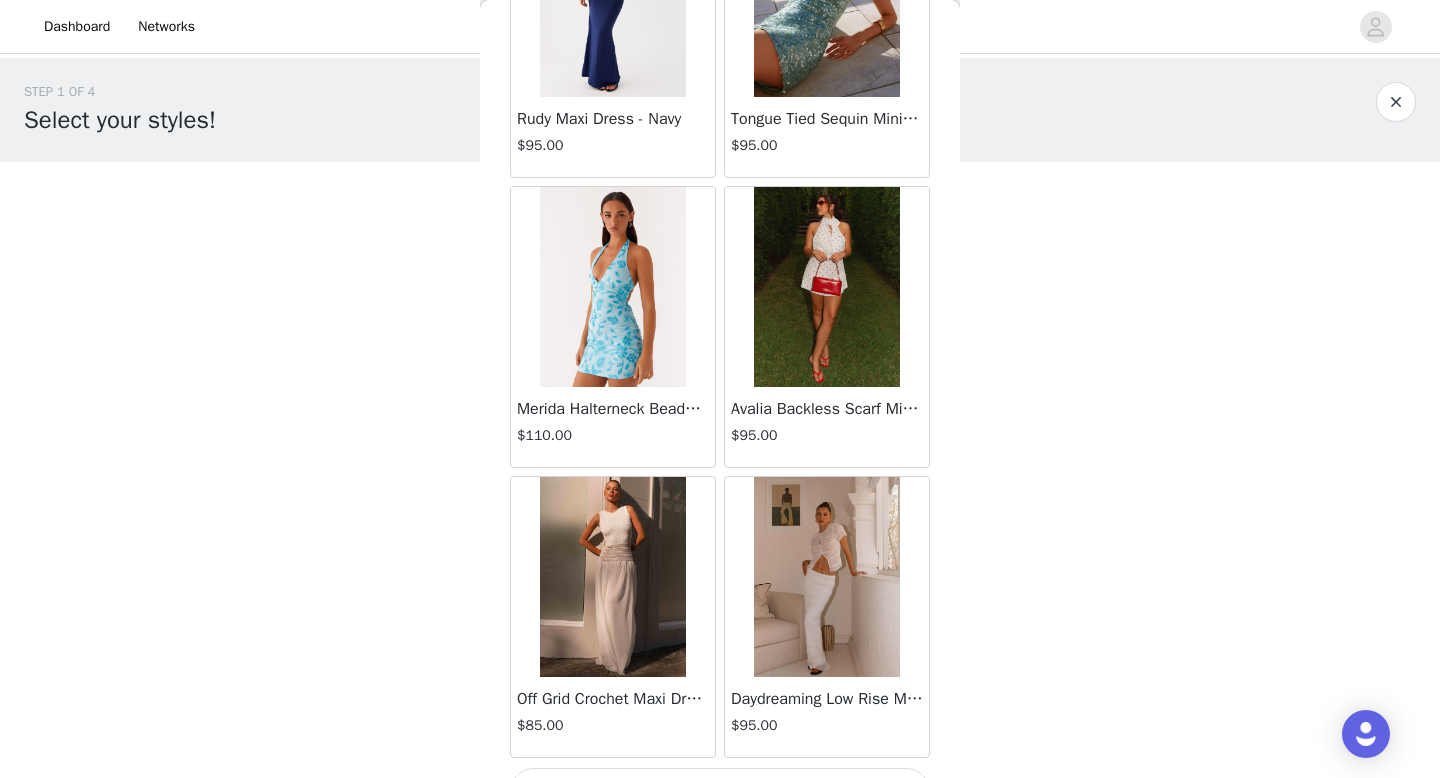 scroll, scrollTop: 13882, scrollLeft: 0, axis: vertical 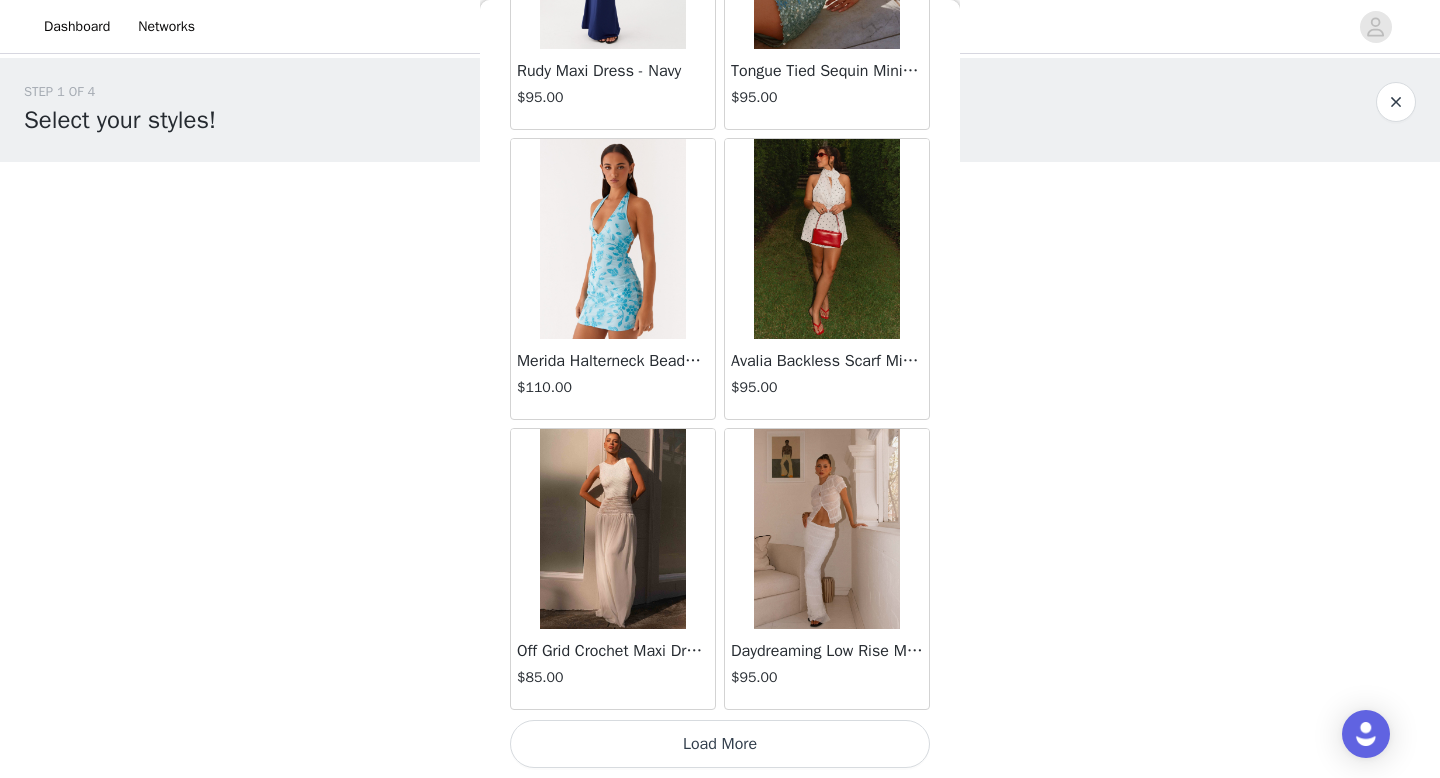 click on "Load More" at bounding box center [720, 744] 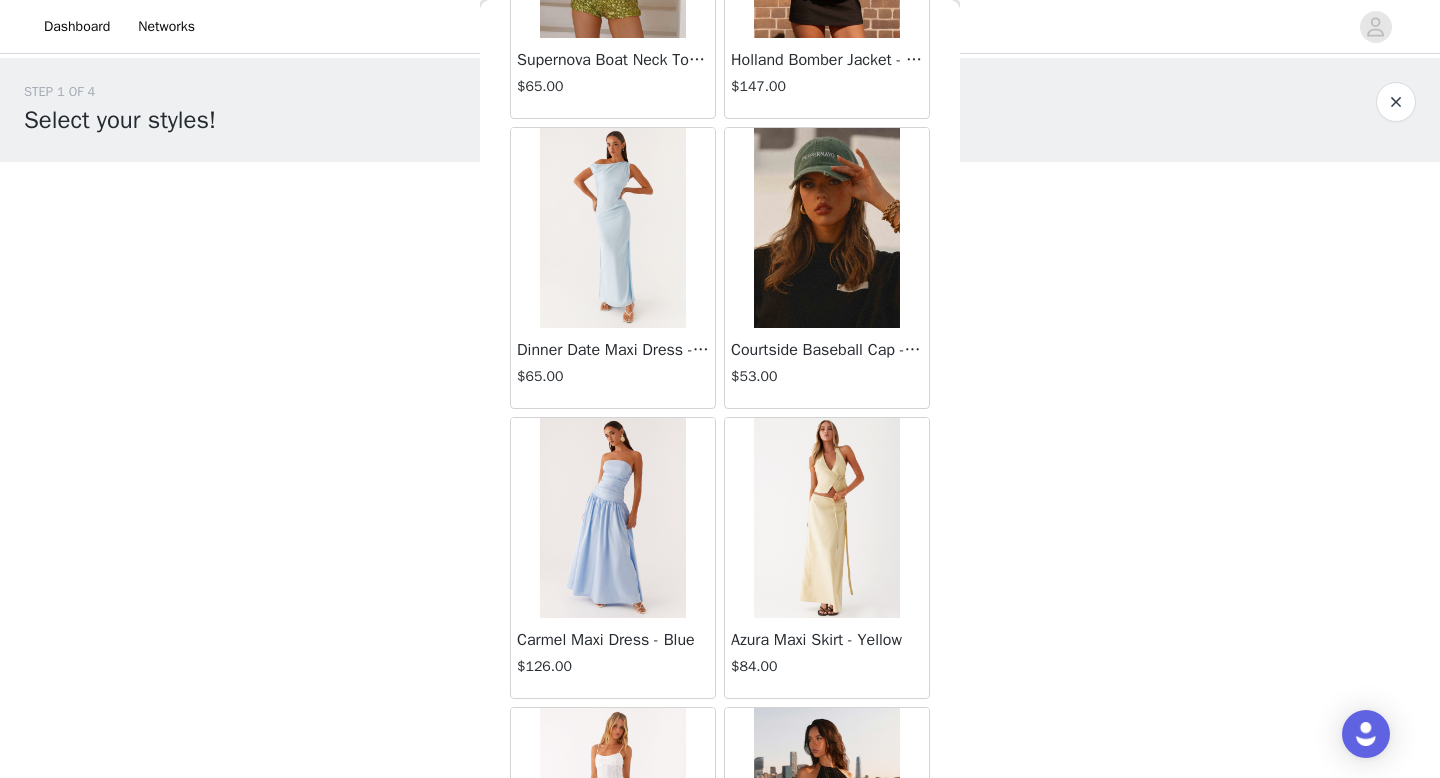 scroll, scrollTop: 16782, scrollLeft: 0, axis: vertical 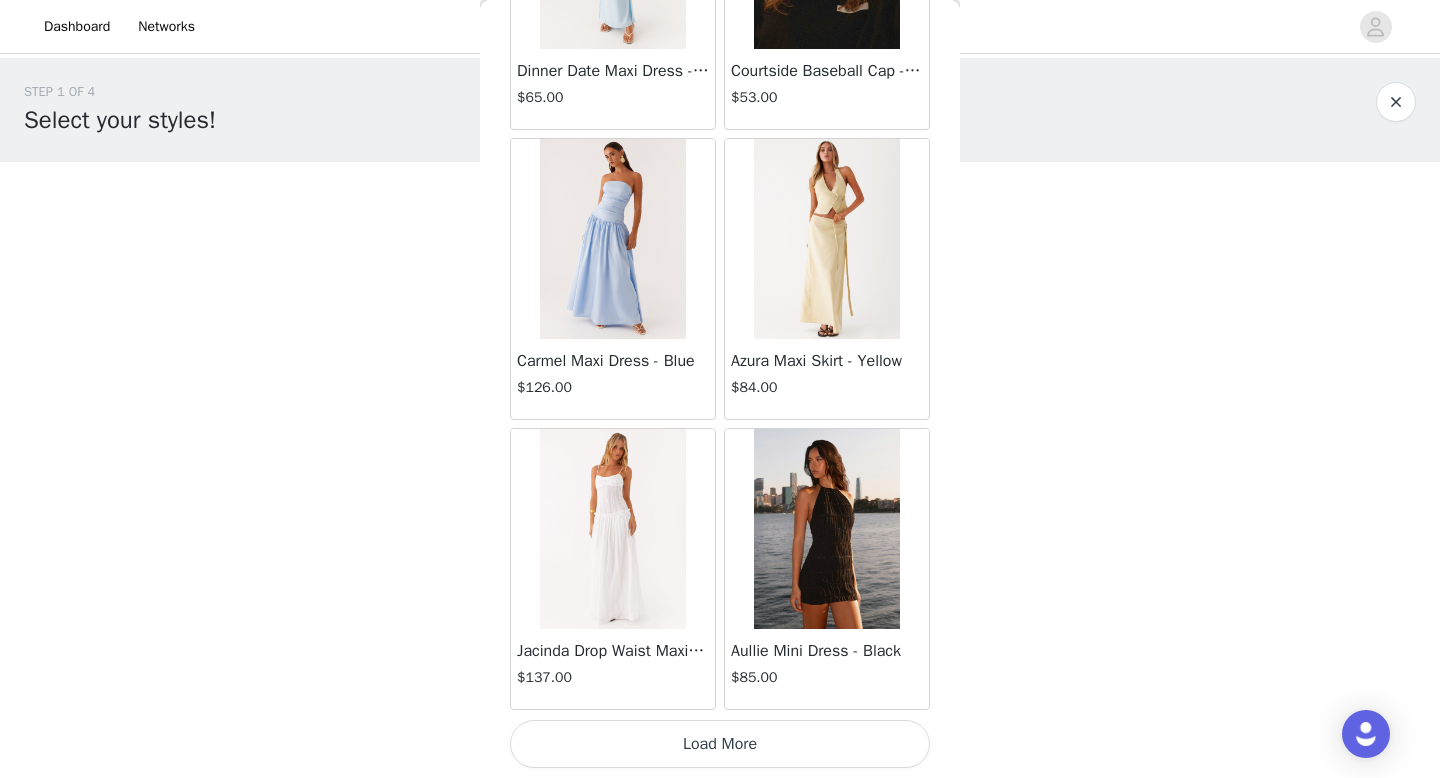 click on "Load More" at bounding box center [720, 744] 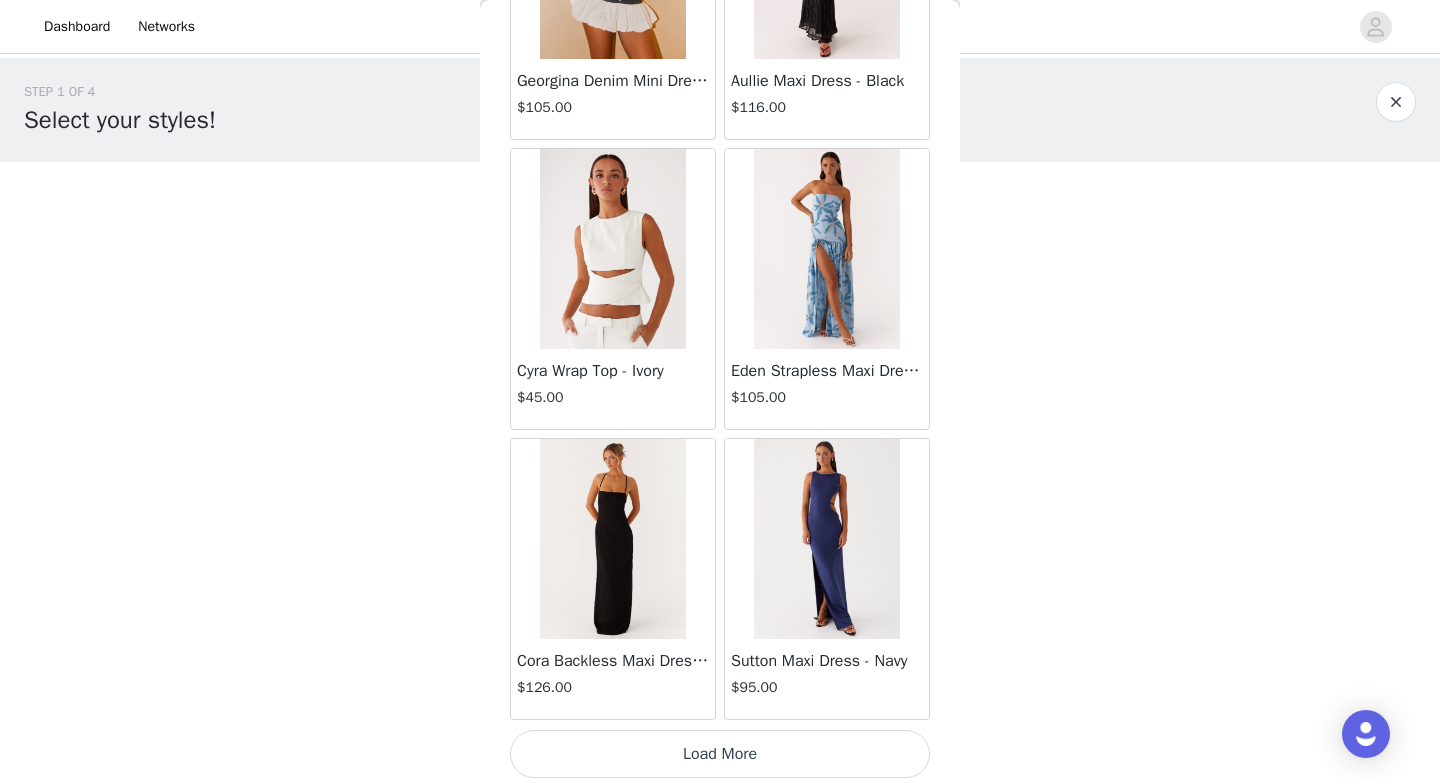 scroll, scrollTop: 19682, scrollLeft: 0, axis: vertical 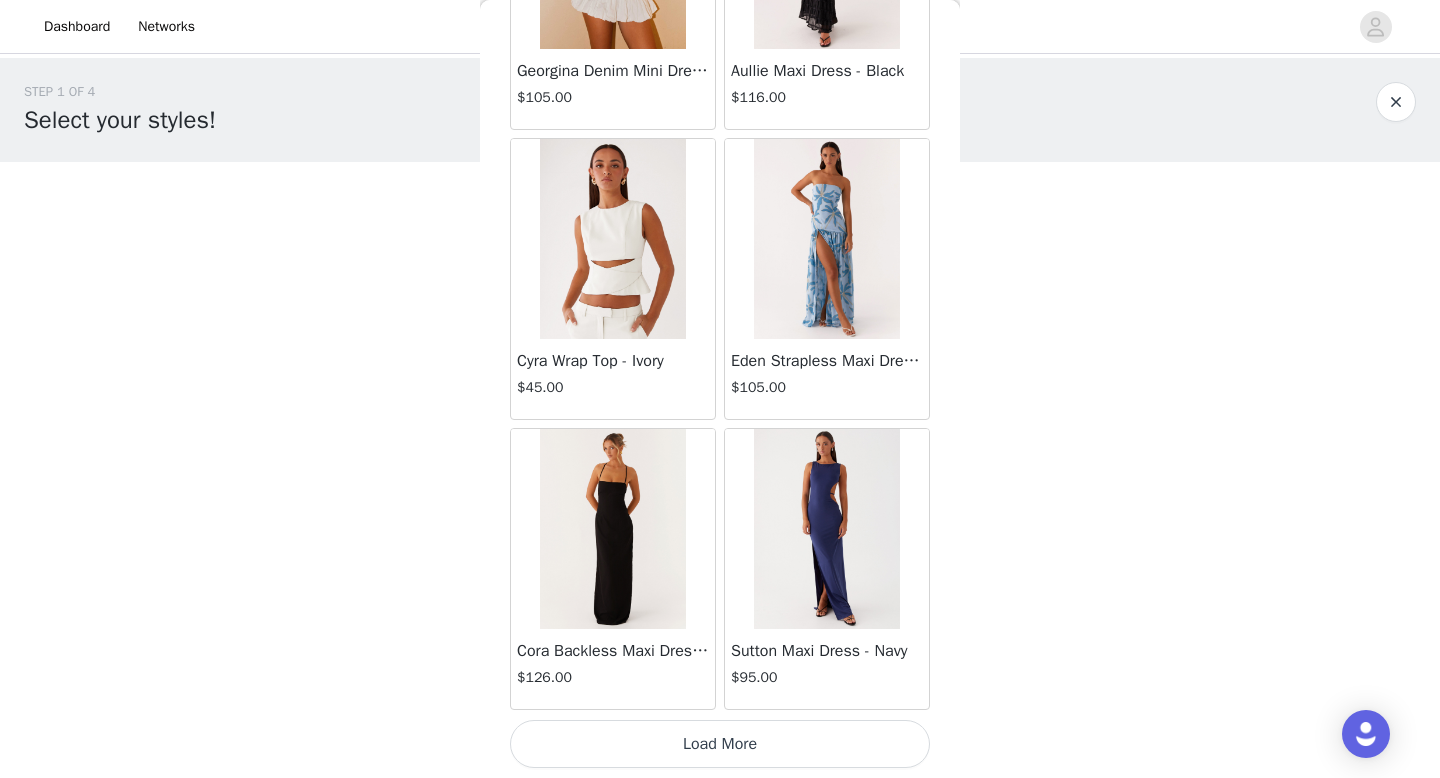 click on "Load More" at bounding box center (720, 744) 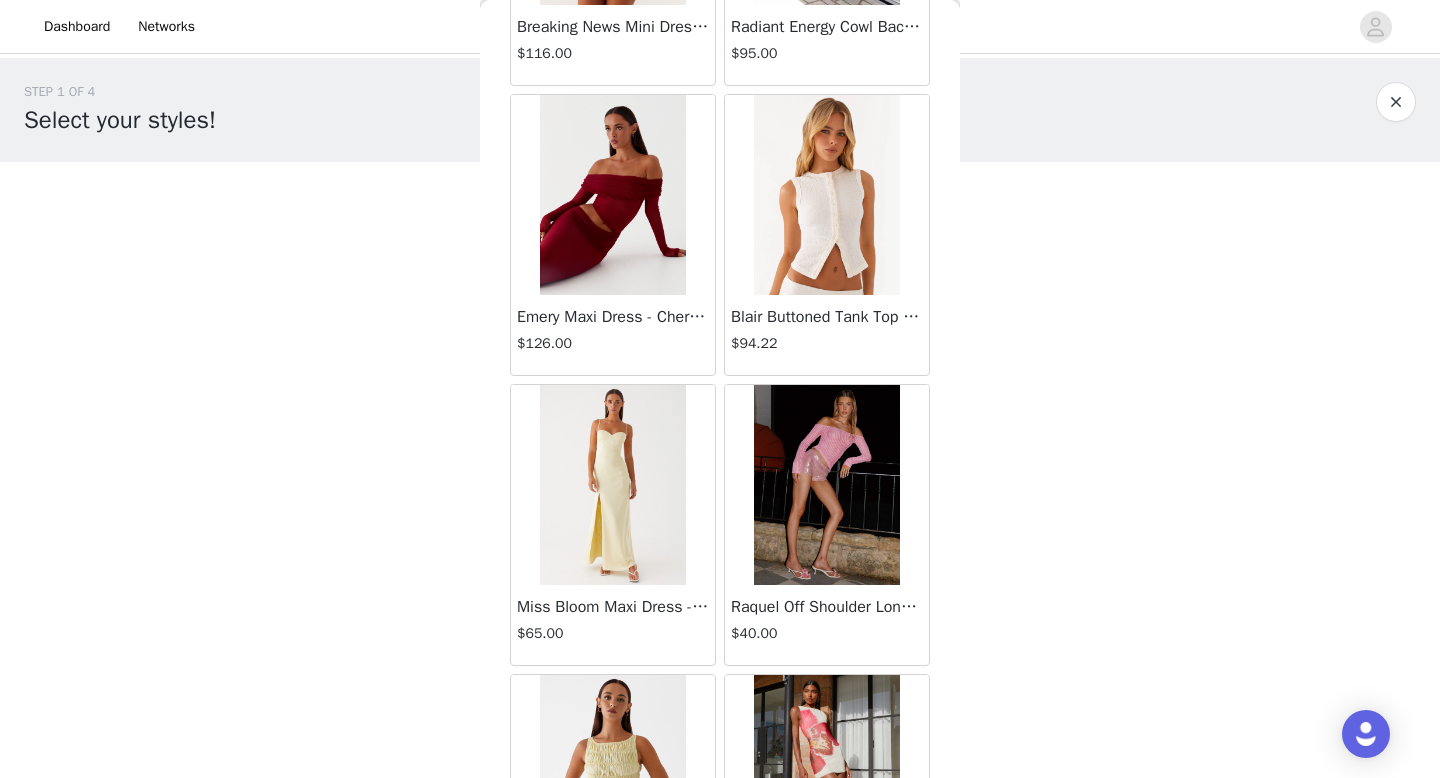 scroll, scrollTop: 20551, scrollLeft: 0, axis: vertical 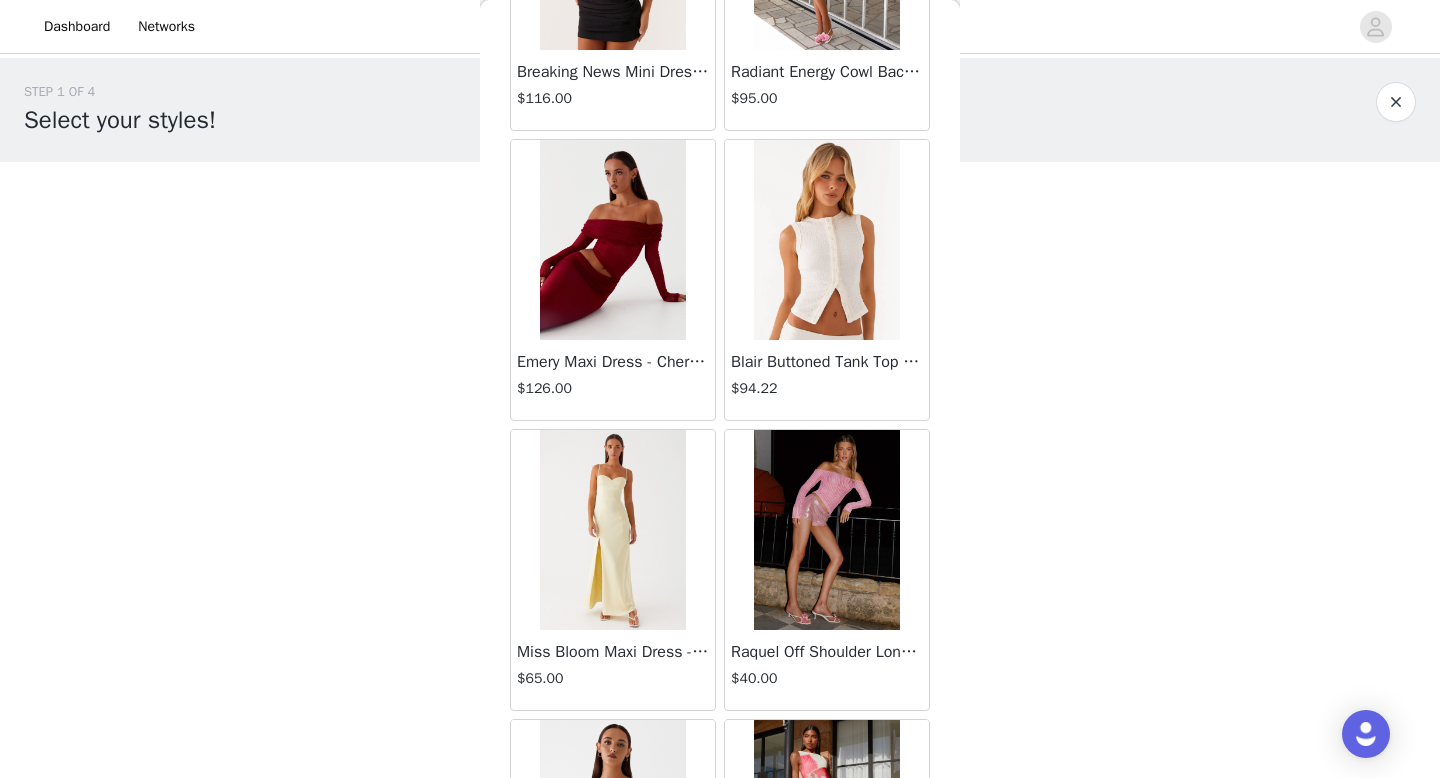 click at bounding box center [612, 240] 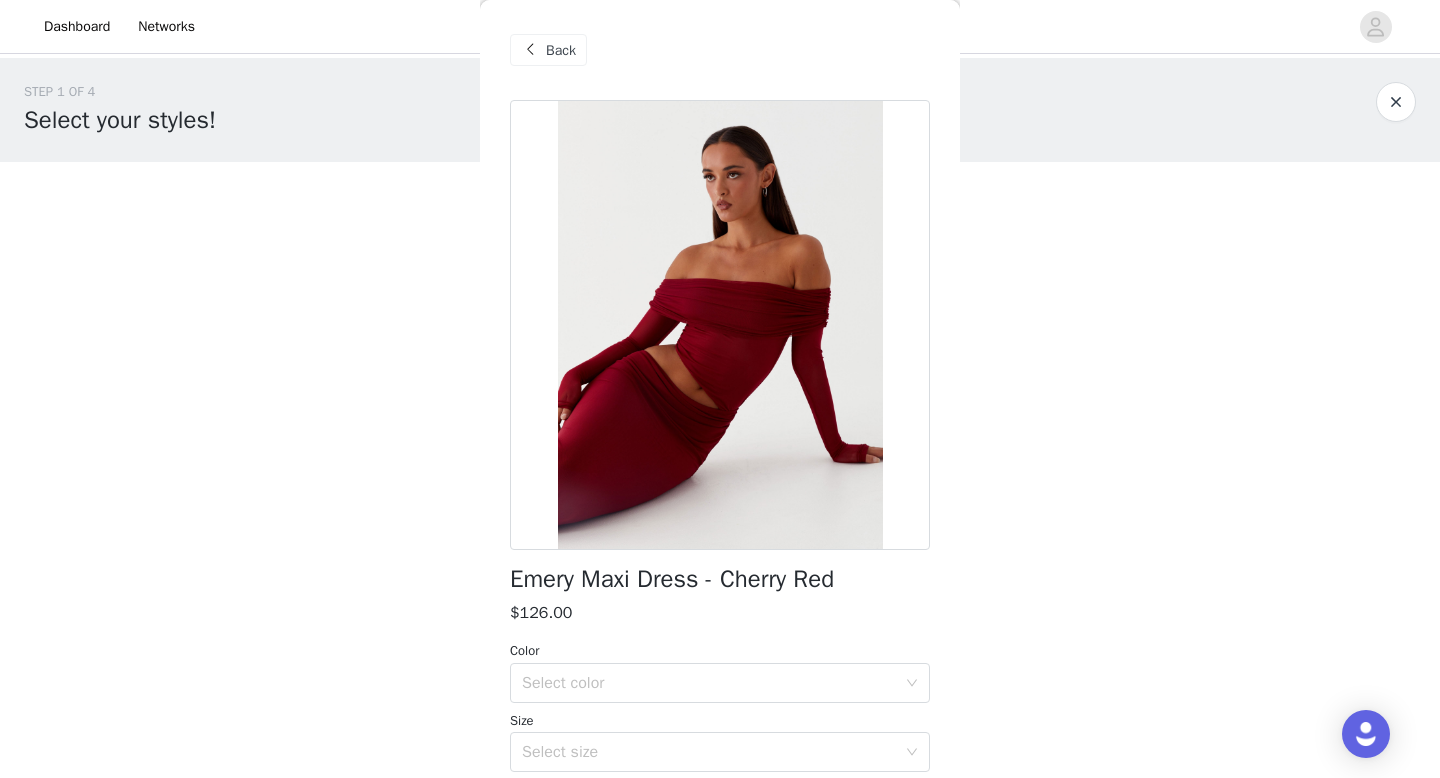 scroll, scrollTop: 45, scrollLeft: 0, axis: vertical 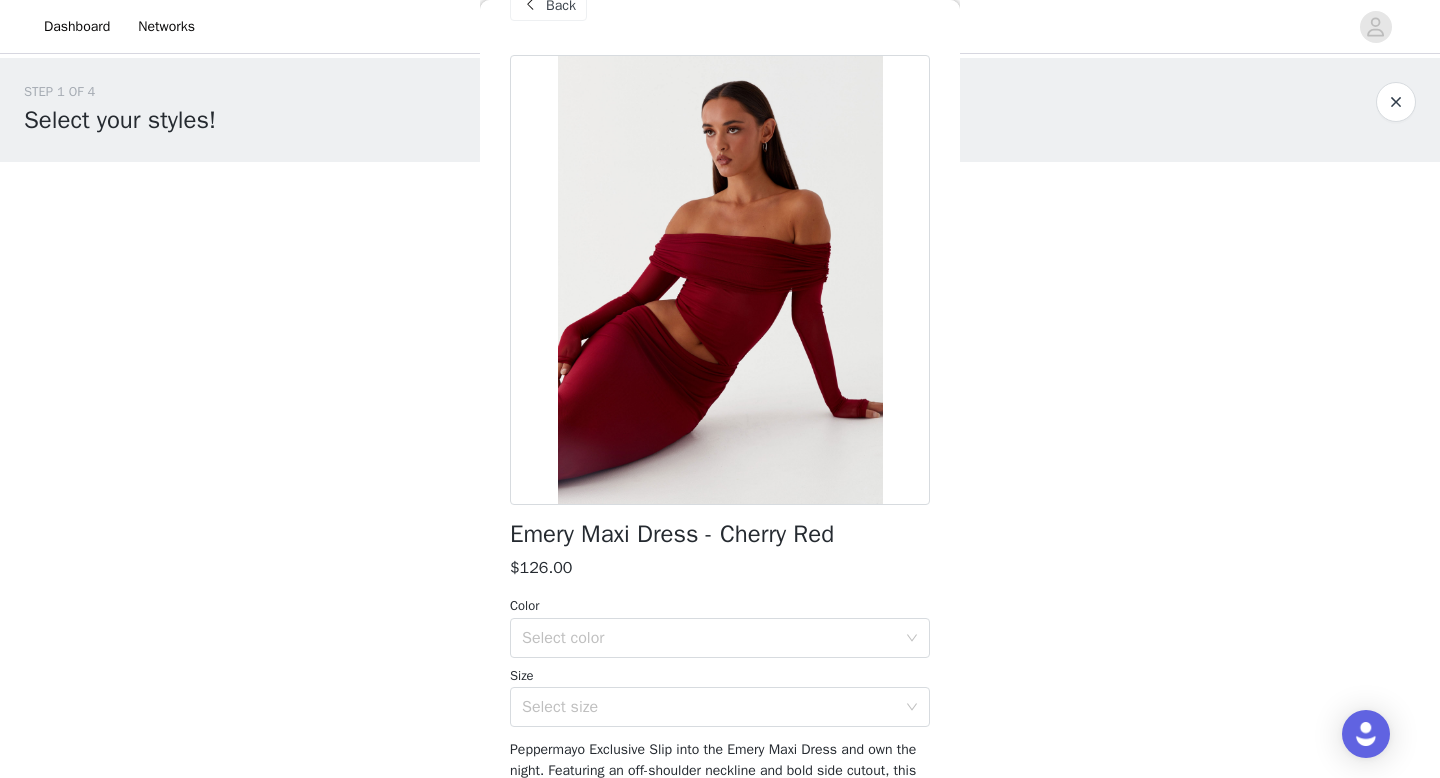 click at bounding box center (720, 280) 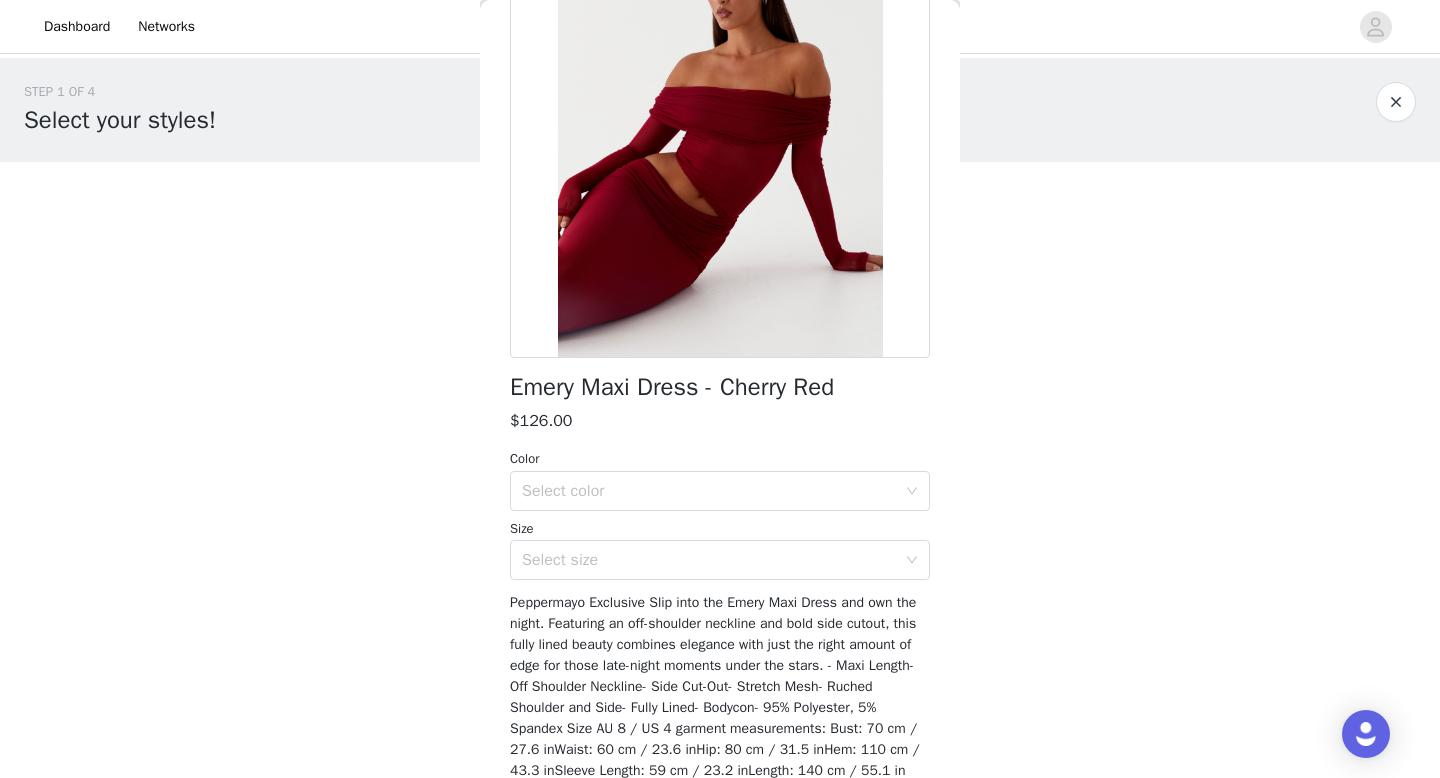 scroll, scrollTop: 0, scrollLeft: 0, axis: both 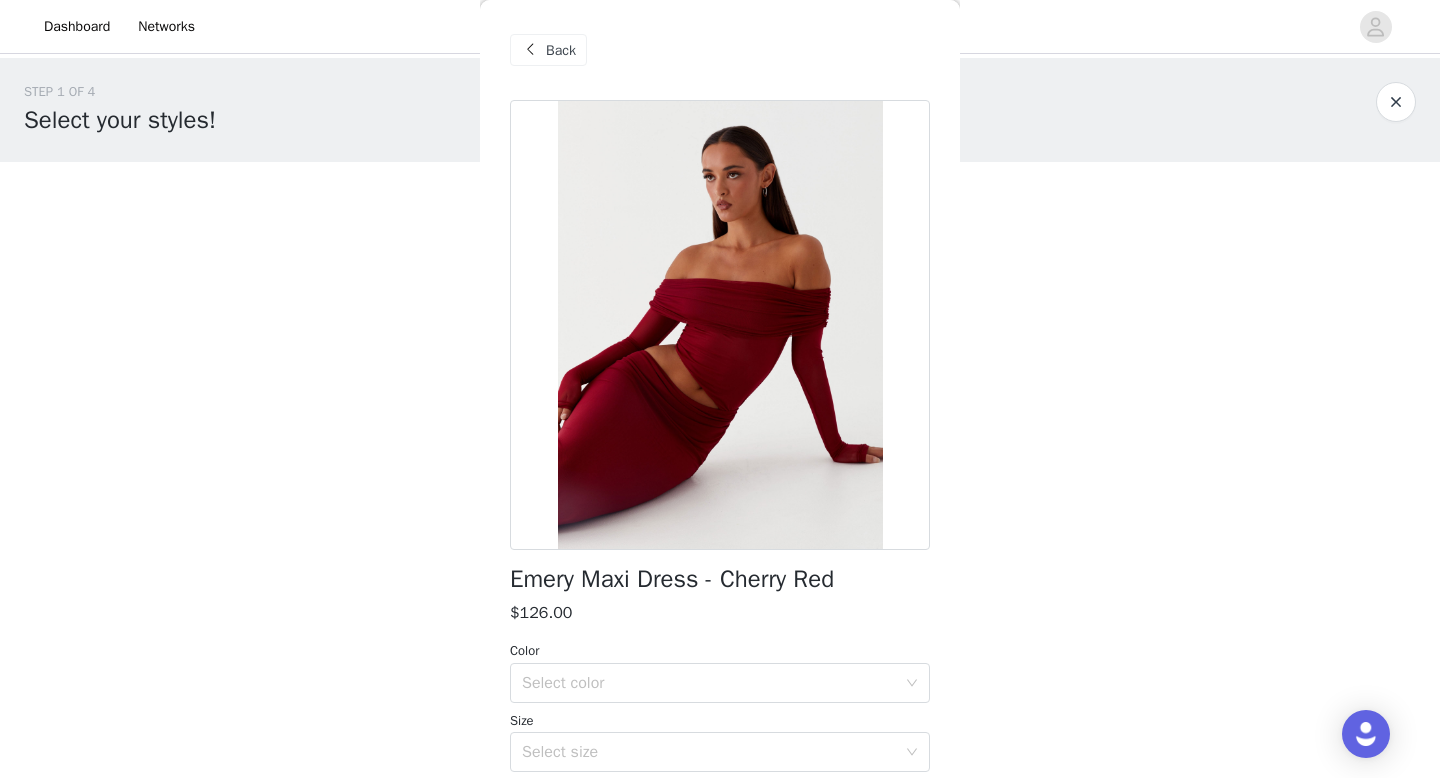 click at bounding box center [720, 325] 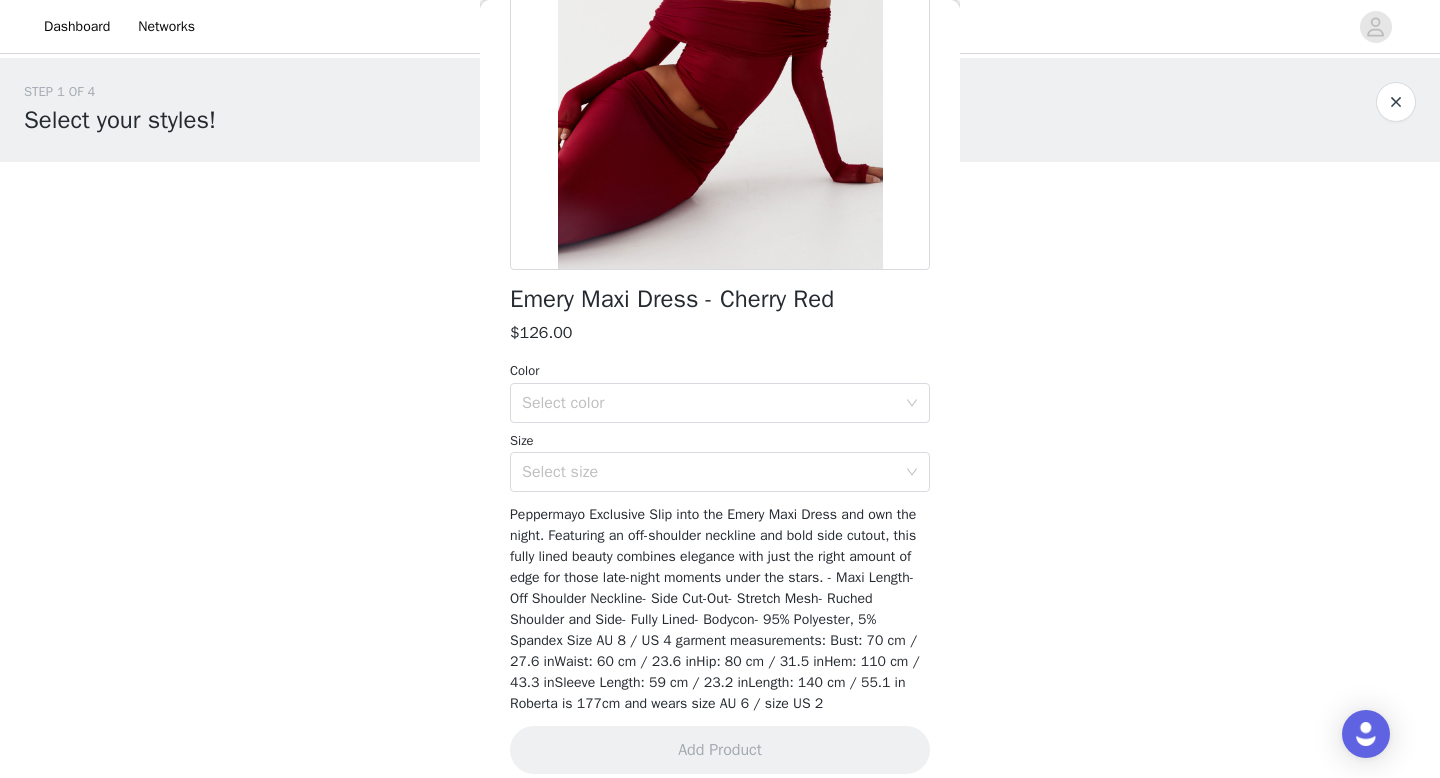 scroll, scrollTop: 321, scrollLeft: 0, axis: vertical 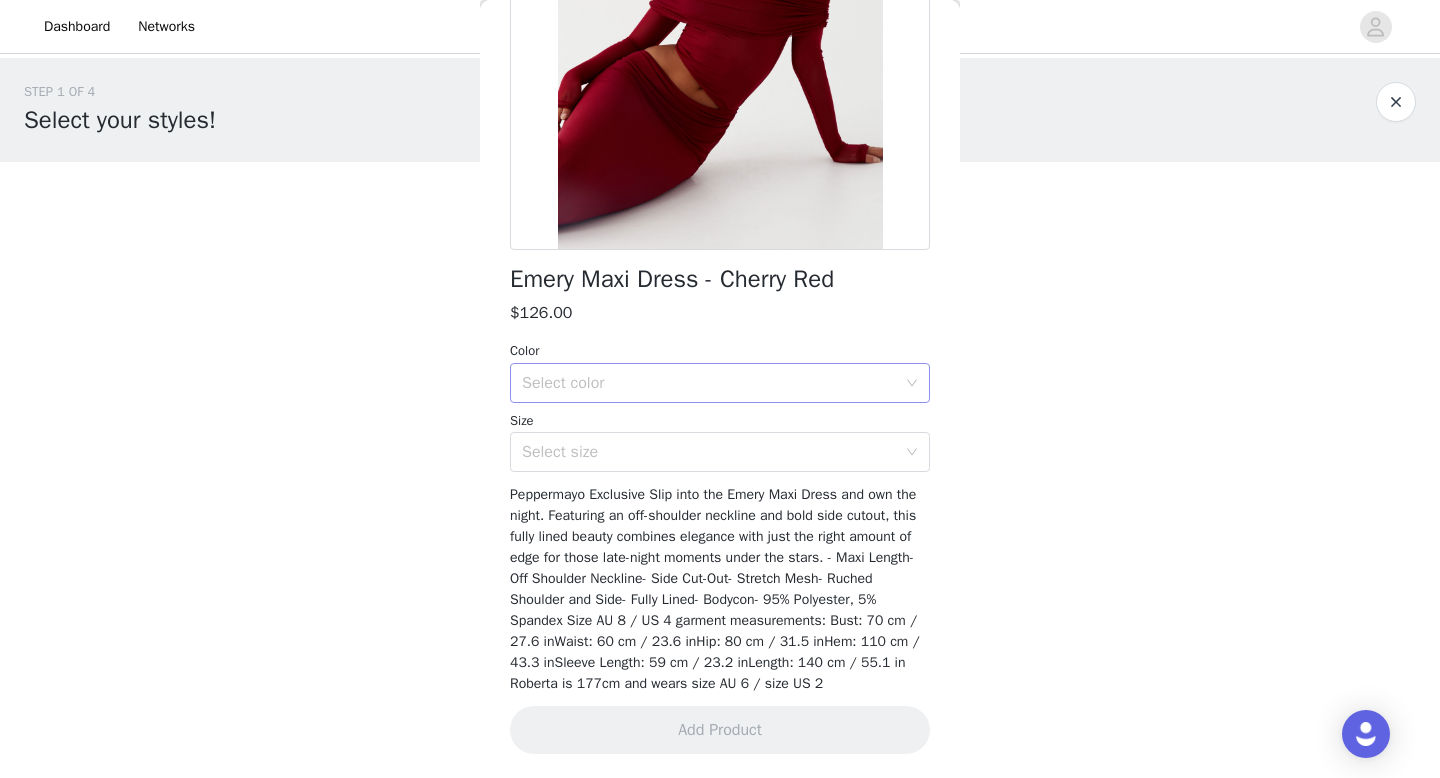 click on "Select color" at bounding box center (709, 383) 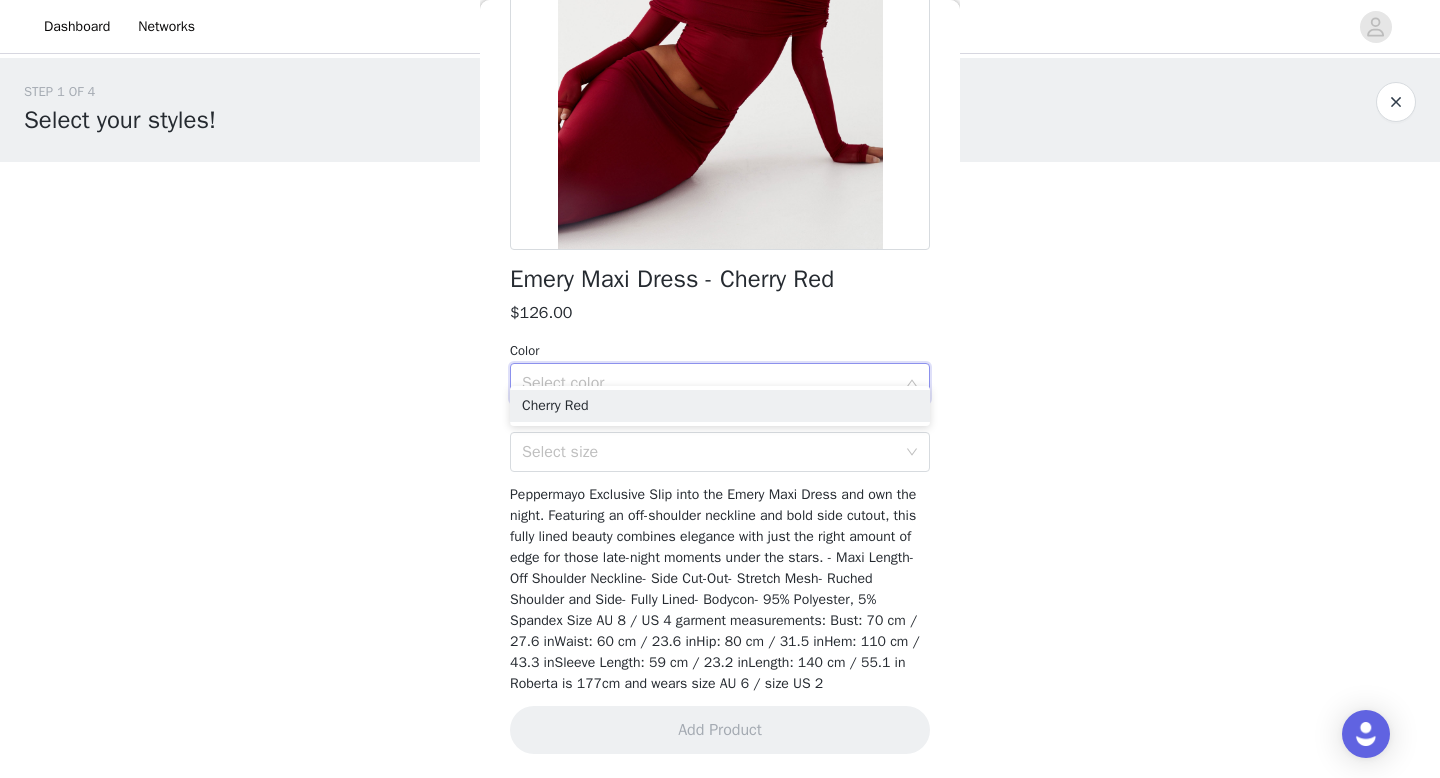 click on "Color" at bounding box center [720, 351] 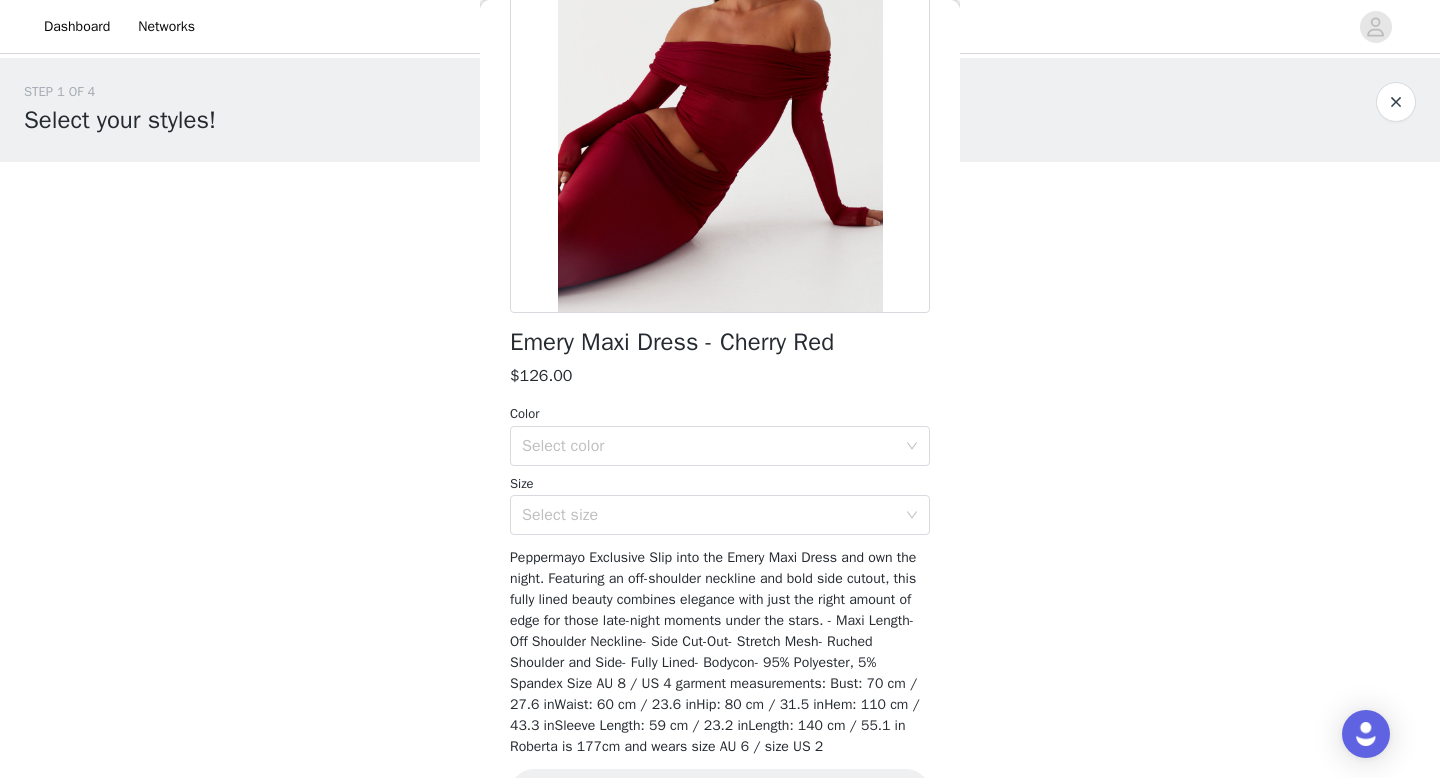 scroll, scrollTop: 321, scrollLeft: 0, axis: vertical 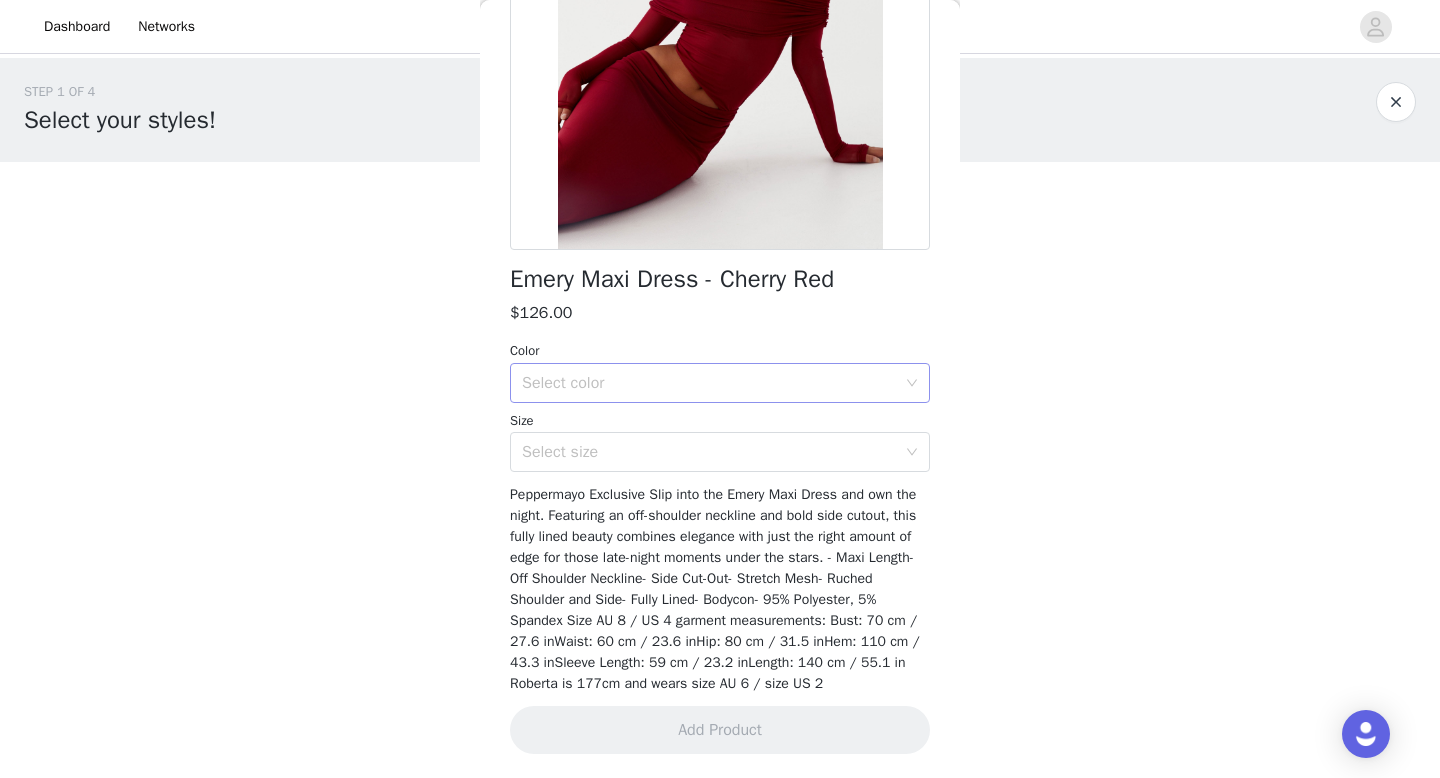 click on "Select color" at bounding box center (709, 383) 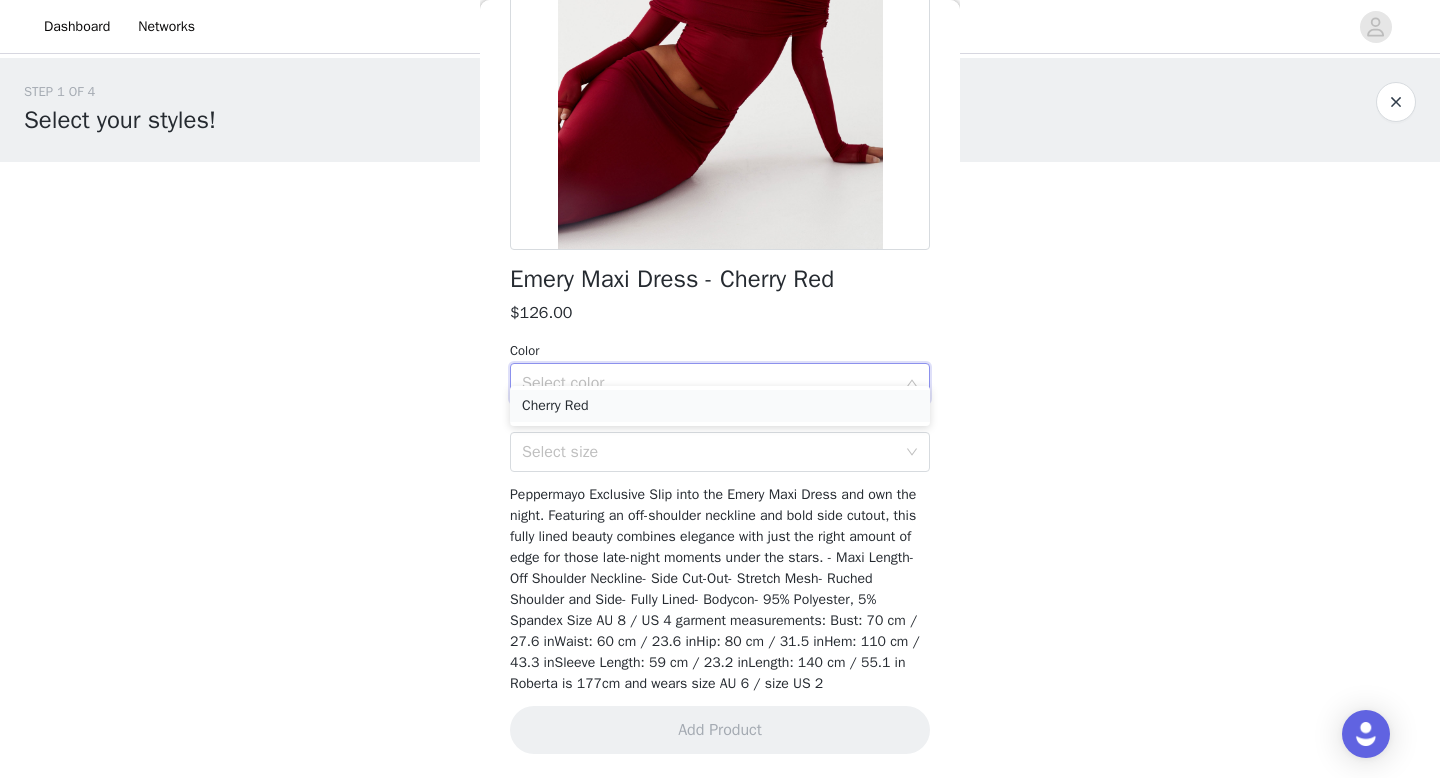 click on "Cherry Red" at bounding box center [720, 406] 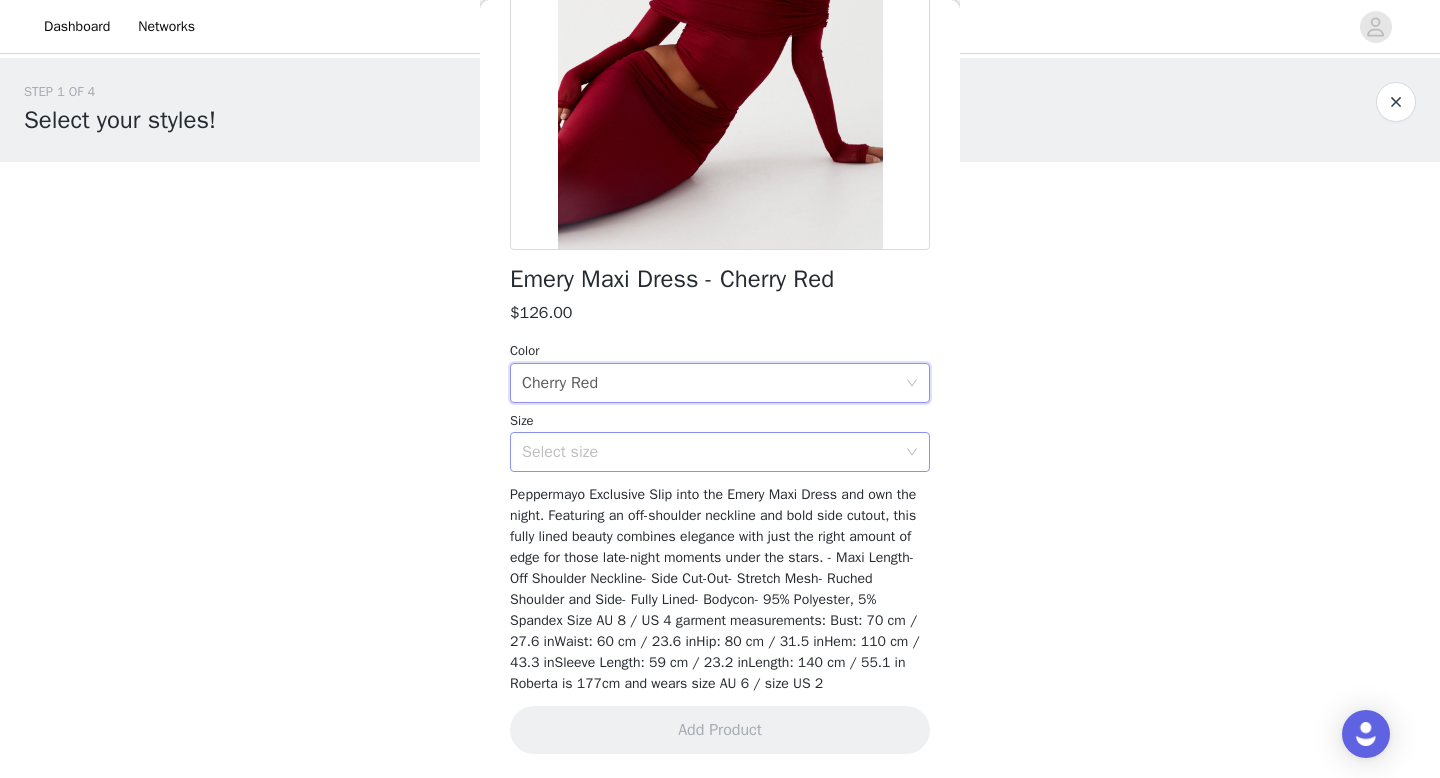 click on "Select size" at bounding box center [709, 452] 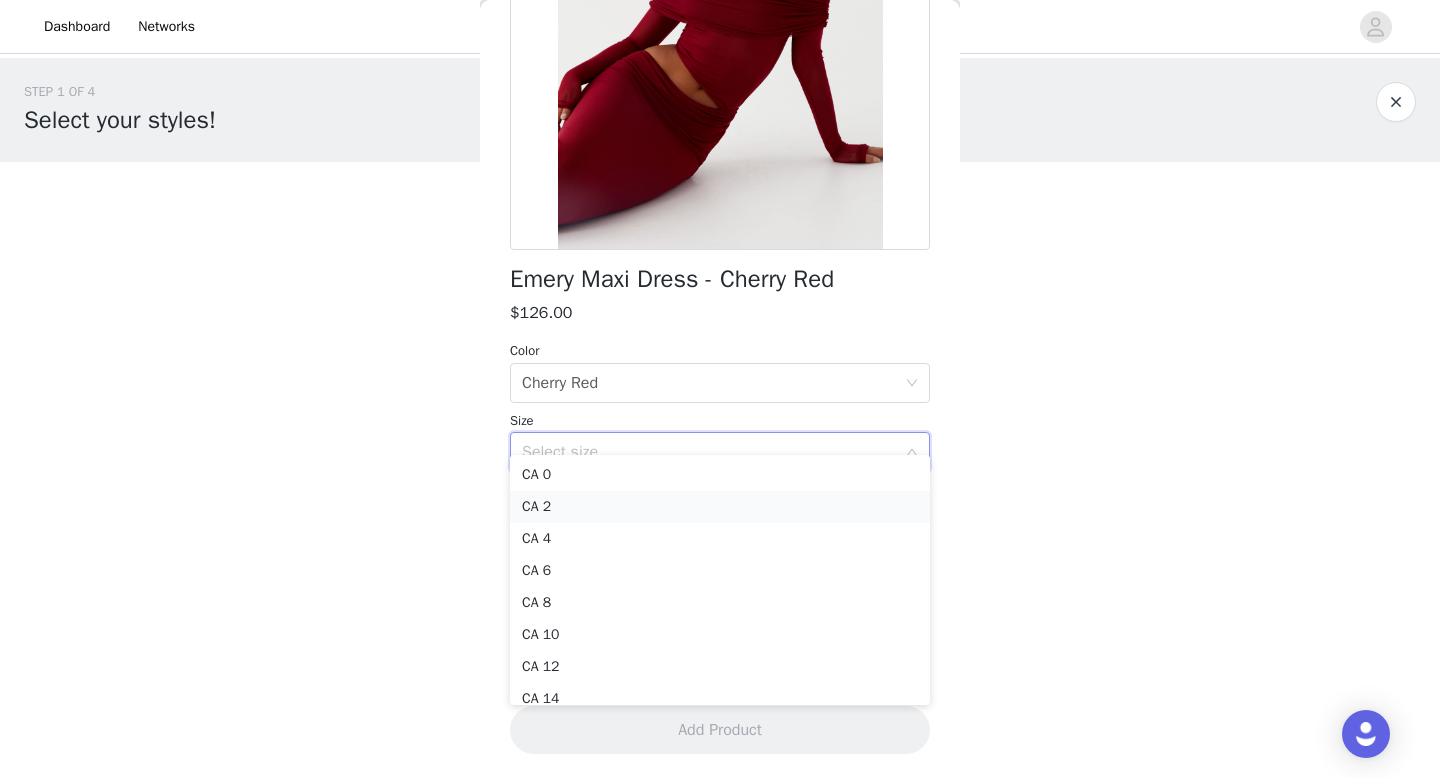 click on "CA 2" at bounding box center (720, 507) 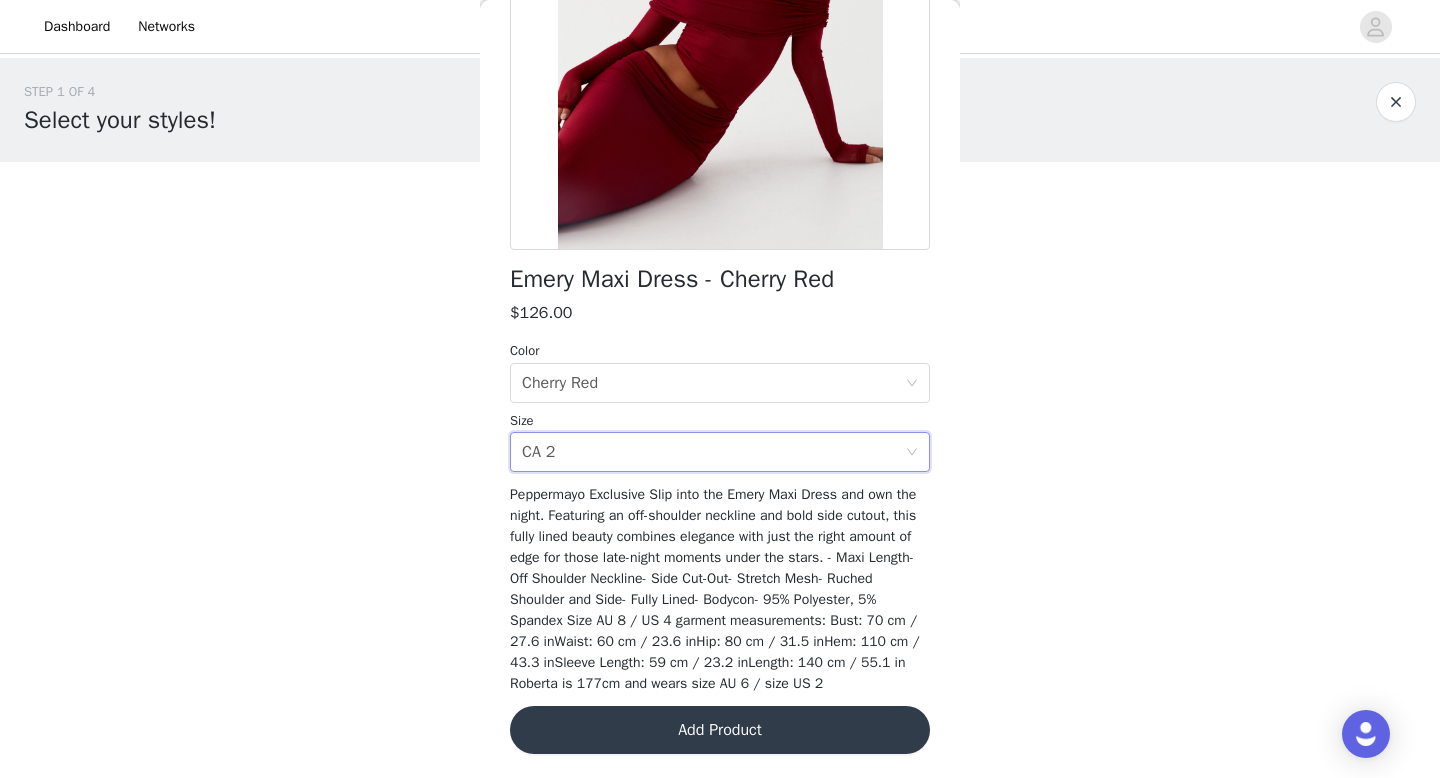 click on "STEP 1 OF 4
Select your styles!
You will receive 6 products.       1/6 Selected           Mariella Linen Maxi Skirt - White     $126.00       White, [STATE] [NUMBER]       Edit   Remove     Add Product       Back     Emery Maxi Dress - Cherry Red       $126.00         Color   Select color Cherry Red Size   Select size [STATE] [NUMBER]     Add Product
Step 1 of 4" at bounding box center (720, 377) 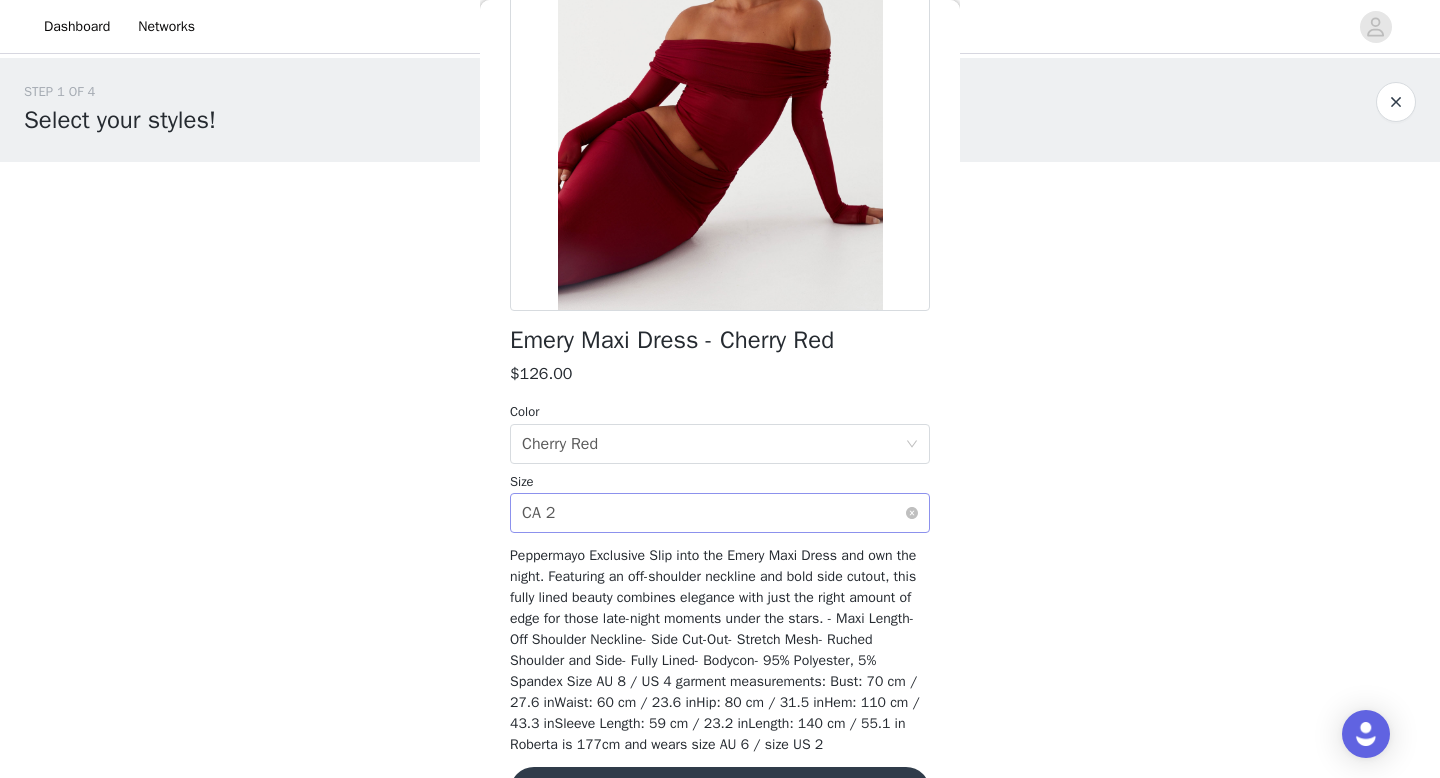 scroll, scrollTop: 321, scrollLeft: 0, axis: vertical 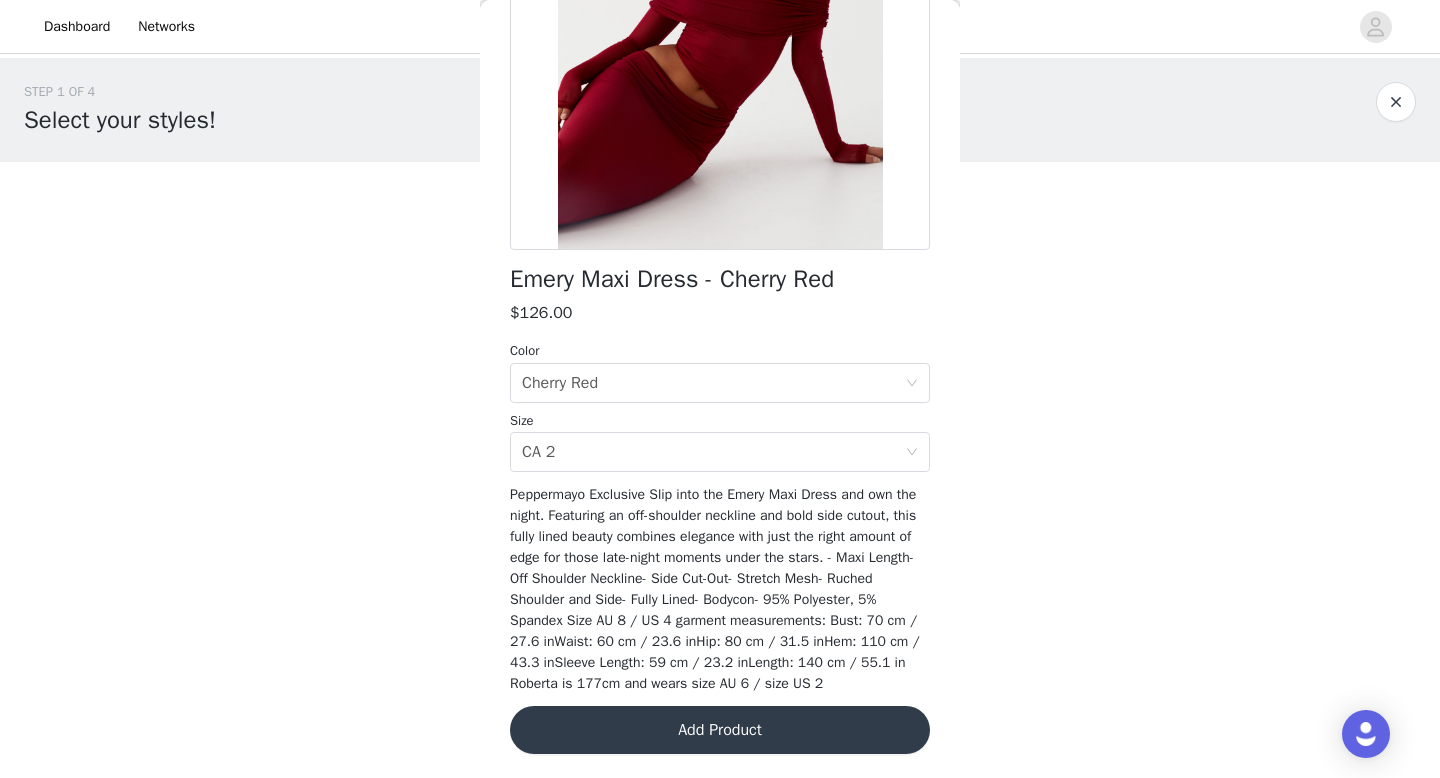 click on "Add Product" at bounding box center (720, 730) 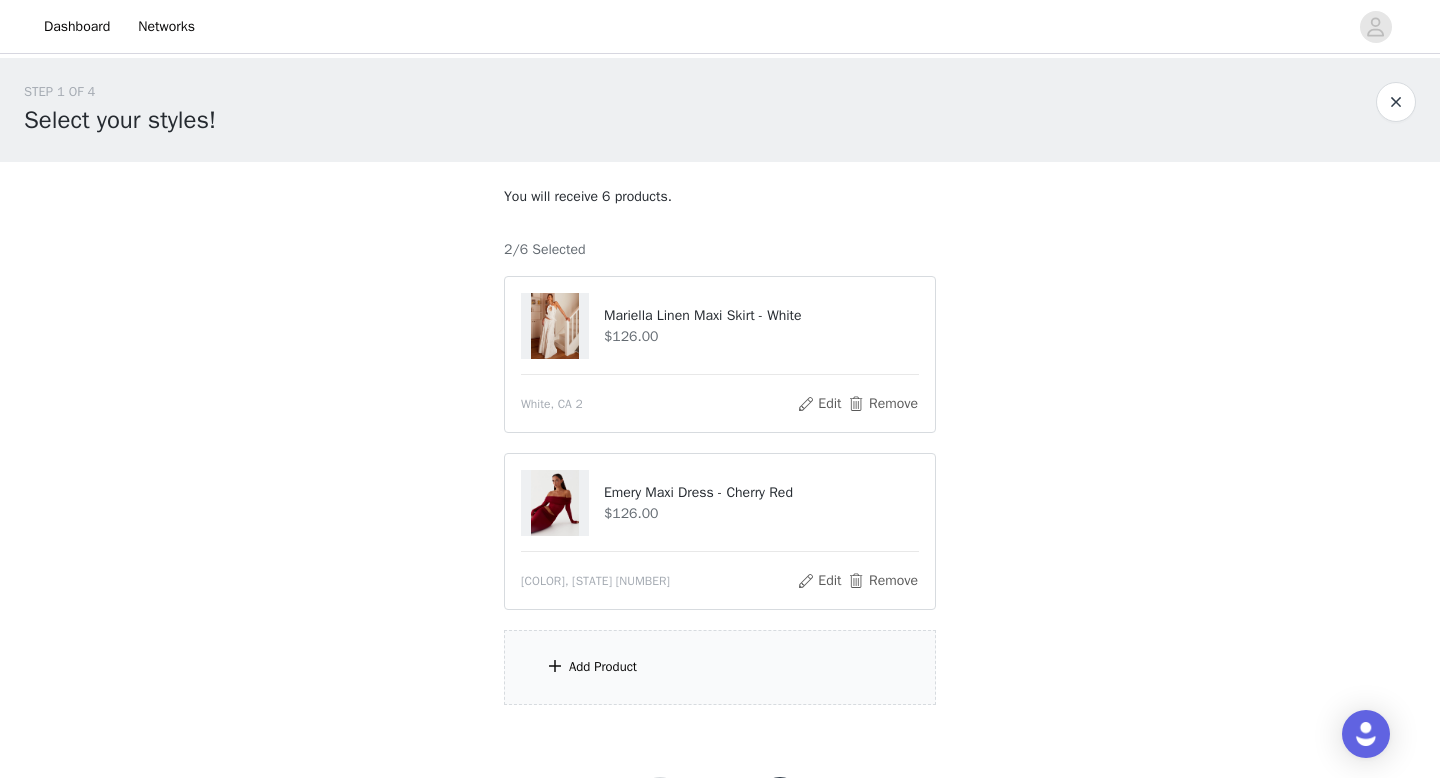 click on "Add Product" at bounding box center [720, 667] 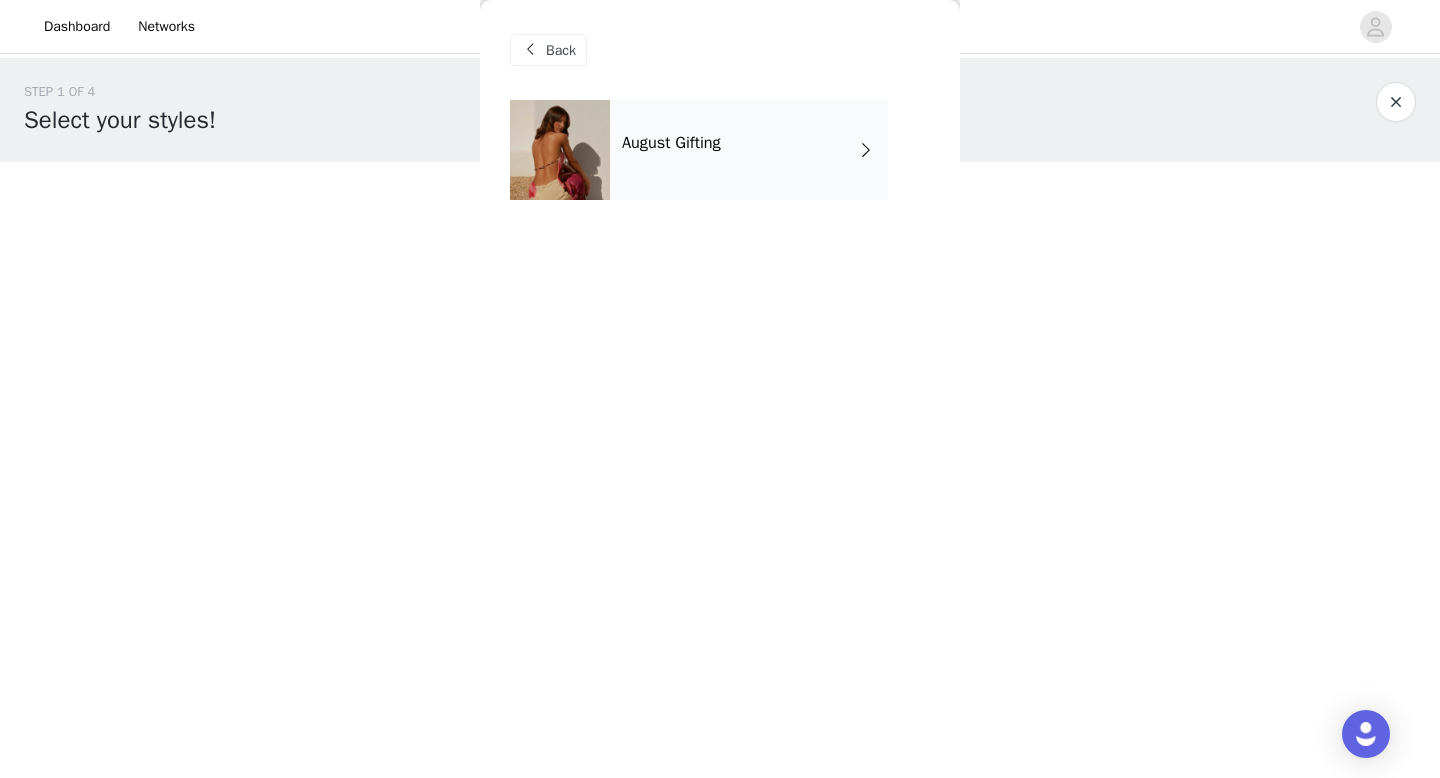 click on "August Gifting" at bounding box center (749, 150) 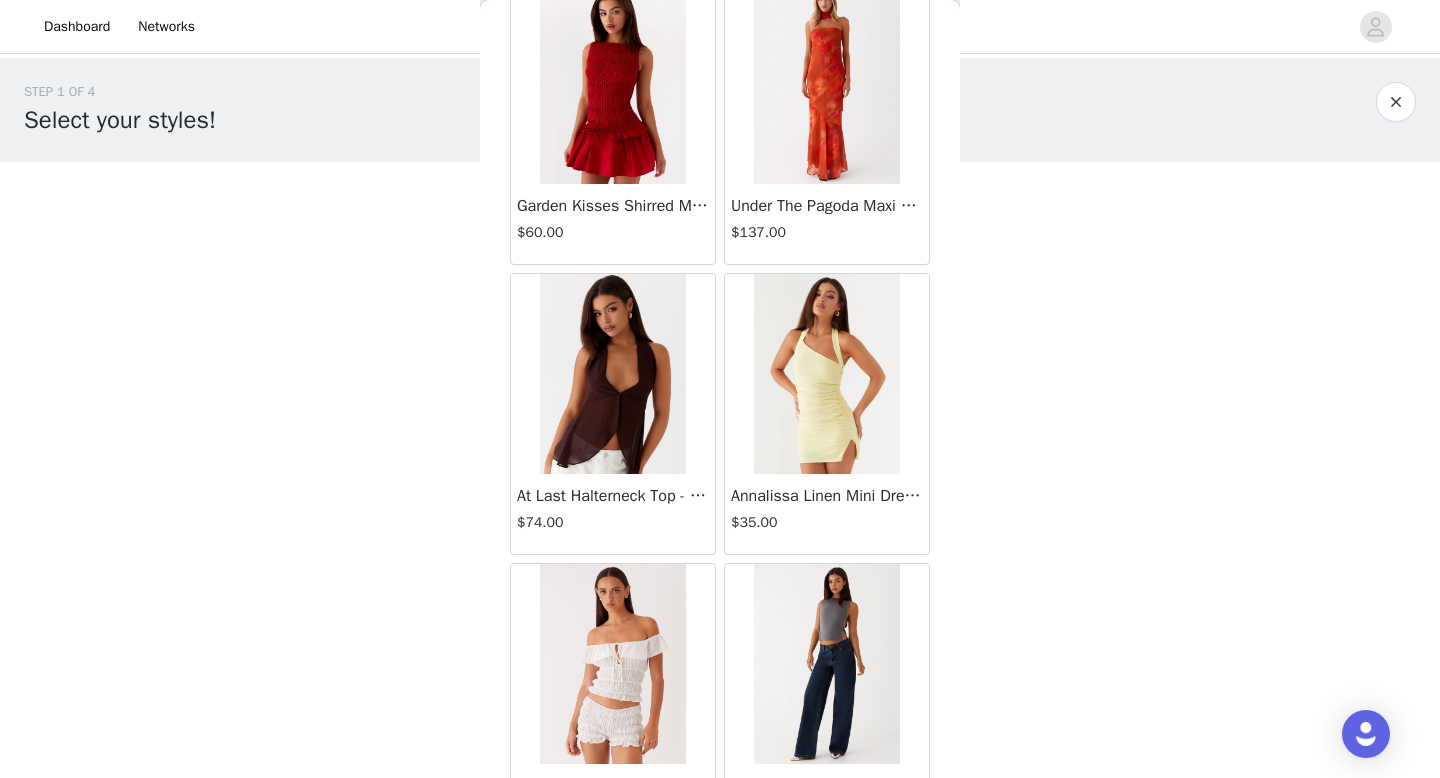 scroll, scrollTop: 2282, scrollLeft: 0, axis: vertical 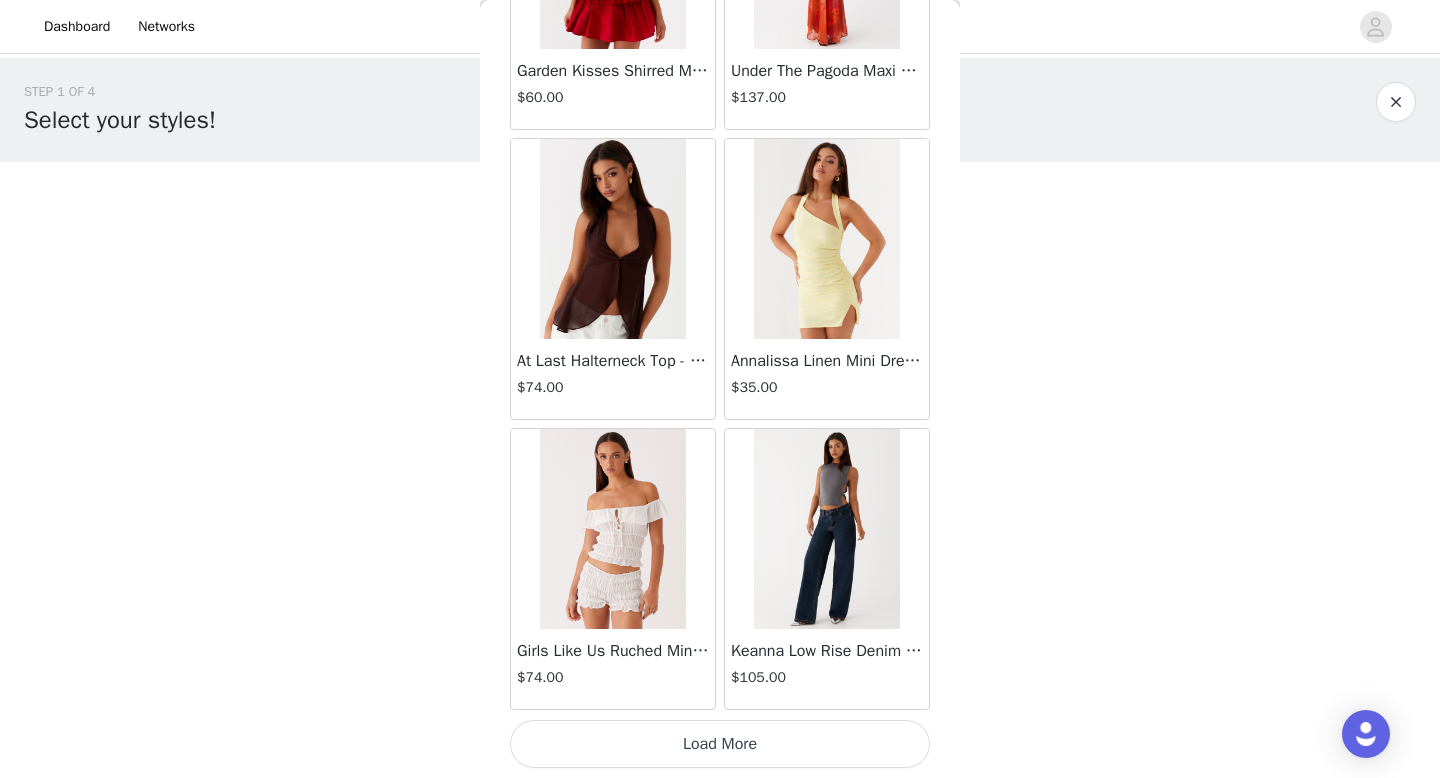 click on "Load More" at bounding box center (720, 744) 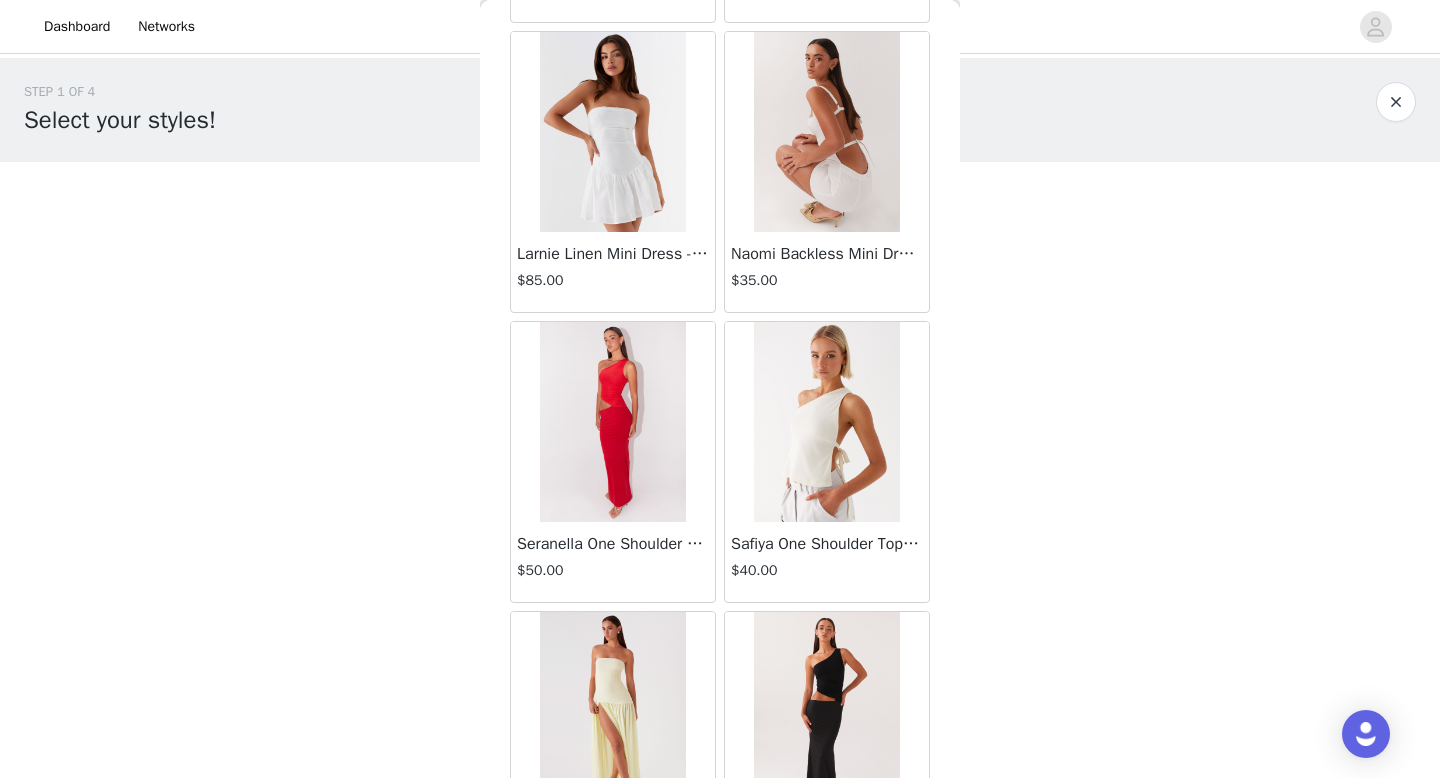 scroll, scrollTop: 5182, scrollLeft: 0, axis: vertical 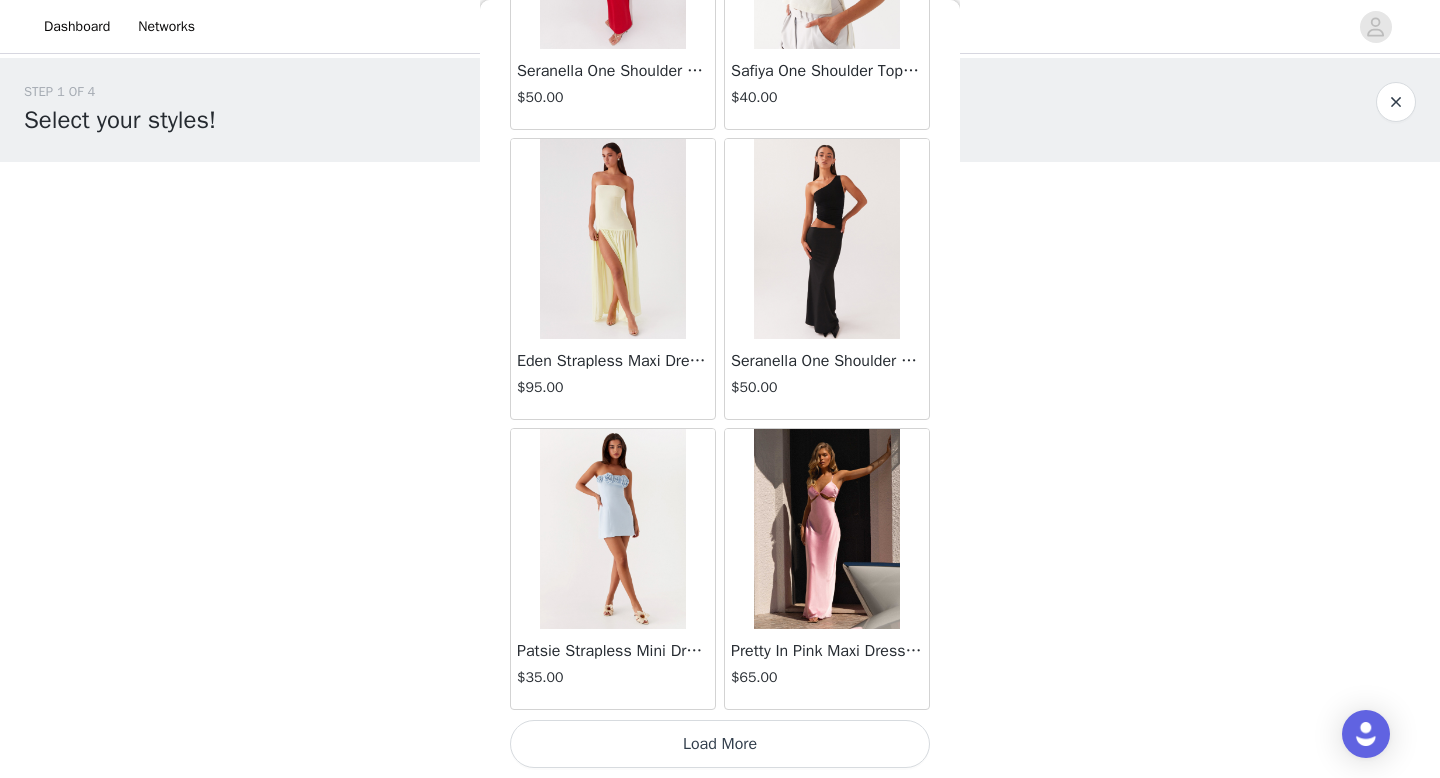 click on "Load More" at bounding box center (720, 744) 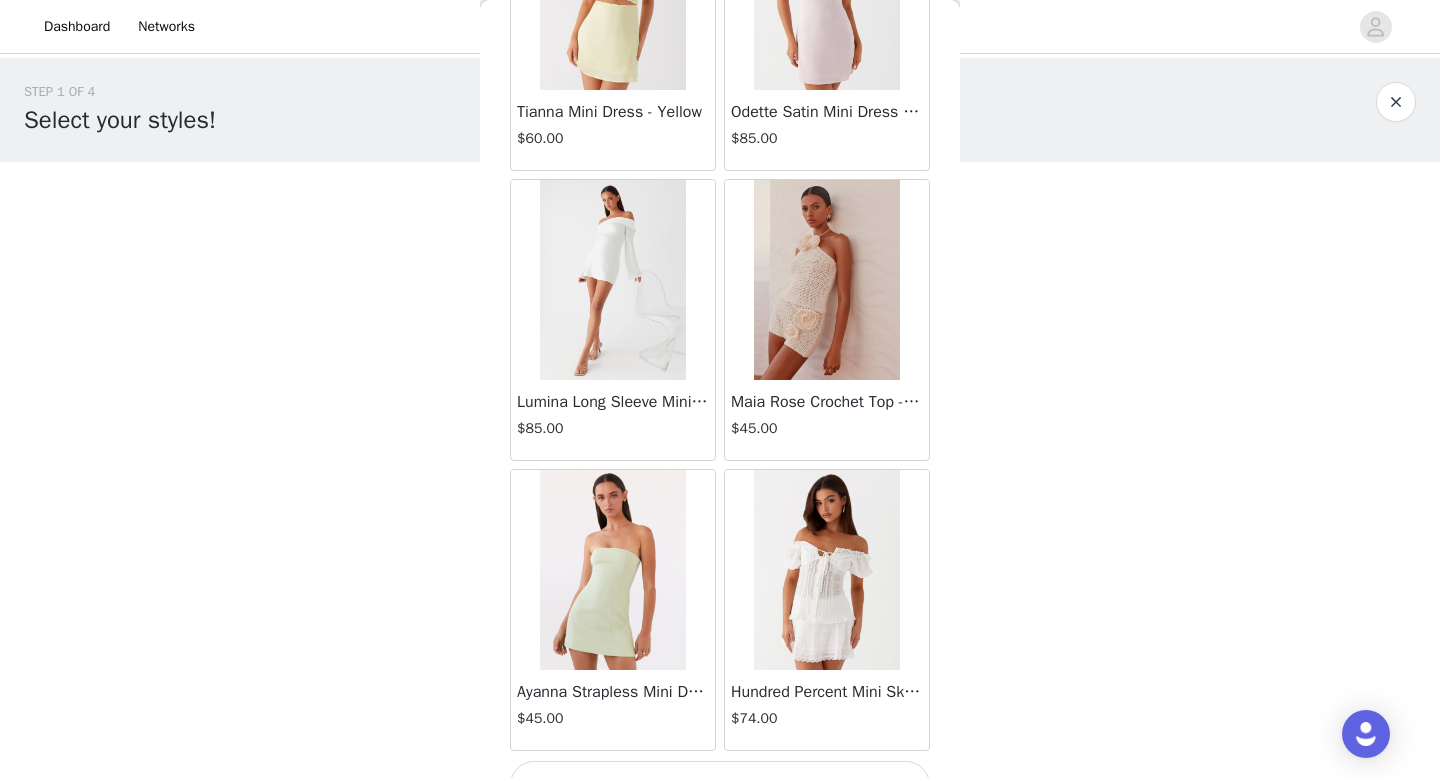 scroll, scrollTop: 8082, scrollLeft: 0, axis: vertical 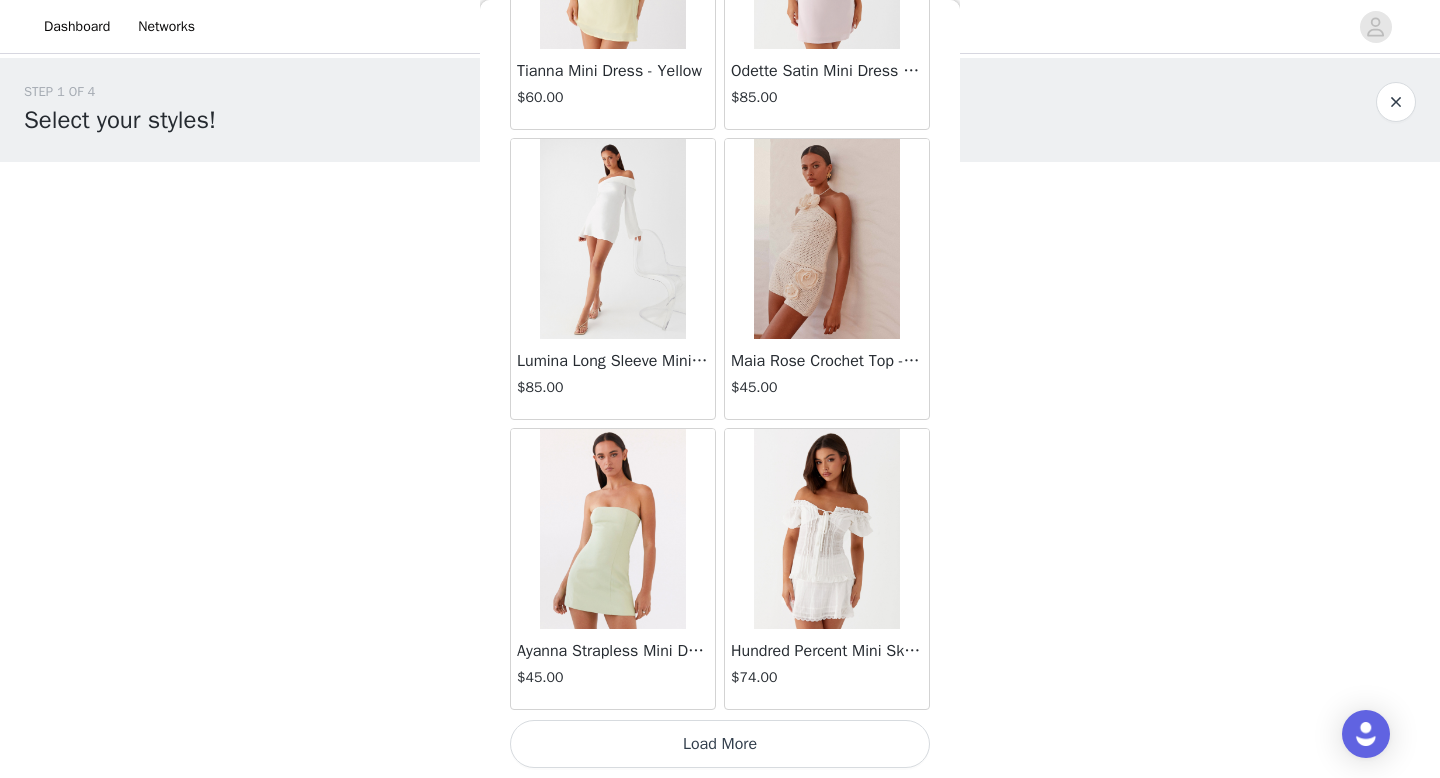 click on "Load More" at bounding box center (720, 744) 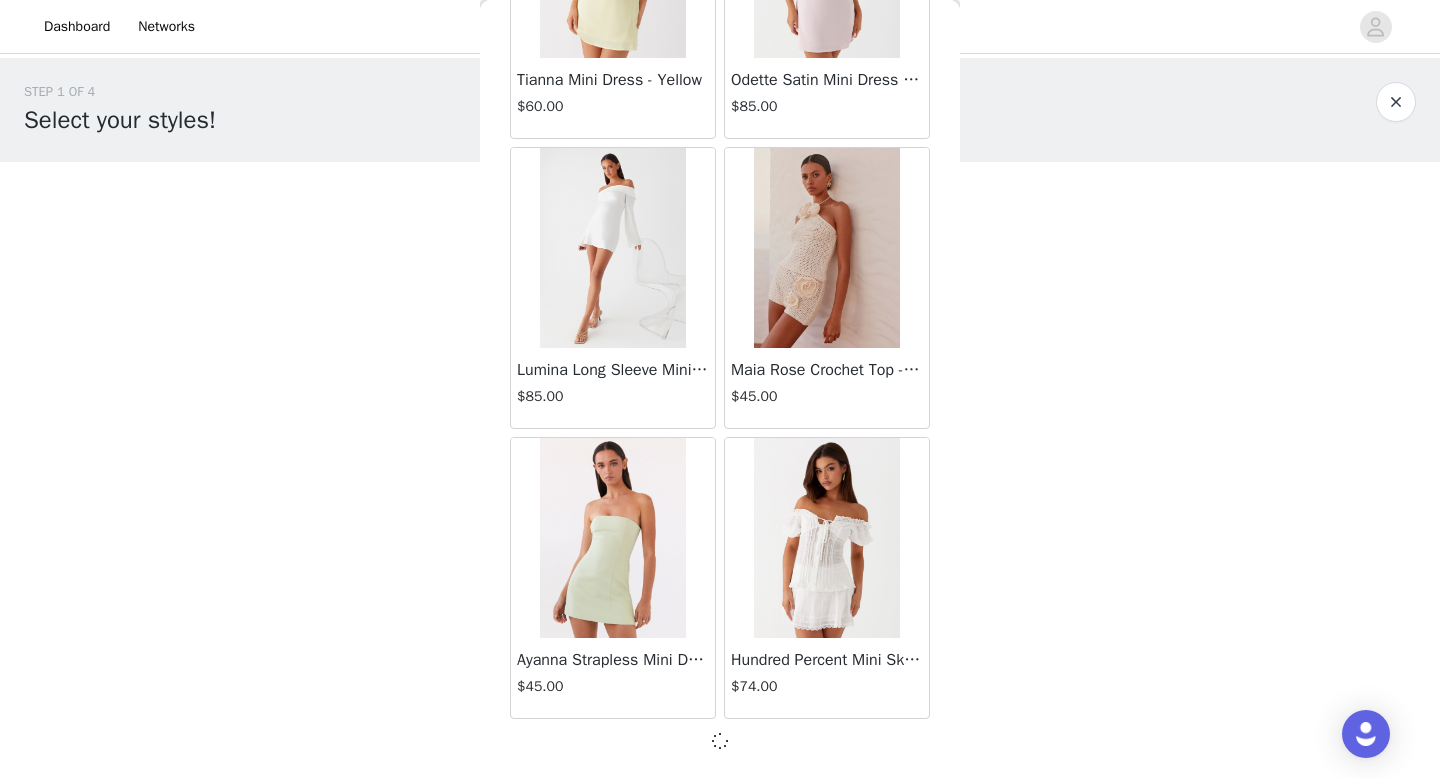 scroll, scrollTop: 94, scrollLeft: 0, axis: vertical 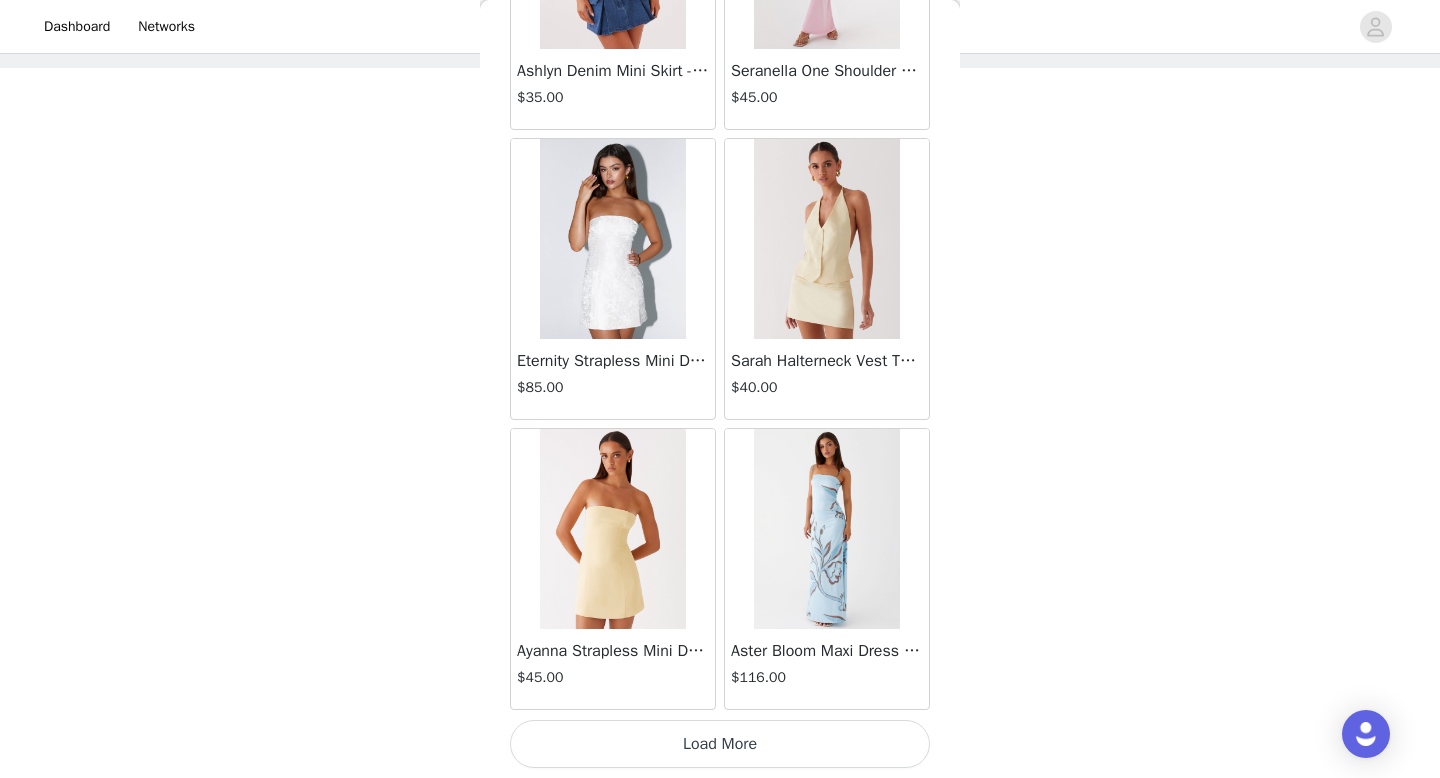 click on "Load More" at bounding box center (720, 744) 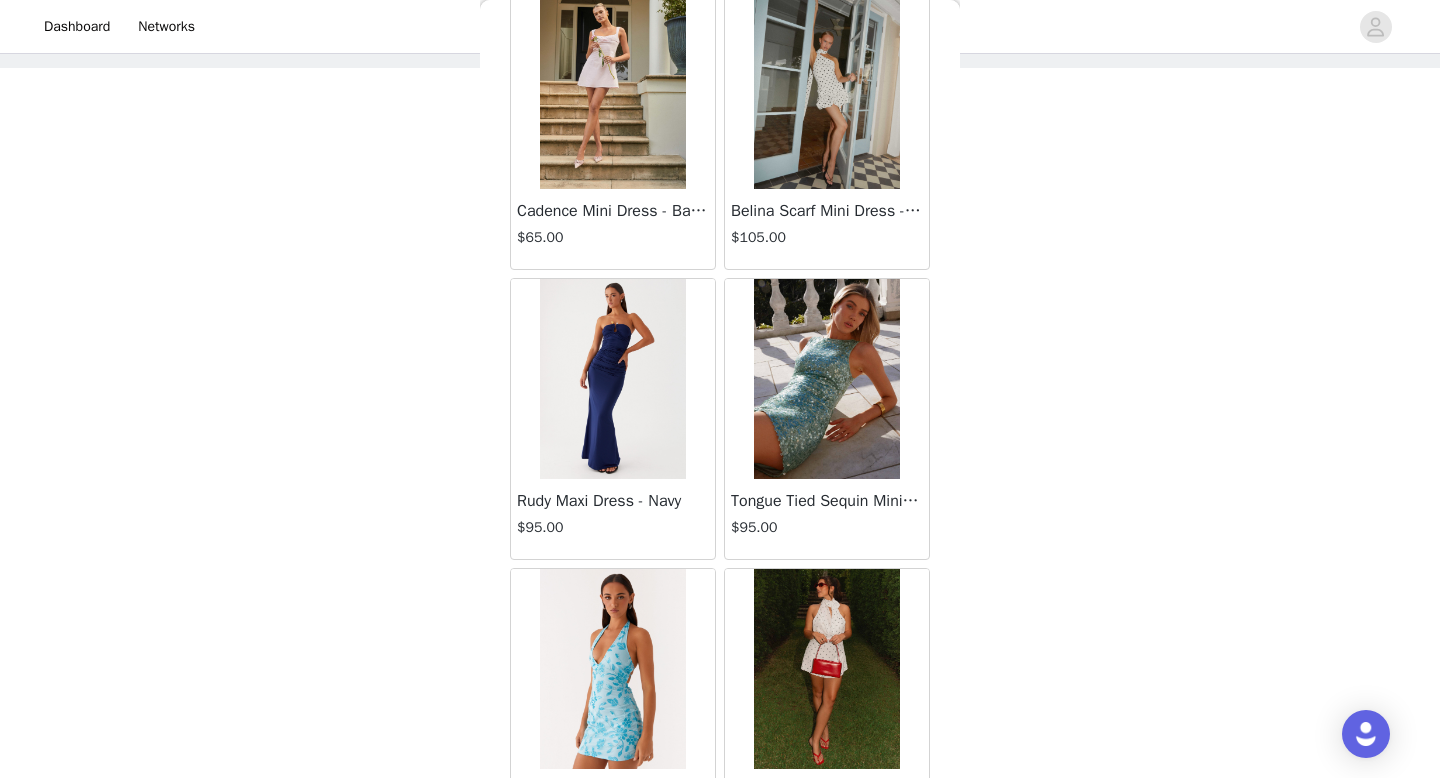 scroll, scrollTop: 13882, scrollLeft: 0, axis: vertical 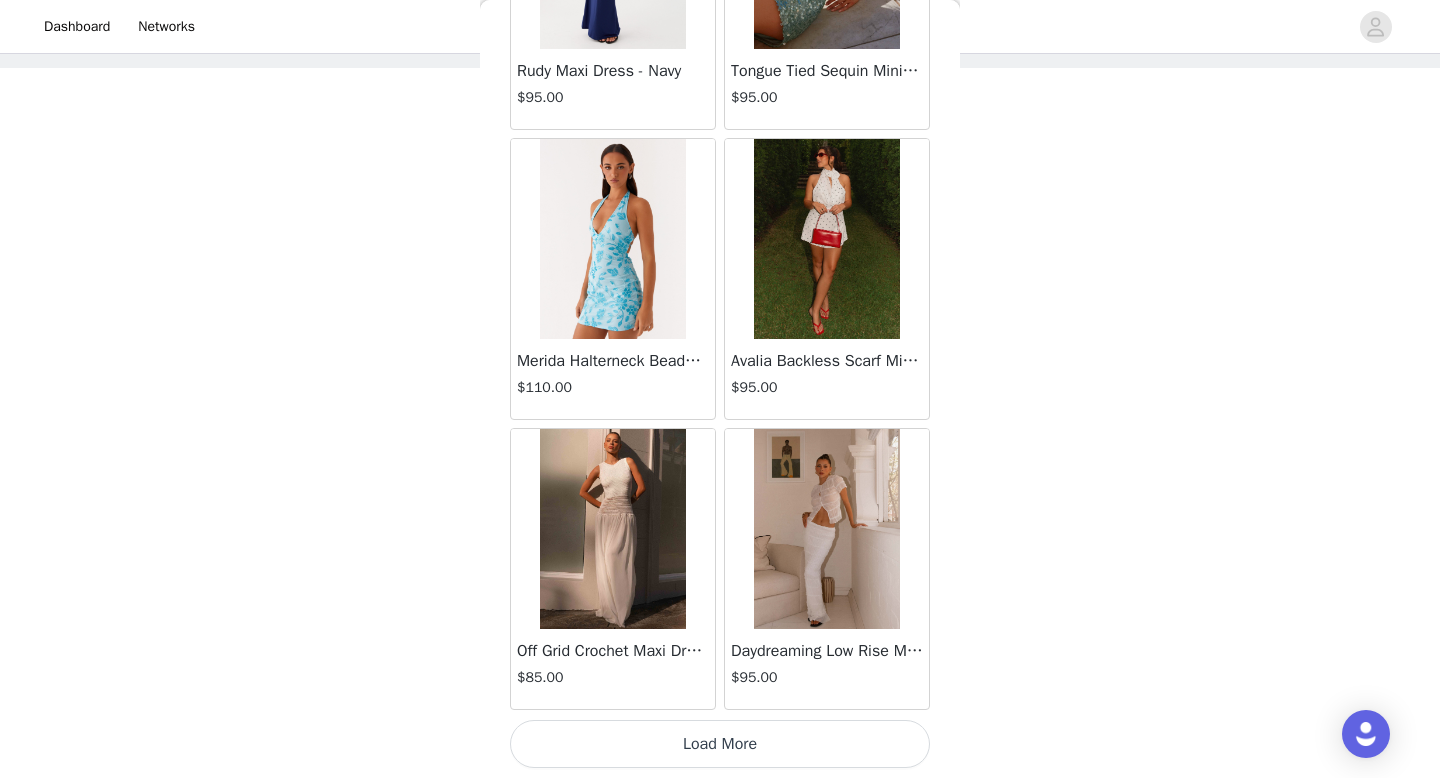 click on "Load More" at bounding box center (720, 744) 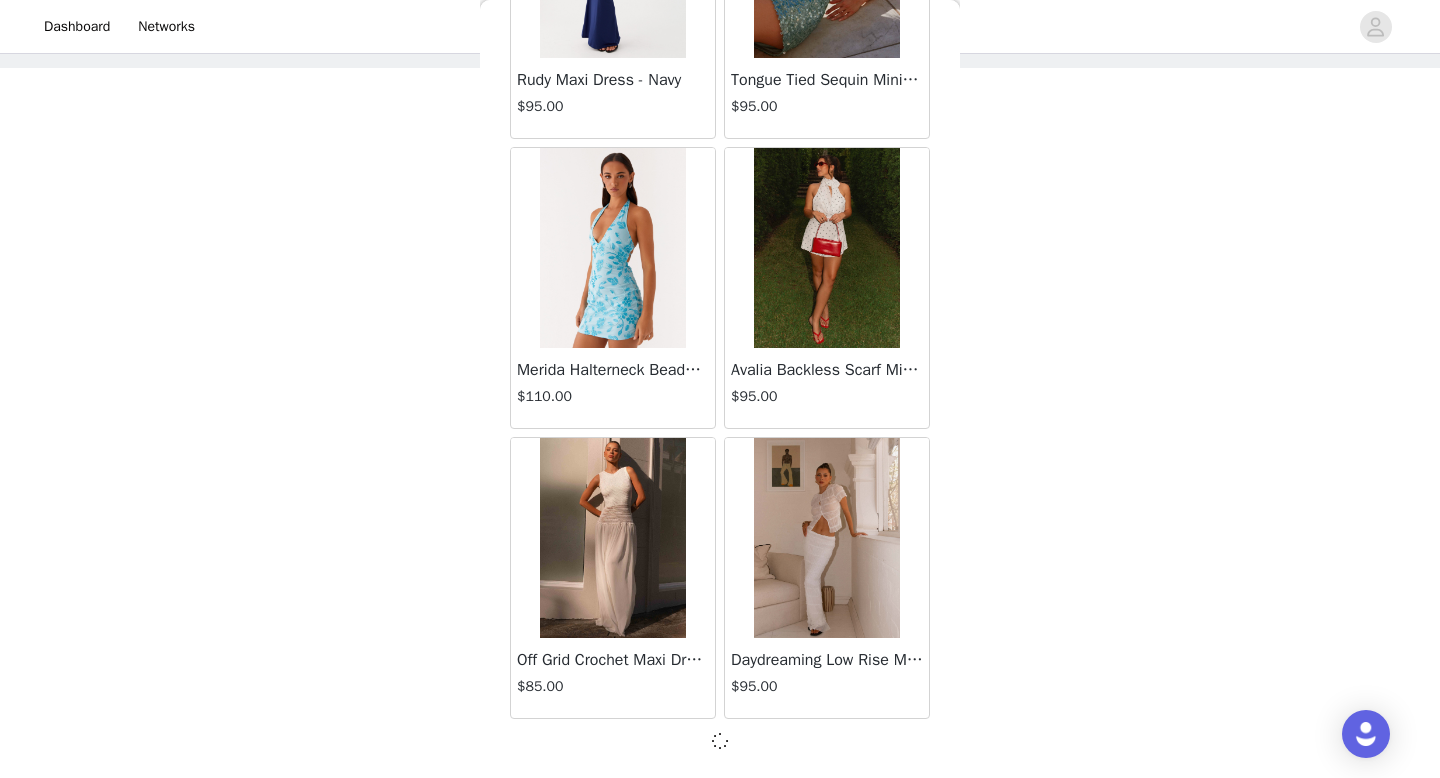 scroll, scrollTop: 13873, scrollLeft: 0, axis: vertical 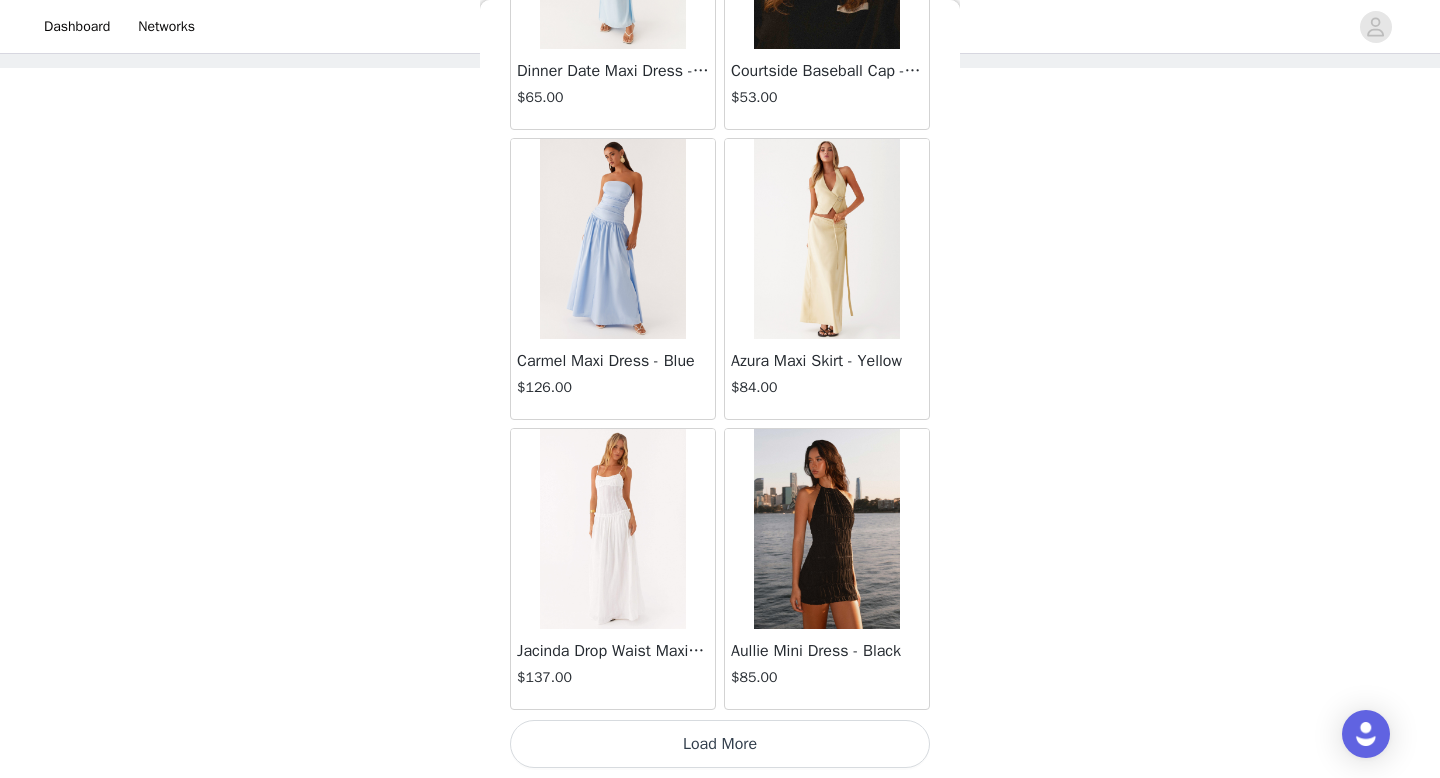click on "Load More" at bounding box center (720, 744) 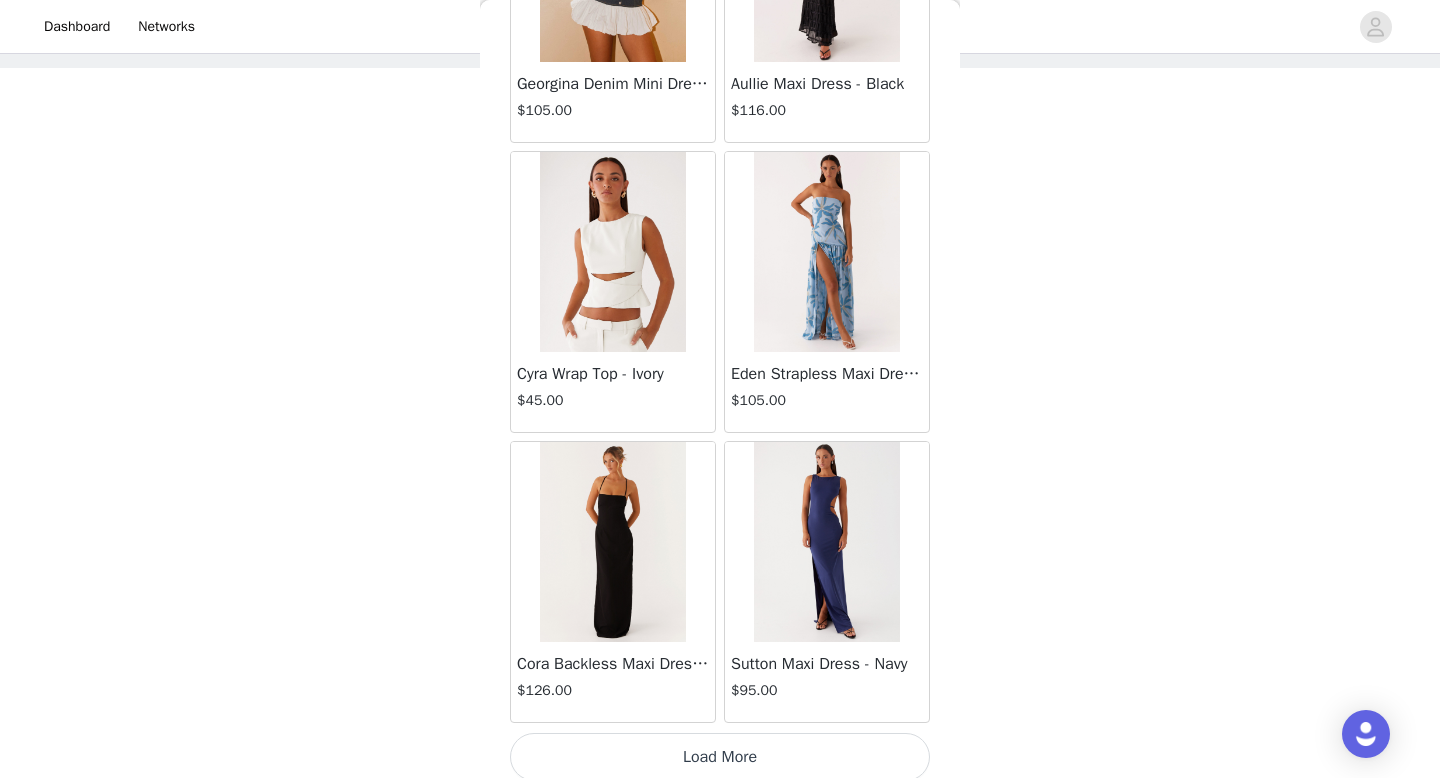 scroll, scrollTop: 19682, scrollLeft: 0, axis: vertical 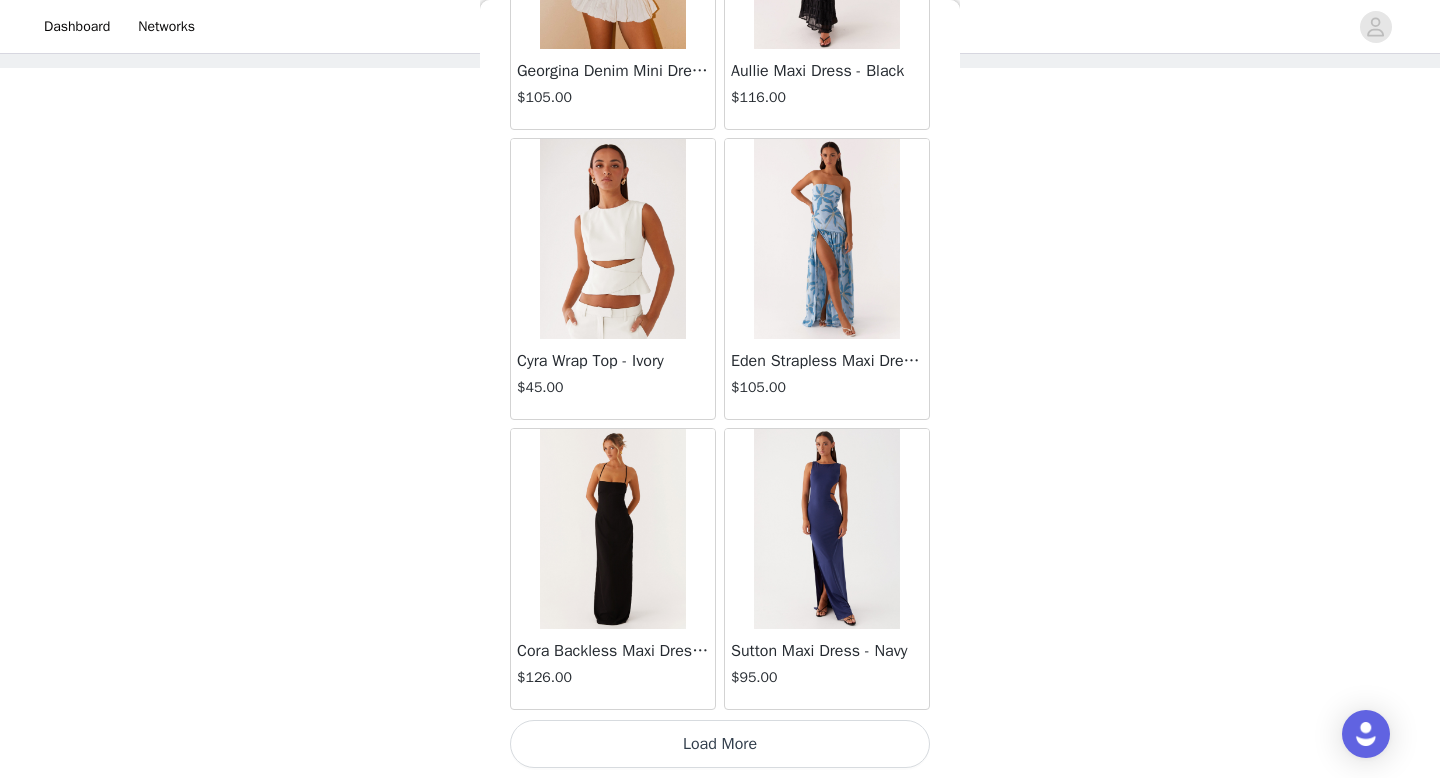 click on "Load More" at bounding box center [720, 744] 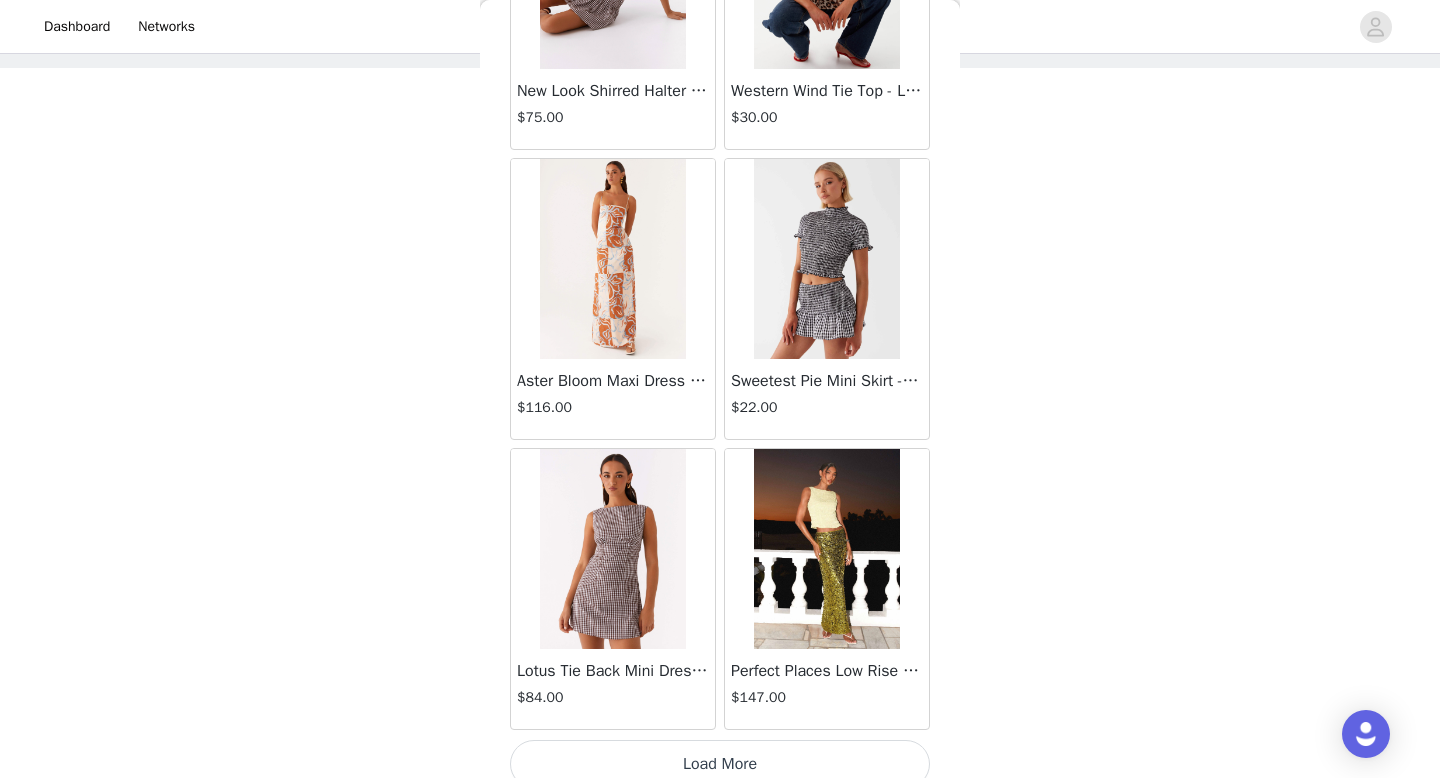 scroll, scrollTop: 22582, scrollLeft: 0, axis: vertical 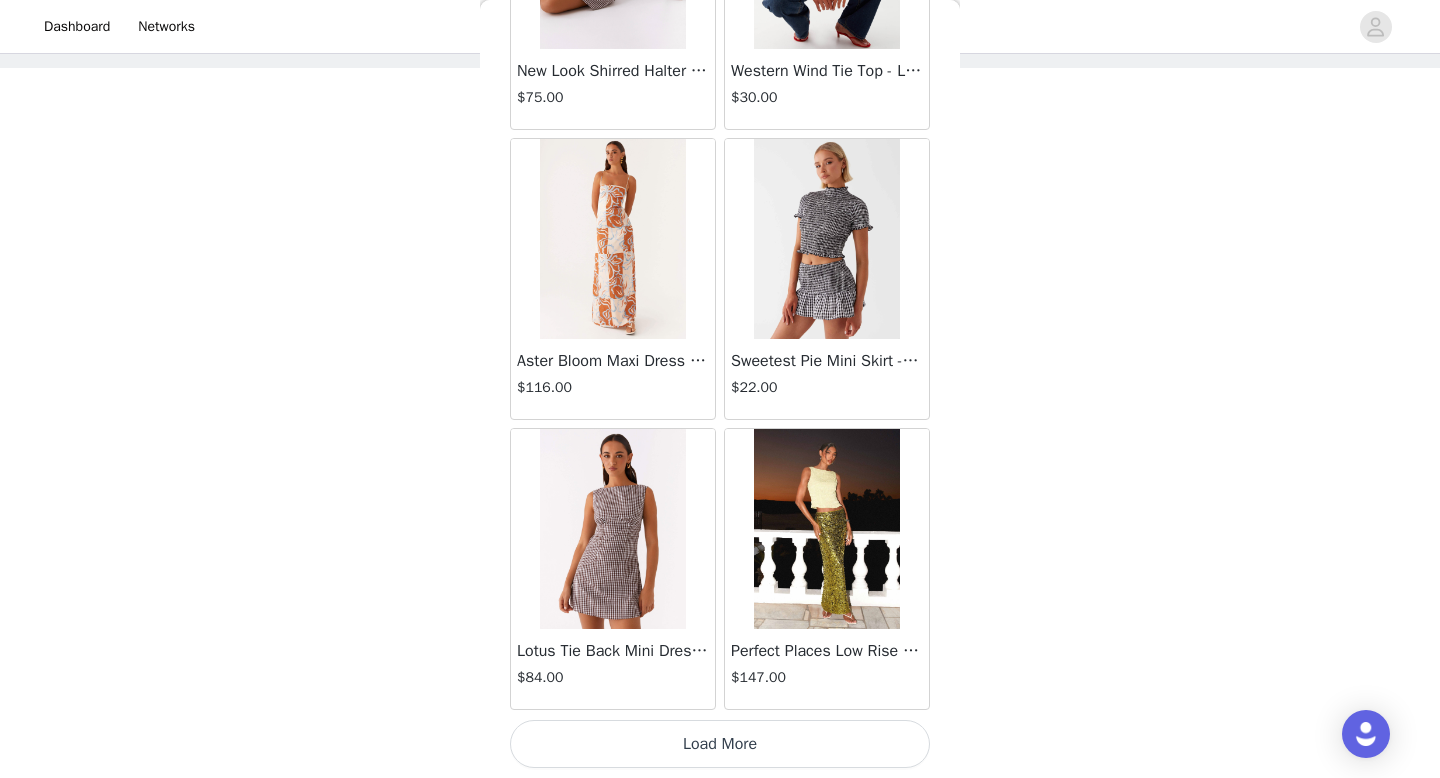 click on "Load More" at bounding box center (720, 744) 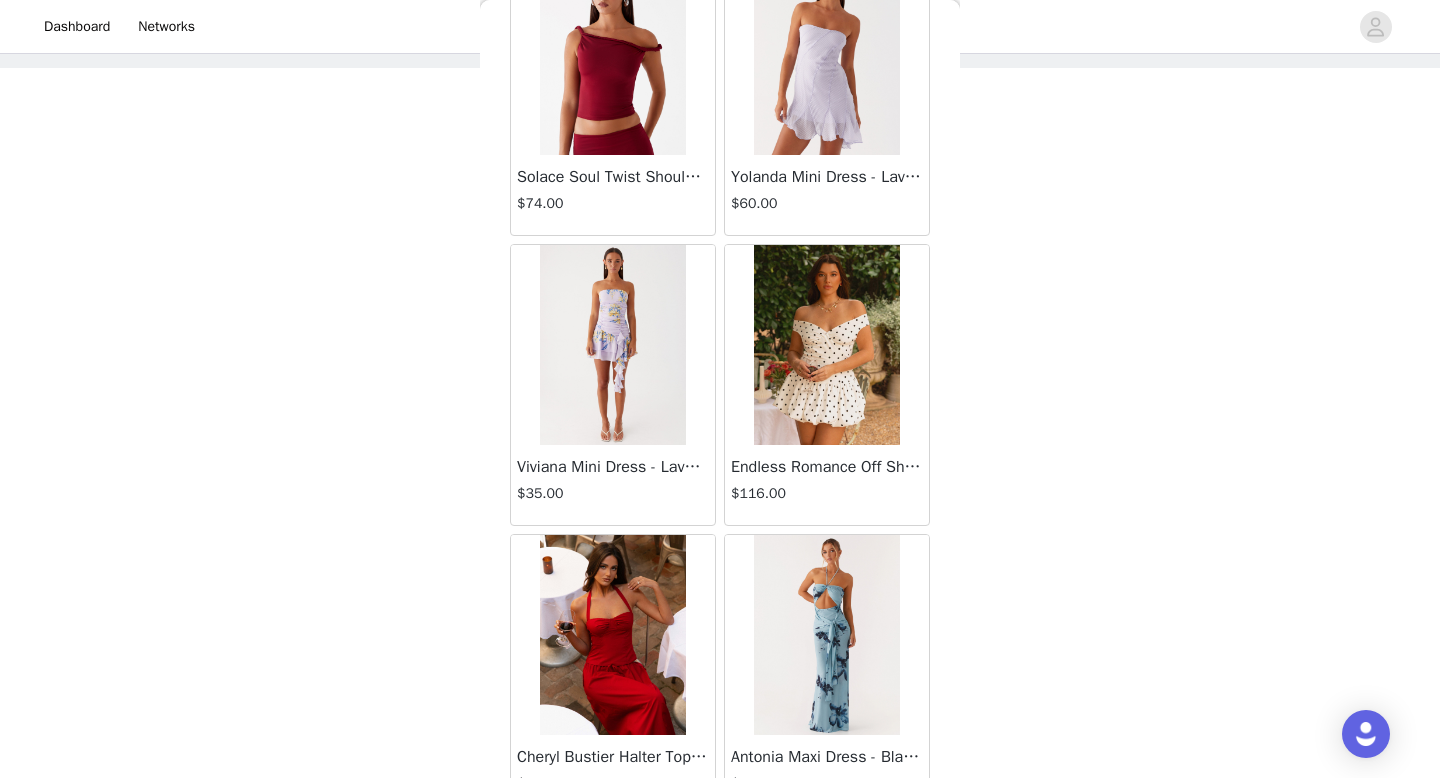 scroll, scrollTop: 25482, scrollLeft: 0, axis: vertical 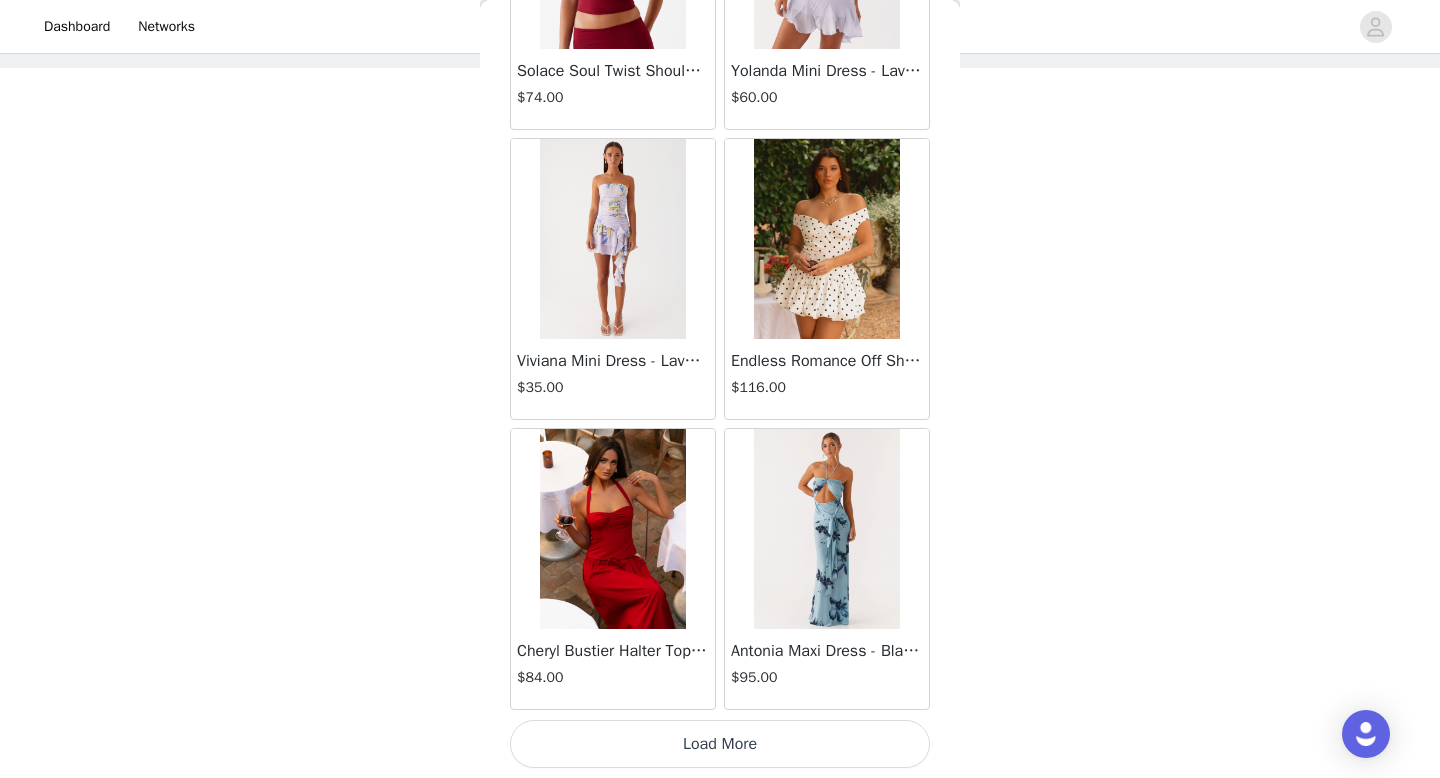 click on "Load More" at bounding box center [720, 744] 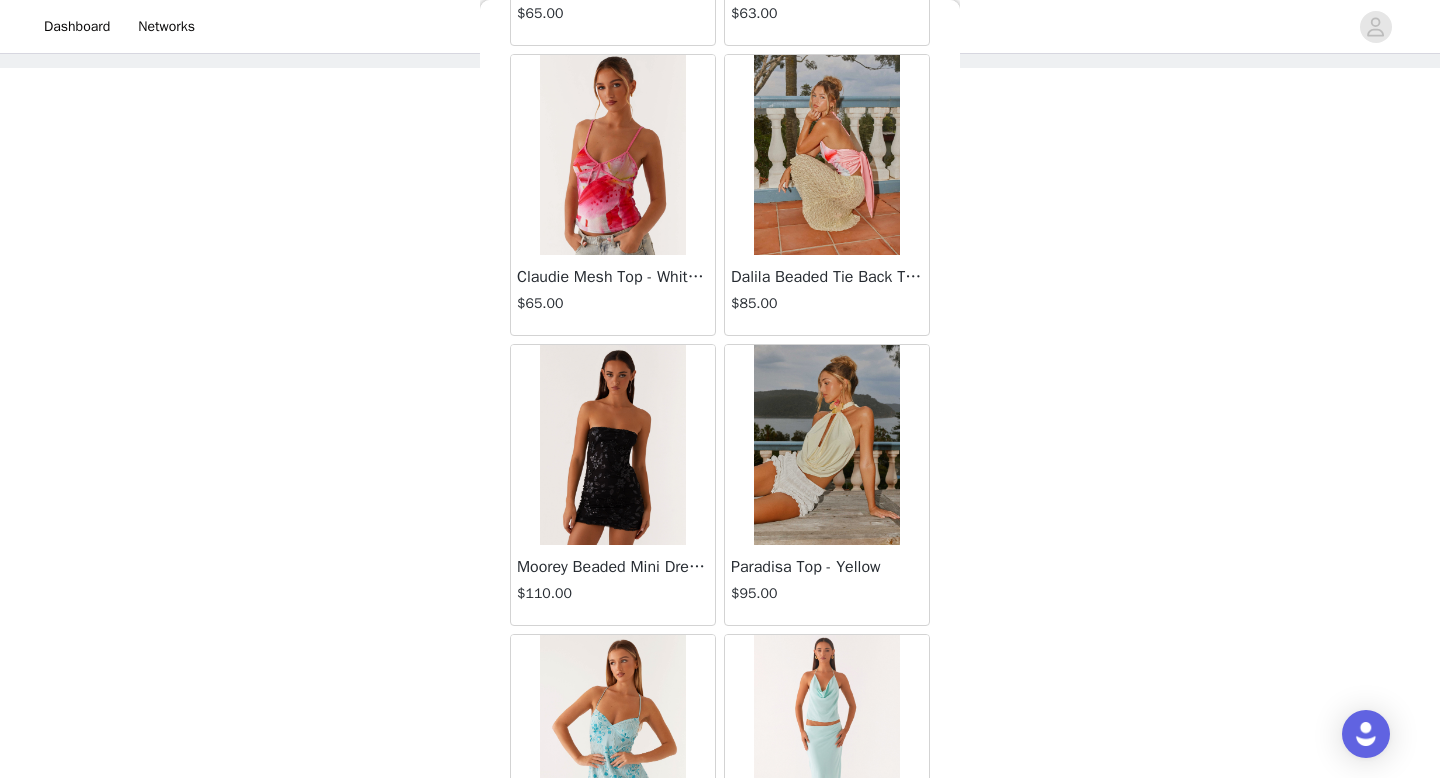 scroll, scrollTop: 28382, scrollLeft: 0, axis: vertical 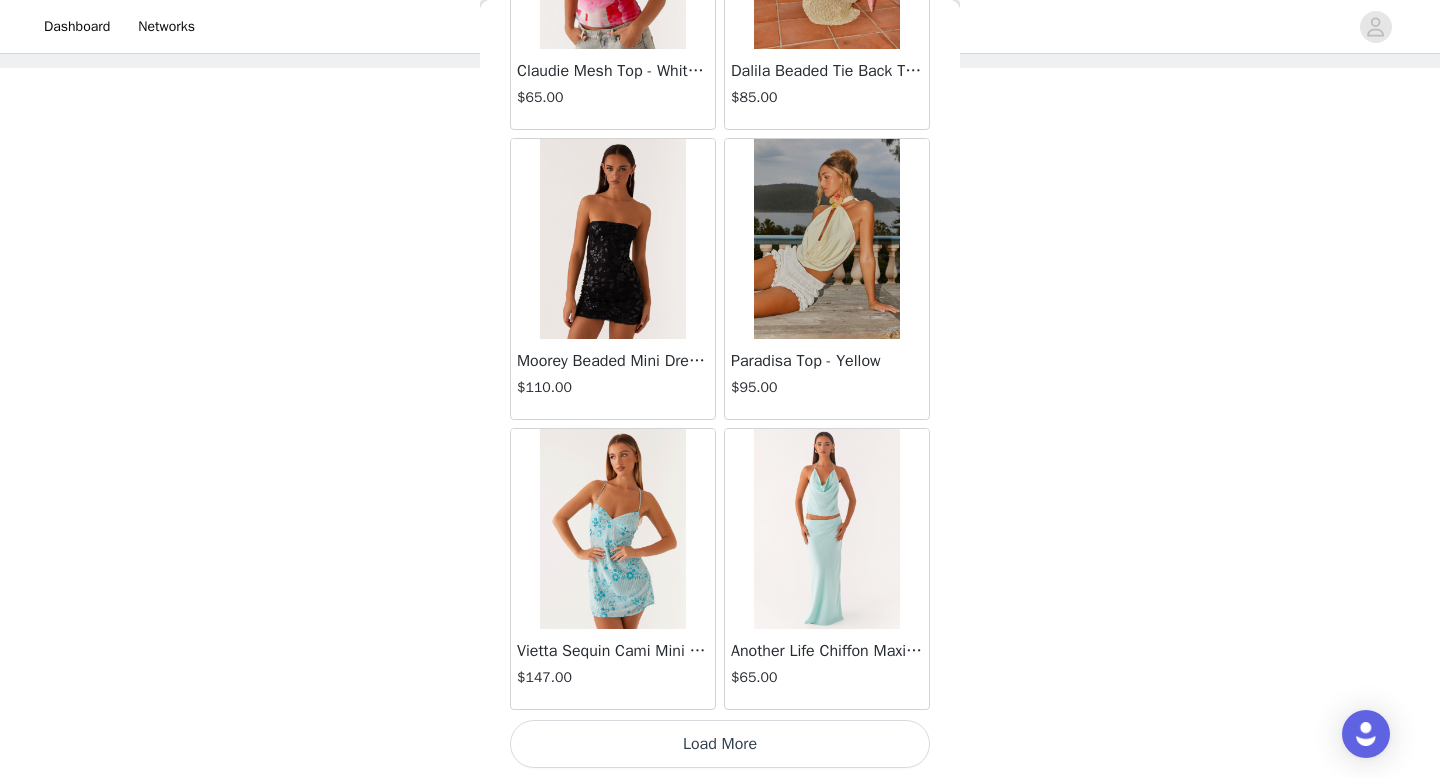 click on "Load More" at bounding box center [720, 744] 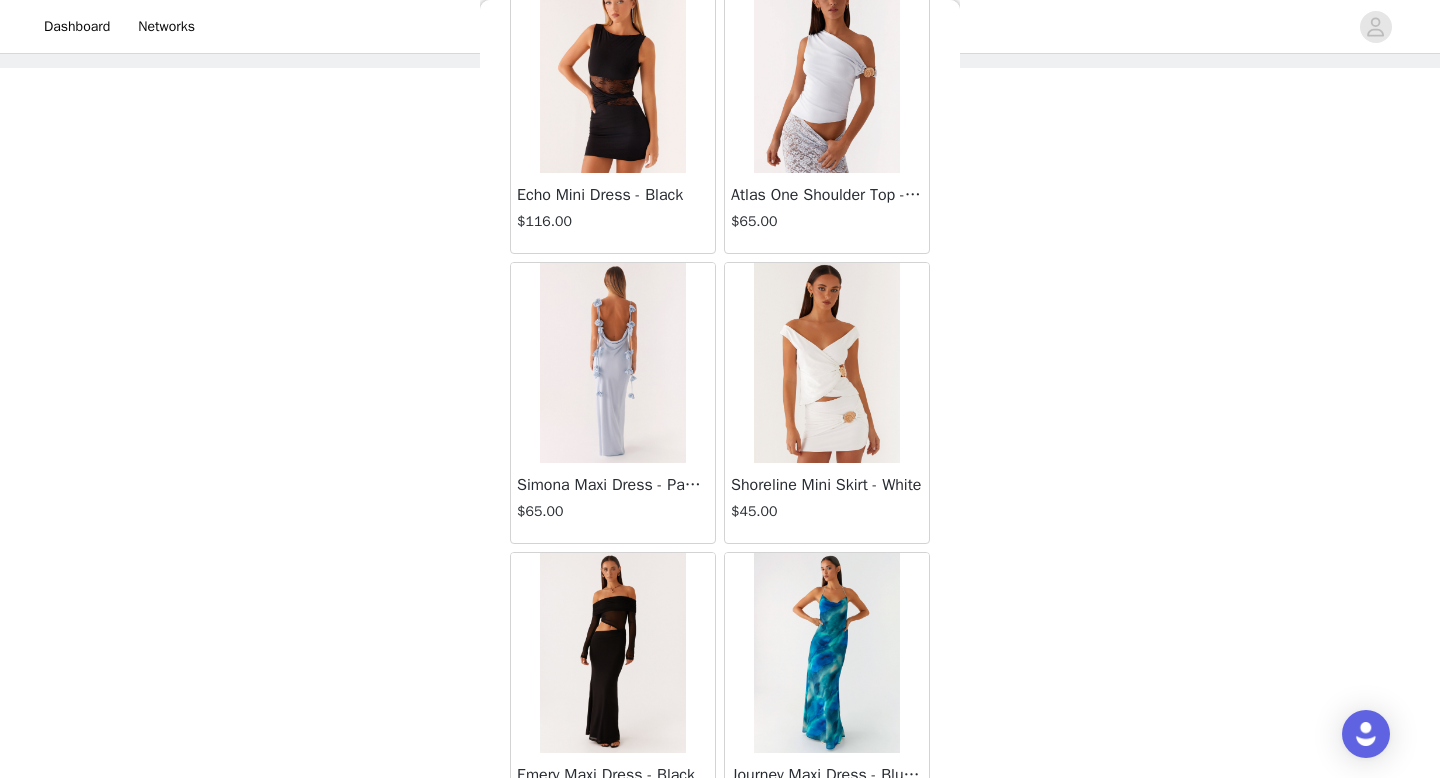 scroll, scrollTop: 31282, scrollLeft: 0, axis: vertical 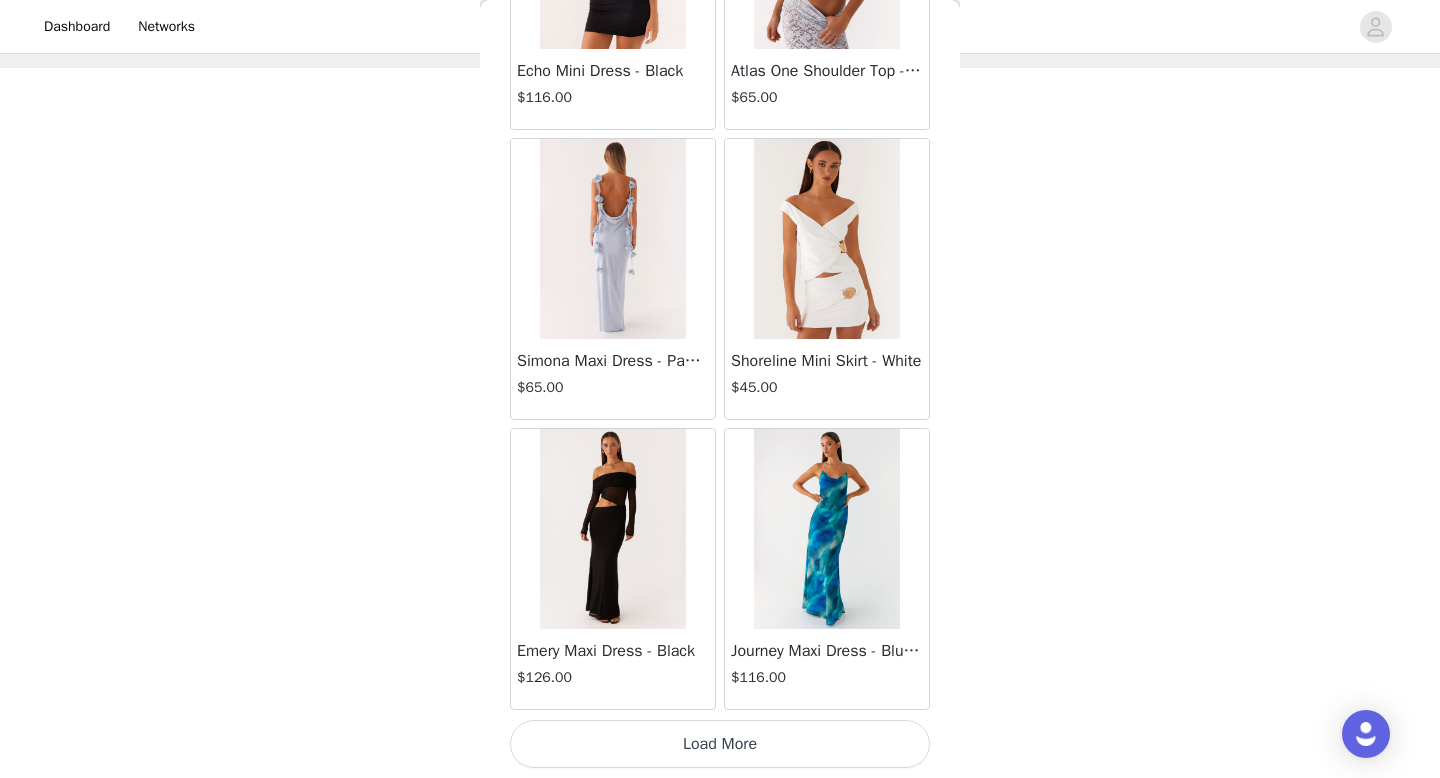 click on "Load More" at bounding box center (720, 744) 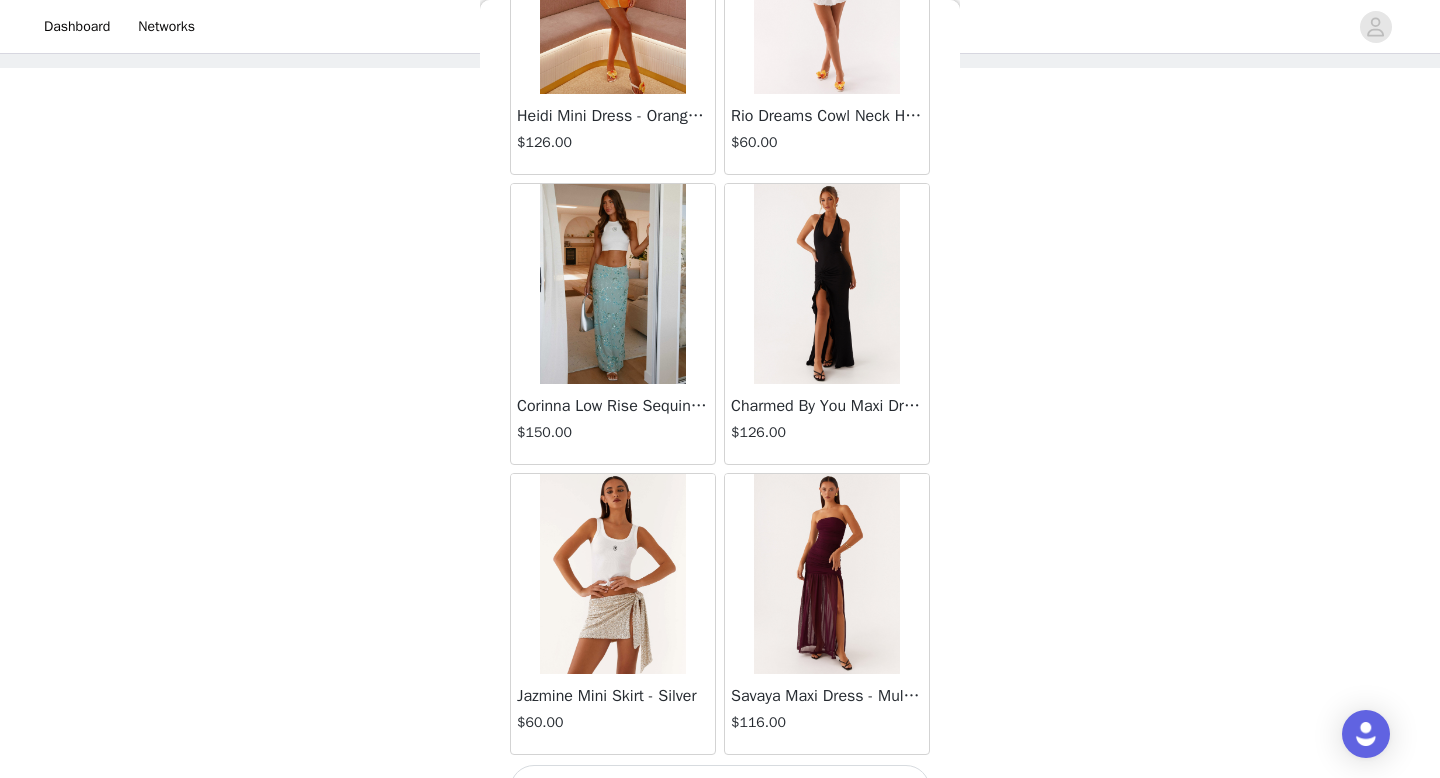 scroll, scrollTop: 34182, scrollLeft: 0, axis: vertical 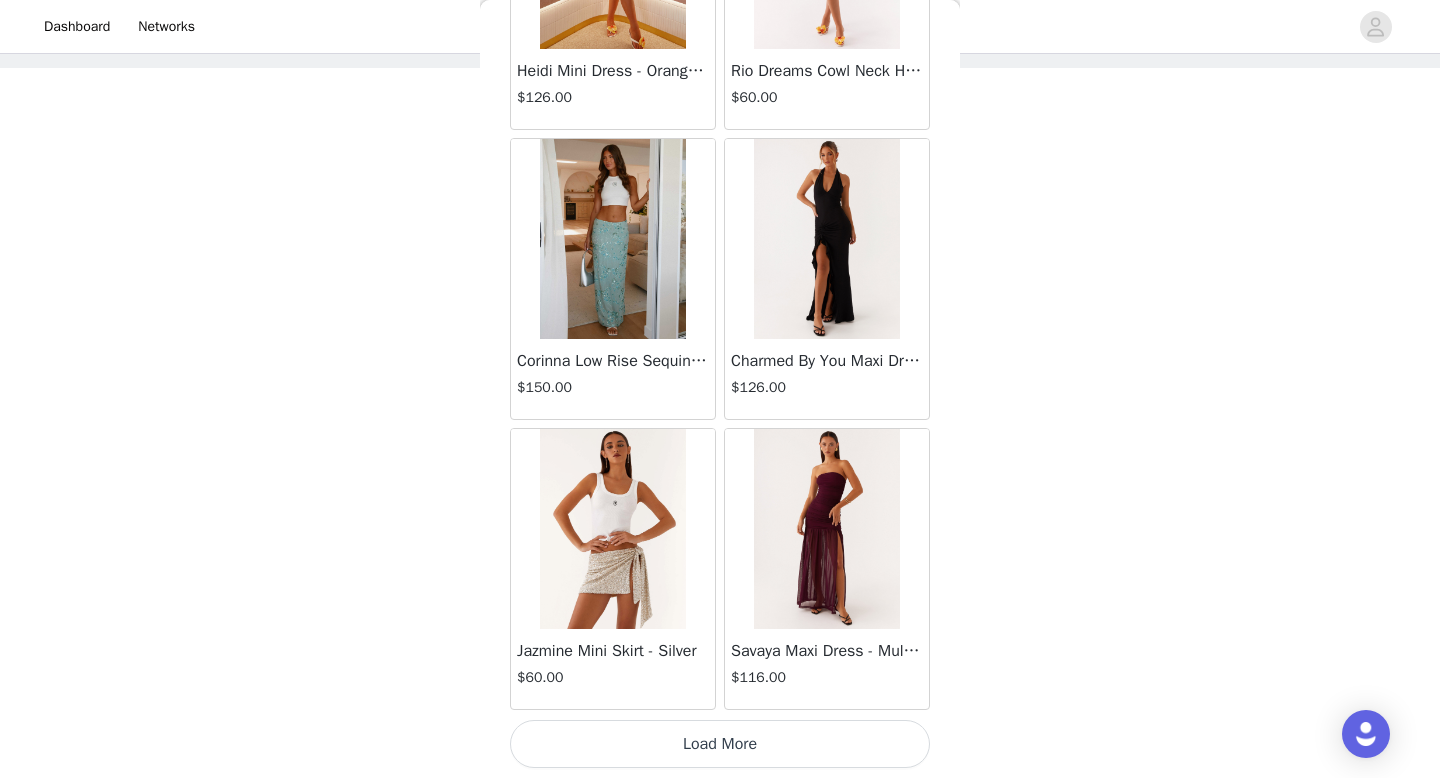 click on "Load More" at bounding box center (720, 744) 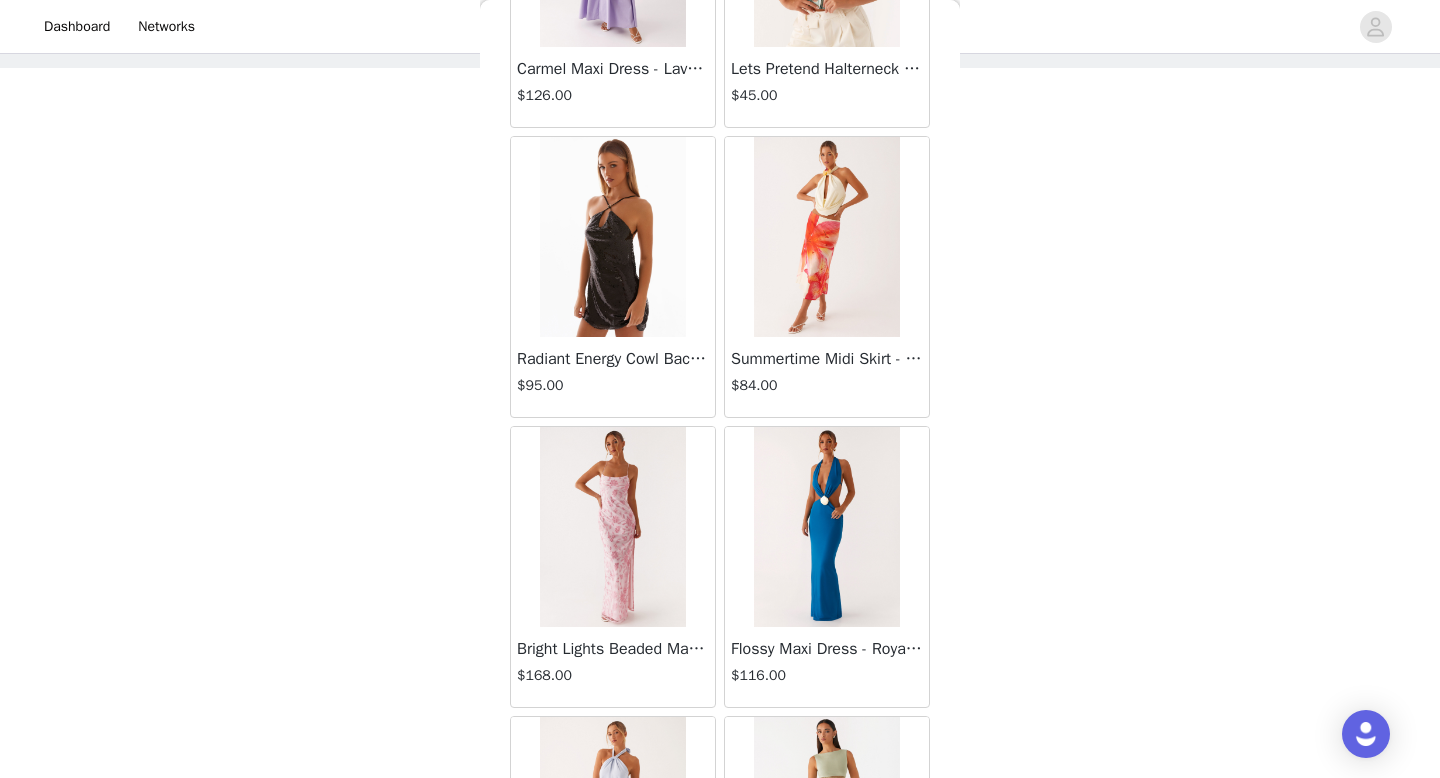 scroll, scrollTop: 35346, scrollLeft: 0, axis: vertical 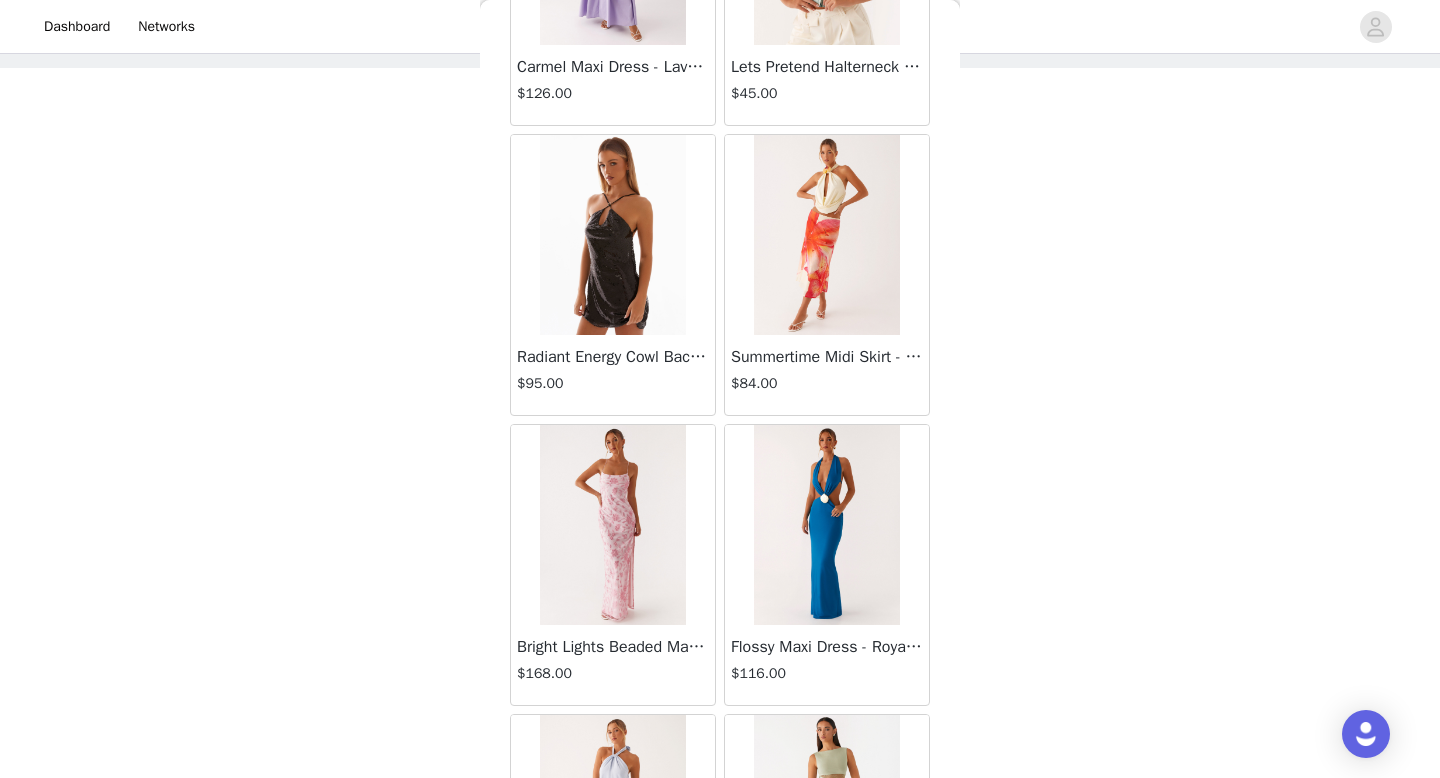 click at bounding box center (612, 525) 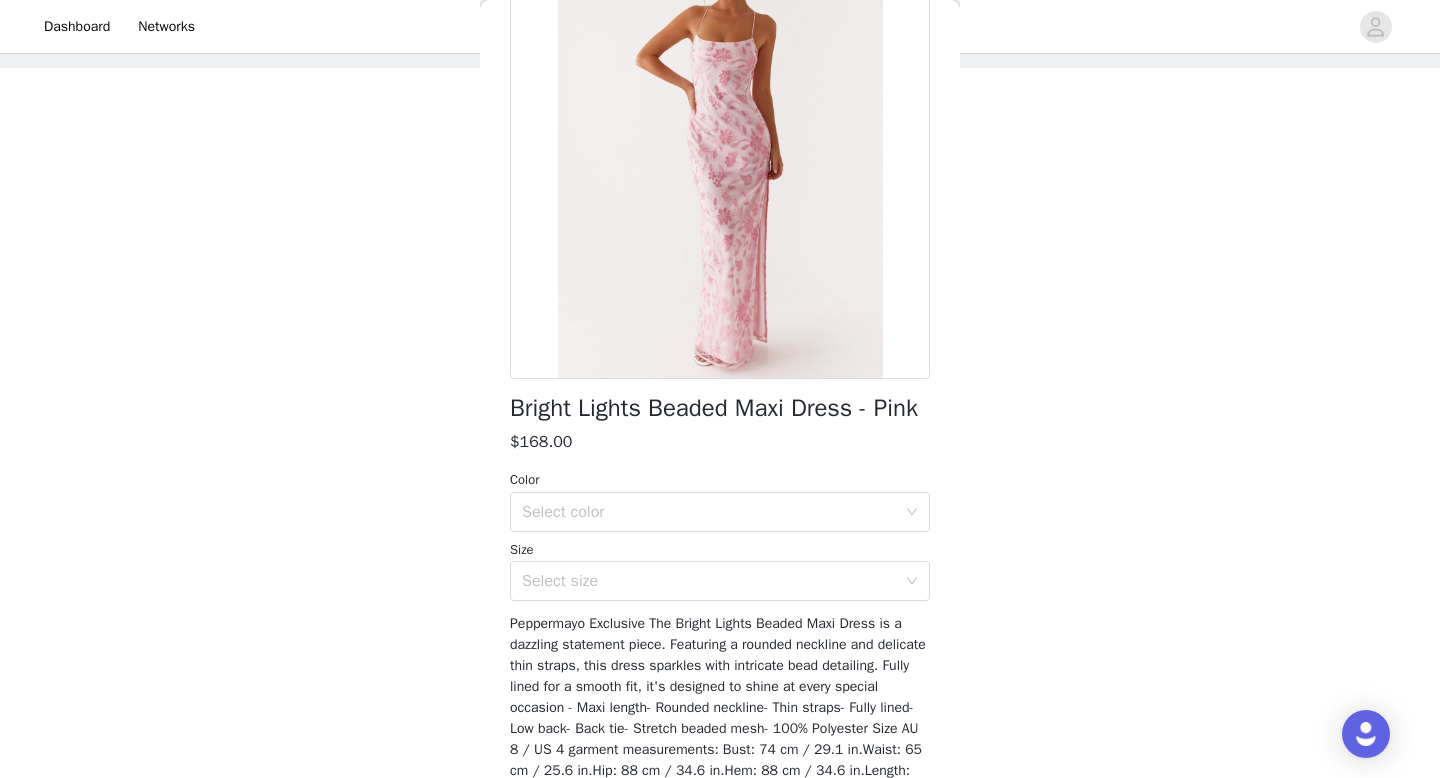 scroll, scrollTop: 212, scrollLeft: 0, axis: vertical 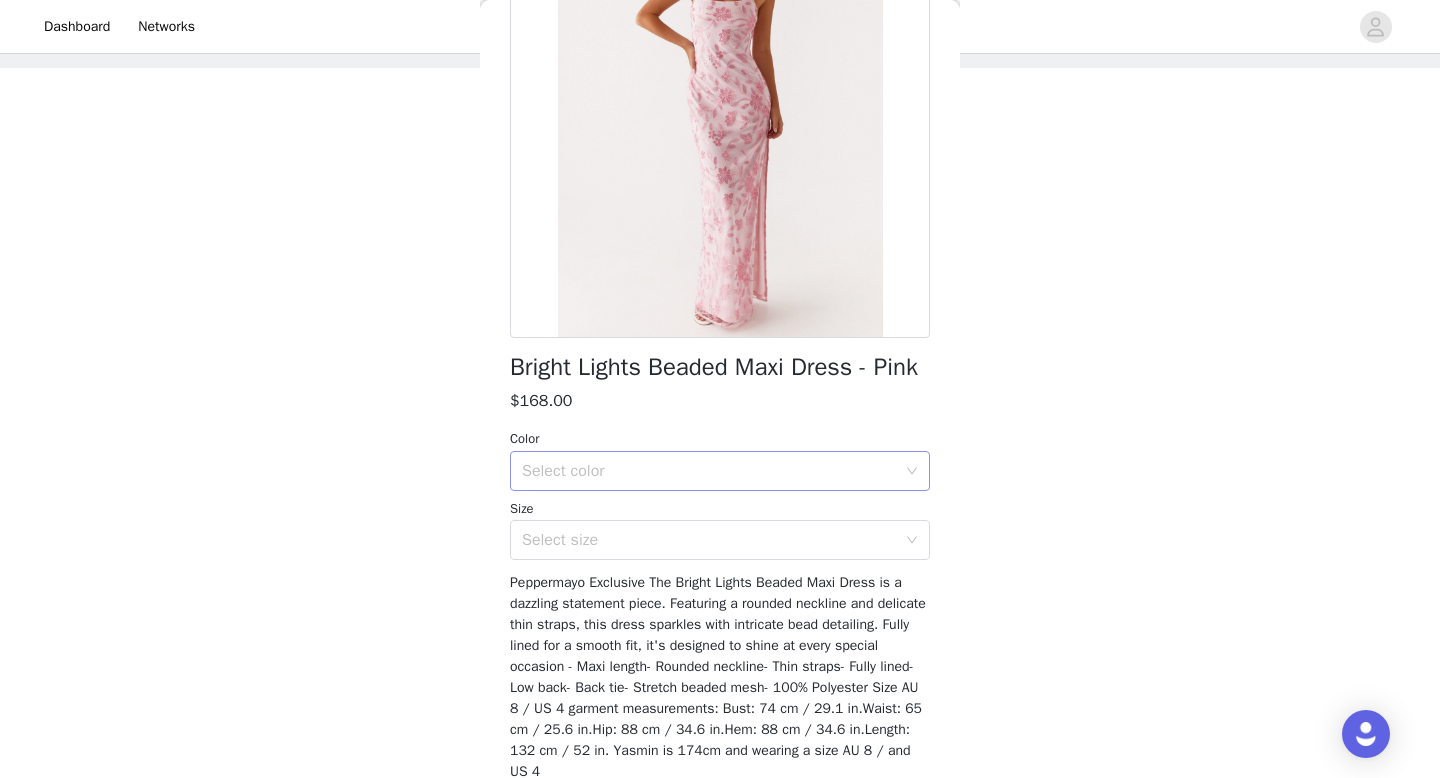 click on "Select color" at bounding box center (709, 471) 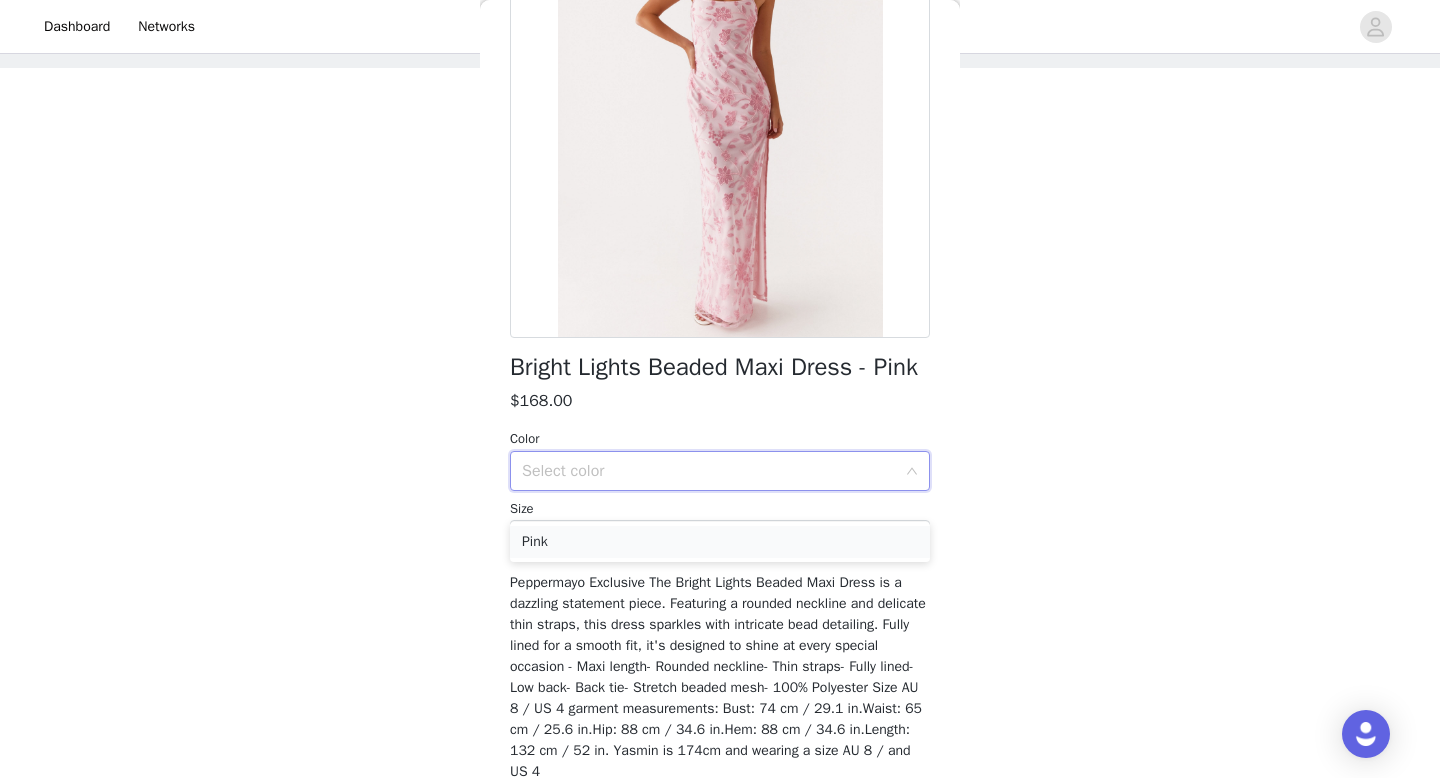 click on "Pink" at bounding box center (720, 542) 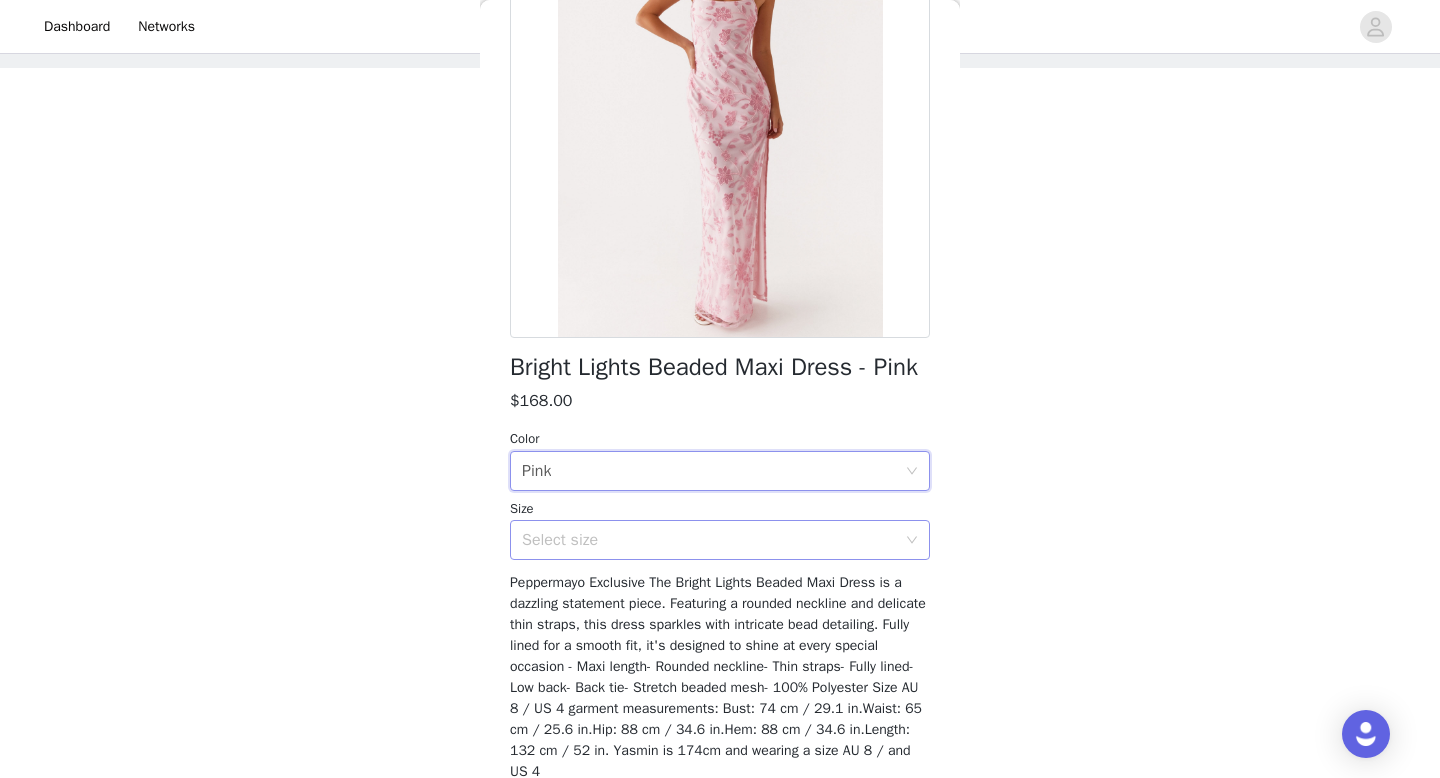 click on "Select size" at bounding box center [709, 540] 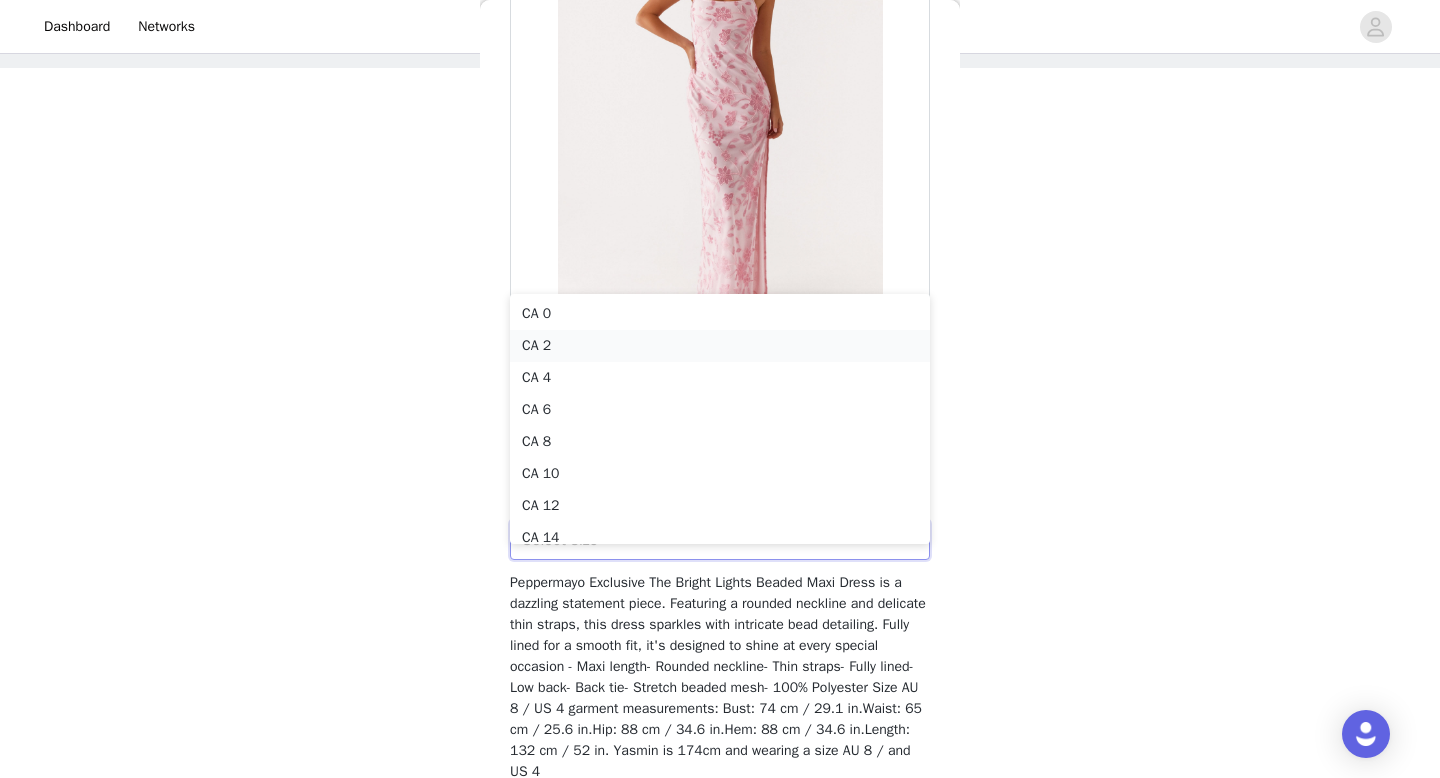 click on "CA 2" at bounding box center [720, 346] 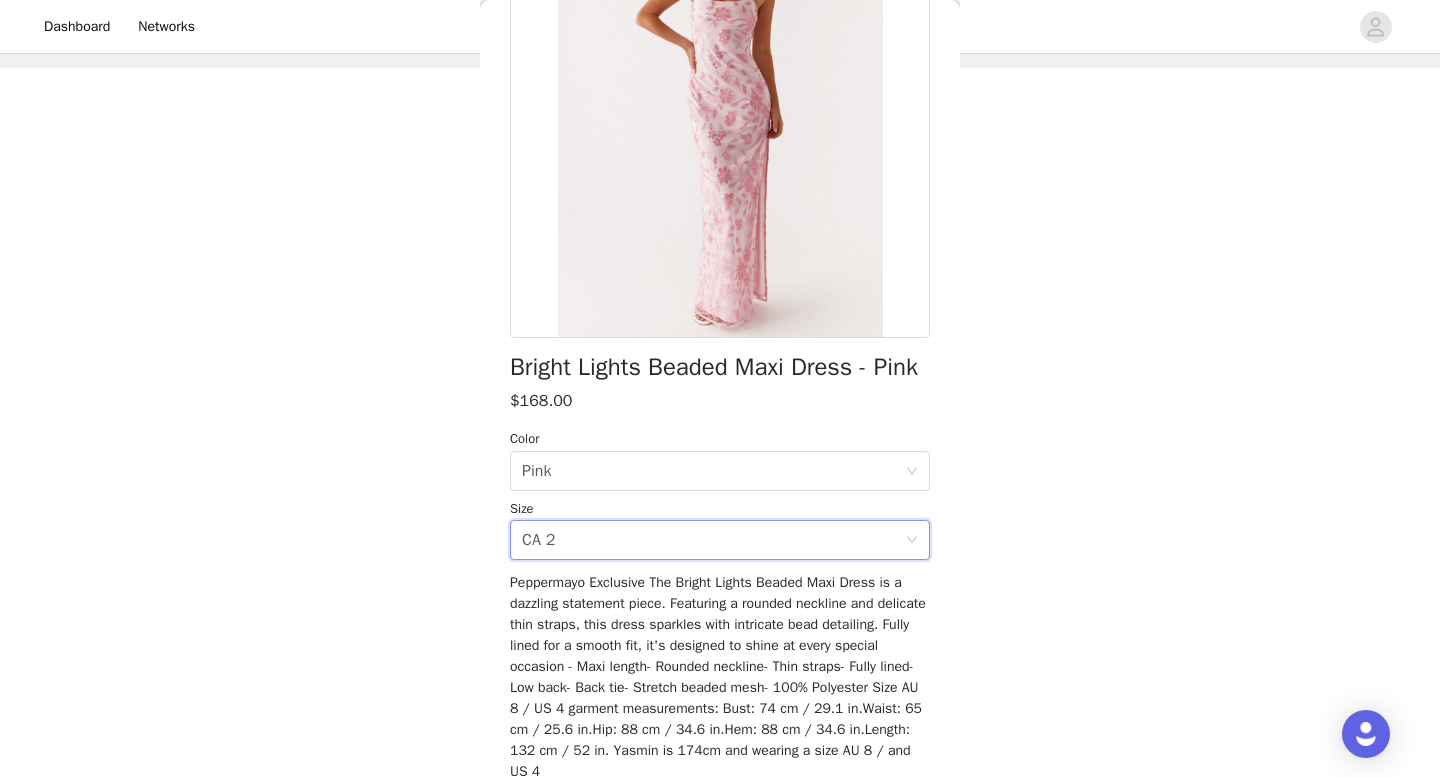 scroll, scrollTop: 327, scrollLeft: 0, axis: vertical 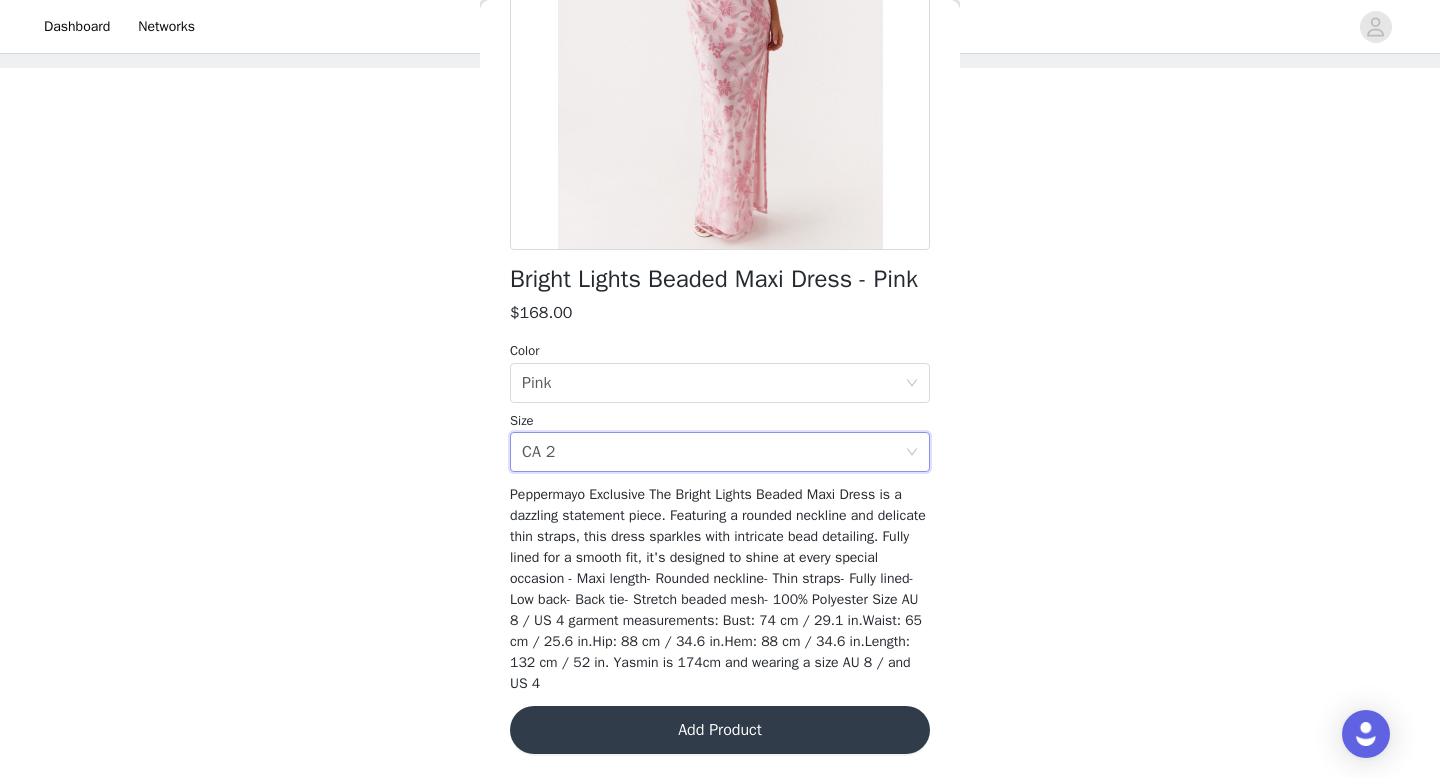 click on "Add Product" at bounding box center [720, 730] 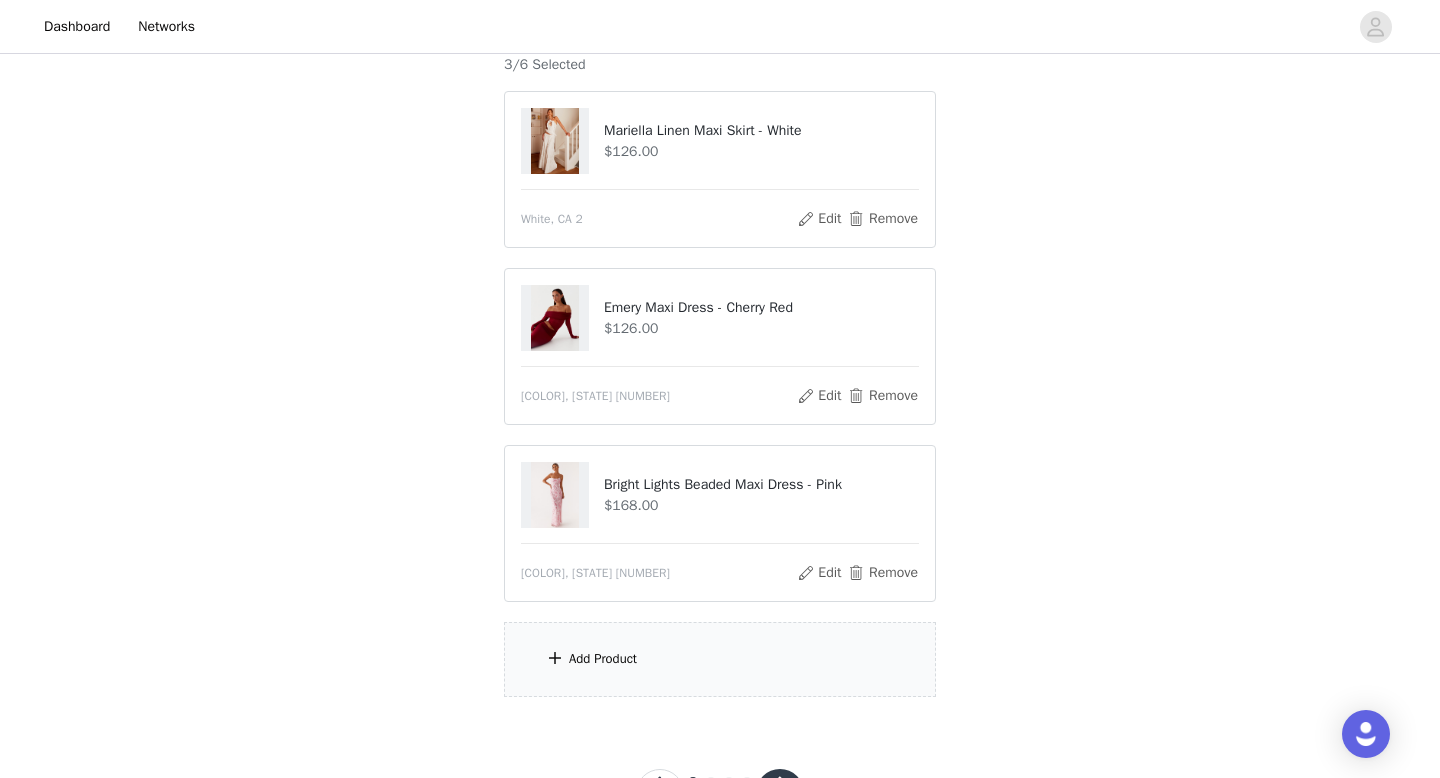 scroll, scrollTop: 271, scrollLeft: 0, axis: vertical 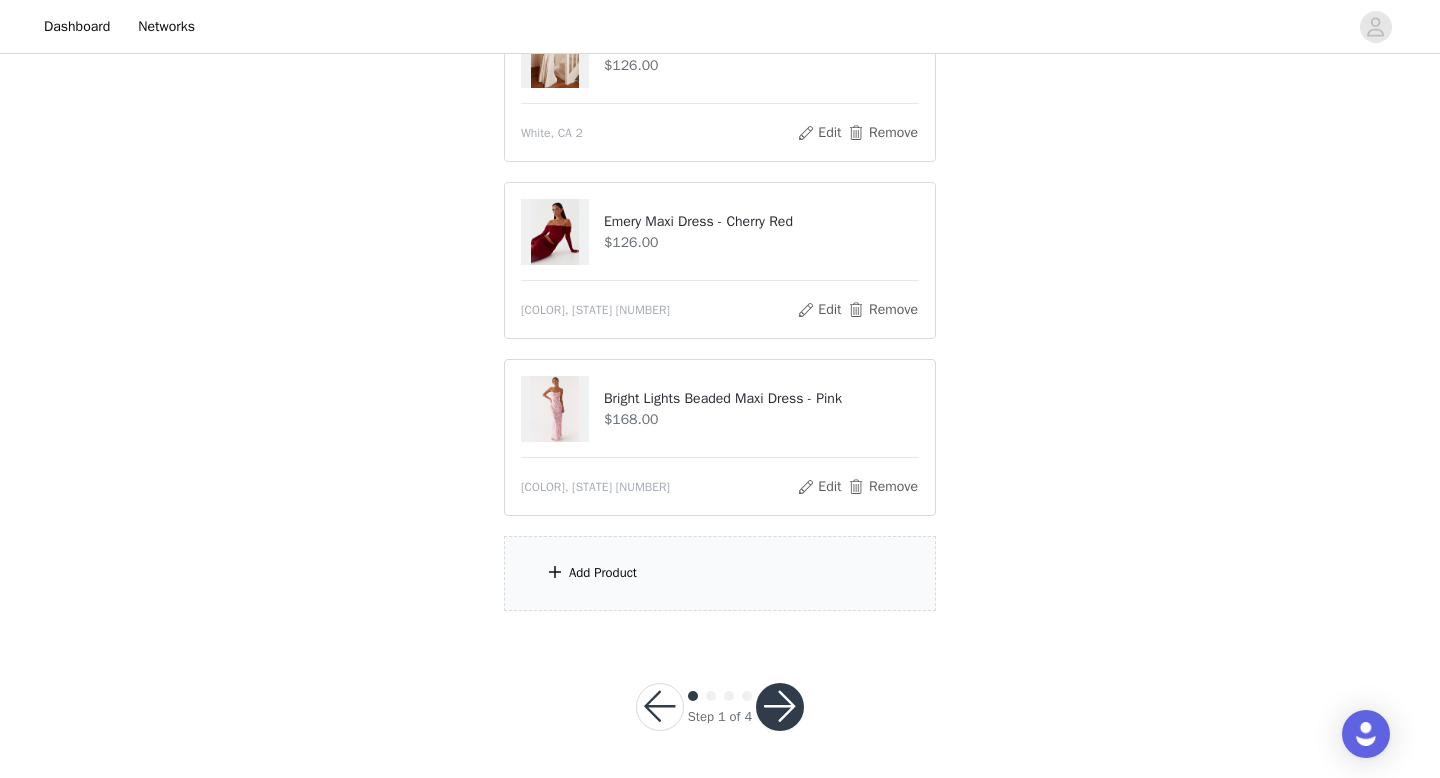 click on "Add Product" at bounding box center [720, 573] 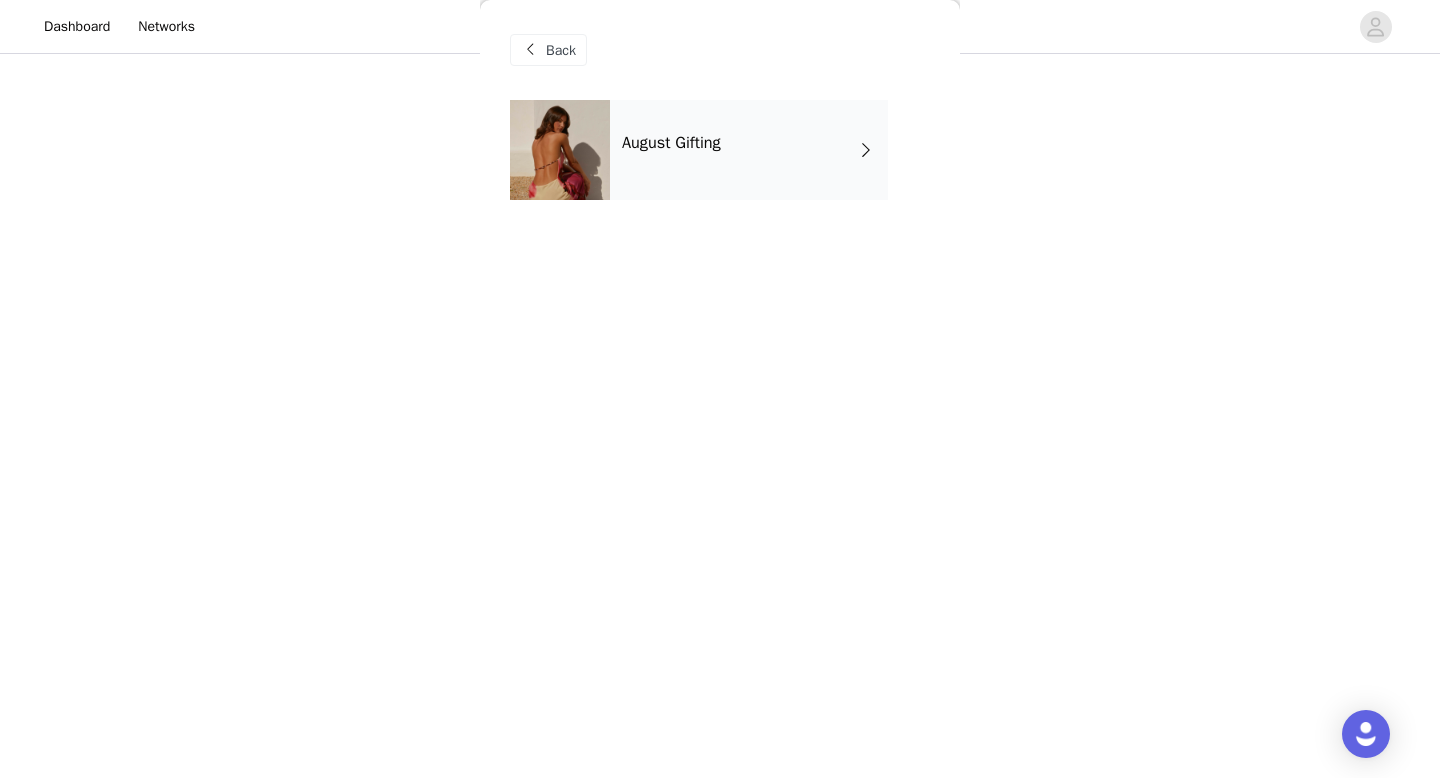 click on "August Gifting" at bounding box center (749, 150) 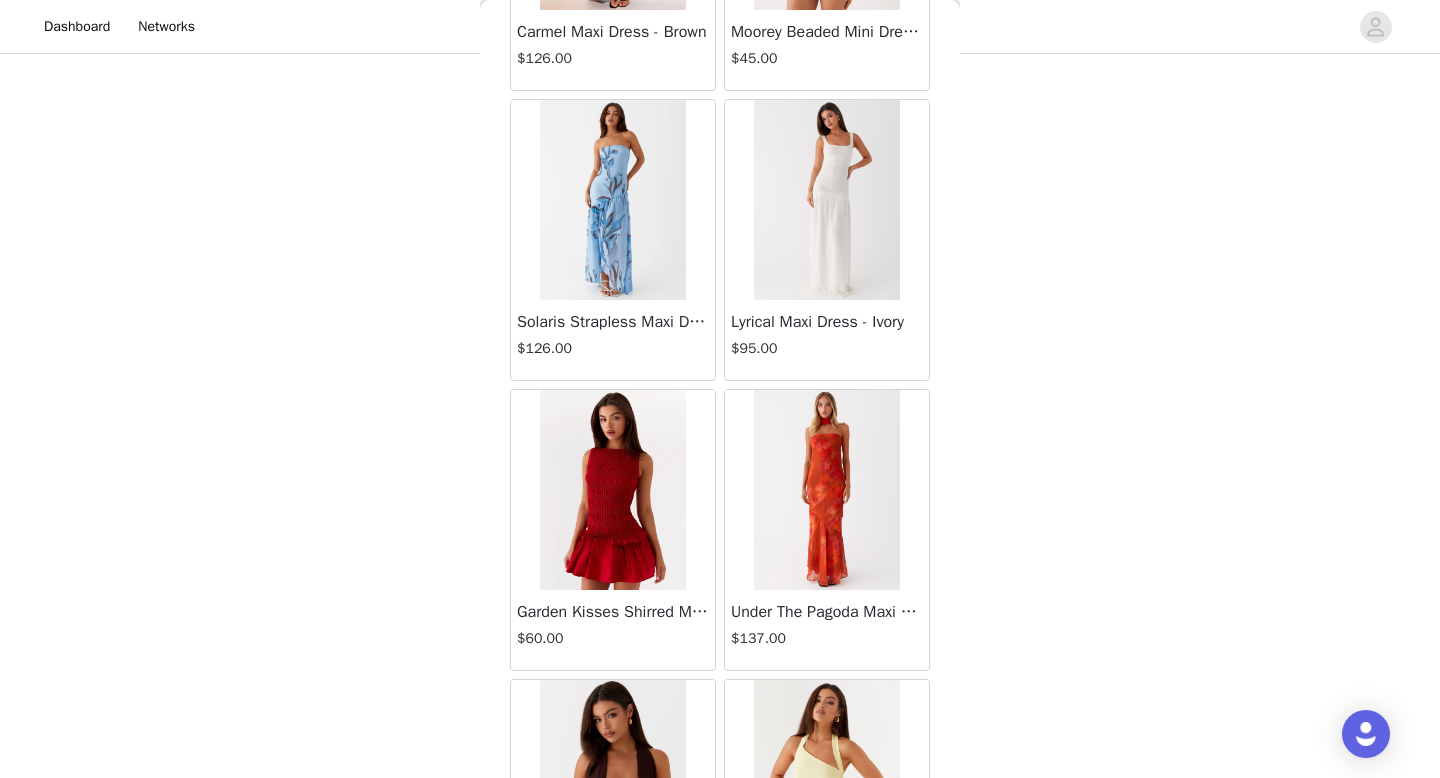 scroll, scrollTop: 2282, scrollLeft: 0, axis: vertical 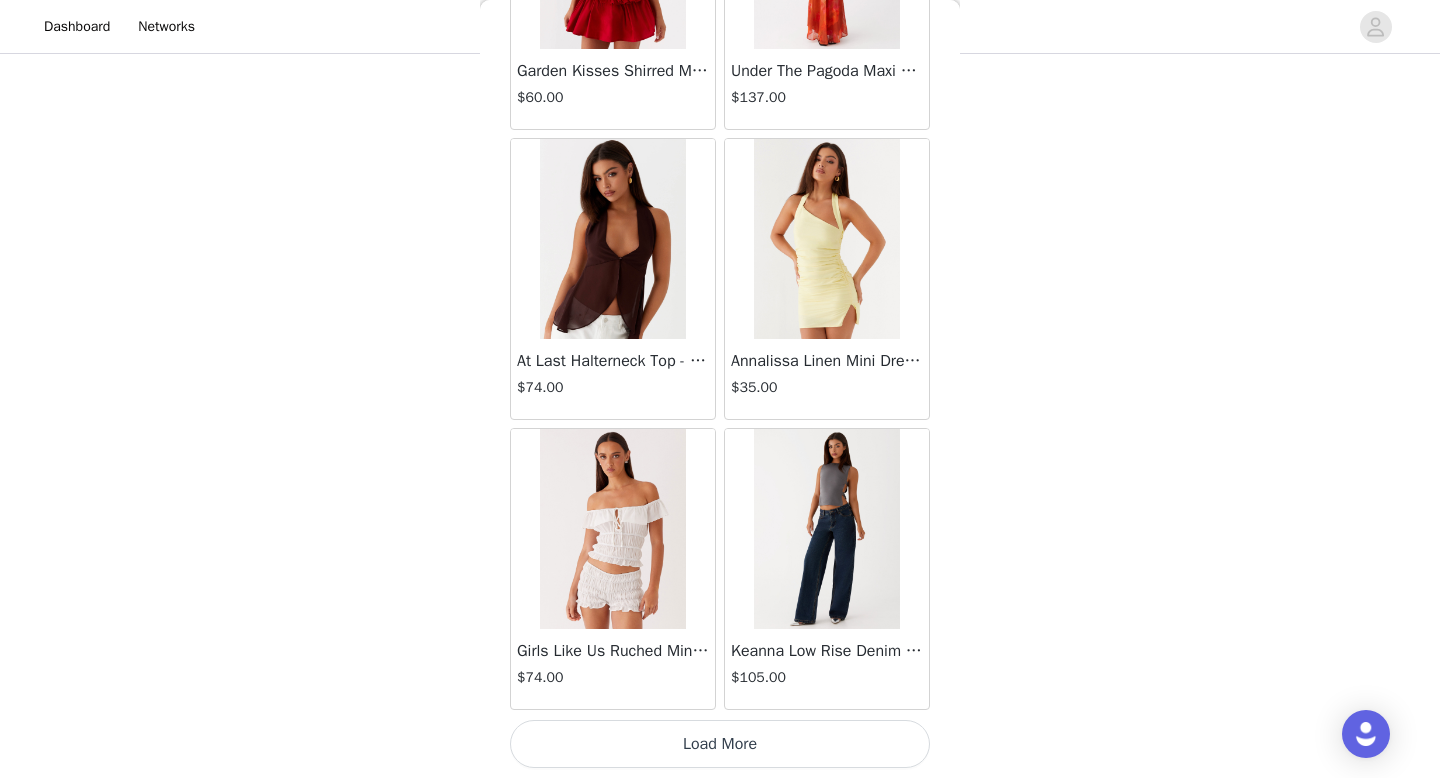 click on "Load More" at bounding box center (720, 744) 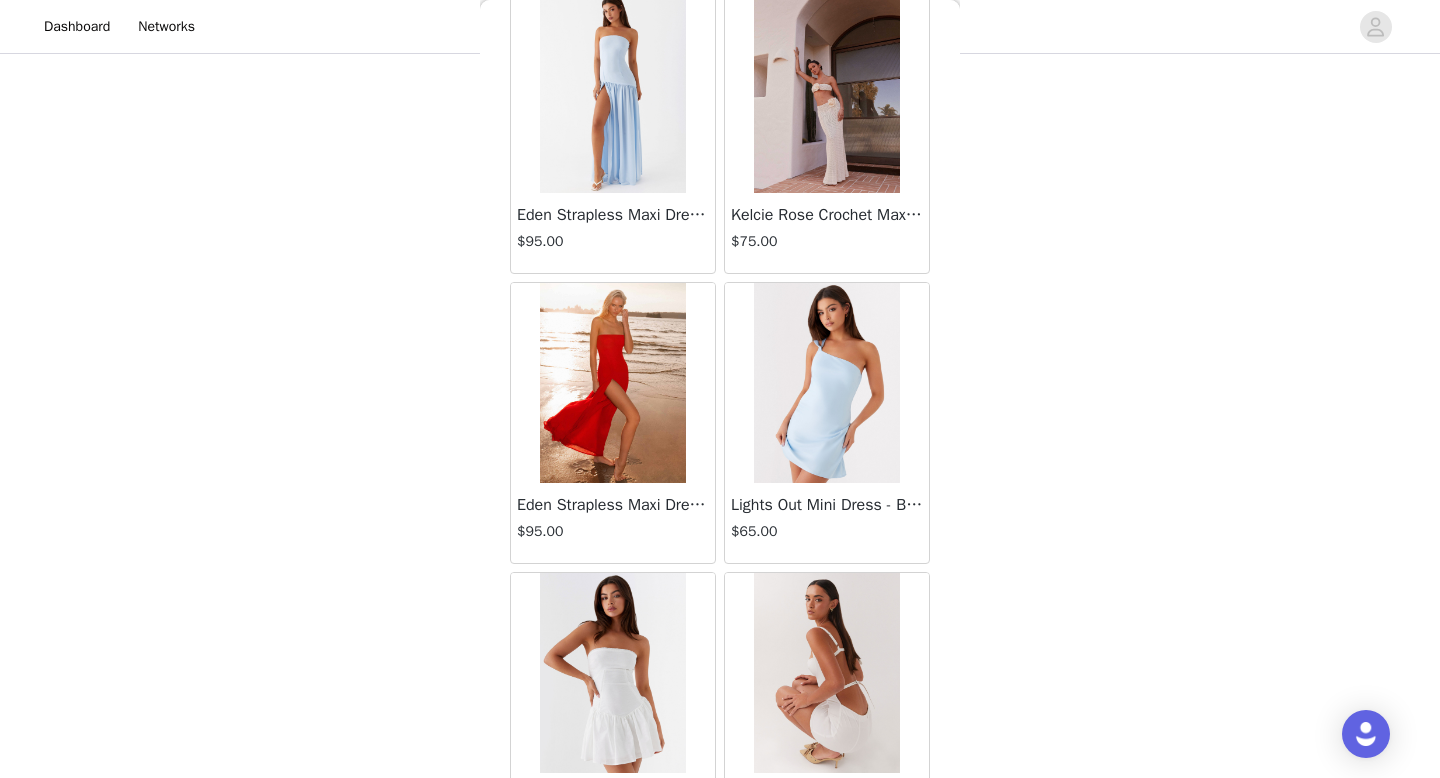 scroll, scrollTop: 5182, scrollLeft: 0, axis: vertical 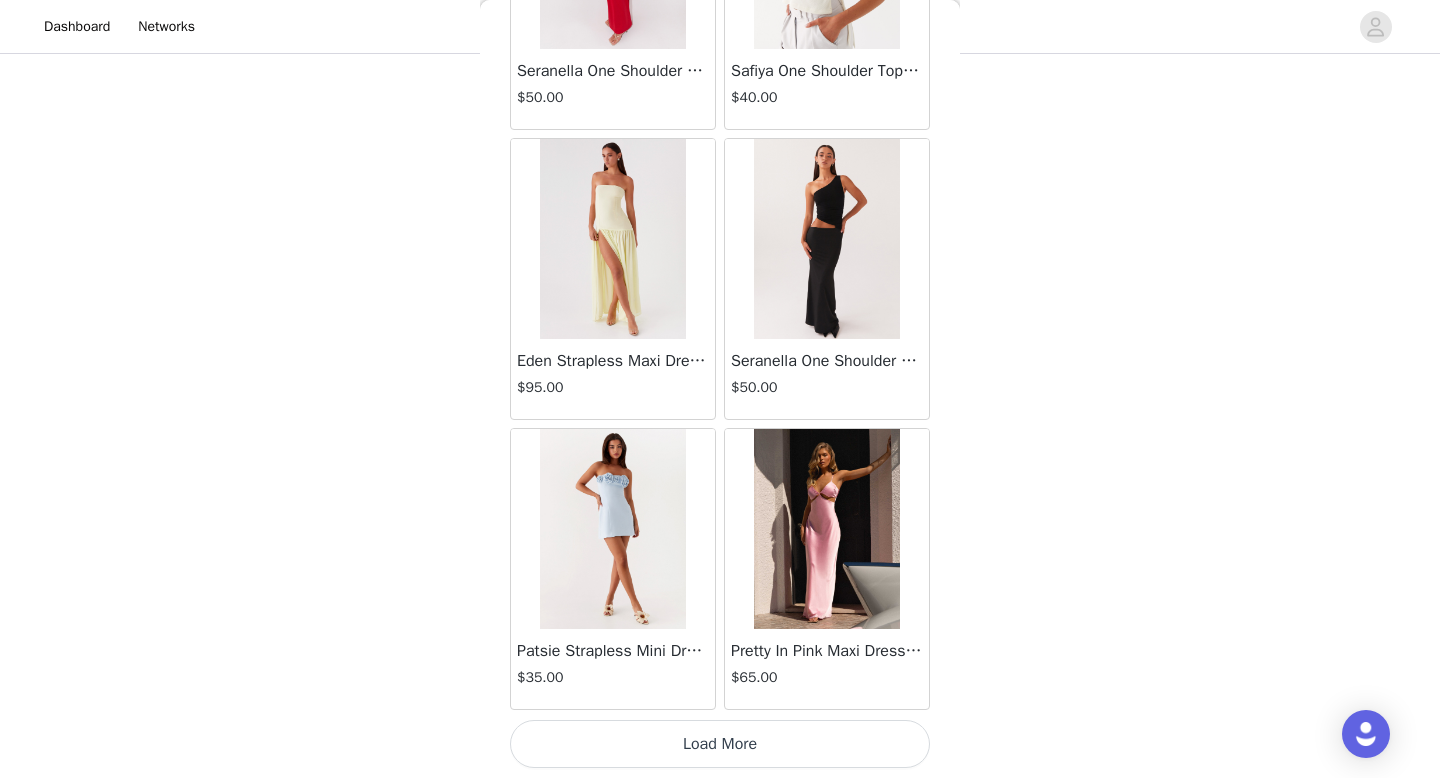 click on "Load More" at bounding box center [720, 744] 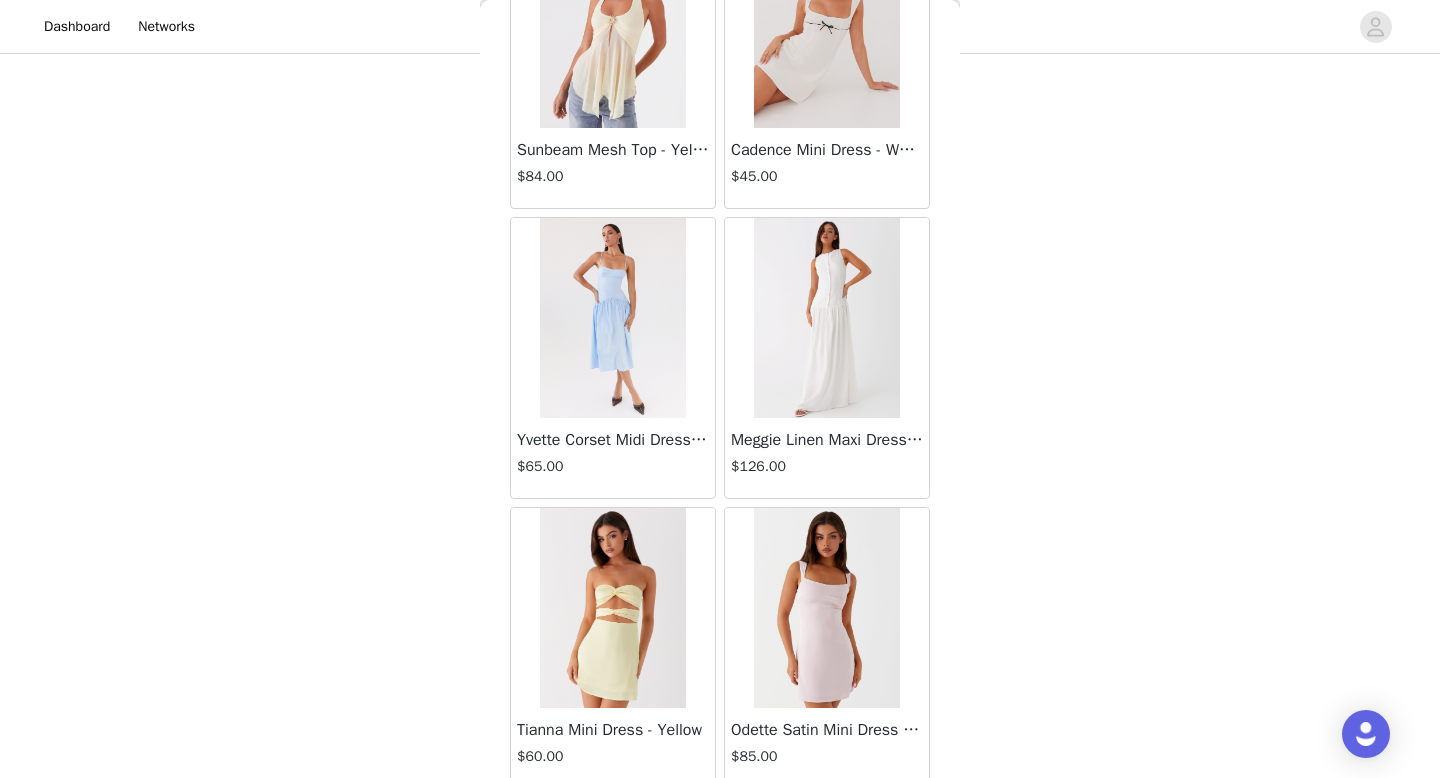 scroll, scrollTop: 8082, scrollLeft: 0, axis: vertical 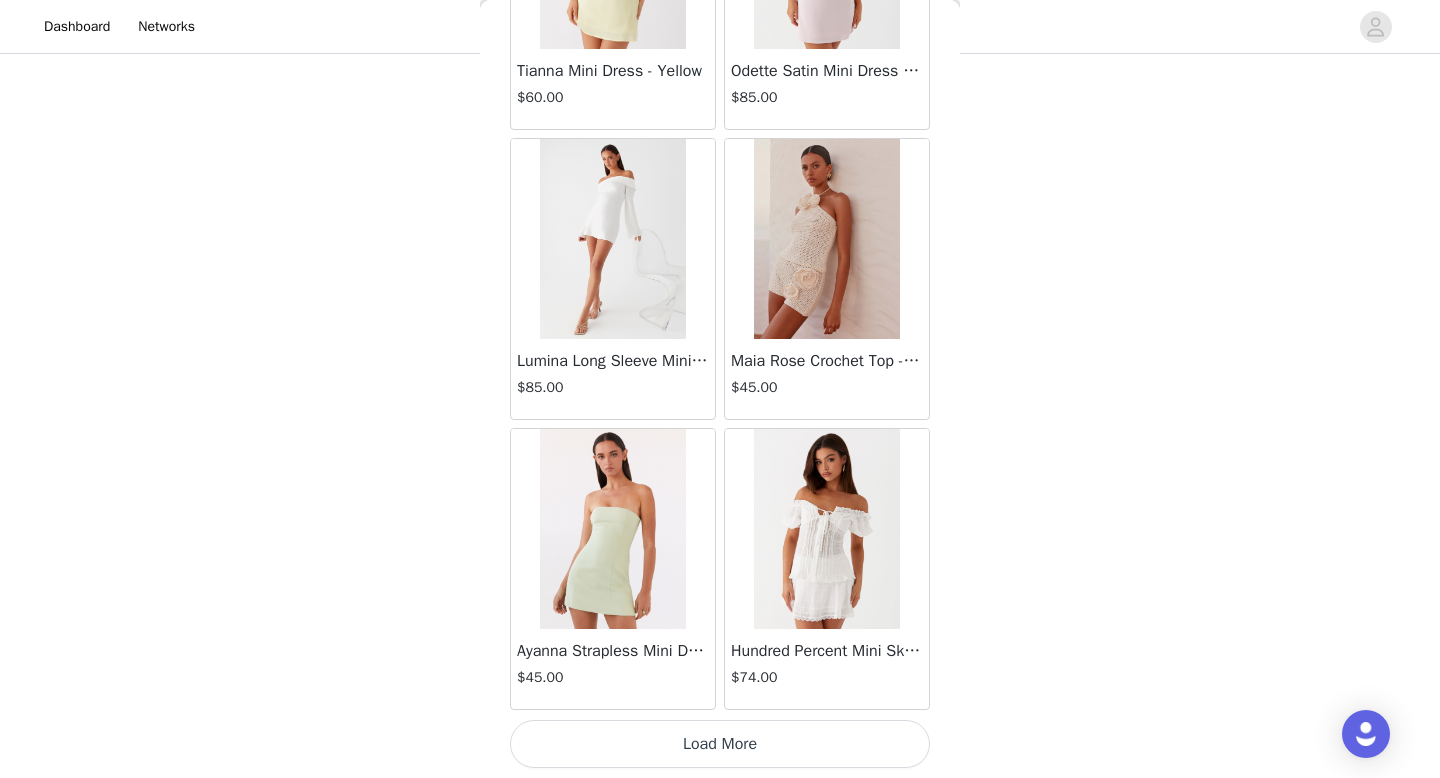 click on "Load More" at bounding box center [720, 744] 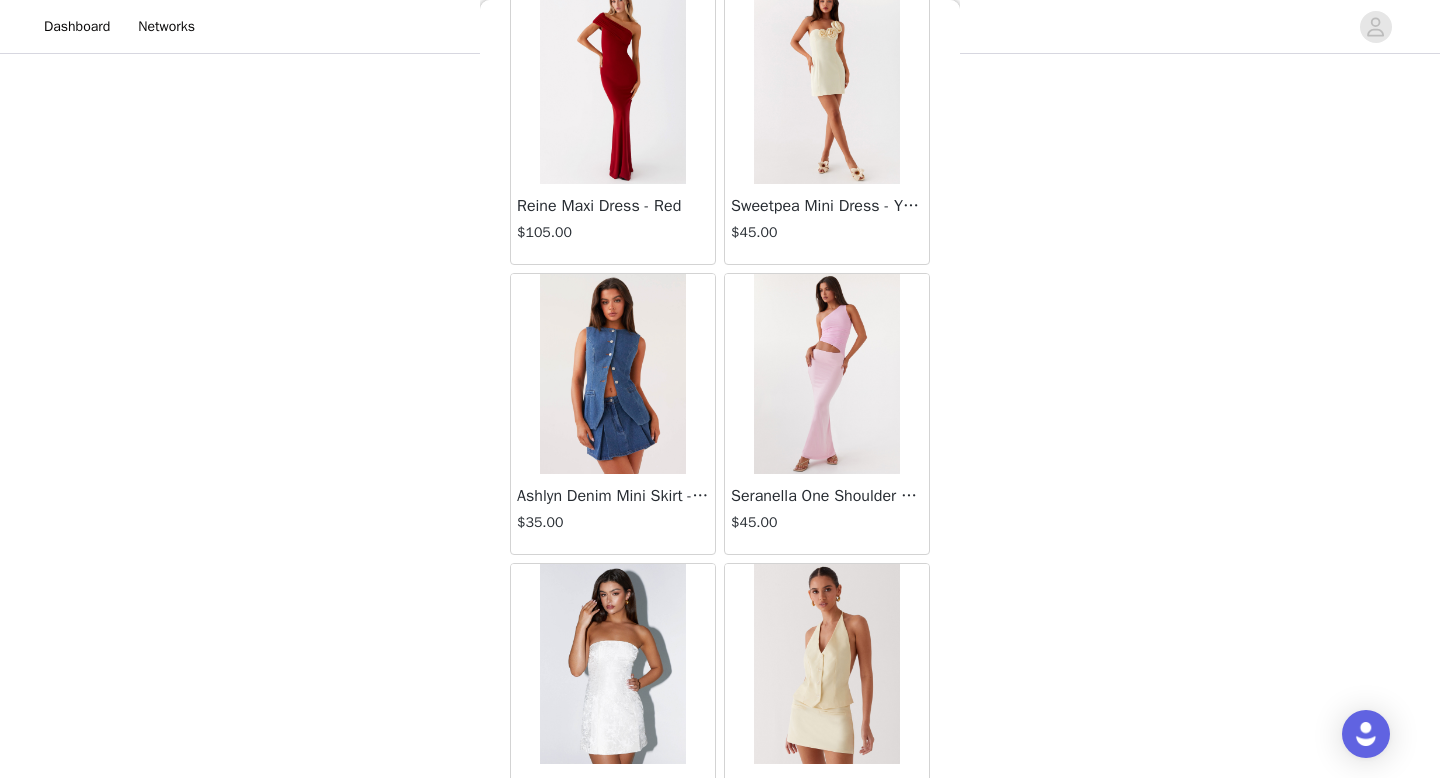 scroll, scrollTop: 10982, scrollLeft: 0, axis: vertical 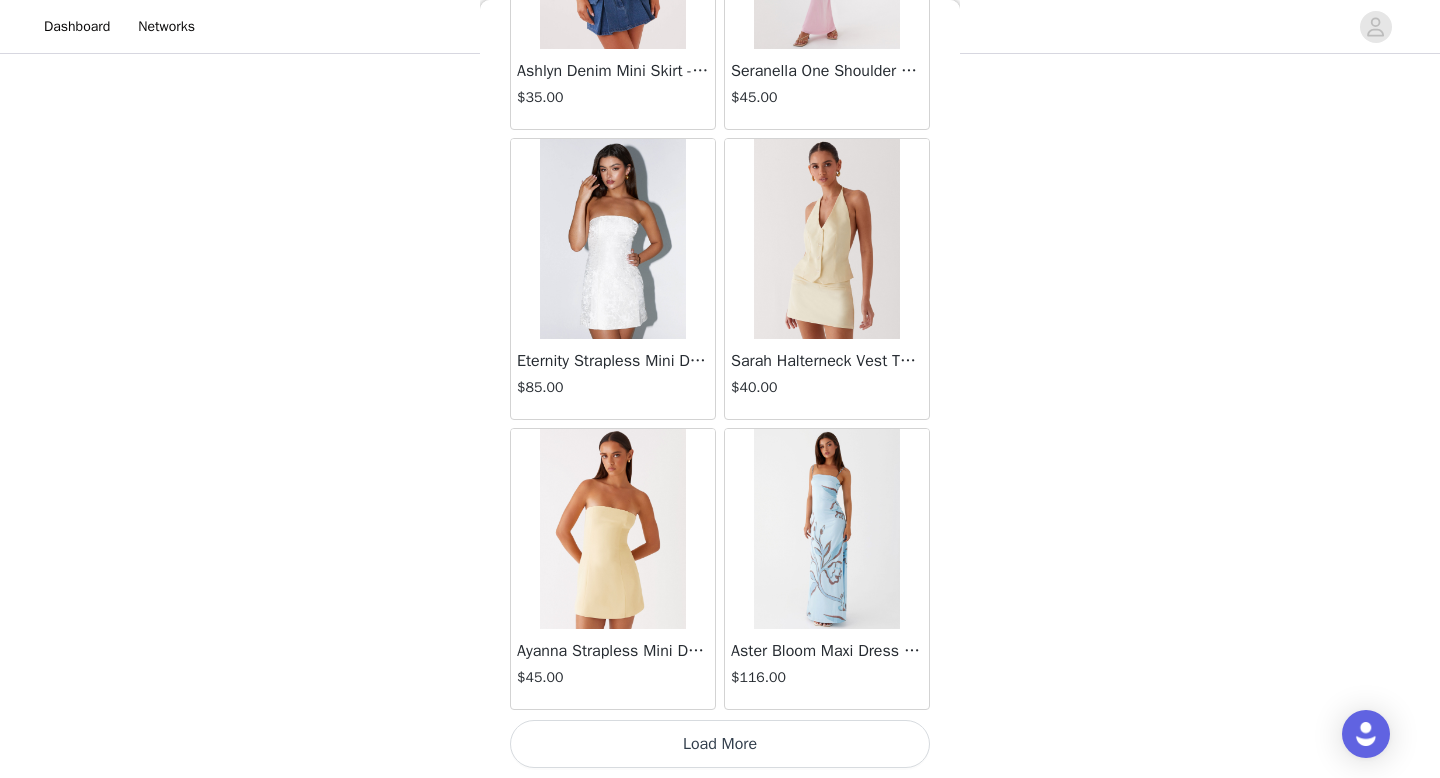 click on "Load More" at bounding box center [720, 744] 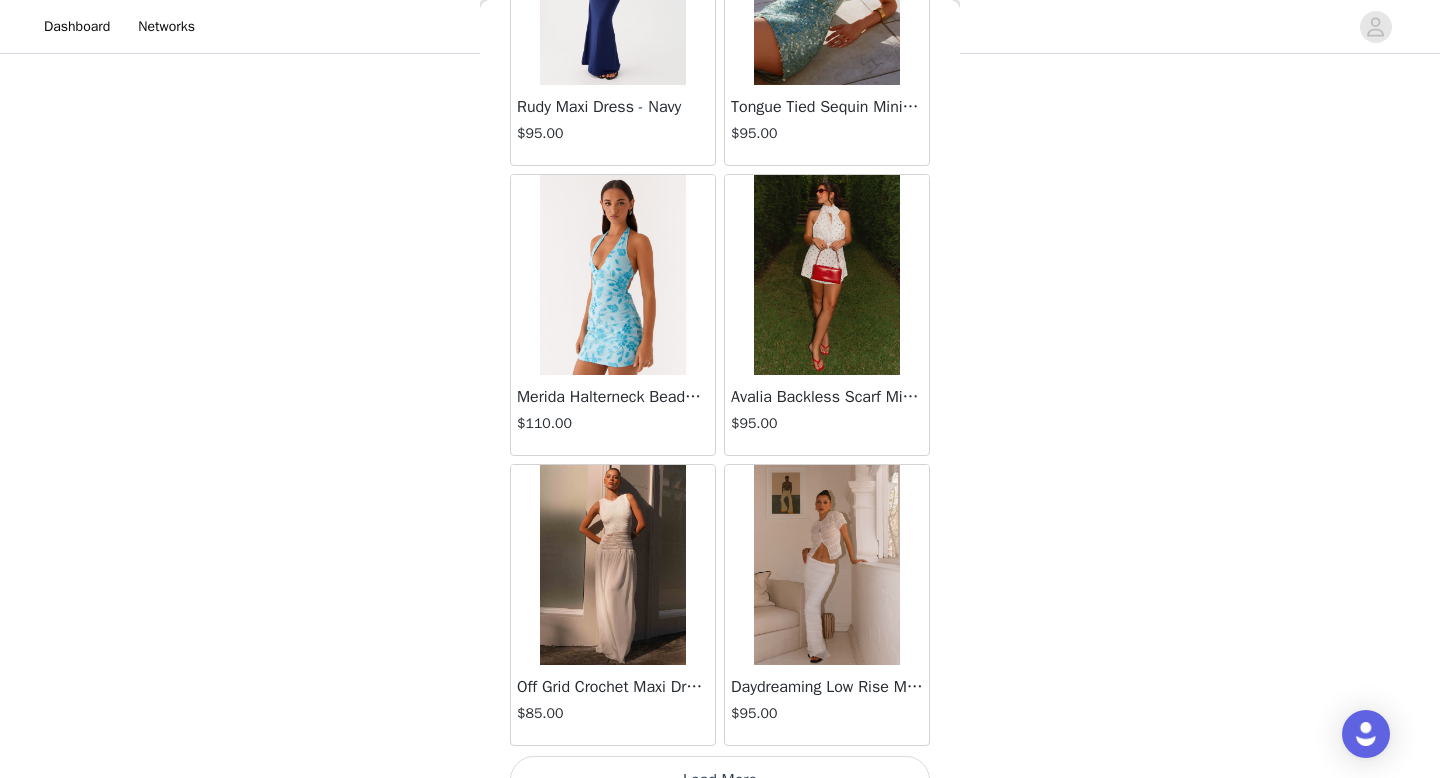 scroll, scrollTop: 13882, scrollLeft: 0, axis: vertical 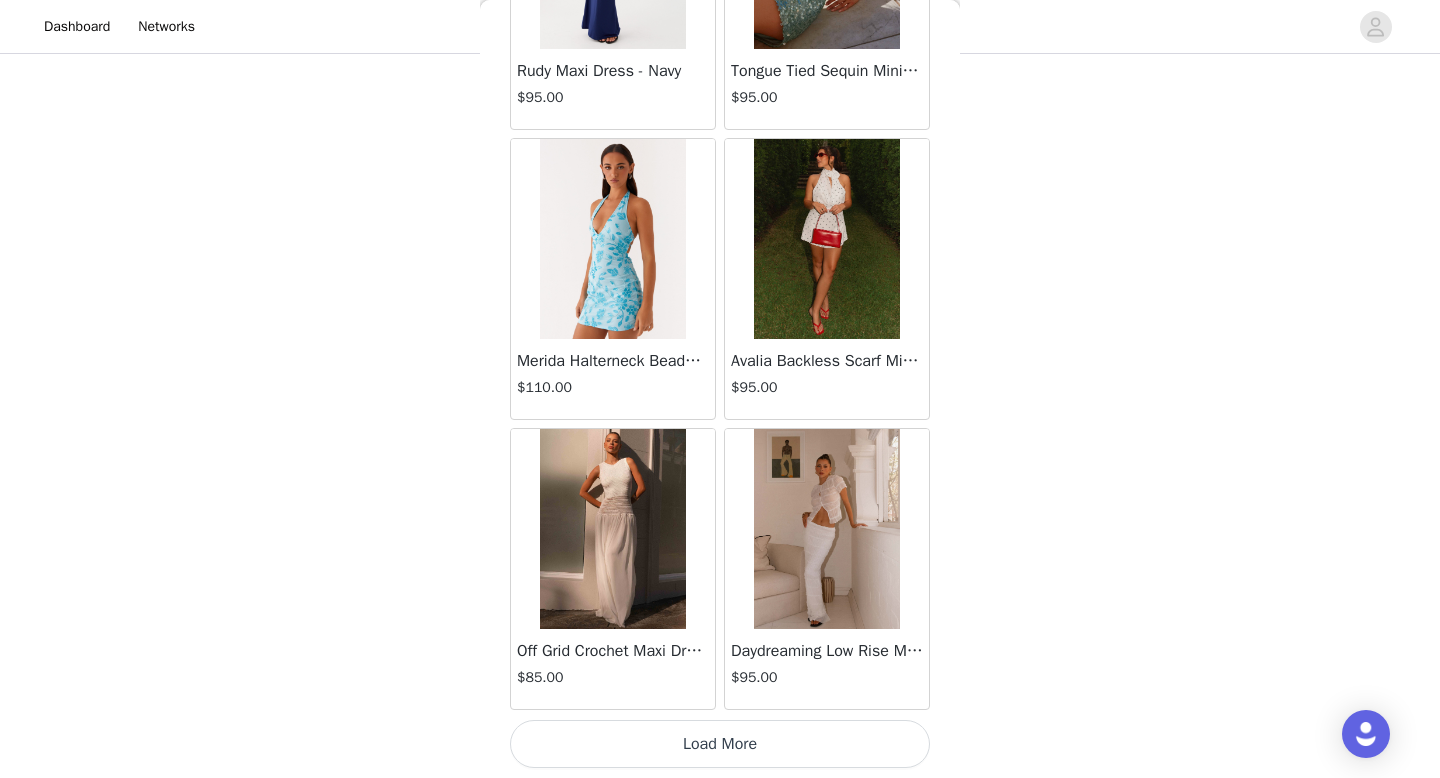 click on "Load More" at bounding box center [720, 744] 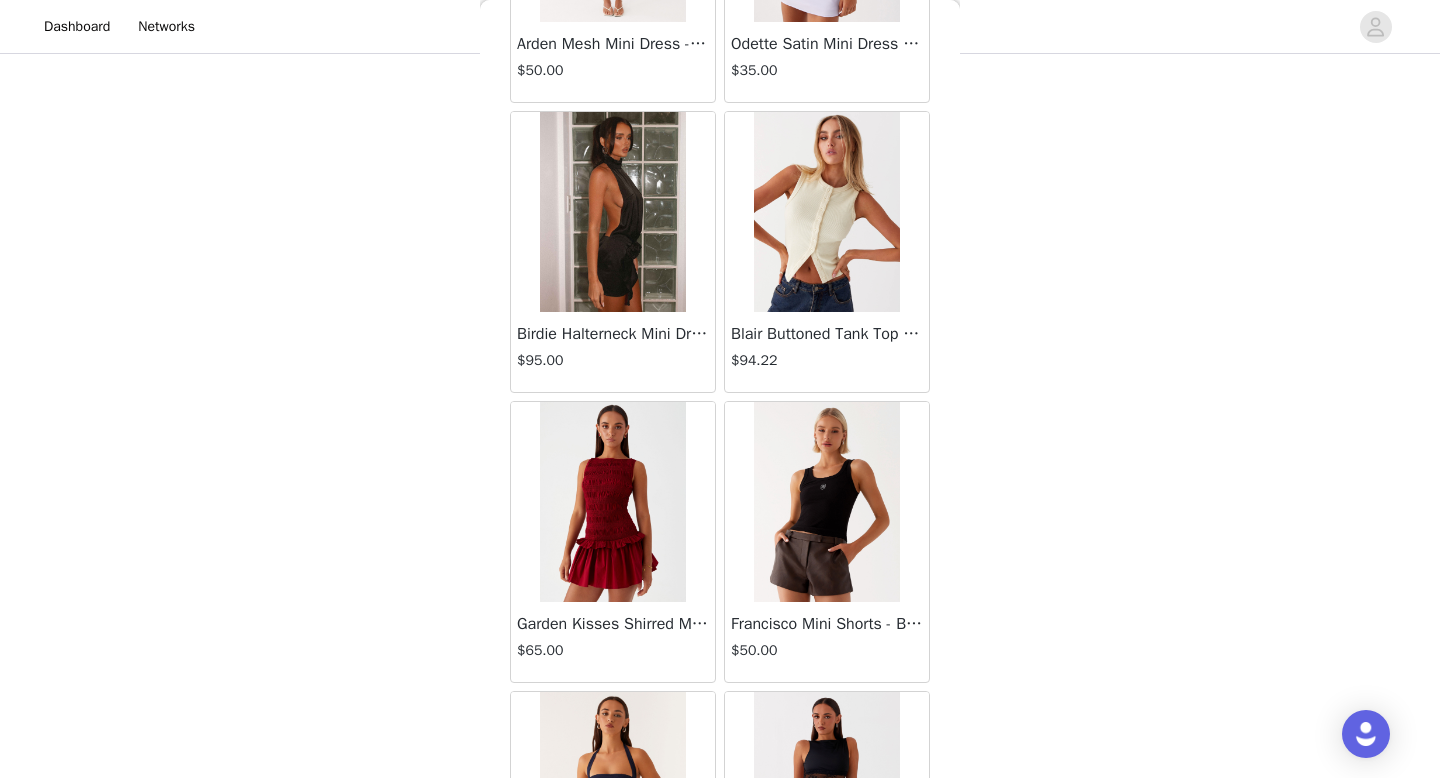 scroll, scrollTop: 16782, scrollLeft: 0, axis: vertical 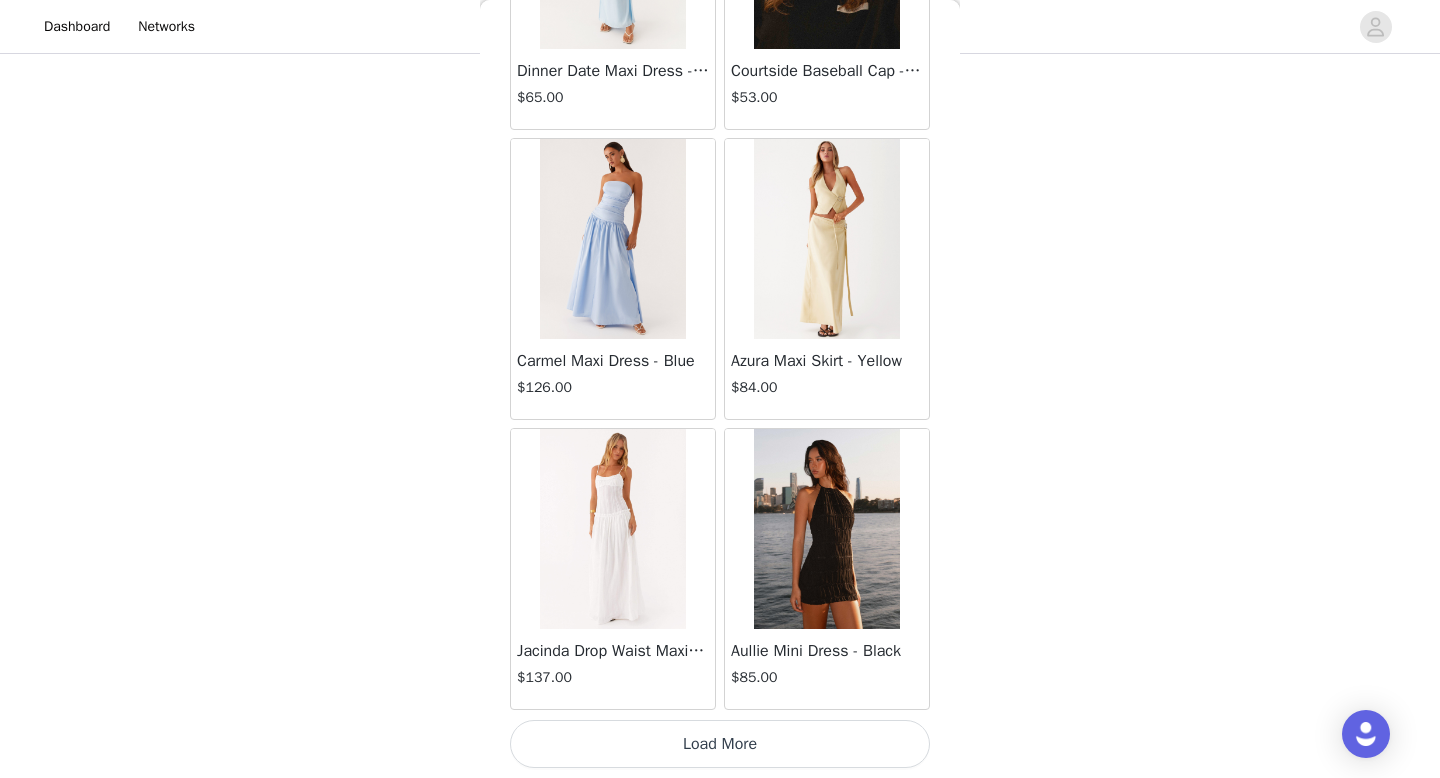 click on "Load More" at bounding box center (720, 744) 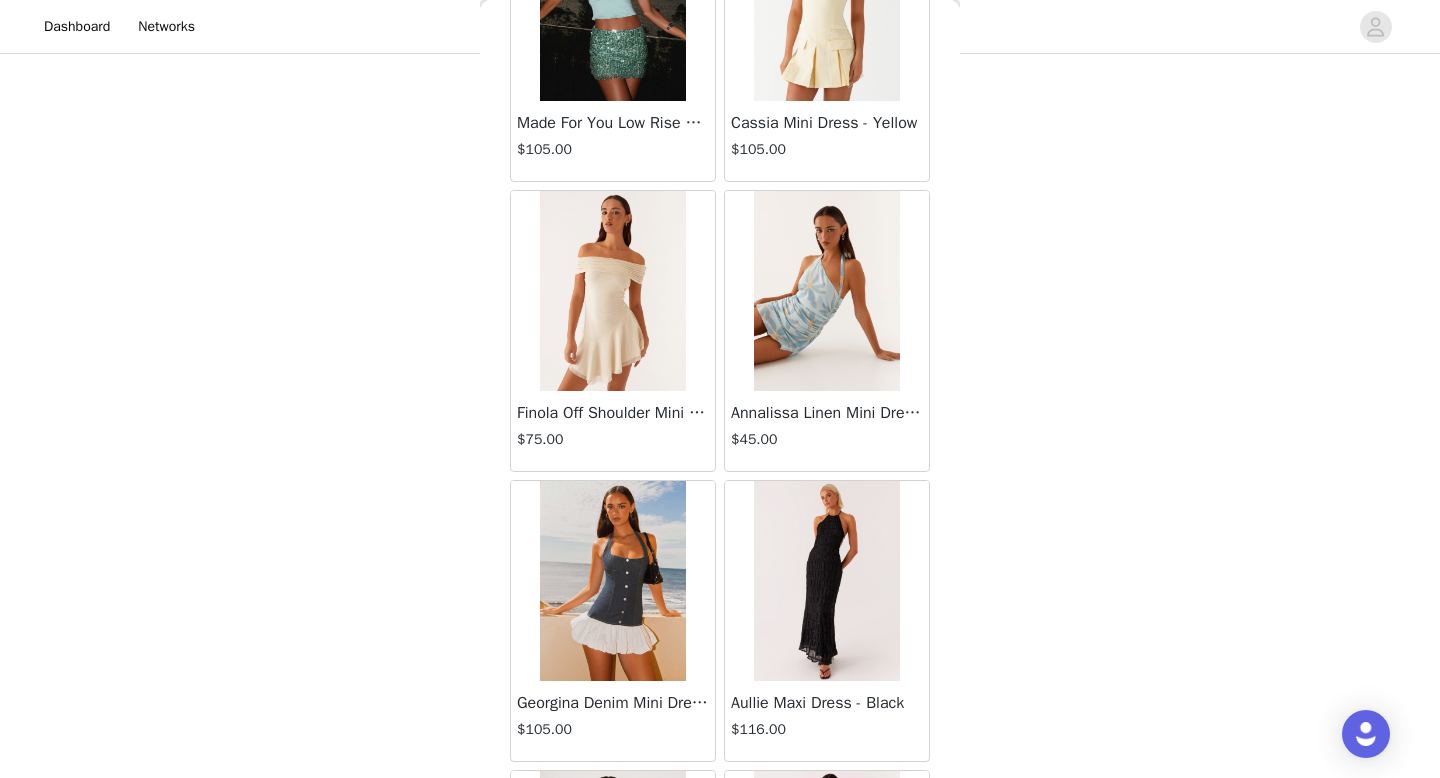 scroll, scrollTop: 19682, scrollLeft: 0, axis: vertical 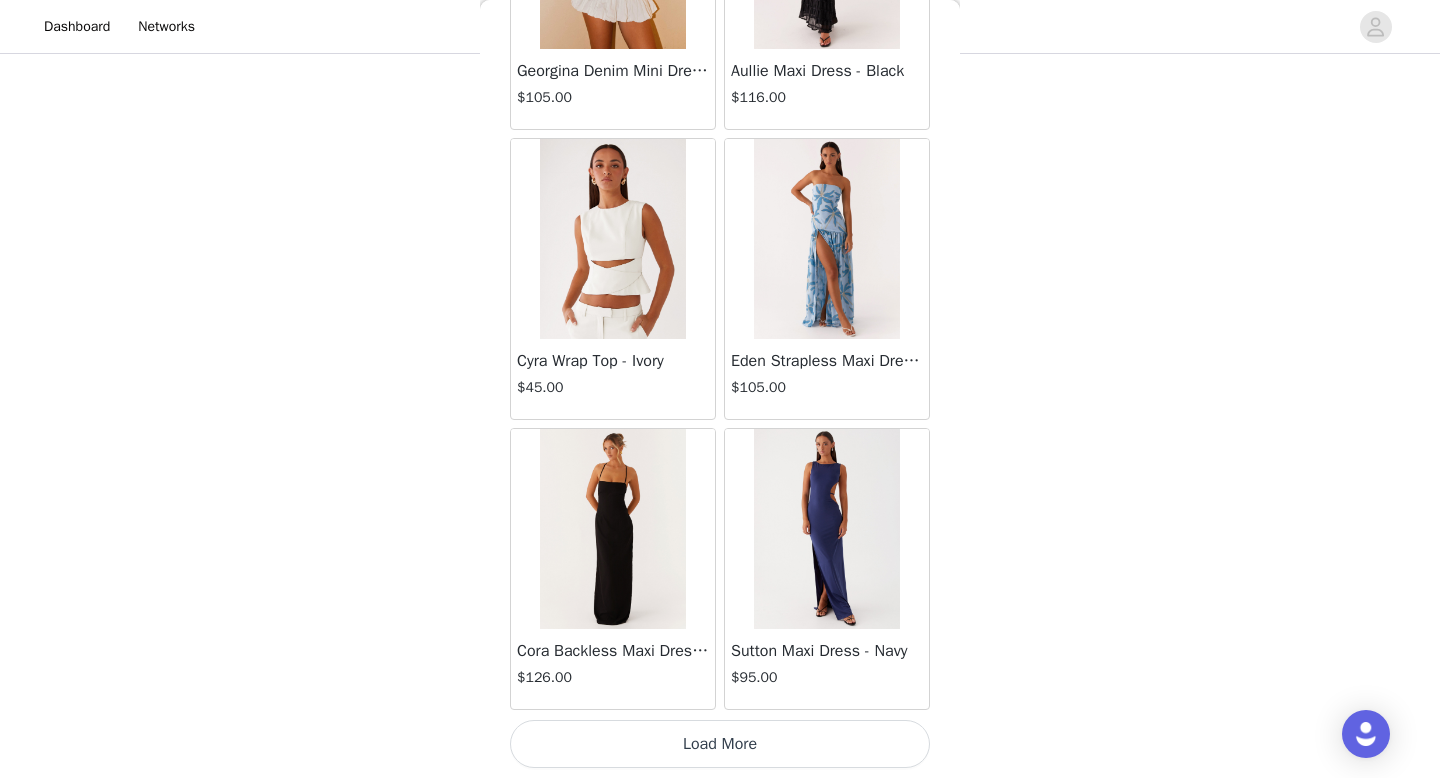click on "Load More" at bounding box center [720, 744] 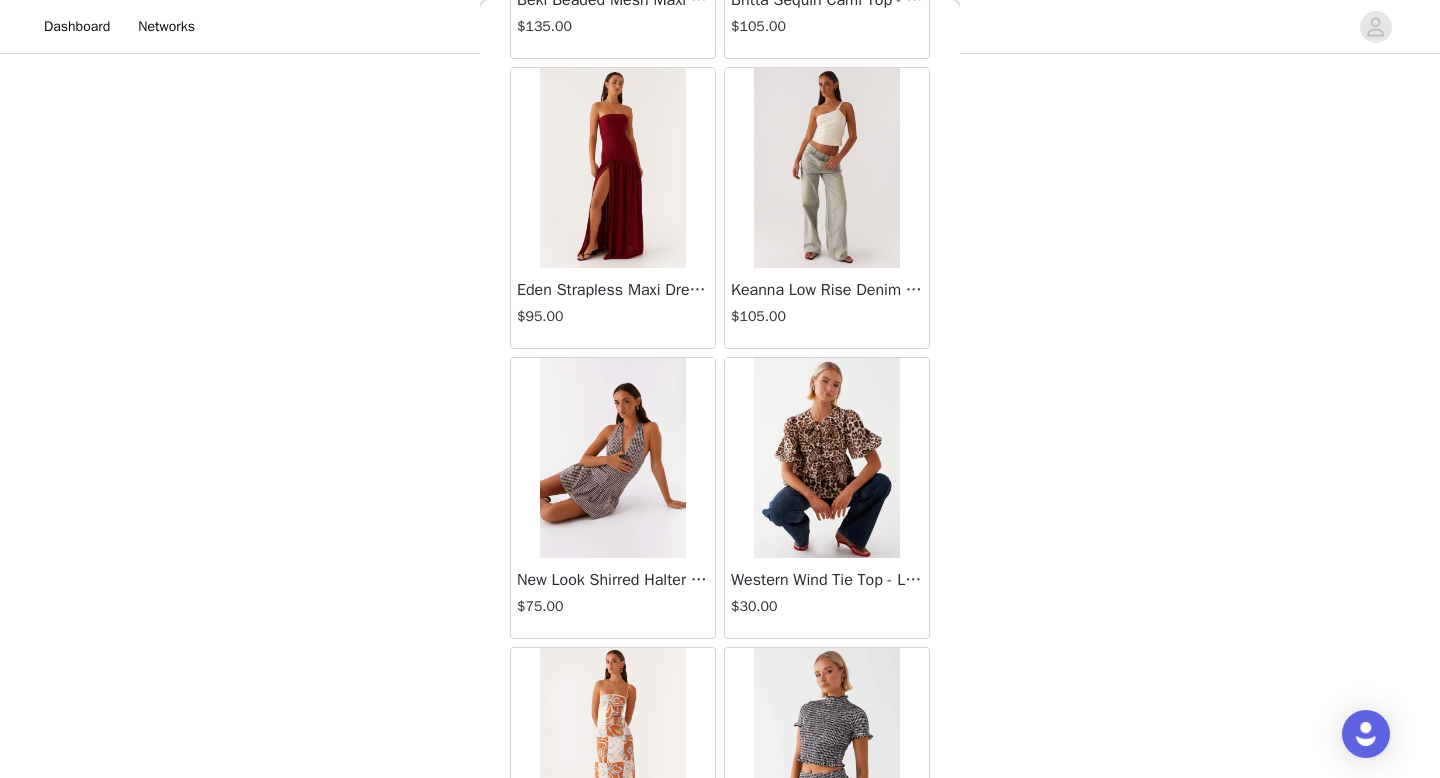 scroll, scrollTop: 22582, scrollLeft: 0, axis: vertical 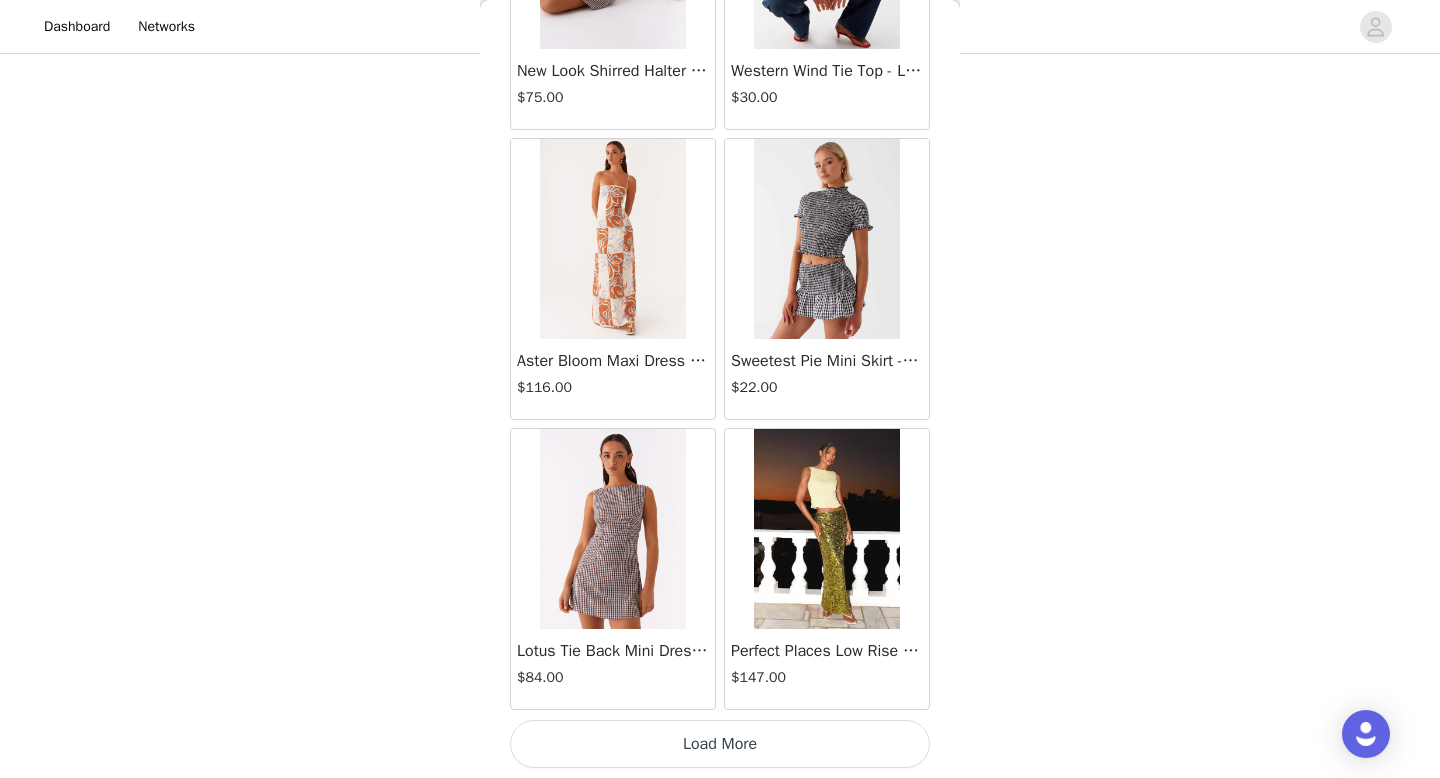 click on "Load More" at bounding box center [720, 744] 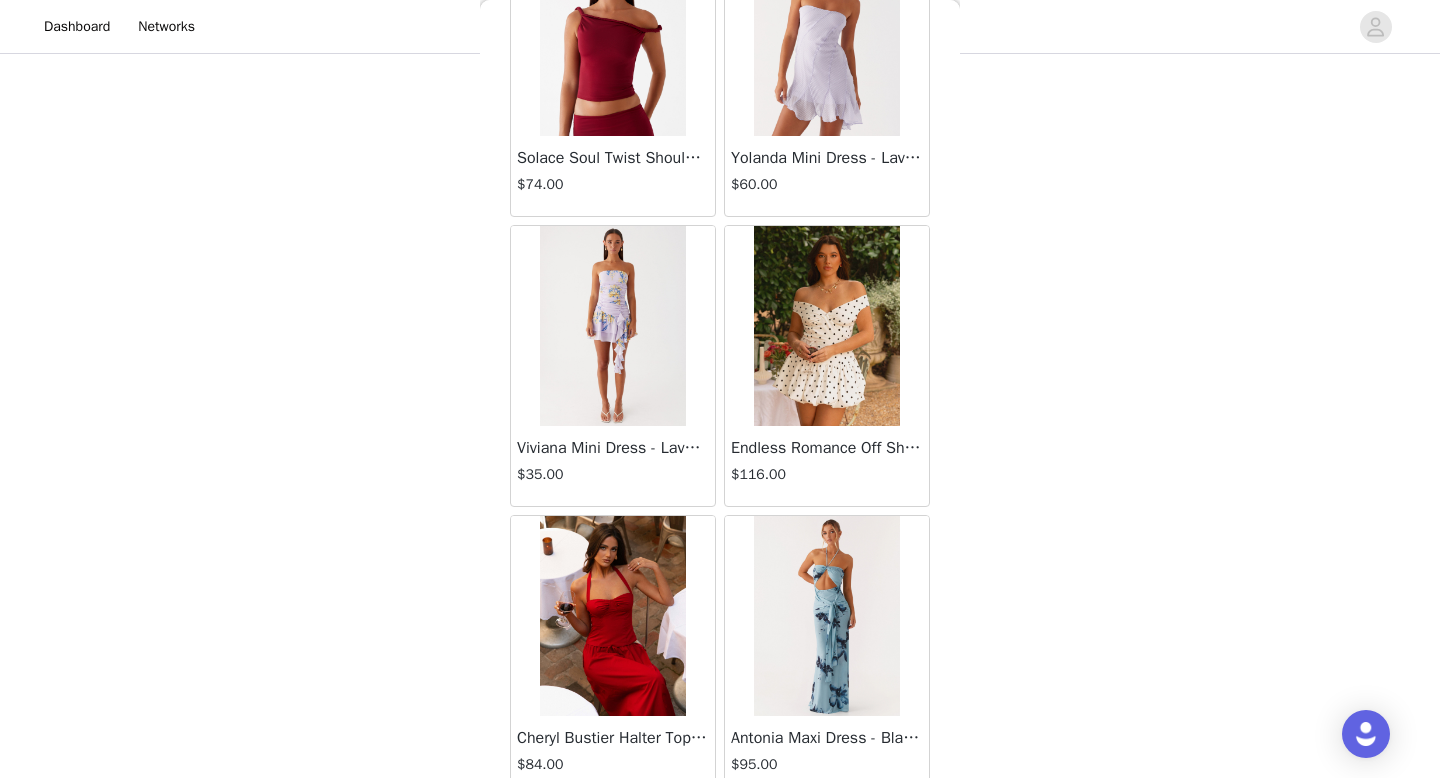 scroll, scrollTop: 25482, scrollLeft: 0, axis: vertical 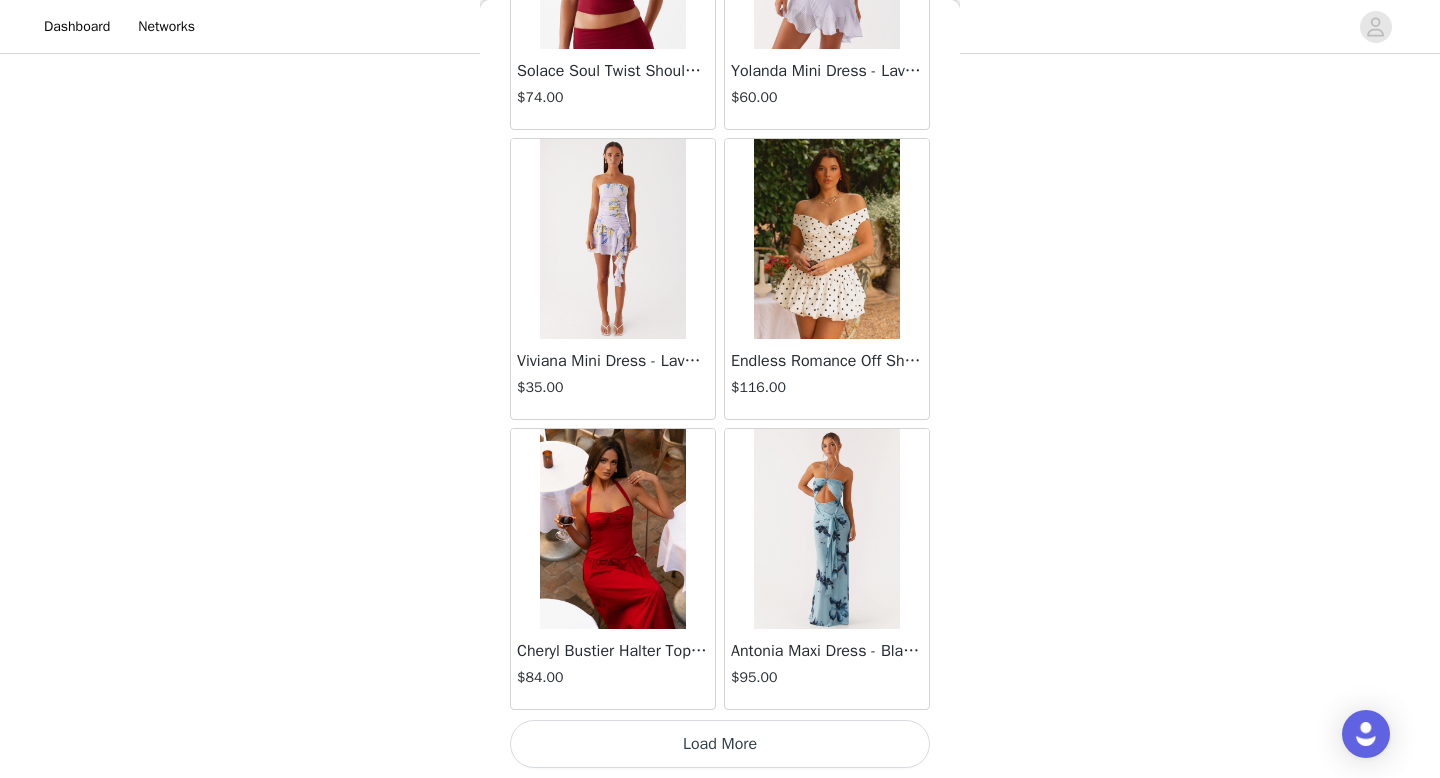 click on "Load More" at bounding box center (720, 744) 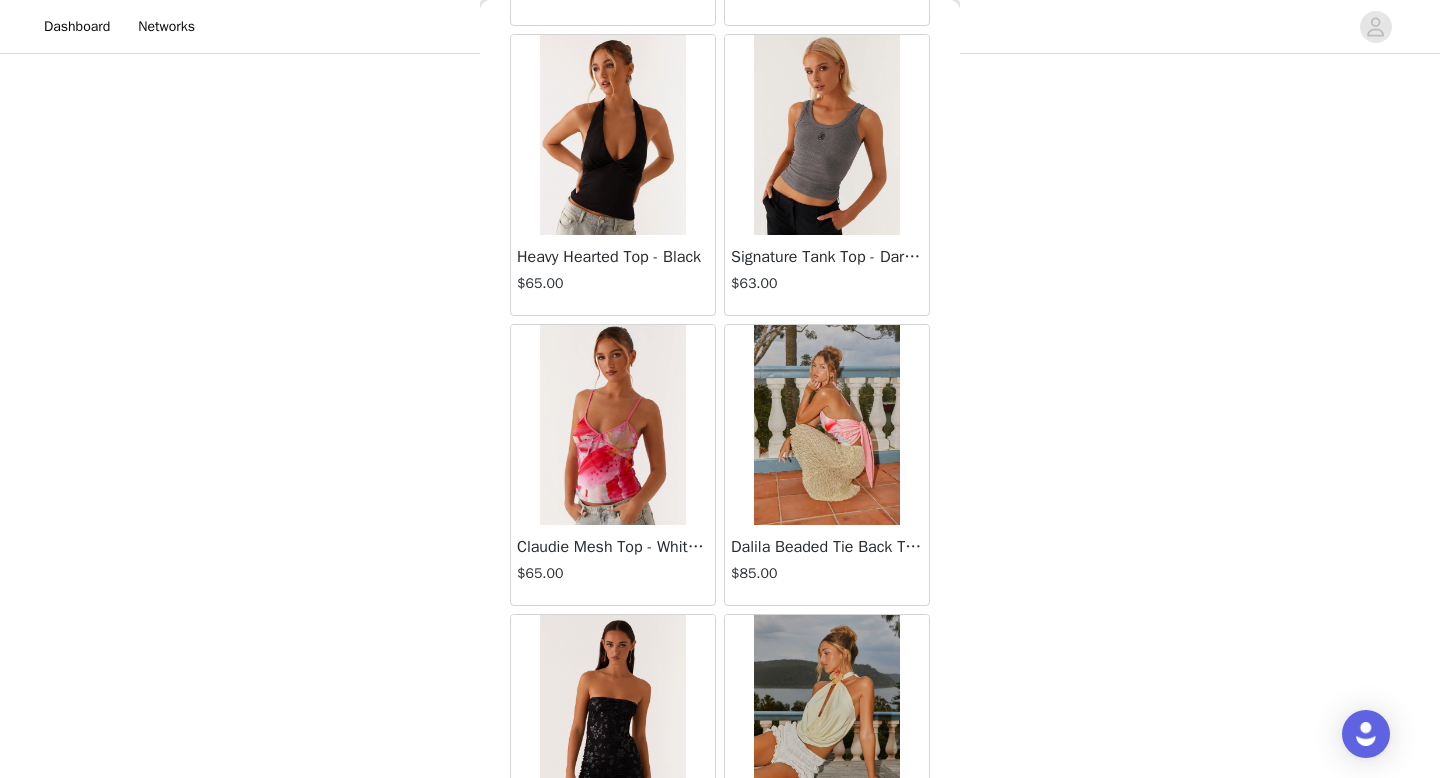 scroll, scrollTop: 28382, scrollLeft: 0, axis: vertical 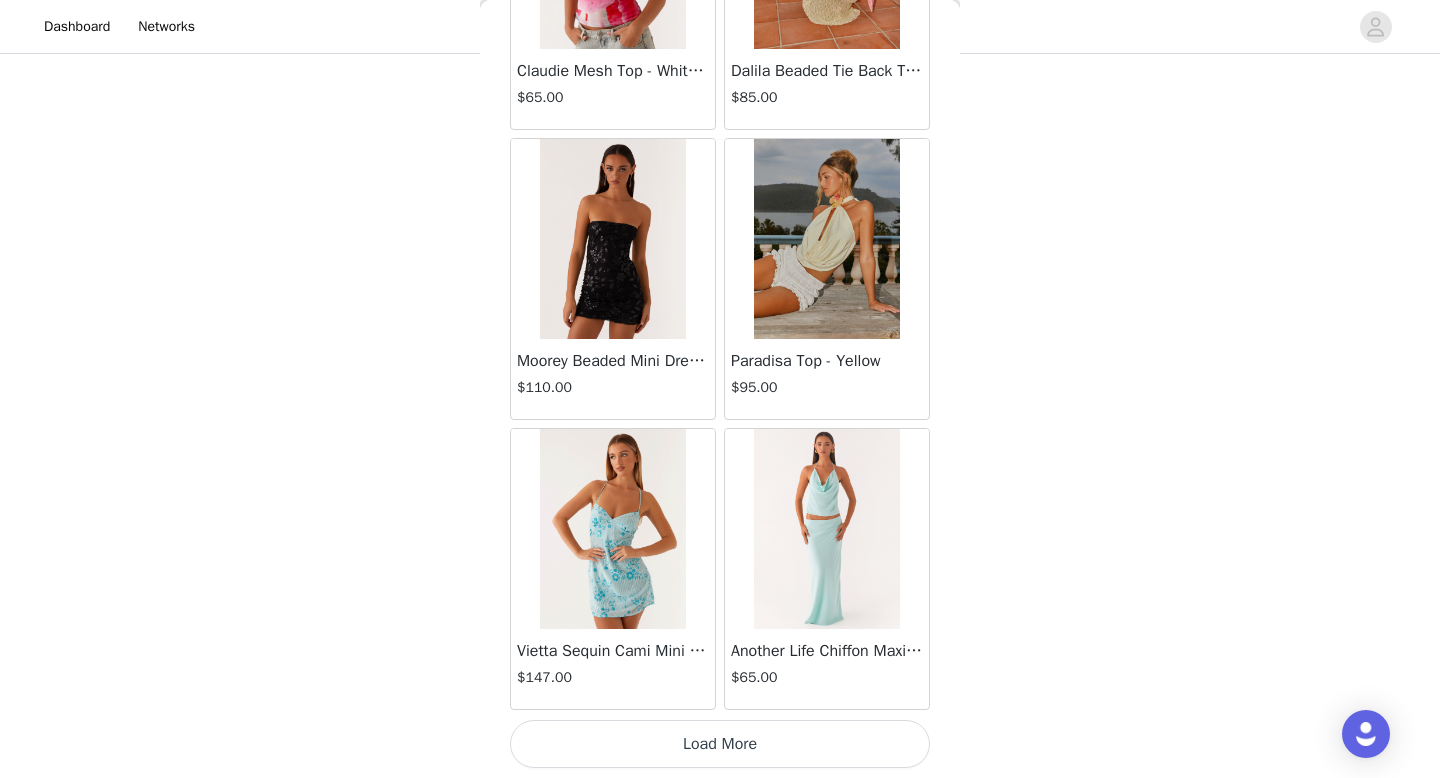 click on "Load More" at bounding box center [720, 744] 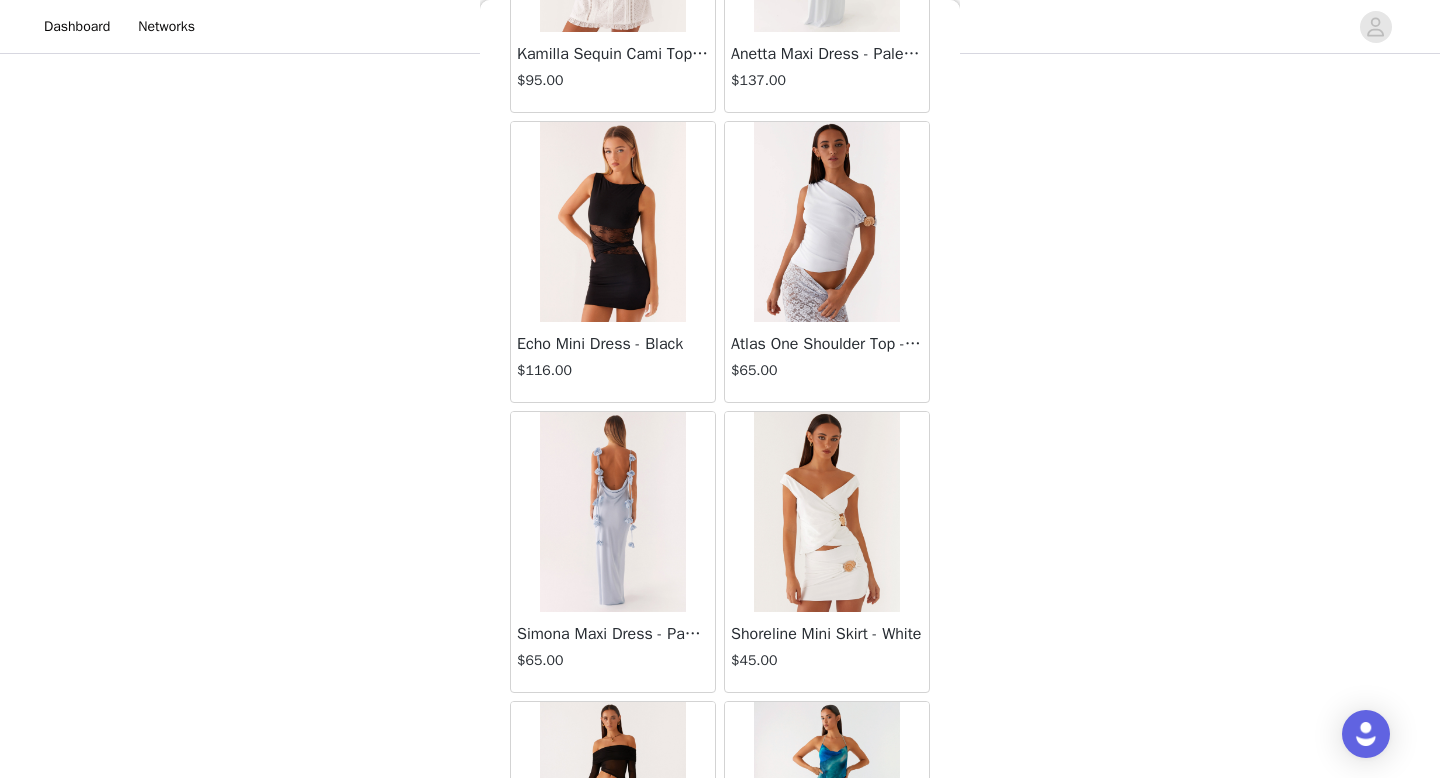 scroll, scrollTop: 31282, scrollLeft: 0, axis: vertical 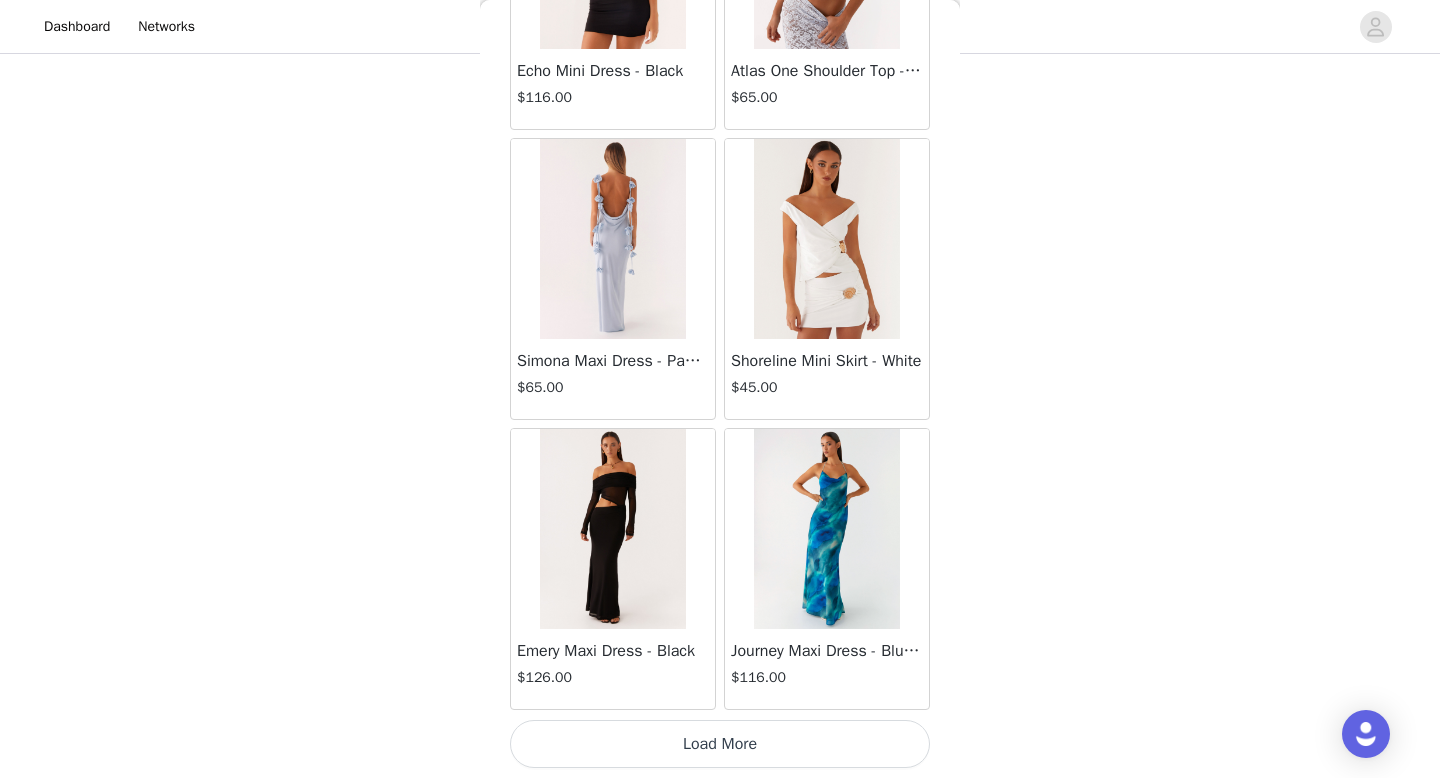 click on "Load More" at bounding box center [720, 744] 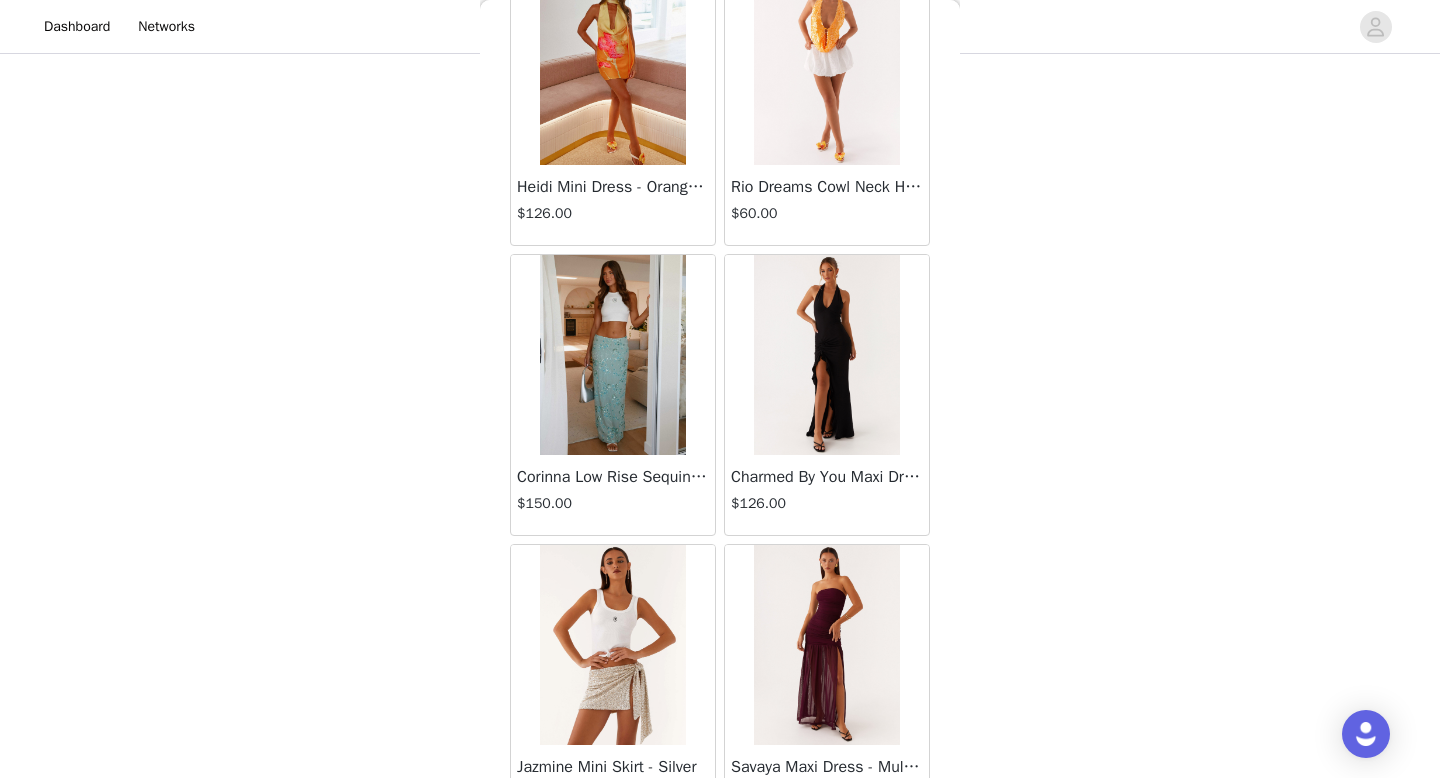 scroll, scrollTop: 34182, scrollLeft: 0, axis: vertical 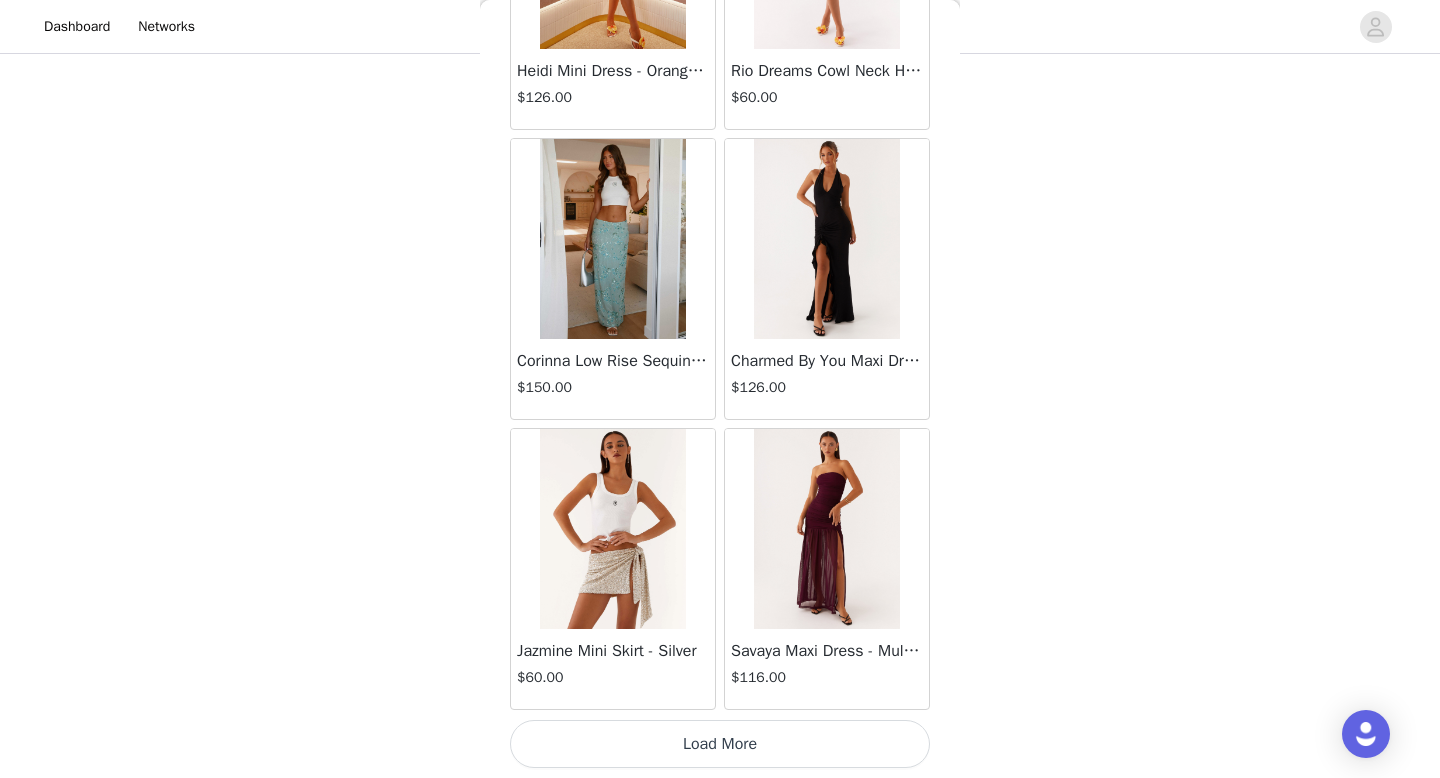 click on "Load More" at bounding box center (720, 744) 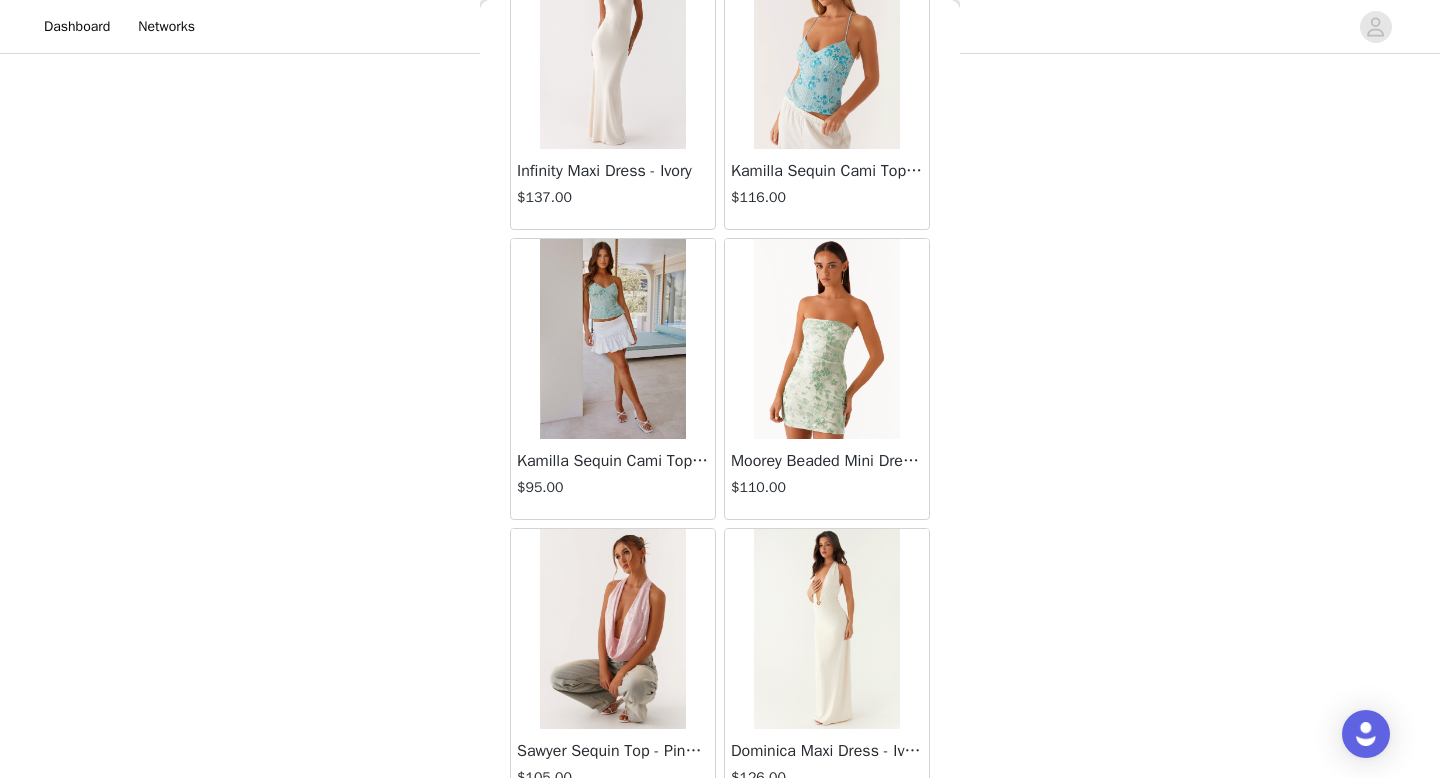scroll, scrollTop: 37082, scrollLeft: 0, axis: vertical 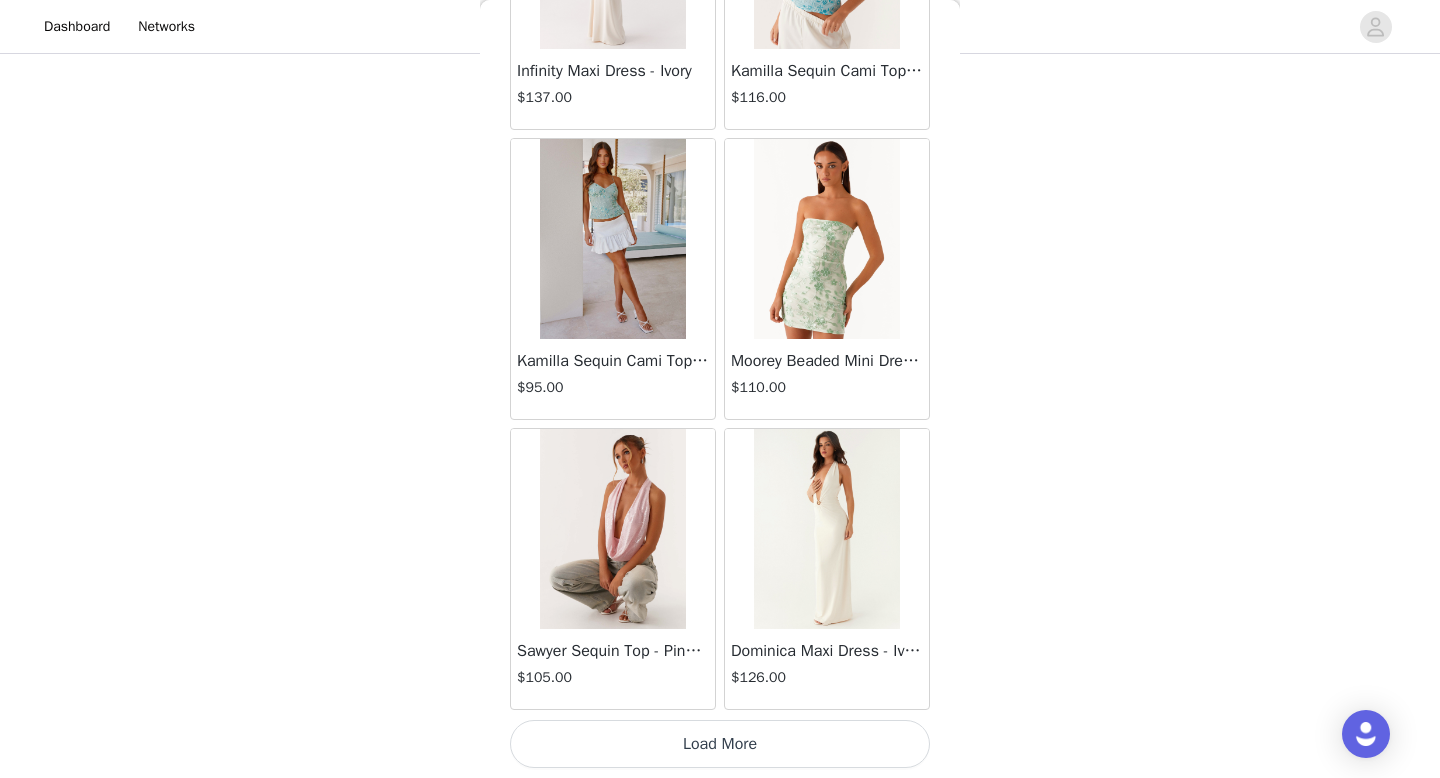 click on "Load More" at bounding box center (720, 744) 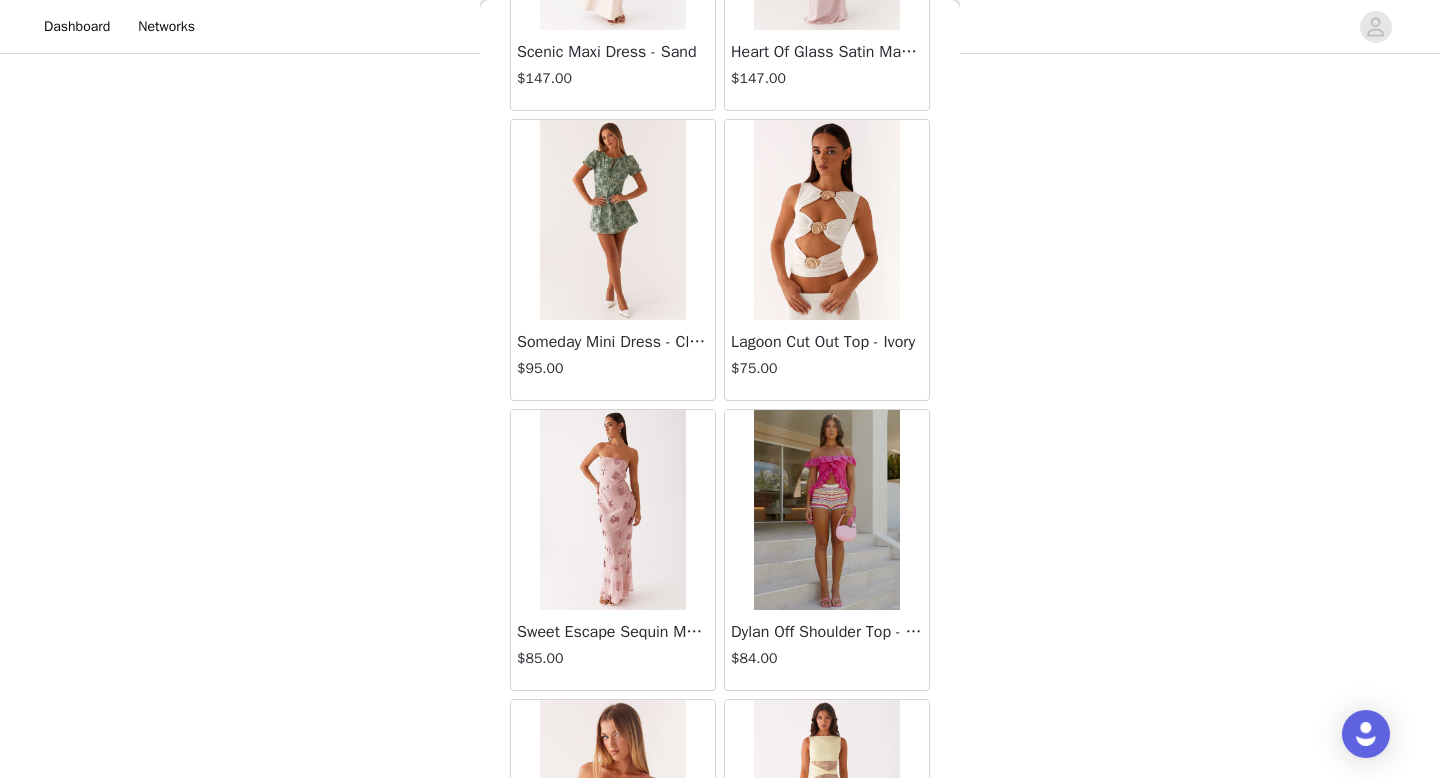 scroll, scrollTop: 37970, scrollLeft: 0, axis: vertical 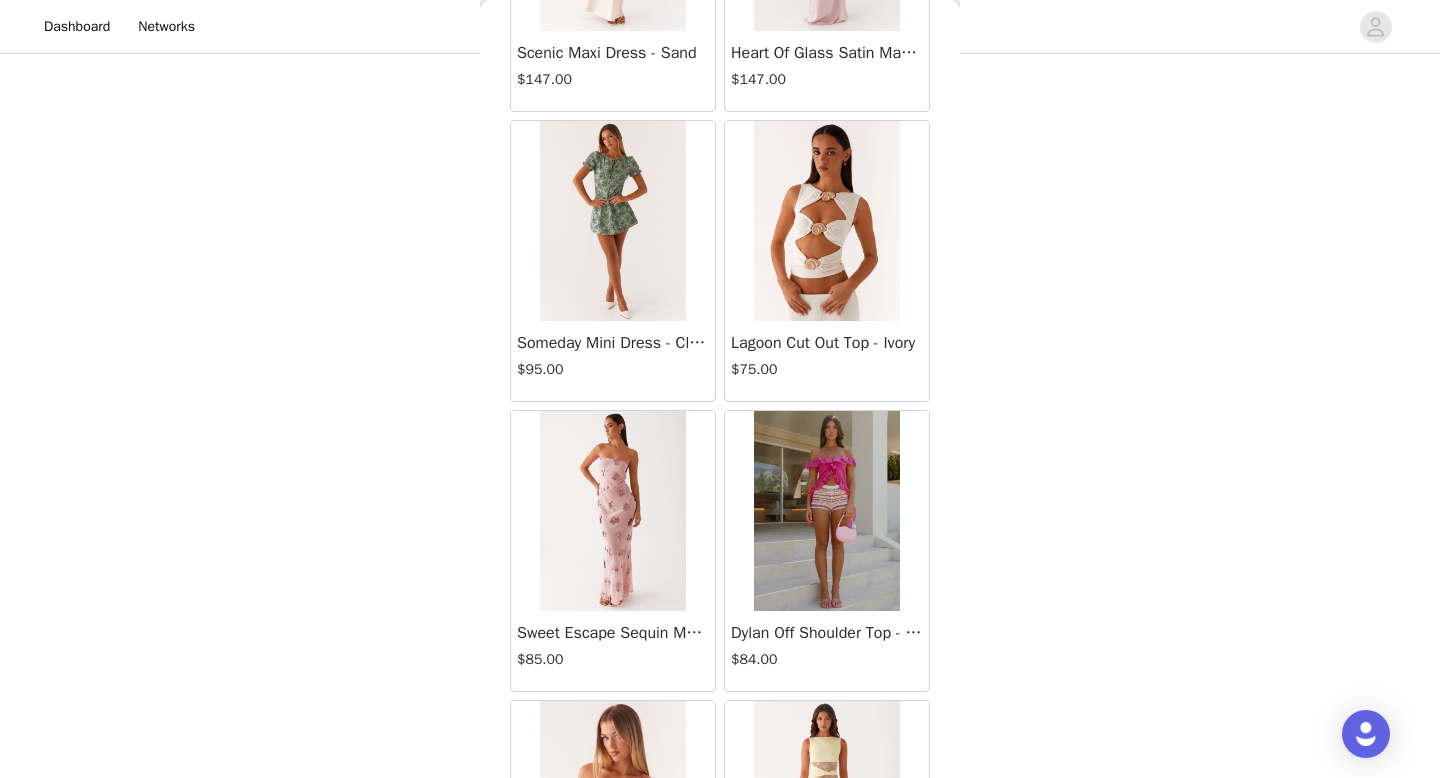 click at bounding box center (826, 221) 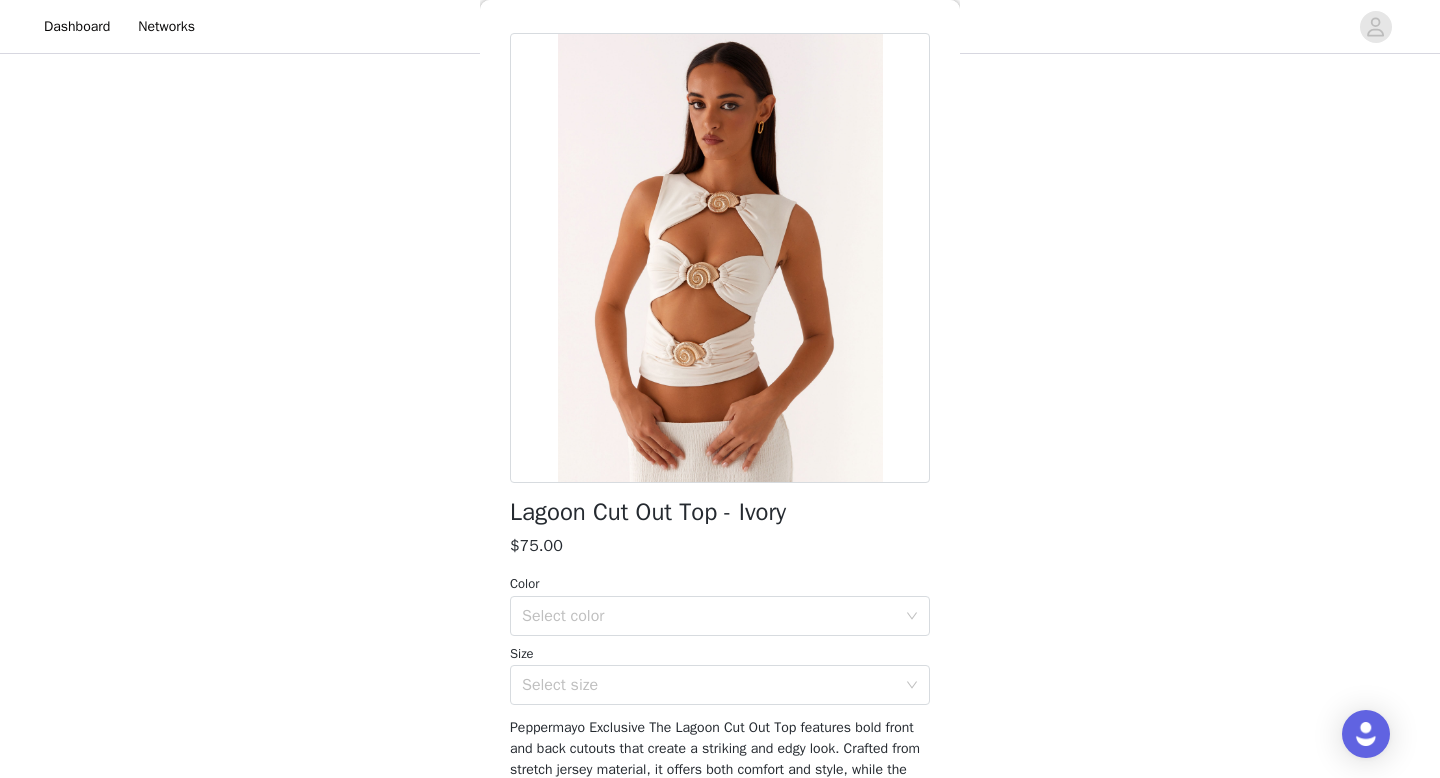 scroll, scrollTop: 279, scrollLeft: 0, axis: vertical 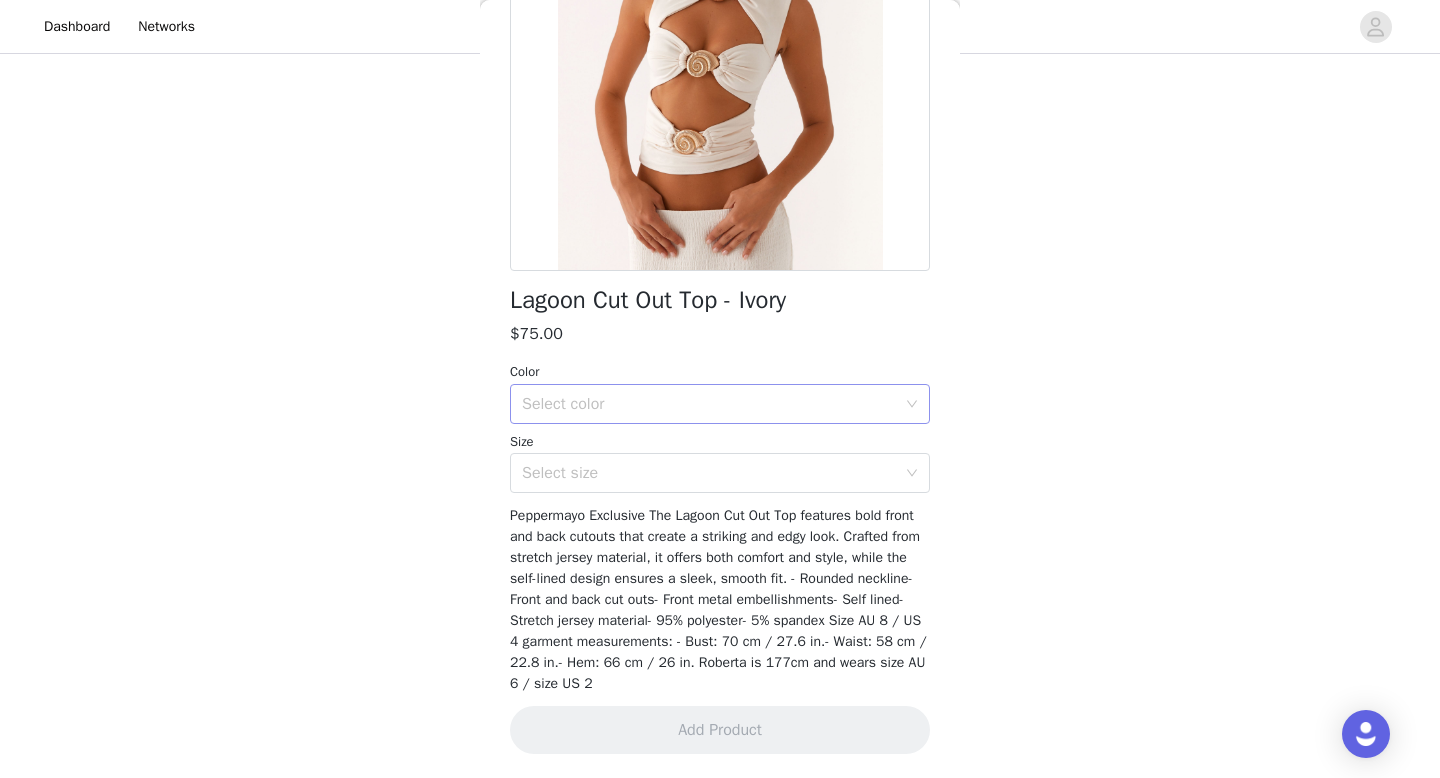 click on "Select color" at bounding box center [709, 404] 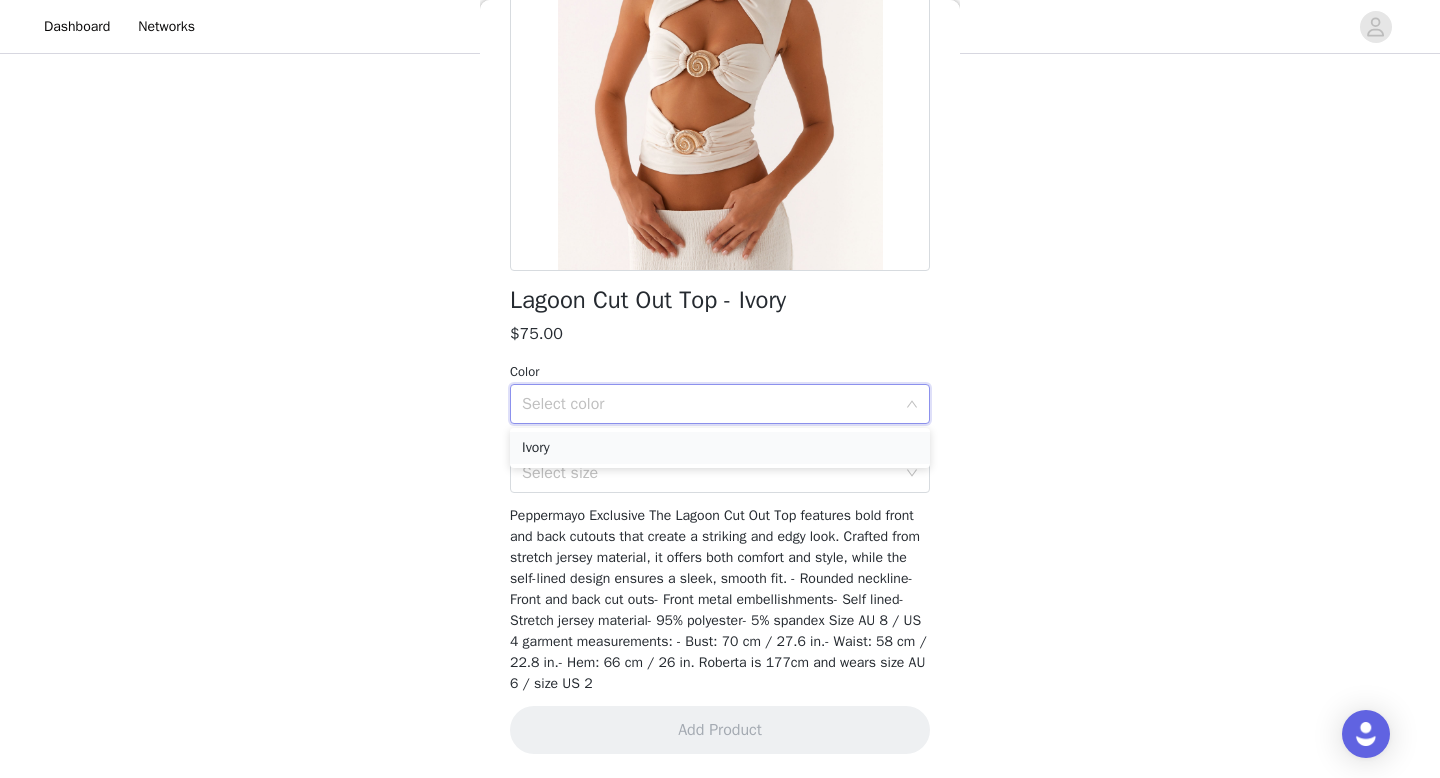 click on "Ivory" at bounding box center (720, 448) 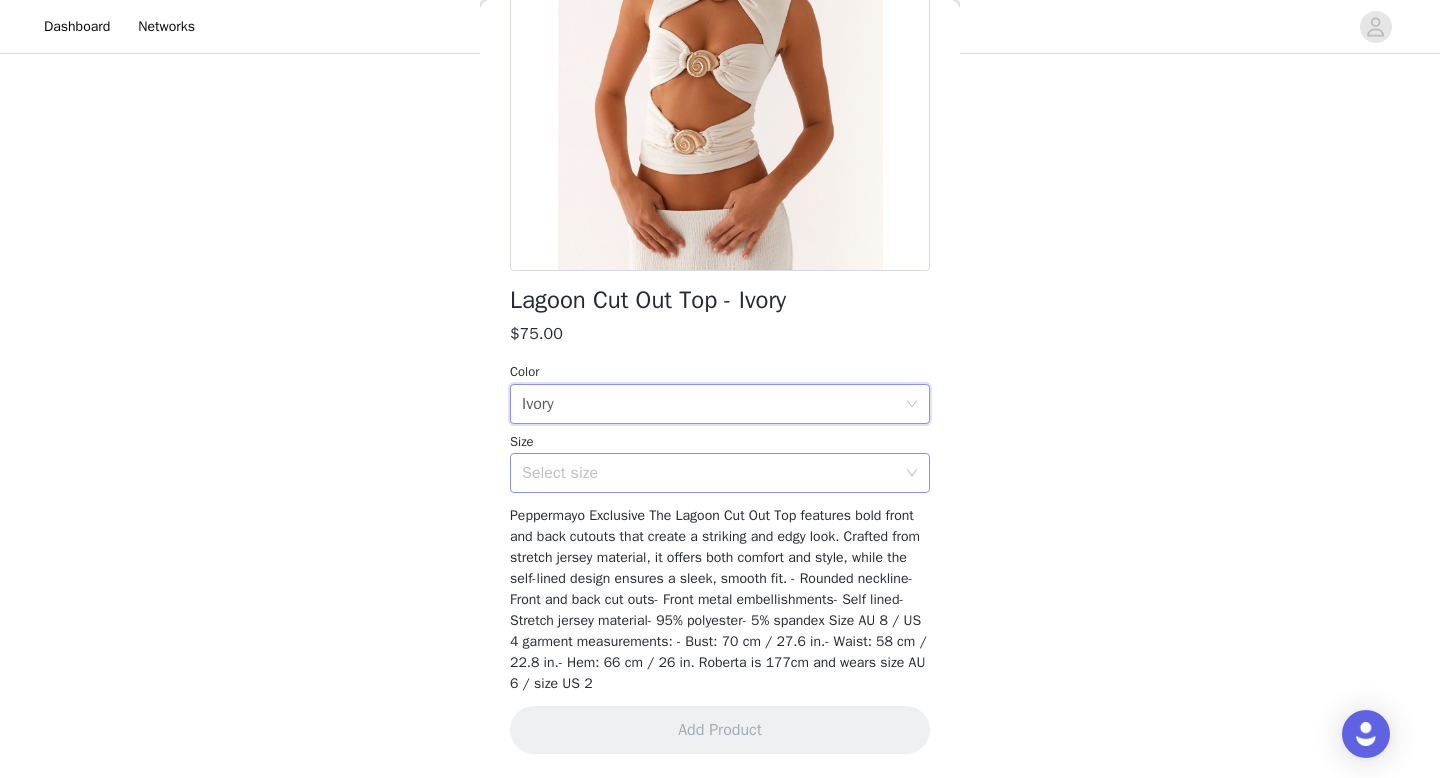 click on "Select size" at bounding box center (709, 473) 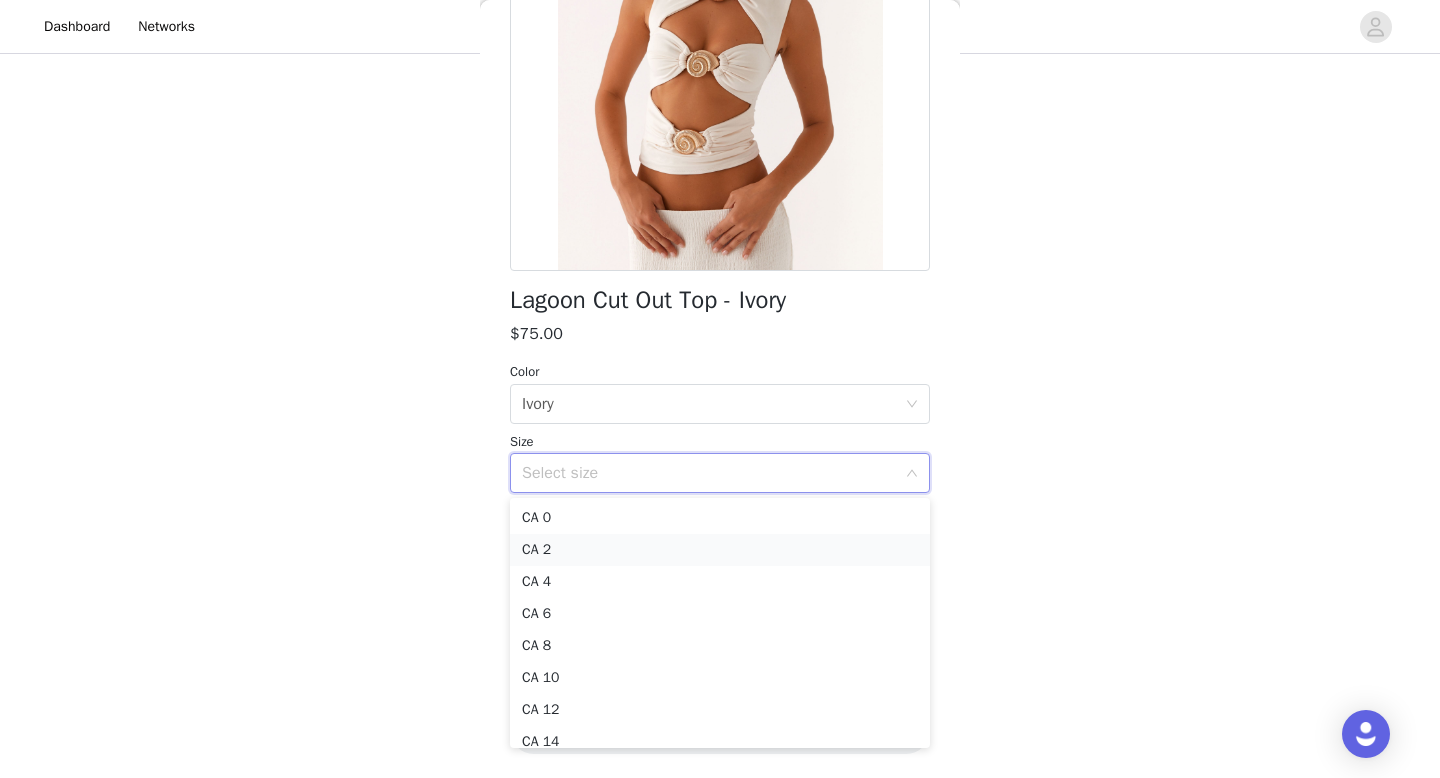 click on "CA 2" at bounding box center (720, 550) 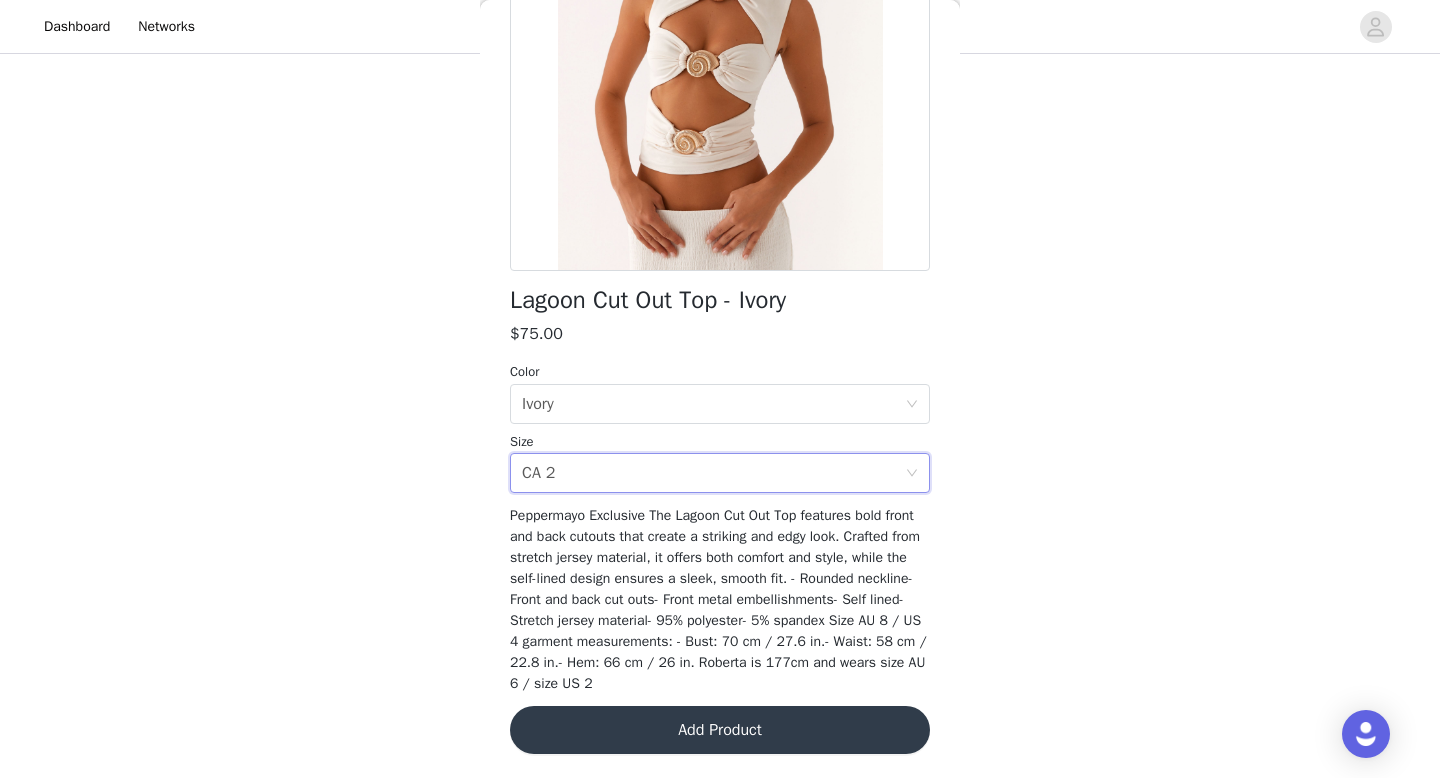 click on "Add Product" at bounding box center [720, 730] 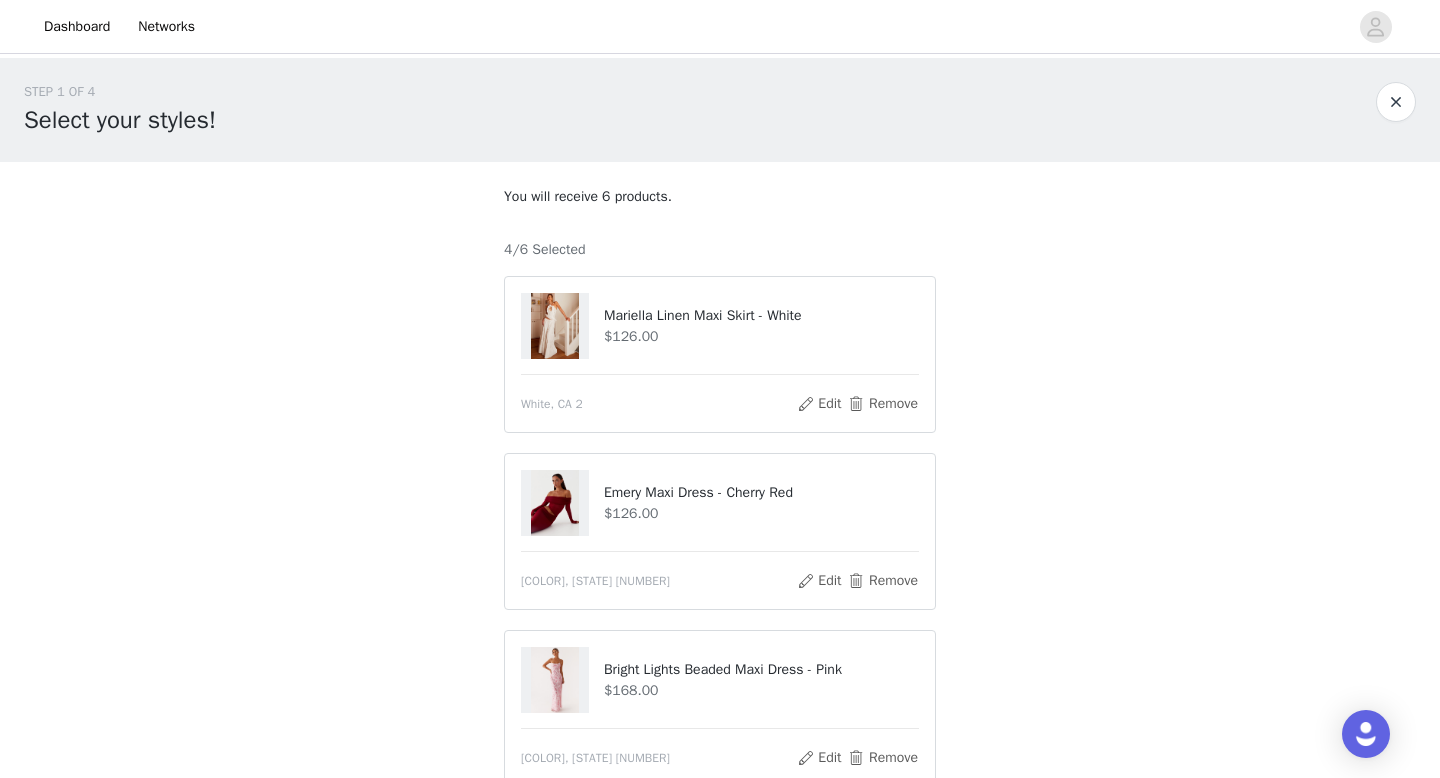 scroll, scrollTop: 448, scrollLeft: 0, axis: vertical 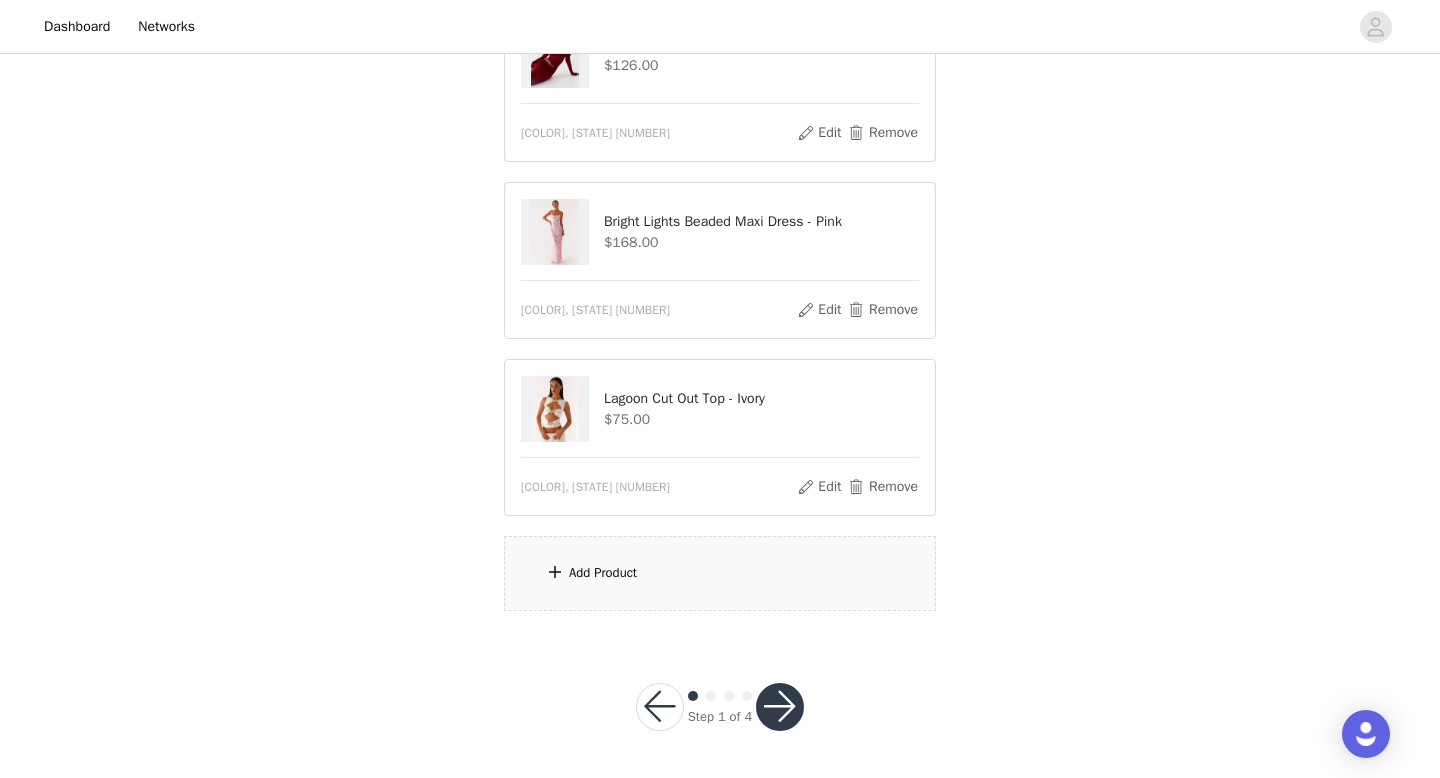 click on "Add Product" at bounding box center (720, 573) 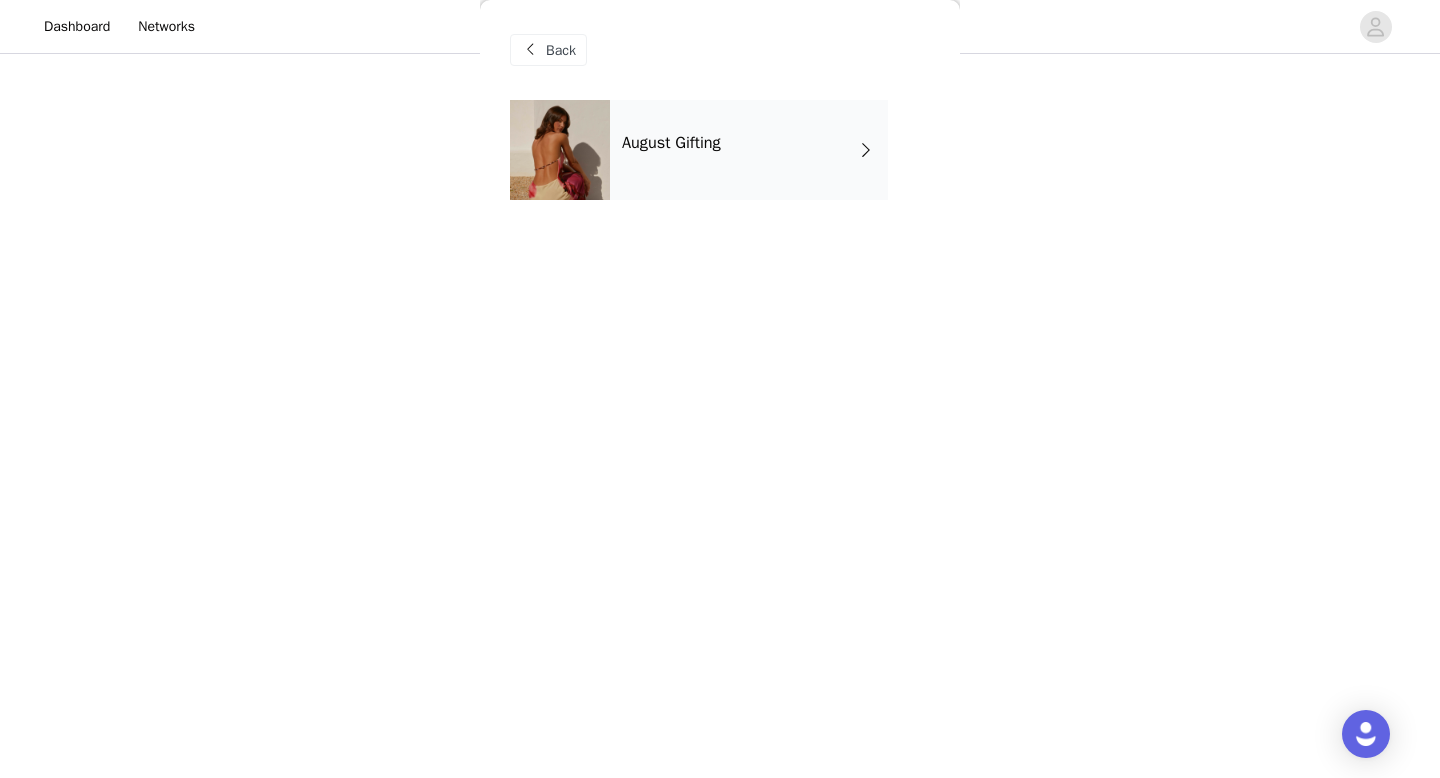 click on "August Gifting" at bounding box center (749, 150) 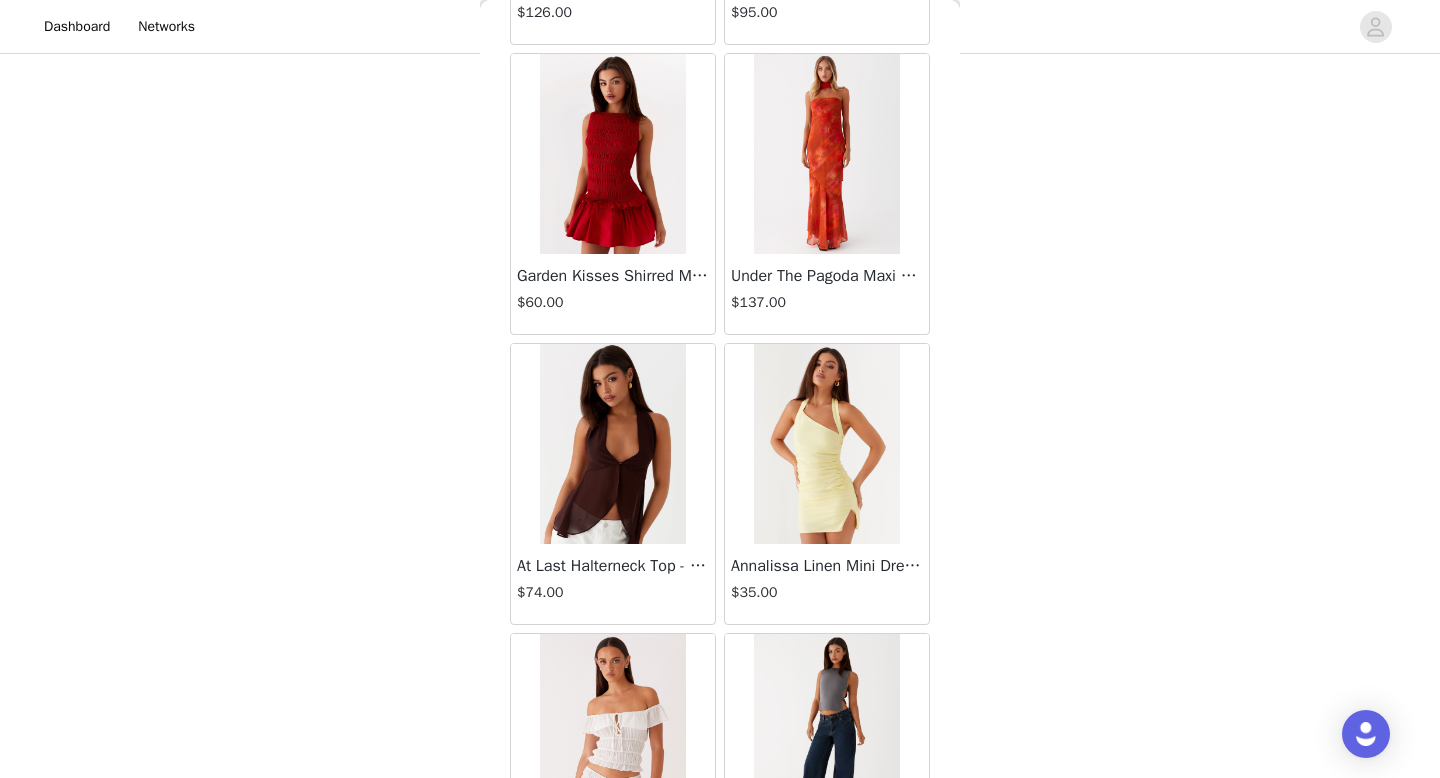 scroll, scrollTop: 2282, scrollLeft: 0, axis: vertical 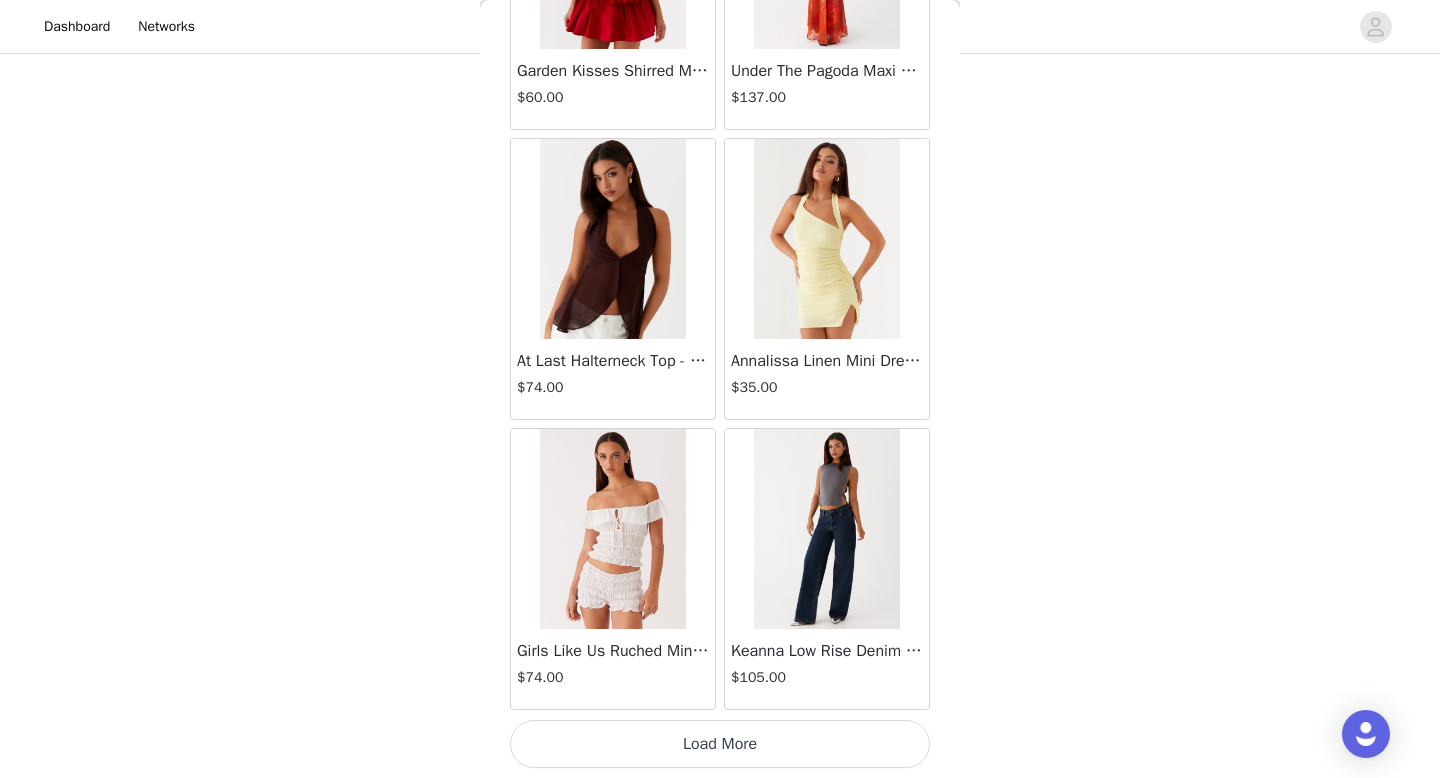 click on "Load More" at bounding box center [720, 744] 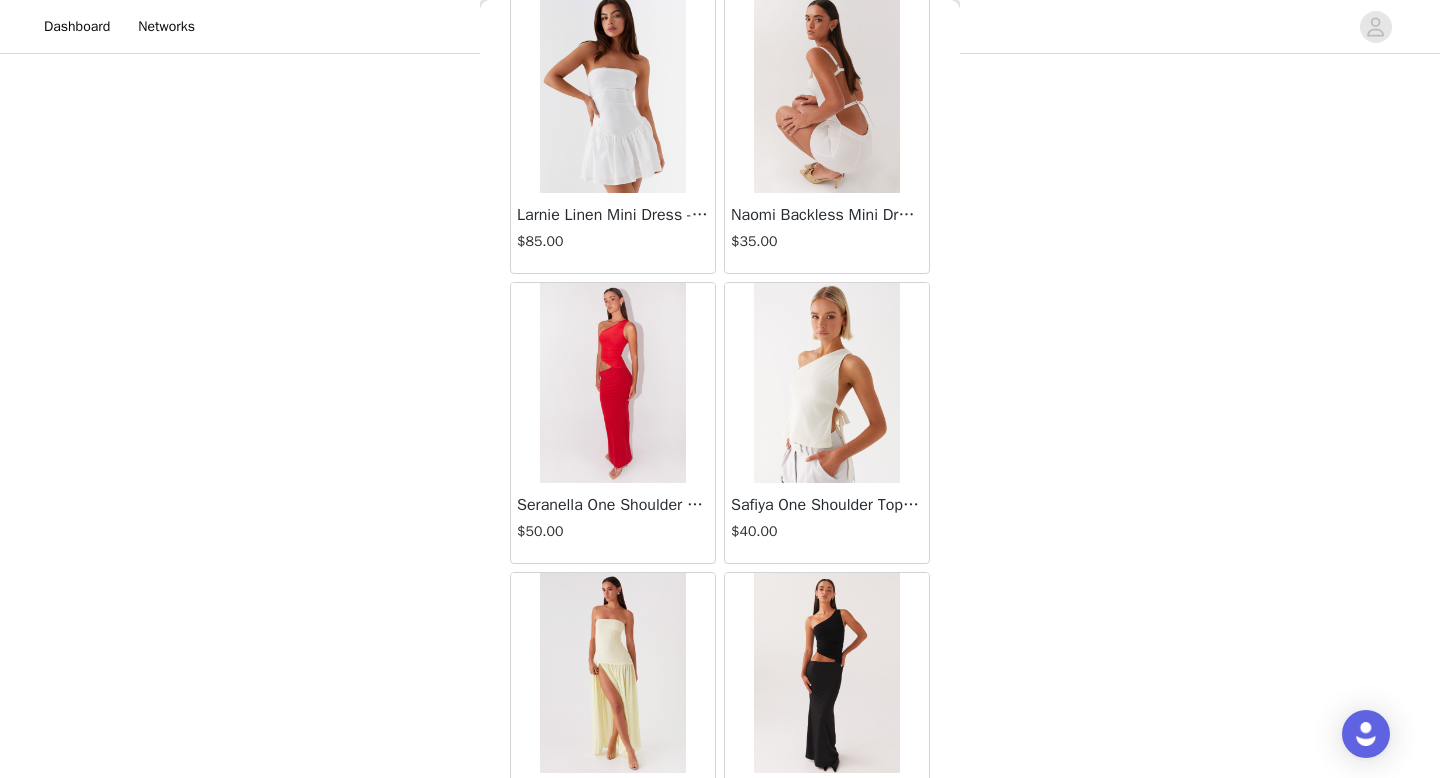 scroll, scrollTop: 5182, scrollLeft: 0, axis: vertical 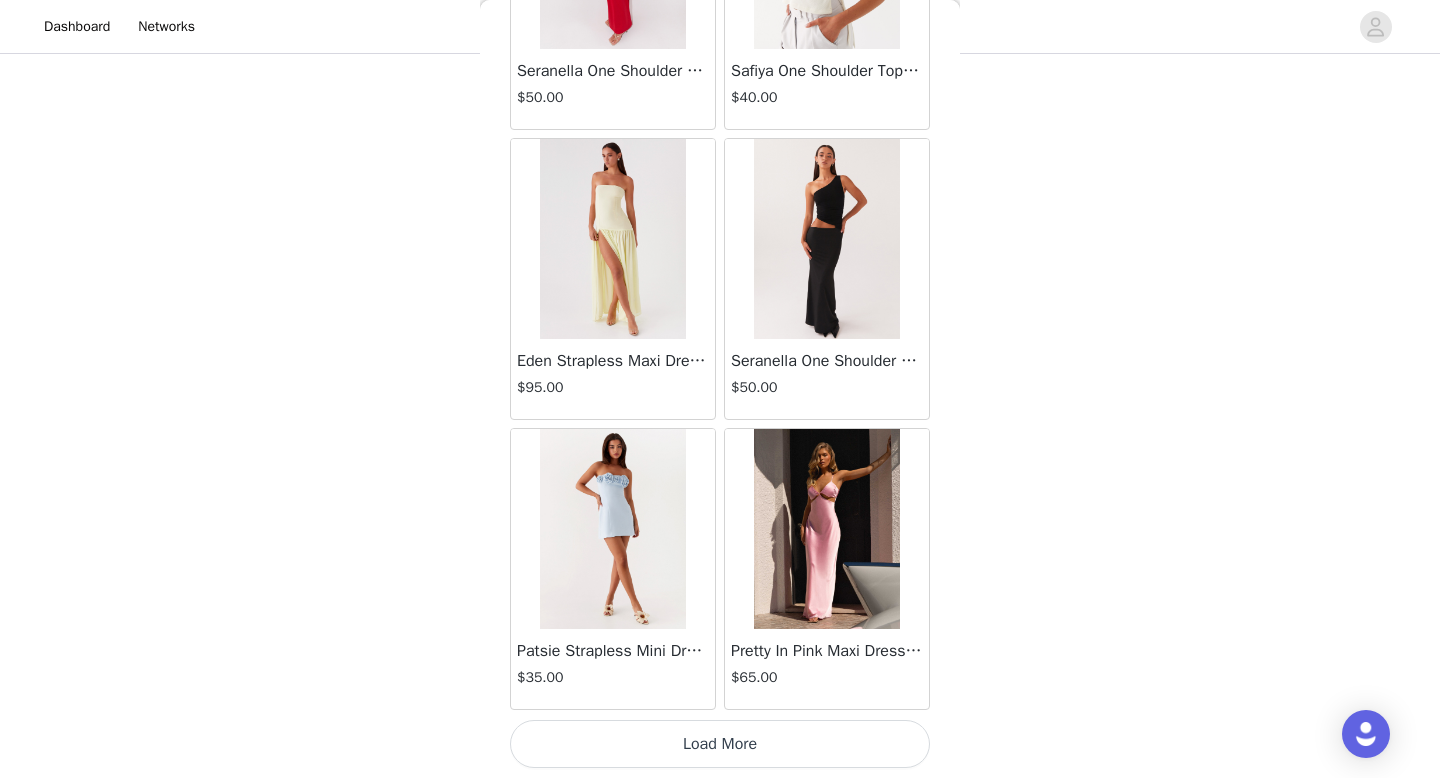 click on "Load More" at bounding box center [720, 744] 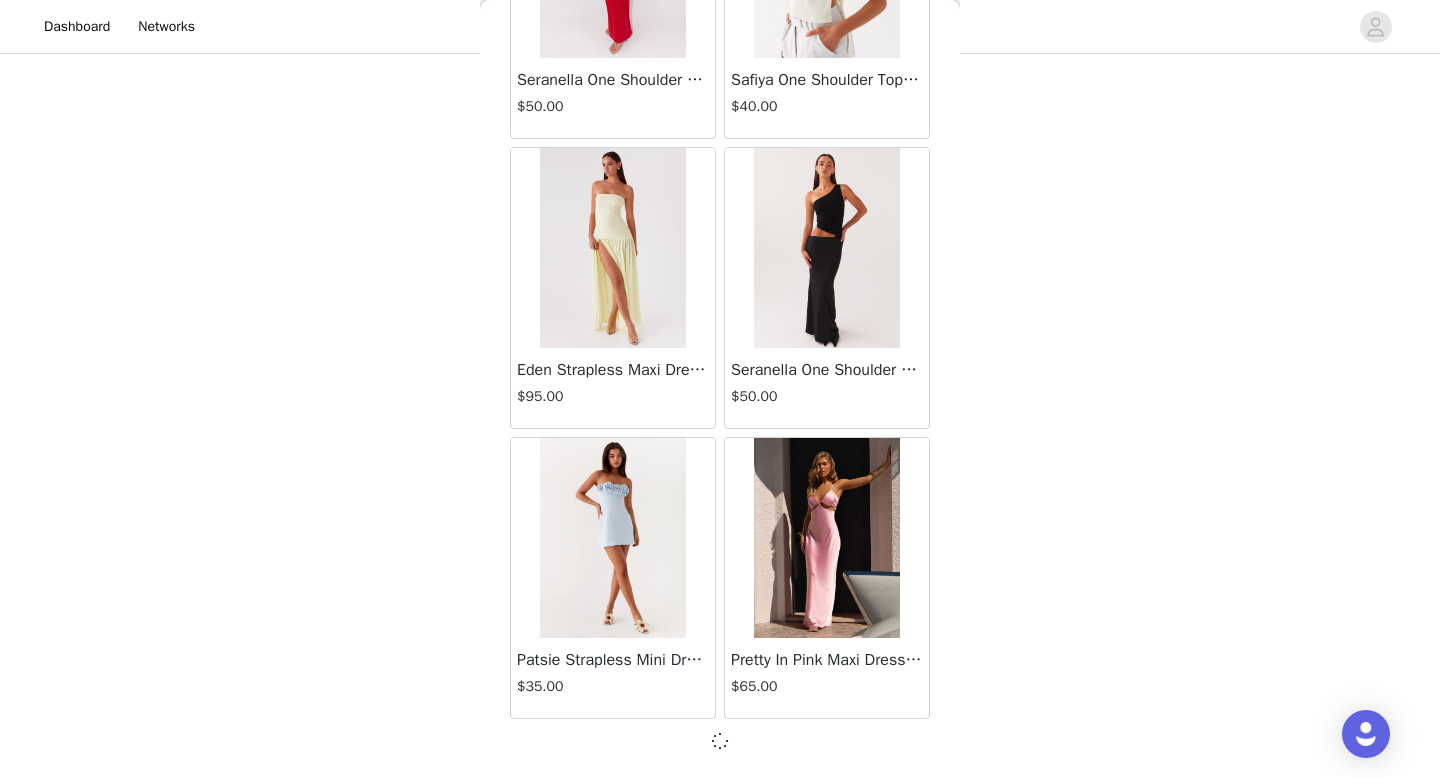 scroll, scrollTop: 446, scrollLeft: 0, axis: vertical 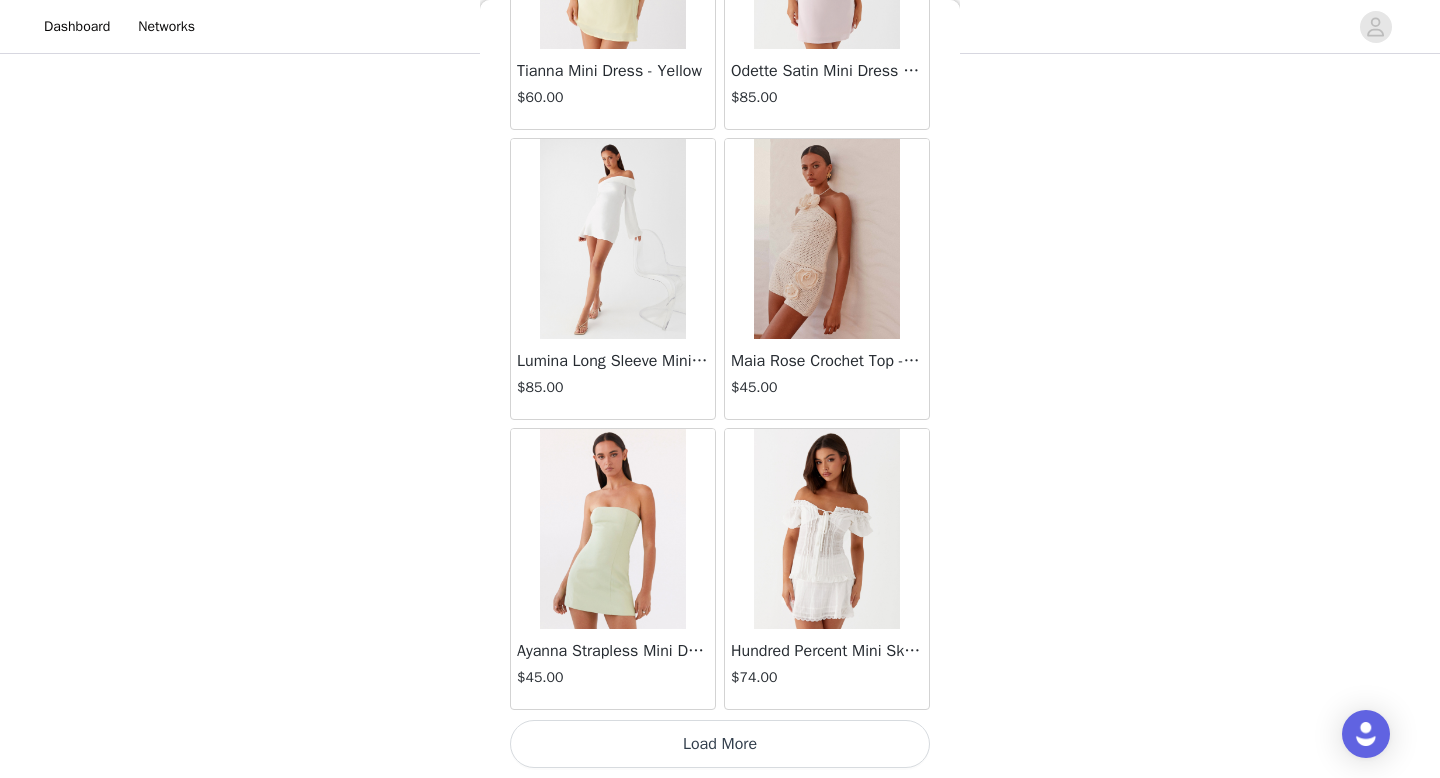 click on "Load More" at bounding box center (720, 744) 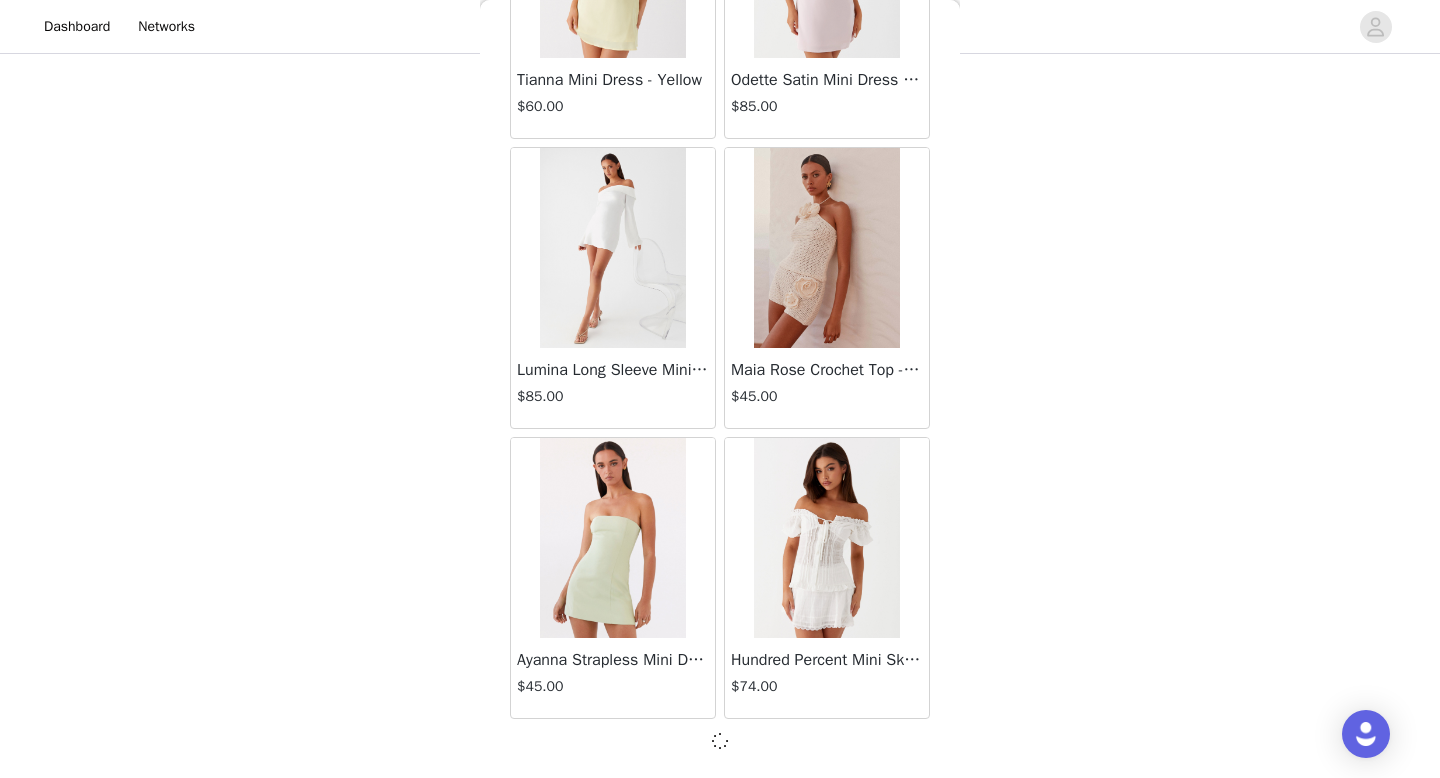 scroll, scrollTop: 8082, scrollLeft: 0, axis: vertical 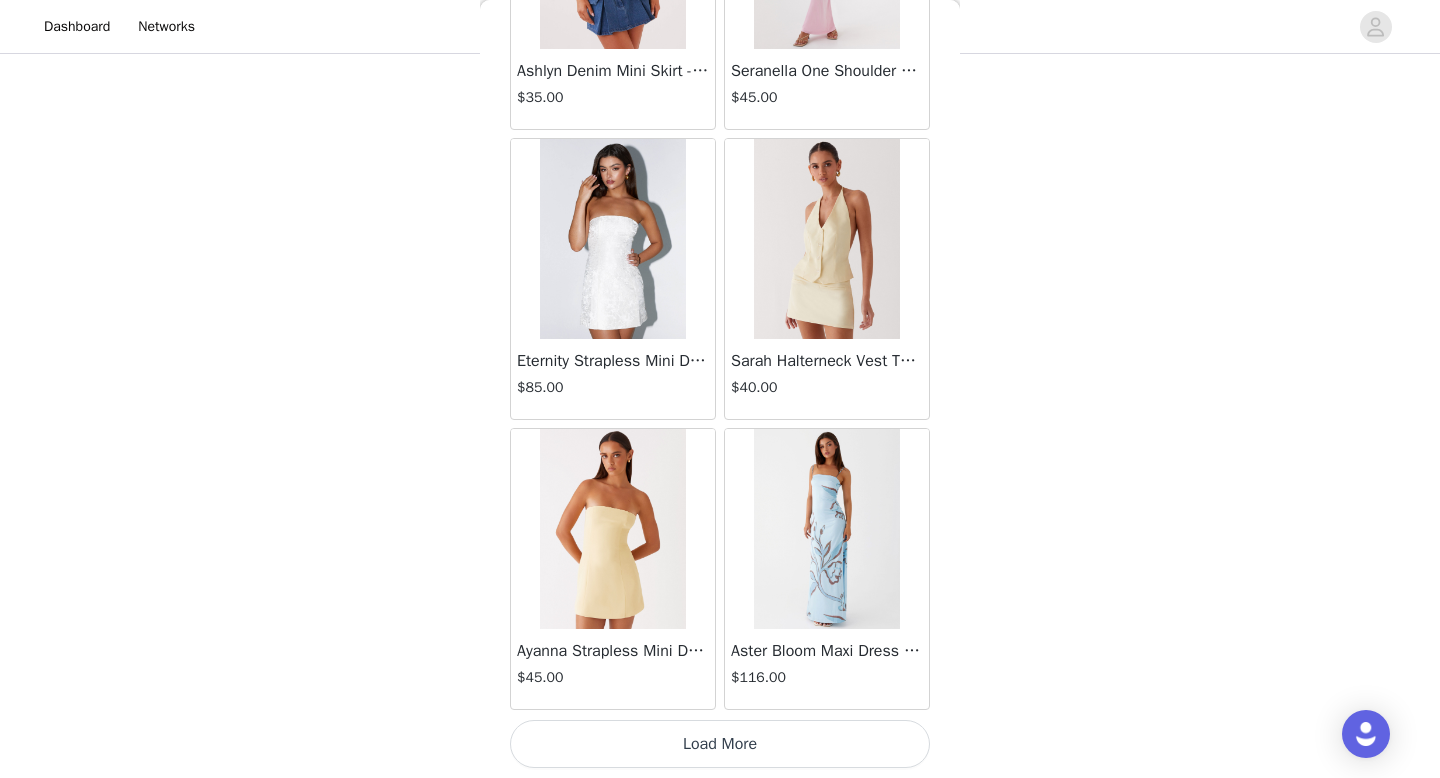 click on "Load More" at bounding box center [720, 744] 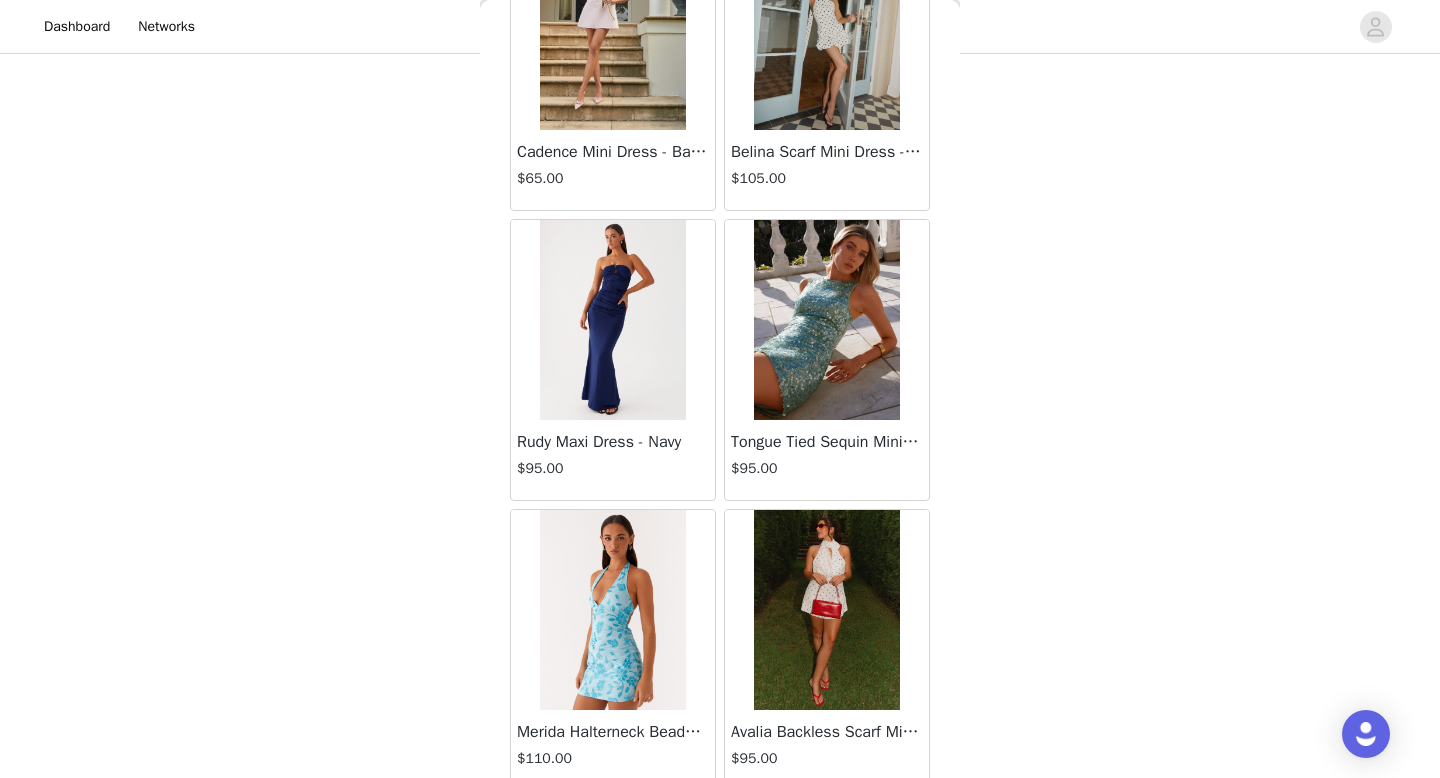 scroll, scrollTop: 13882, scrollLeft: 0, axis: vertical 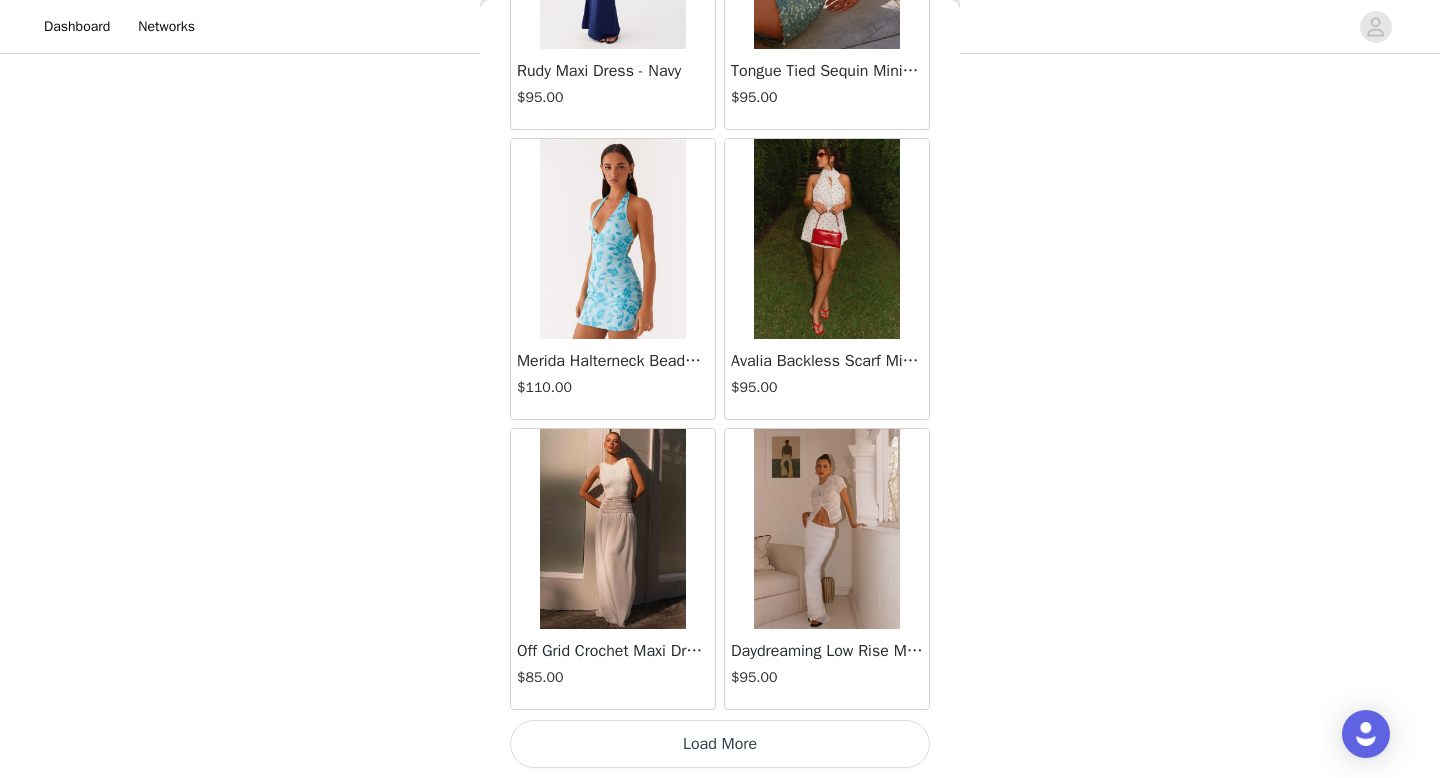 click on "Load More" at bounding box center [720, 744] 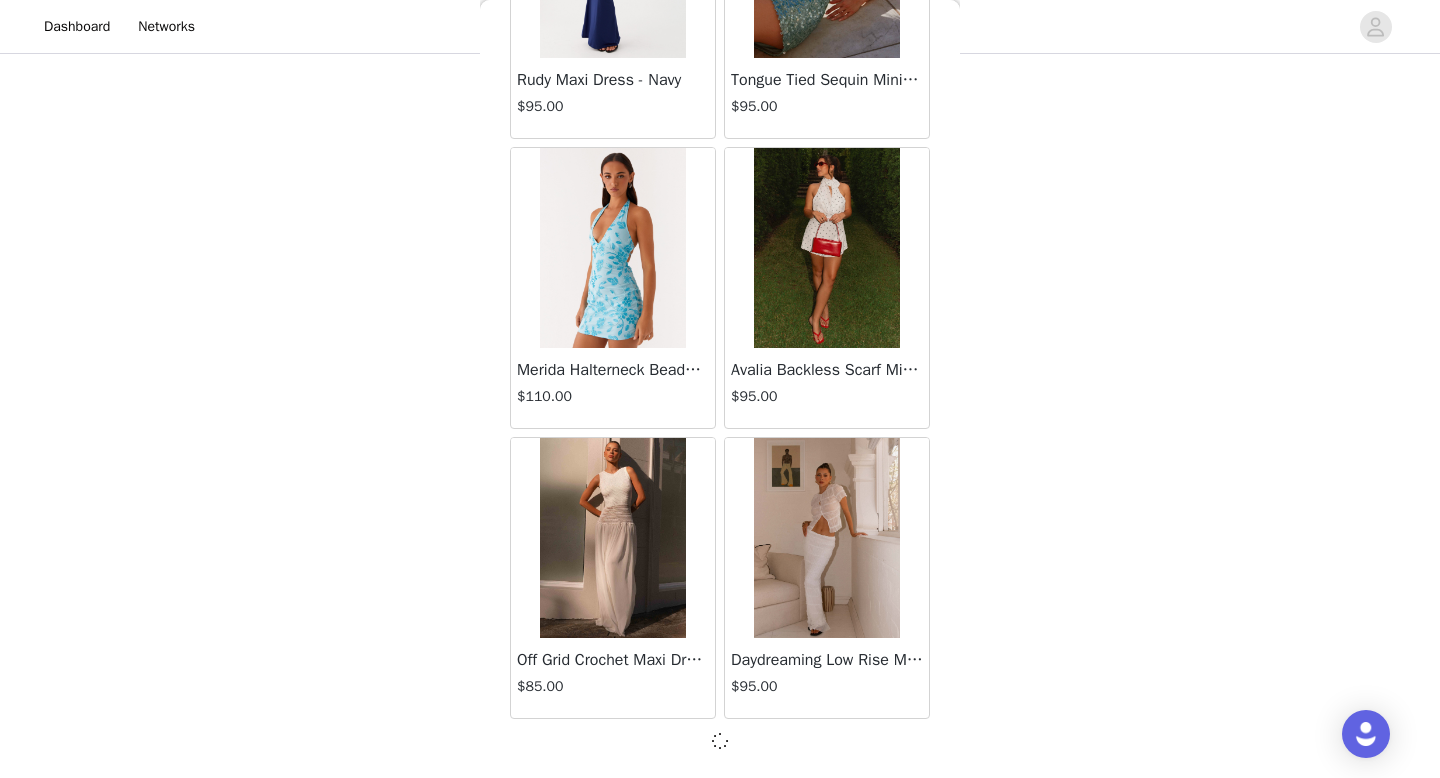 scroll, scrollTop: 13873, scrollLeft: 0, axis: vertical 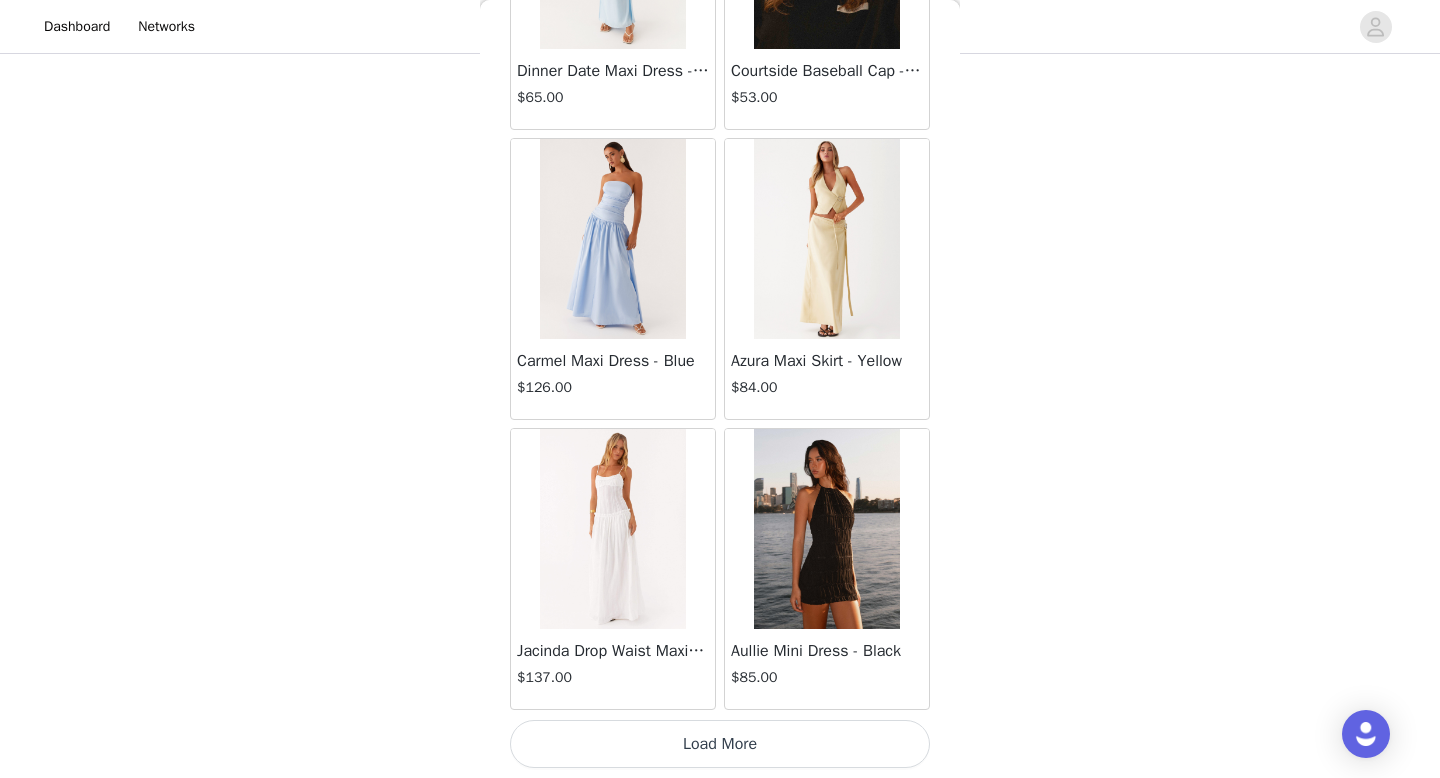 click on "Load More" at bounding box center [720, 744] 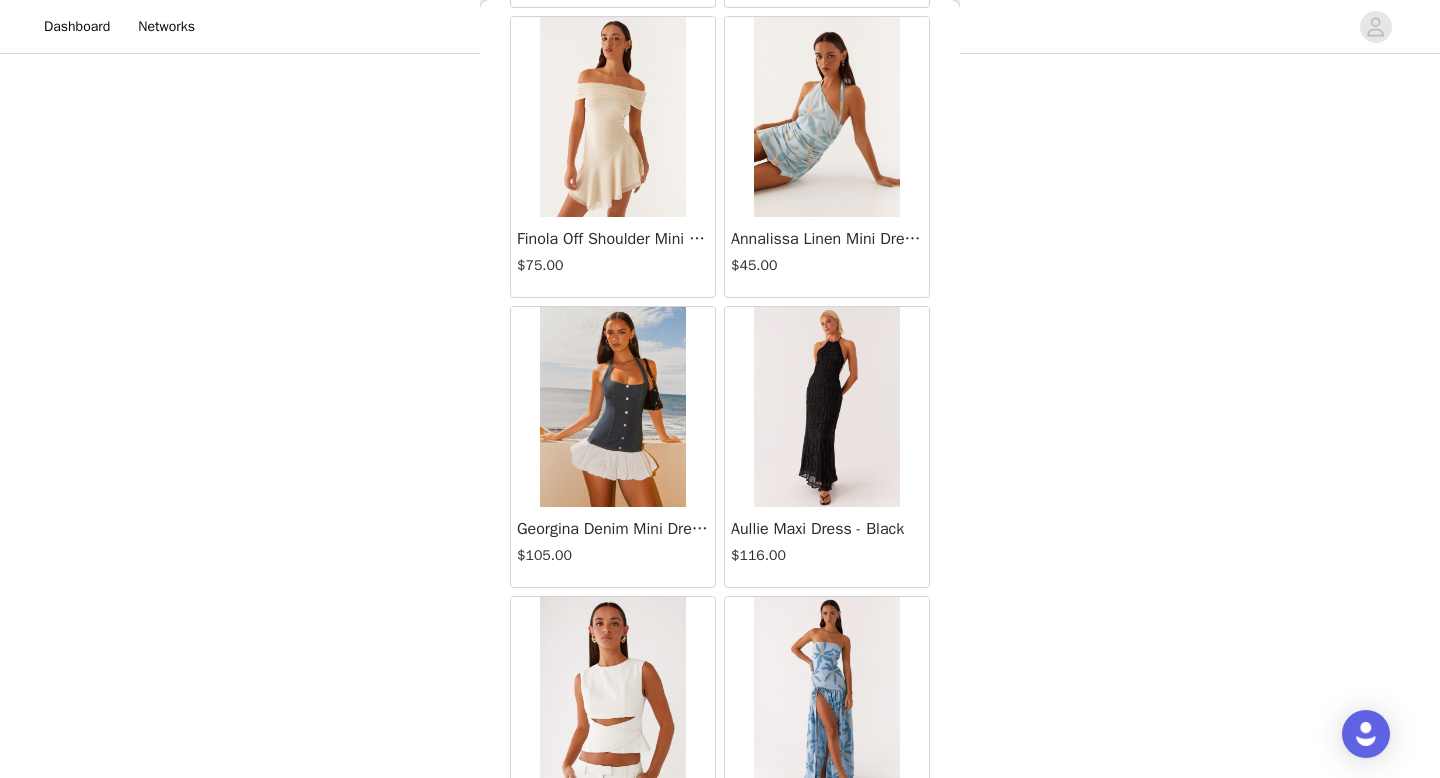 scroll, scrollTop: 19682, scrollLeft: 0, axis: vertical 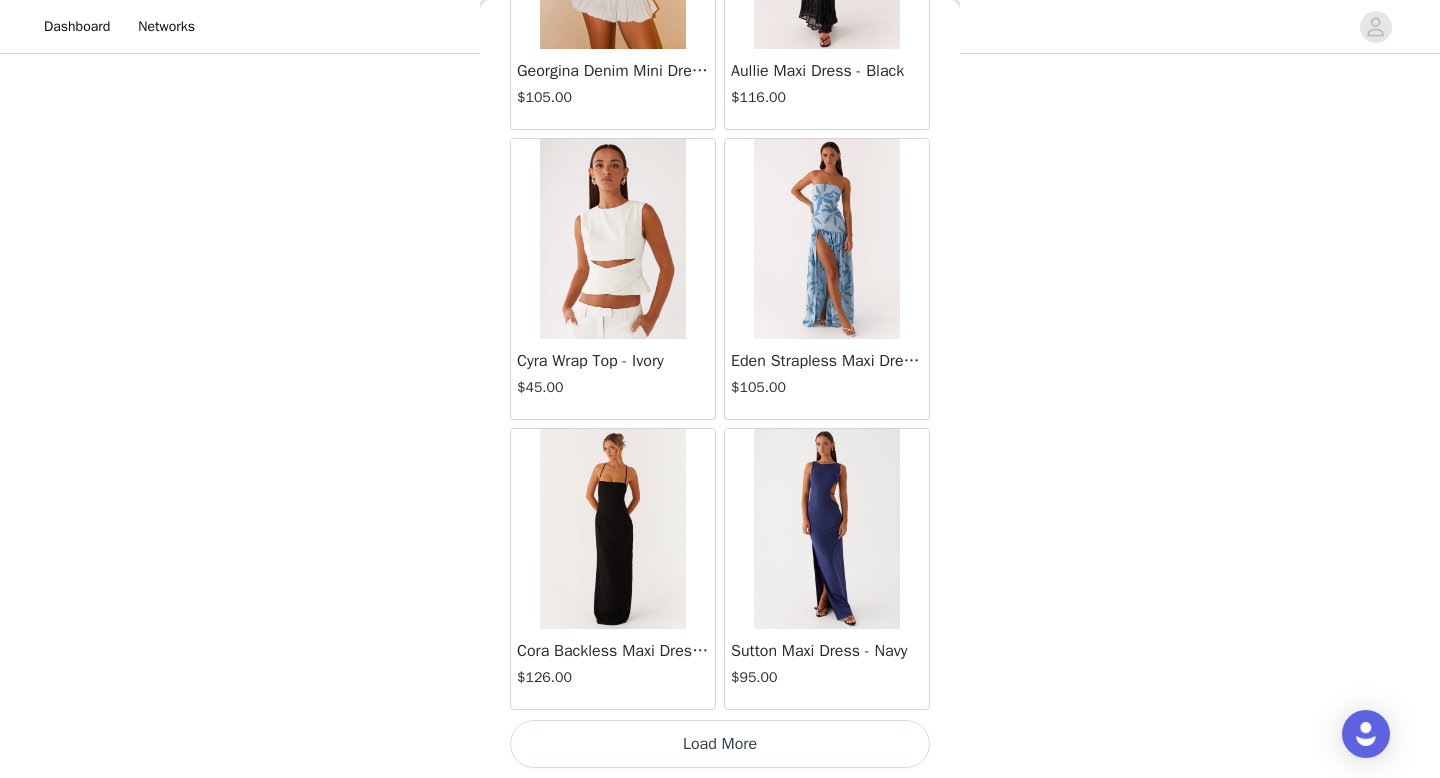 click on "Aullie Mini Dress - White   $60.00       Mira Halter Neck Mini Dress - Black   $85.00       Heavy Hearted Mini Dress - Yellow   $85.00       Hundred Percent Puff Sleeve Top - White   $105.00       Love Seeker Corset Mini Dress - Red   $45.00       Cherish You Buckle Top - Red   $30.00       Ayla Satin Mini Dress - Yellow   $105.00       Rudy Tube Top - Ivory   $30.00       Keira Linen Mini Dress - White   $105.00       Not One Time Knit Mini Dress - Red   $35.00       Carmel Maxi Dress - Brown   $126.00       Moorey Beaded Mini Dress - Blue   $45.00       Solaris Strapless Maxi Dress - Blue Floral   $126.00       Lyrical Maxi Dress - Ivory   $95.00       Garden Kisses Shirred Mini Dress - Red   $60.00       Under The Pagoda Maxi Dress - Amber   $137.00       At Last Halterneck Top - Brown   $74.00       Annalissa Linen Mini Dress - Yellow   $35.00       Girls Like Us Ruched Mini Shorts - White   $74.00       Keanna Low Rise Denim Jeans - Washed Denim   $105.00       Jocelyn Maxi Dress - Sage   $95.00" at bounding box center (720, -9404) 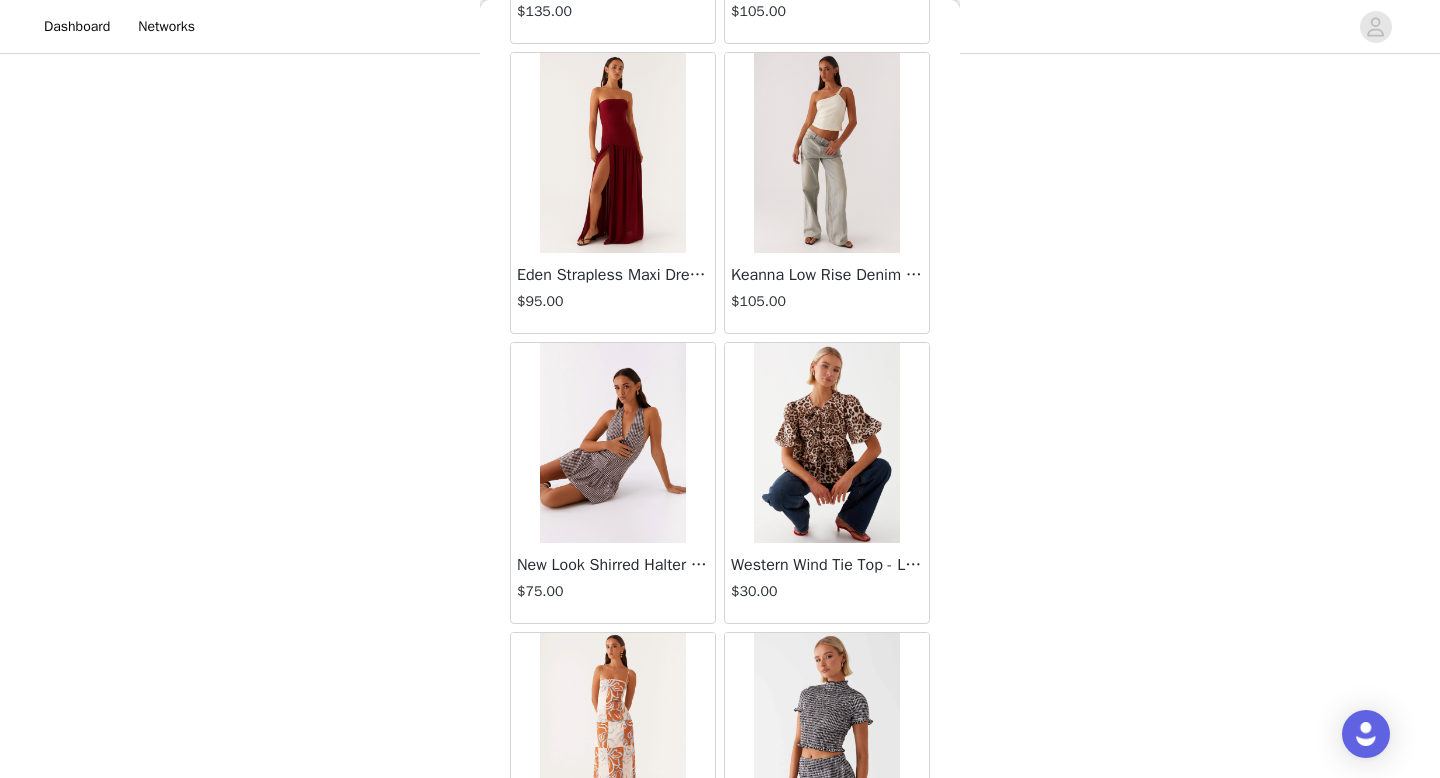 scroll, scrollTop: 22582, scrollLeft: 0, axis: vertical 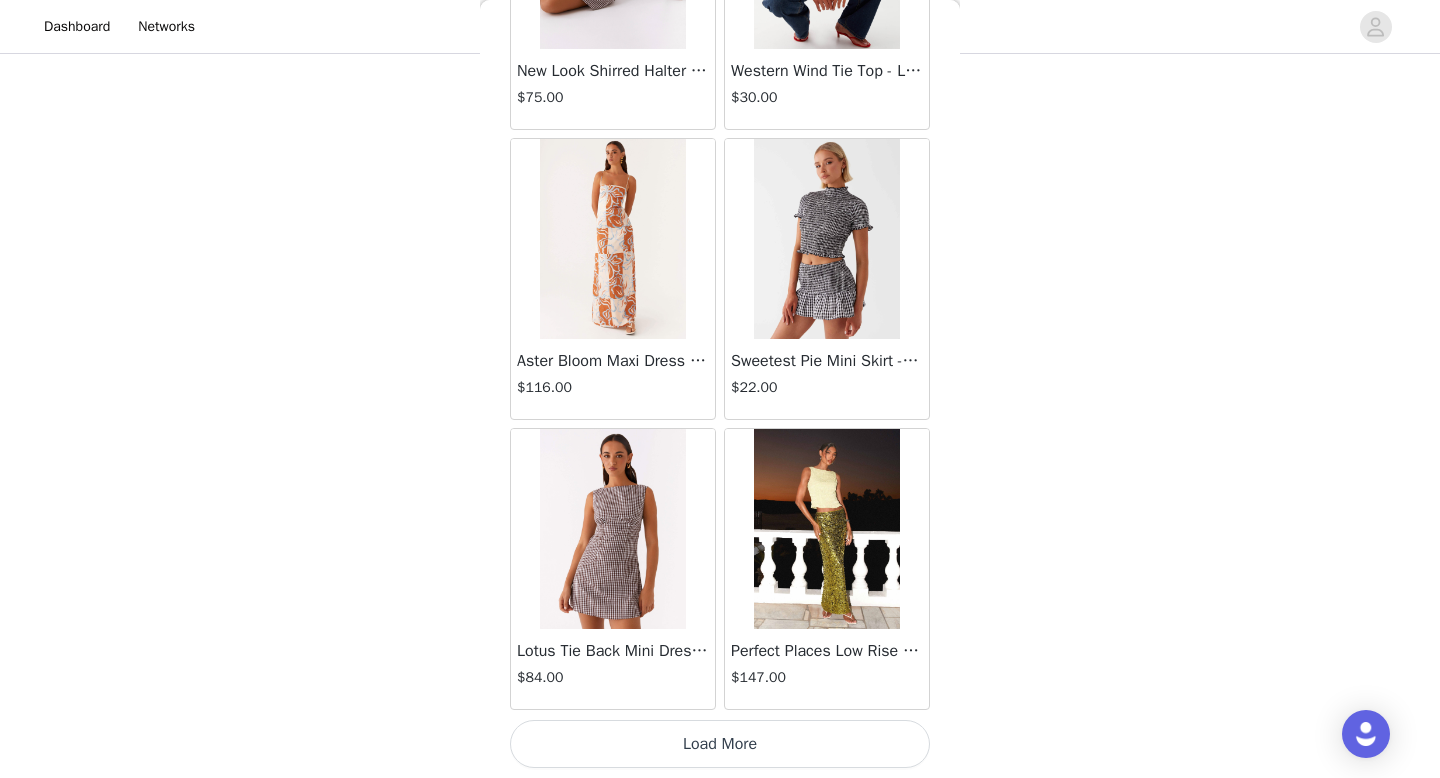 click on "Load More" at bounding box center (720, 744) 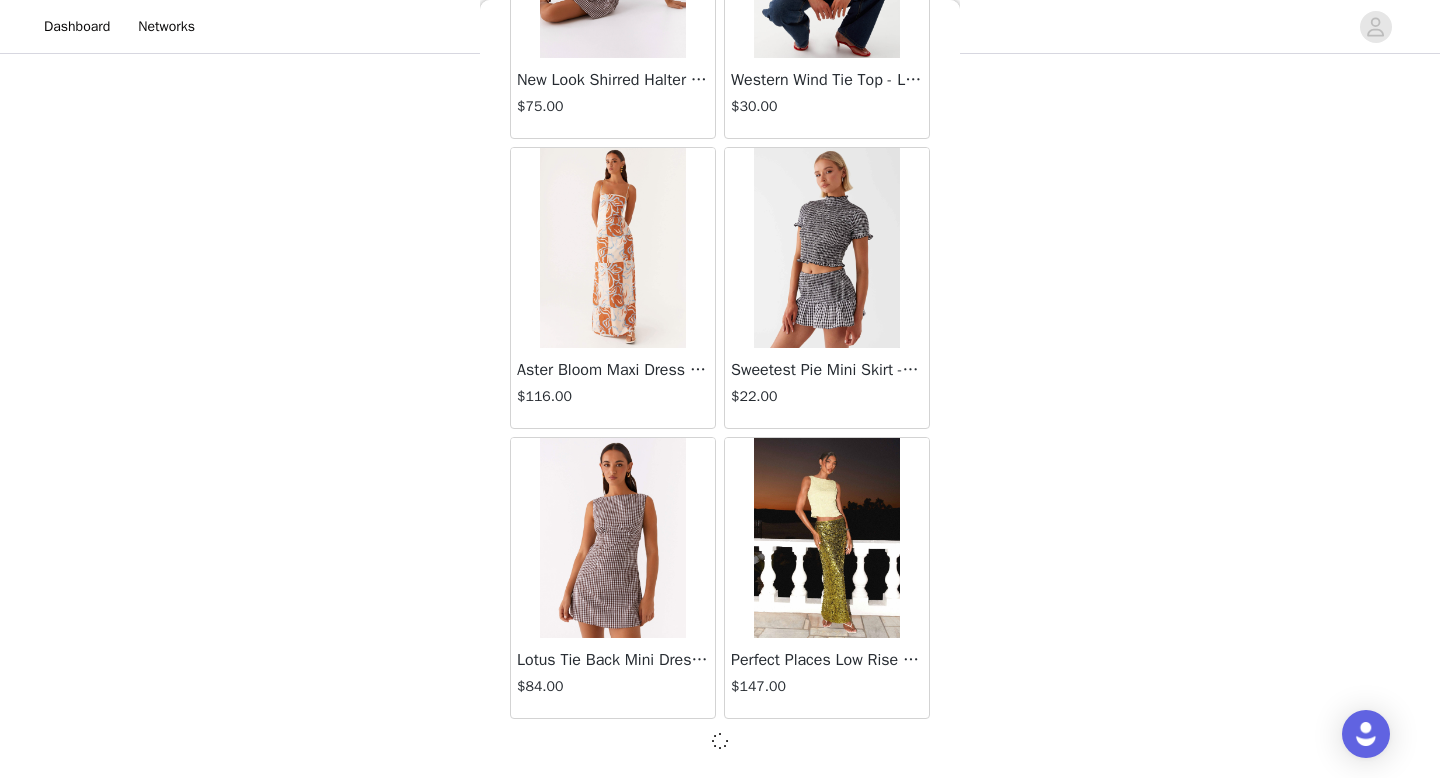 scroll, scrollTop: 448, scrollLeft: 0, axis: vertical 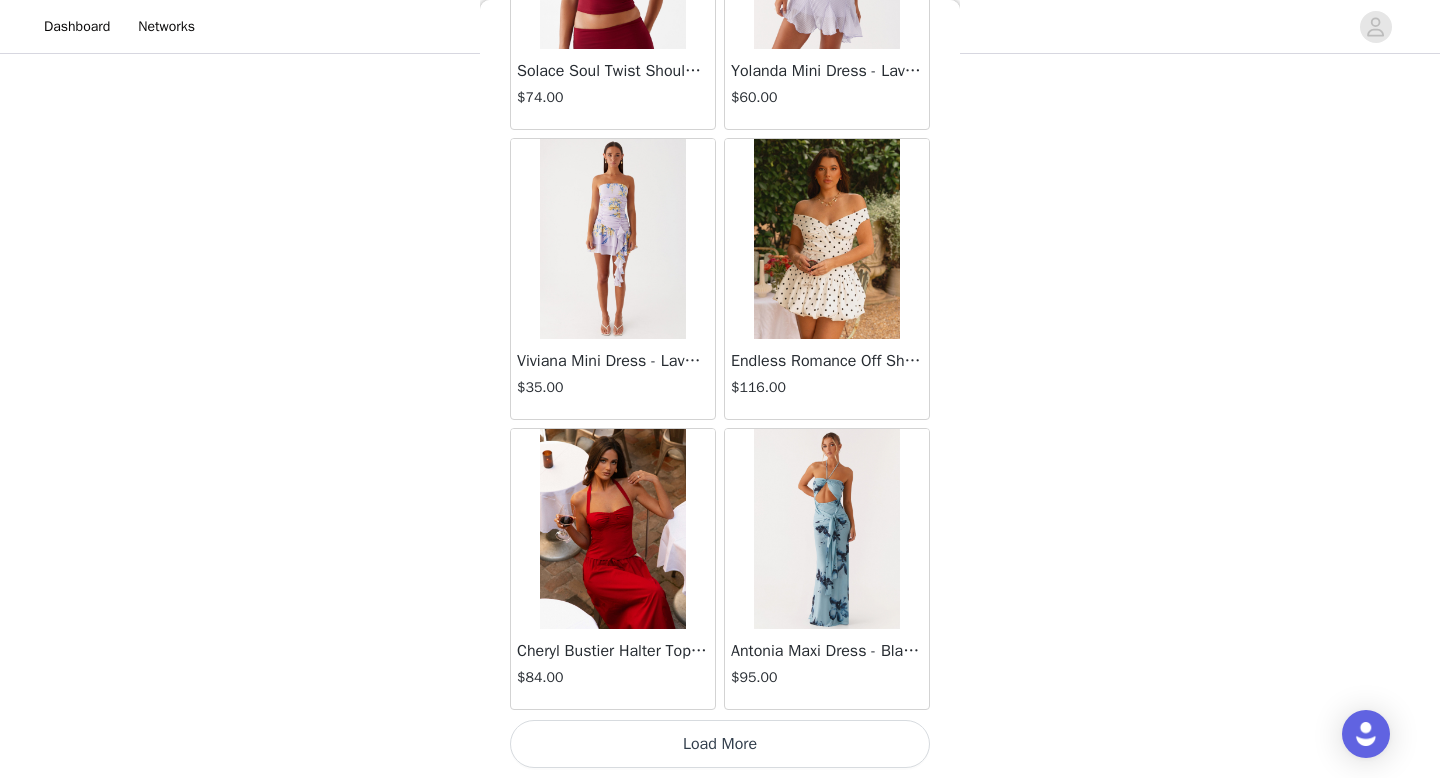 click on "Load More" at bounding box center (720, 744) 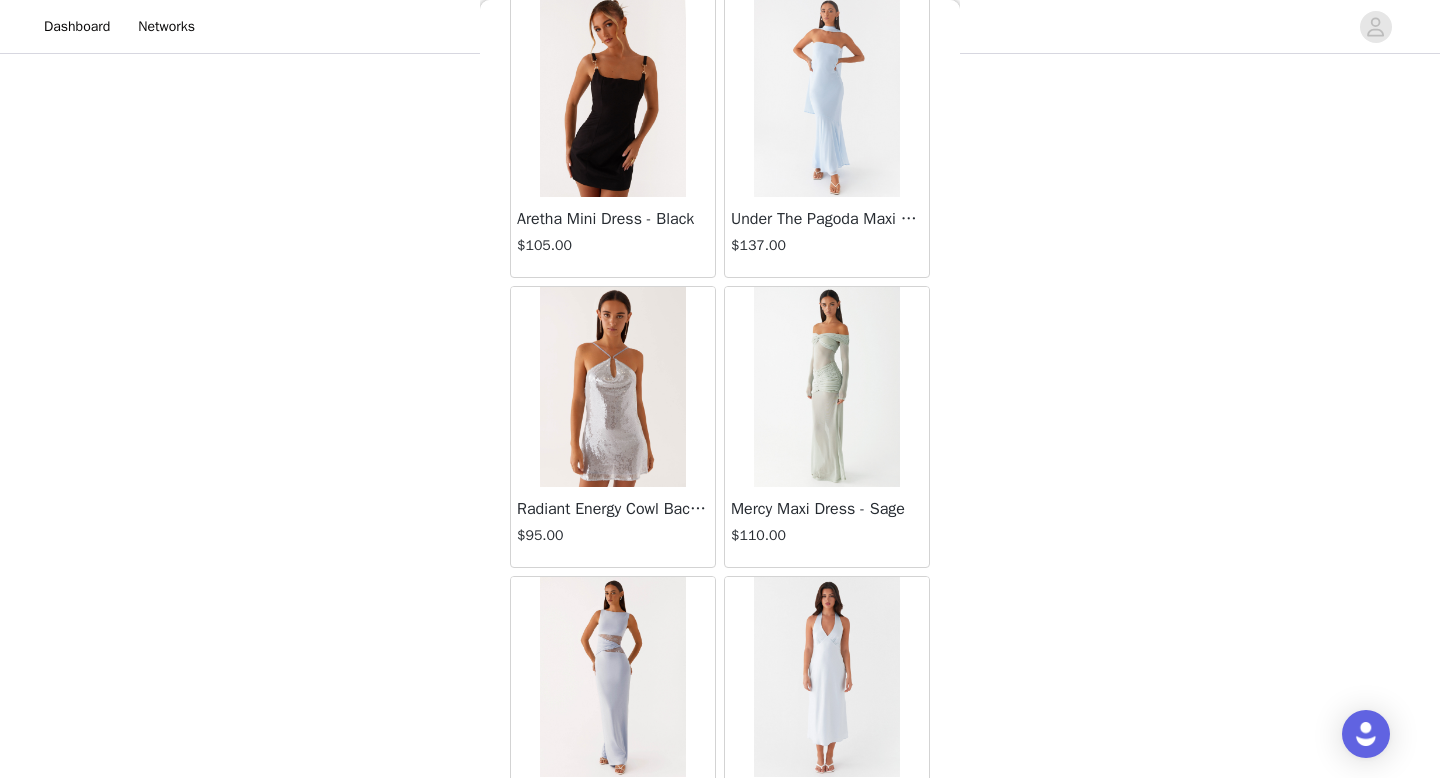 scroll, scrollTop: 28382, scrollLeft: 0, axis: vertical 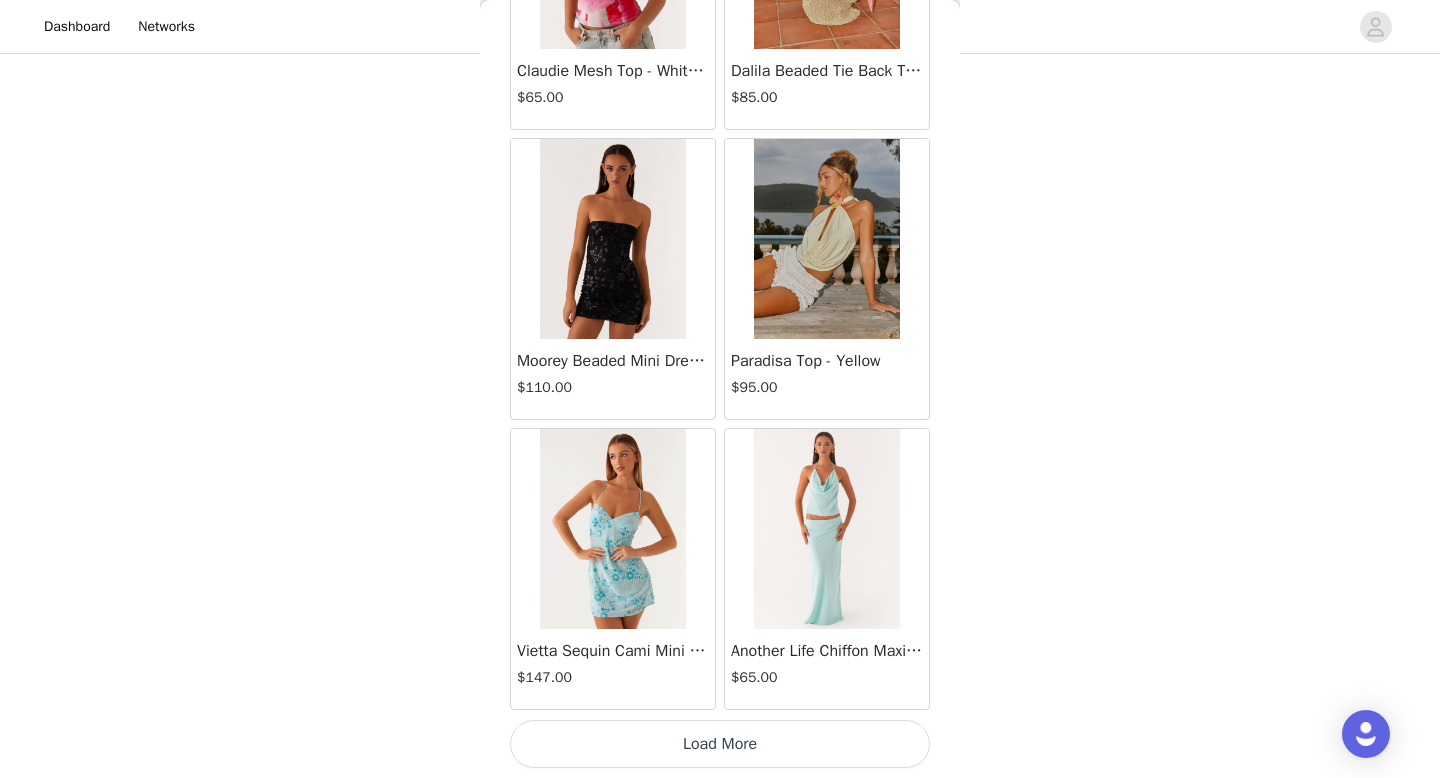 click on "Load More" at bounding box center [720, 744] 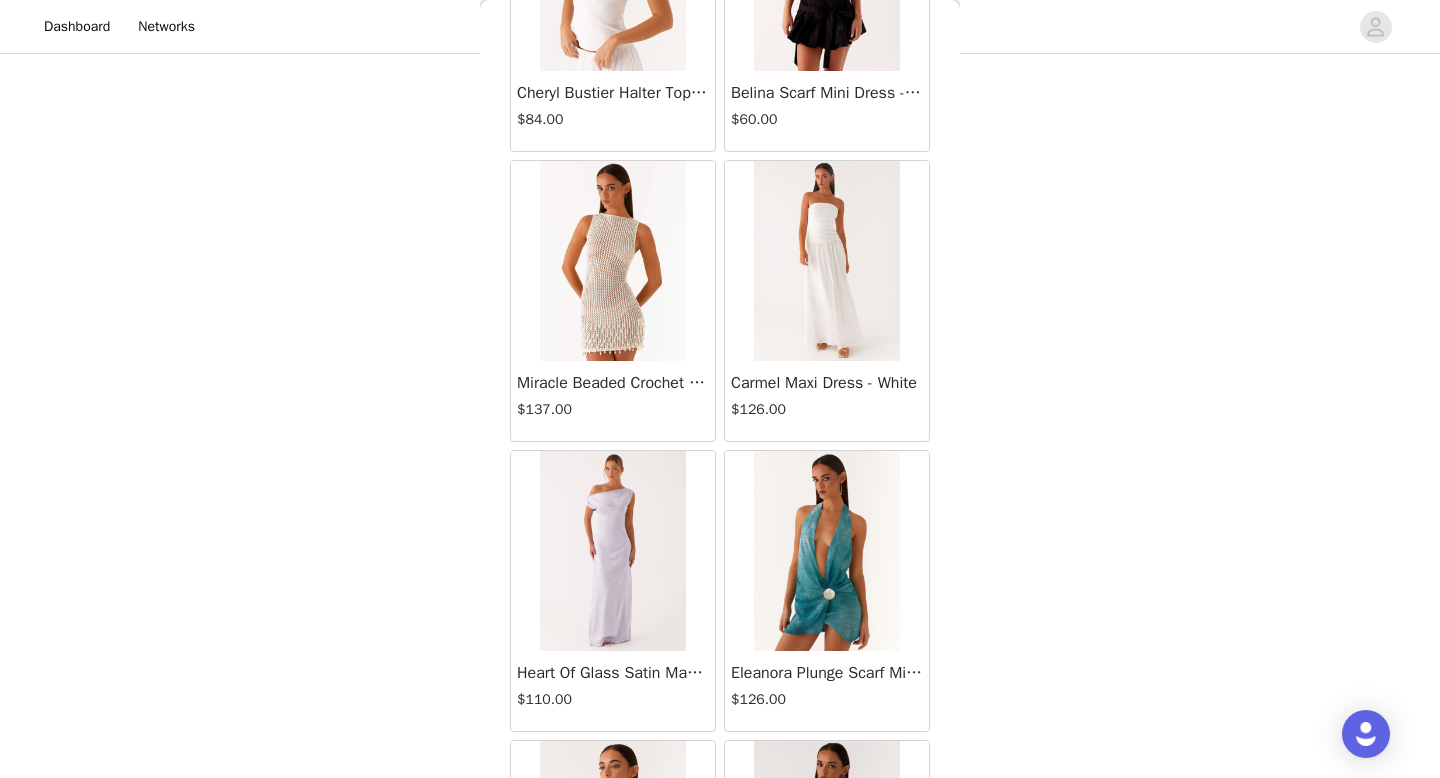 scroll, scrollTop: 31282, scrollLeft: 0, axis: vertical 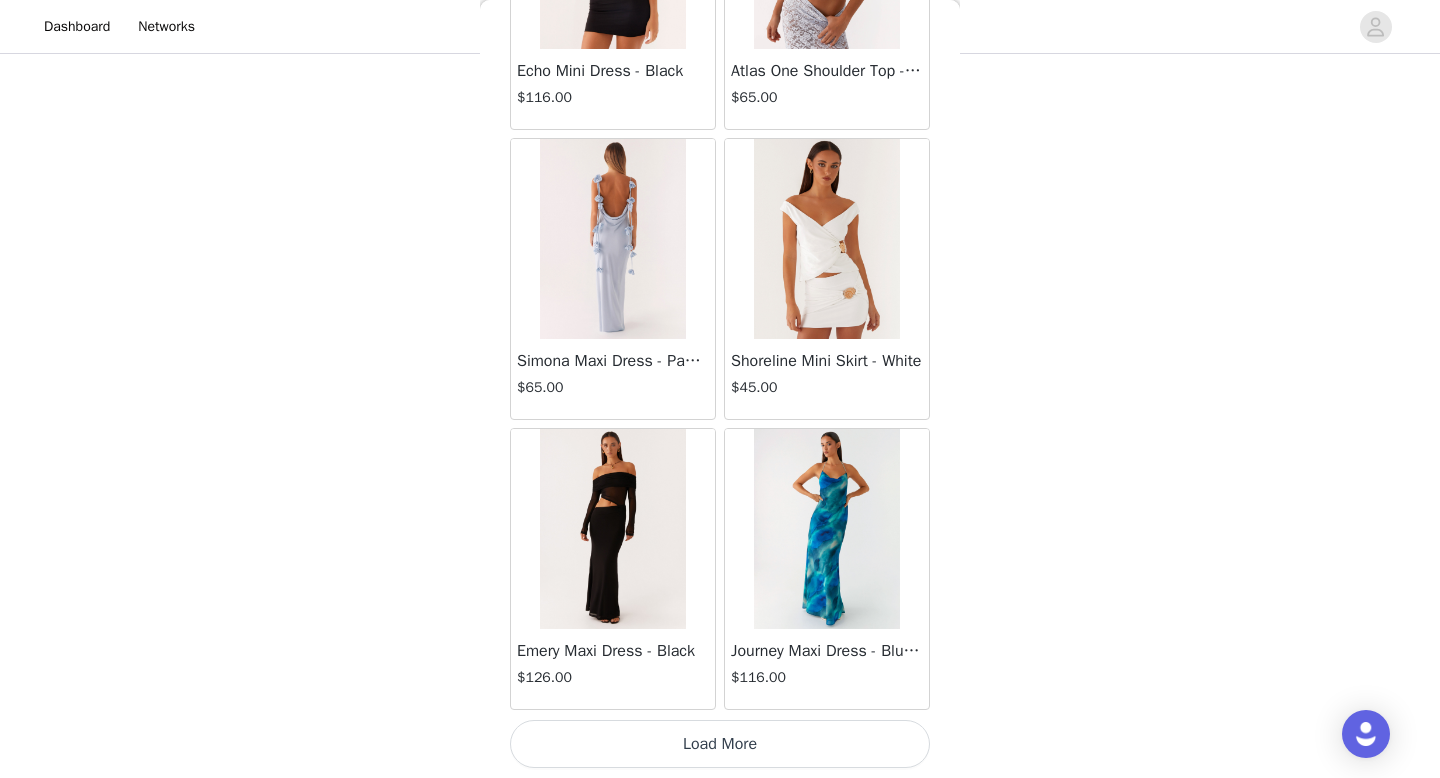 click on "Load More" at bounding box center [720, 744] 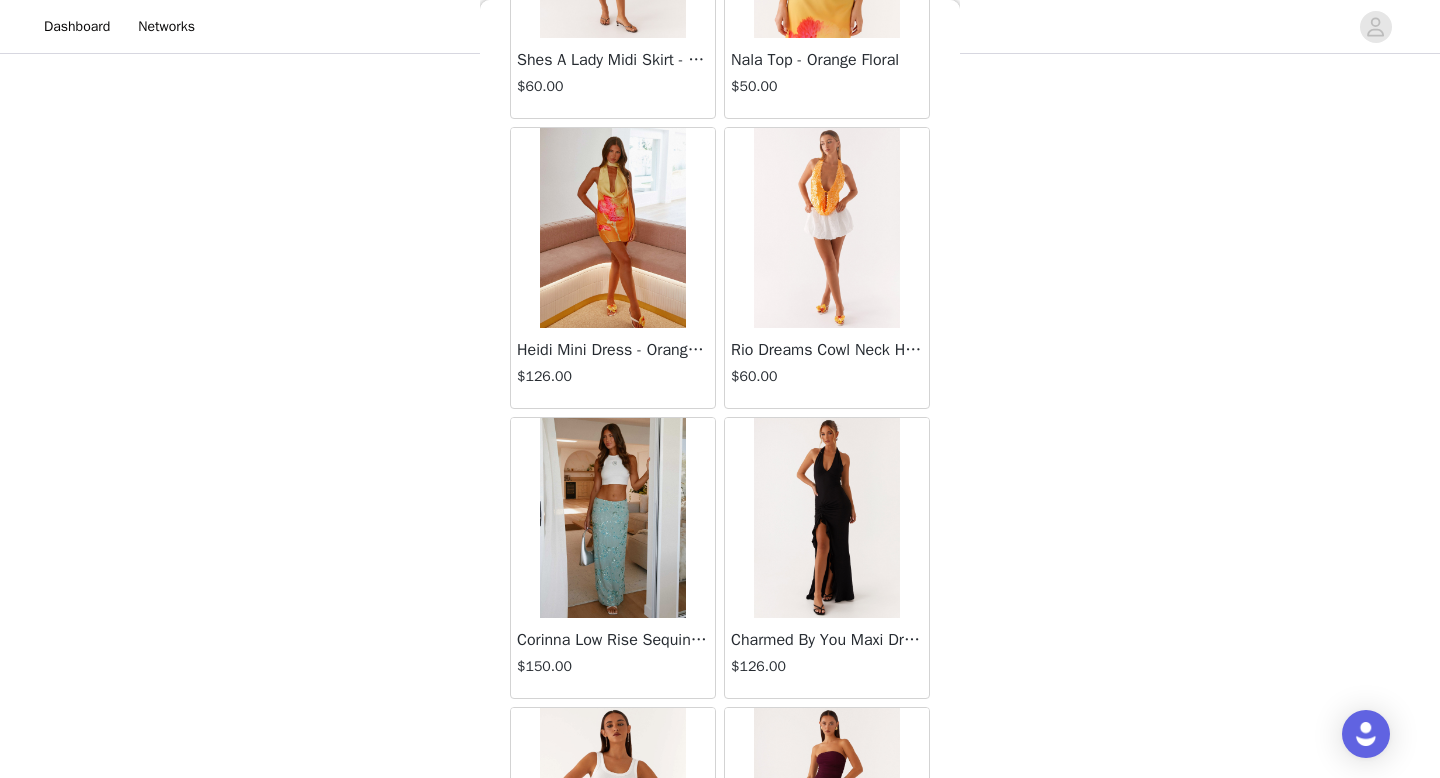 scroll, scrollTop: 34182, scrollLeft: 0, axis: vertical 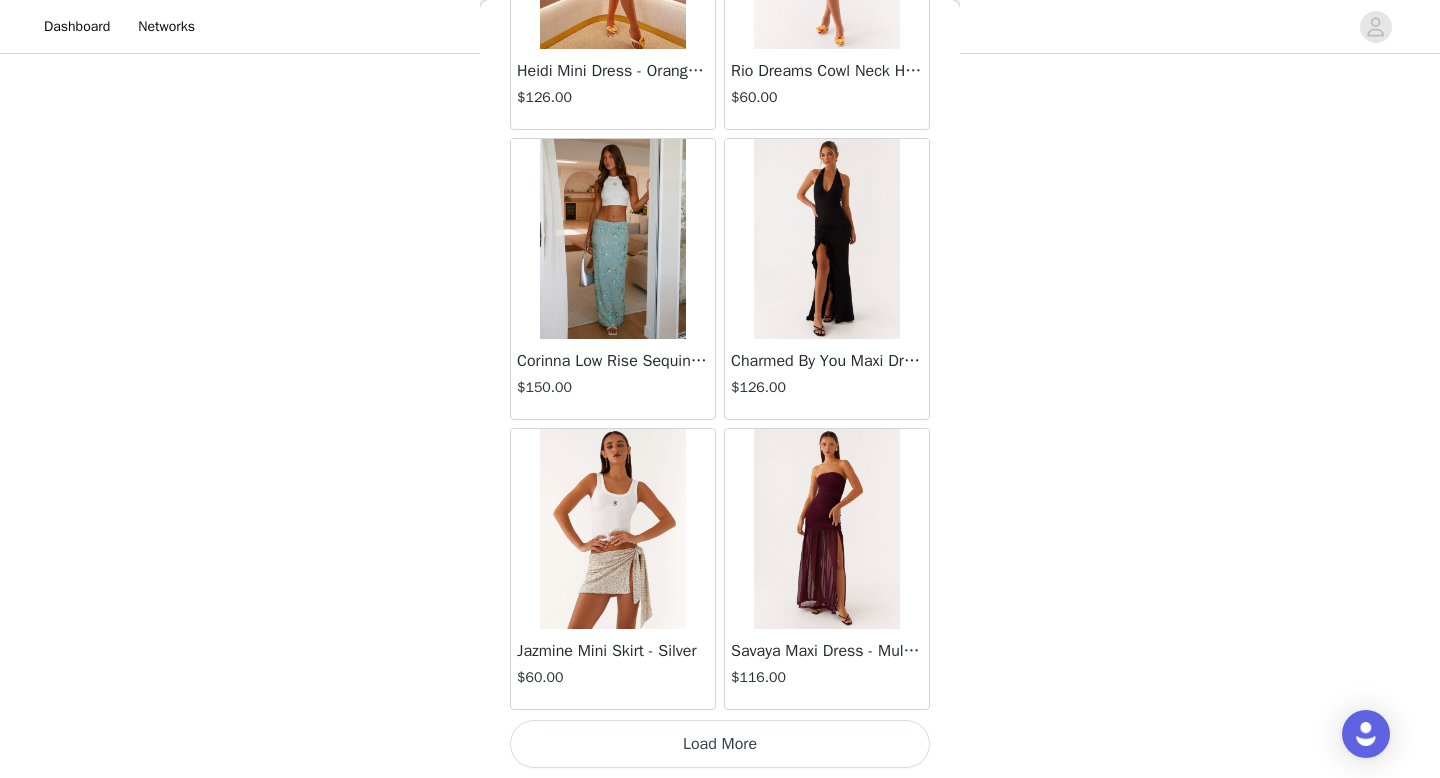 click on "Load More" at bounding box center [720, 744] 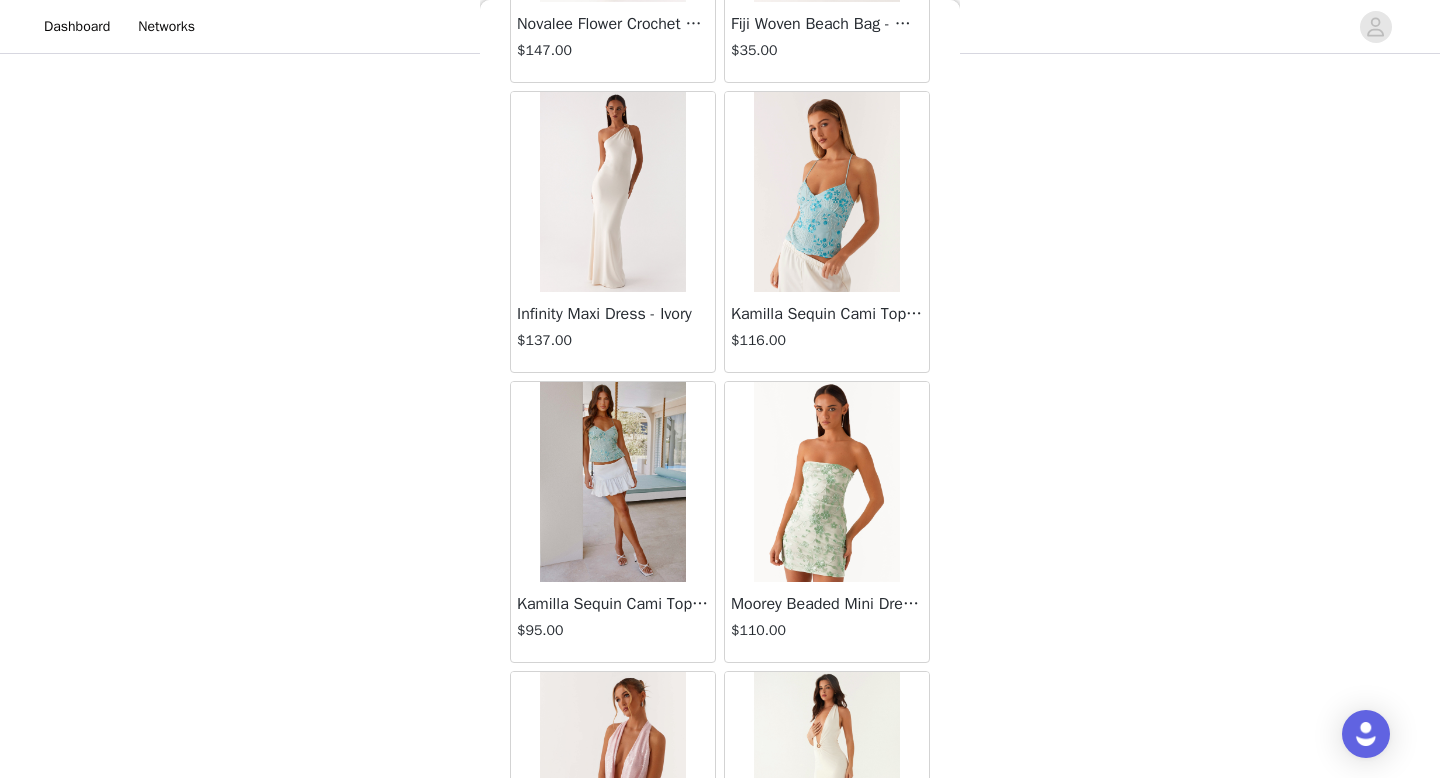 scroll, scrollTop: 37082, scrollLeft: 0, axis: vertical 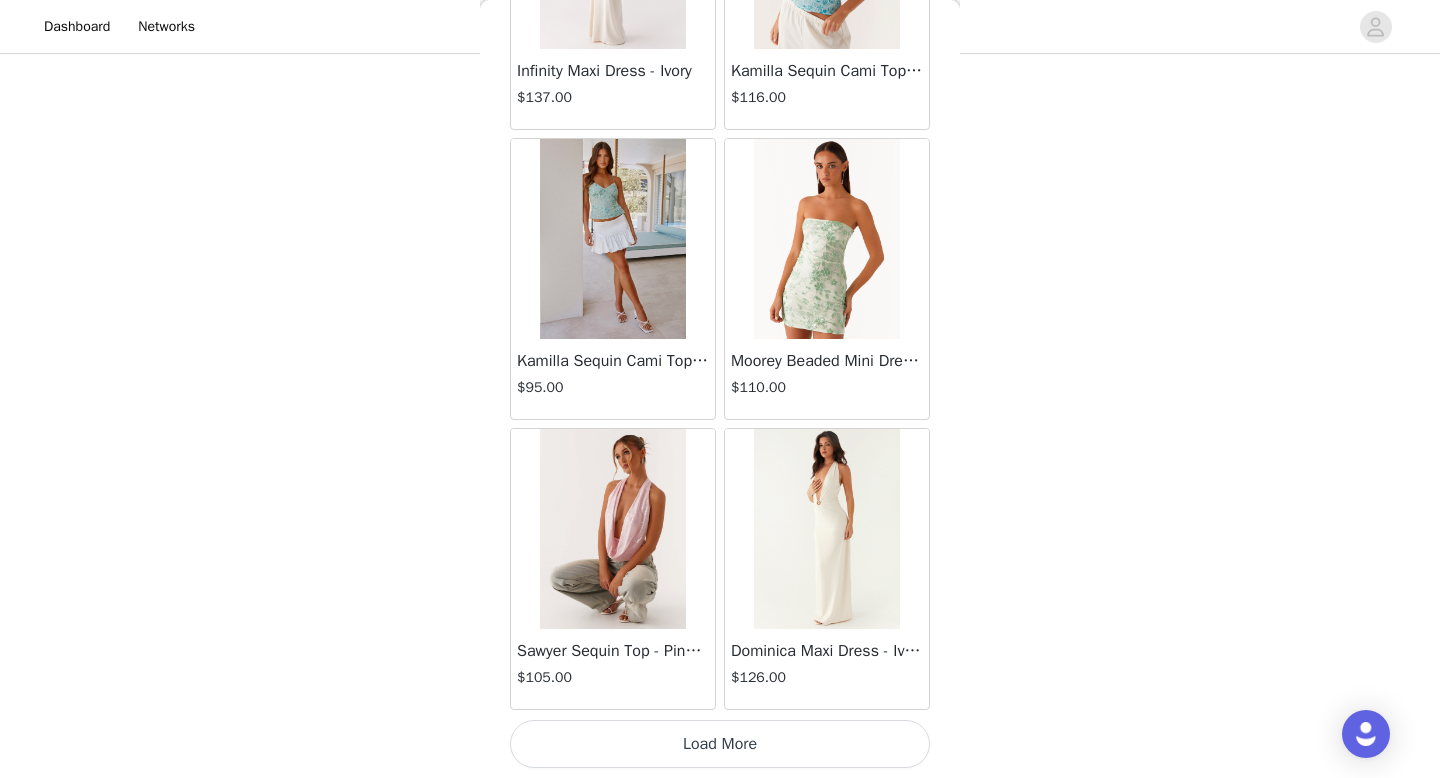 click on "Load More" at bounding box center (720, 744) 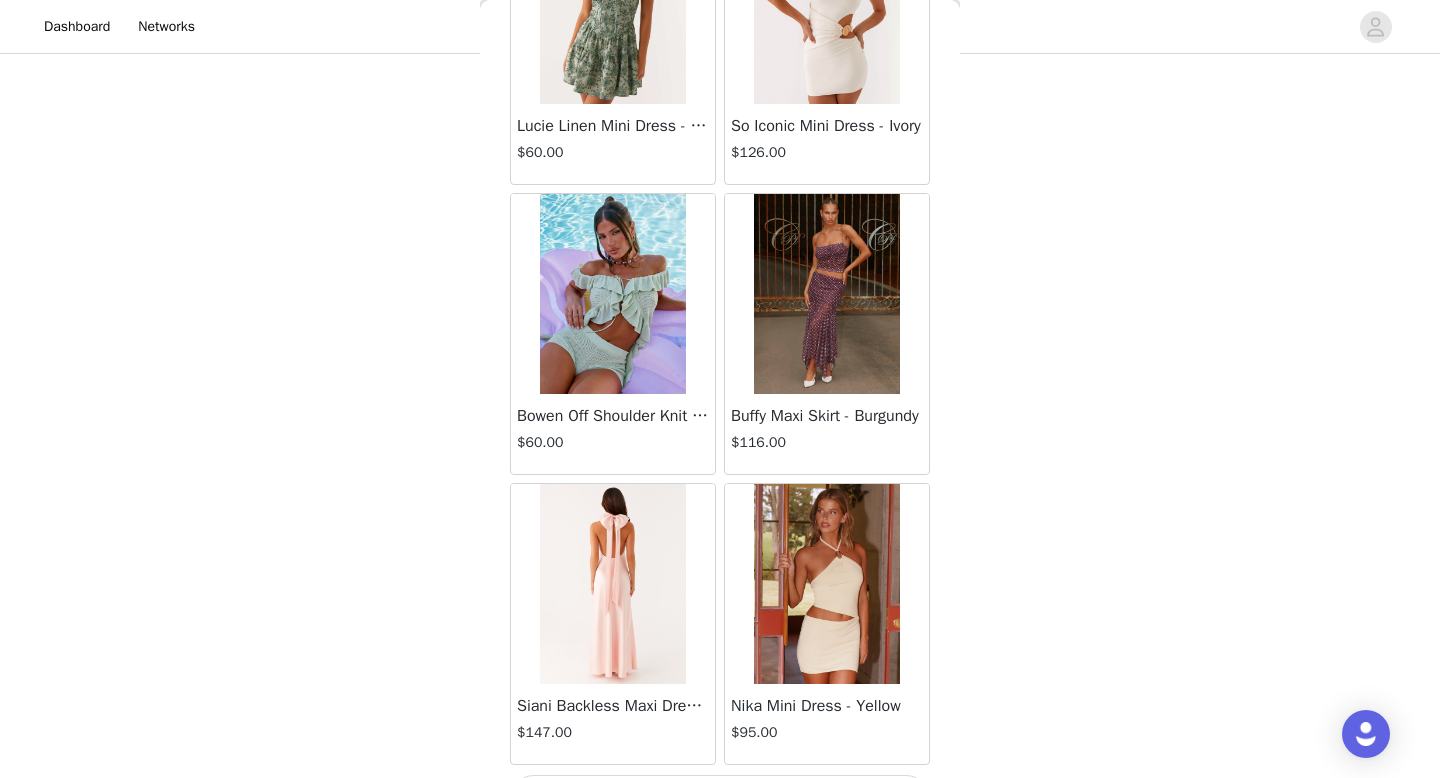 scroll, scrollTop: 39982, scrollLeft: 0, axis: vertical 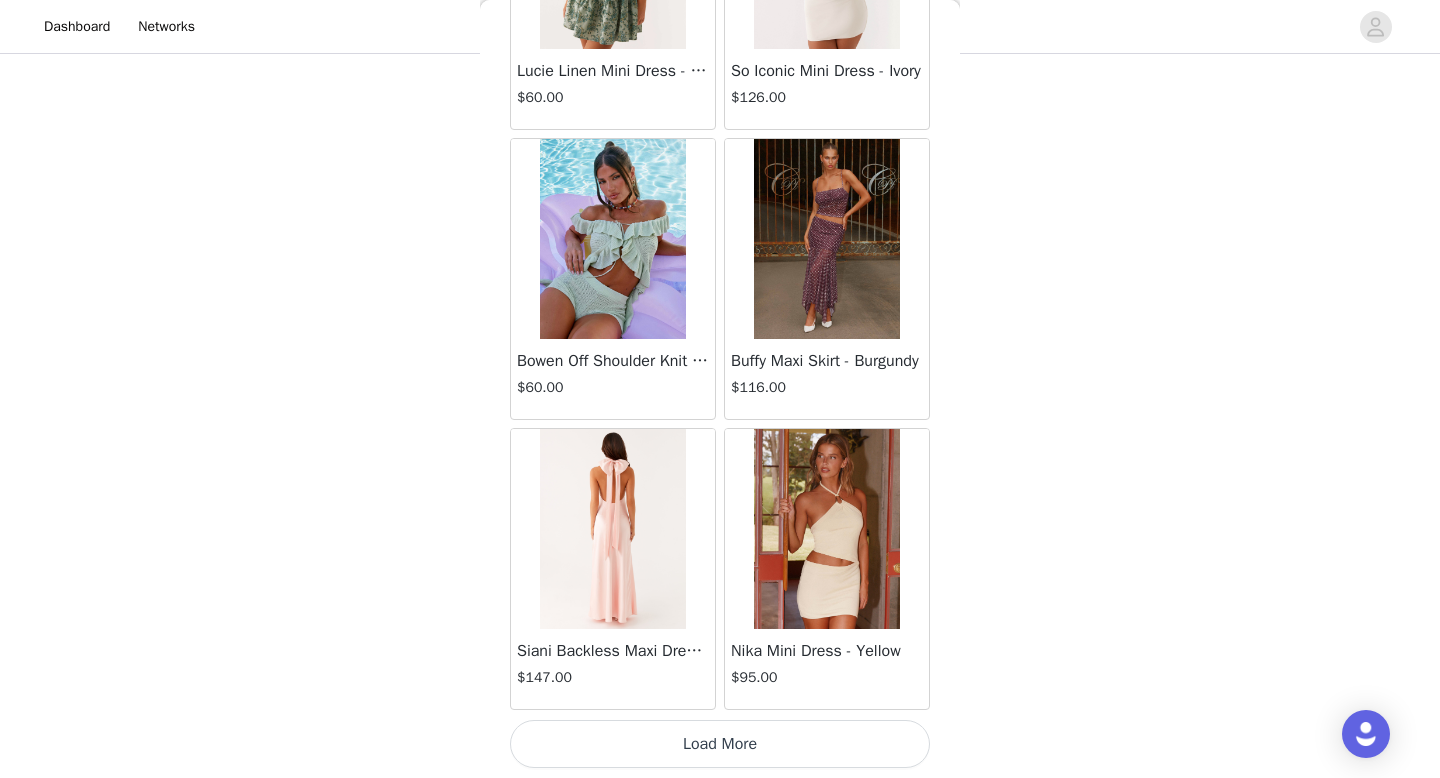 click on "Load More" at bounding box center (720, 744) 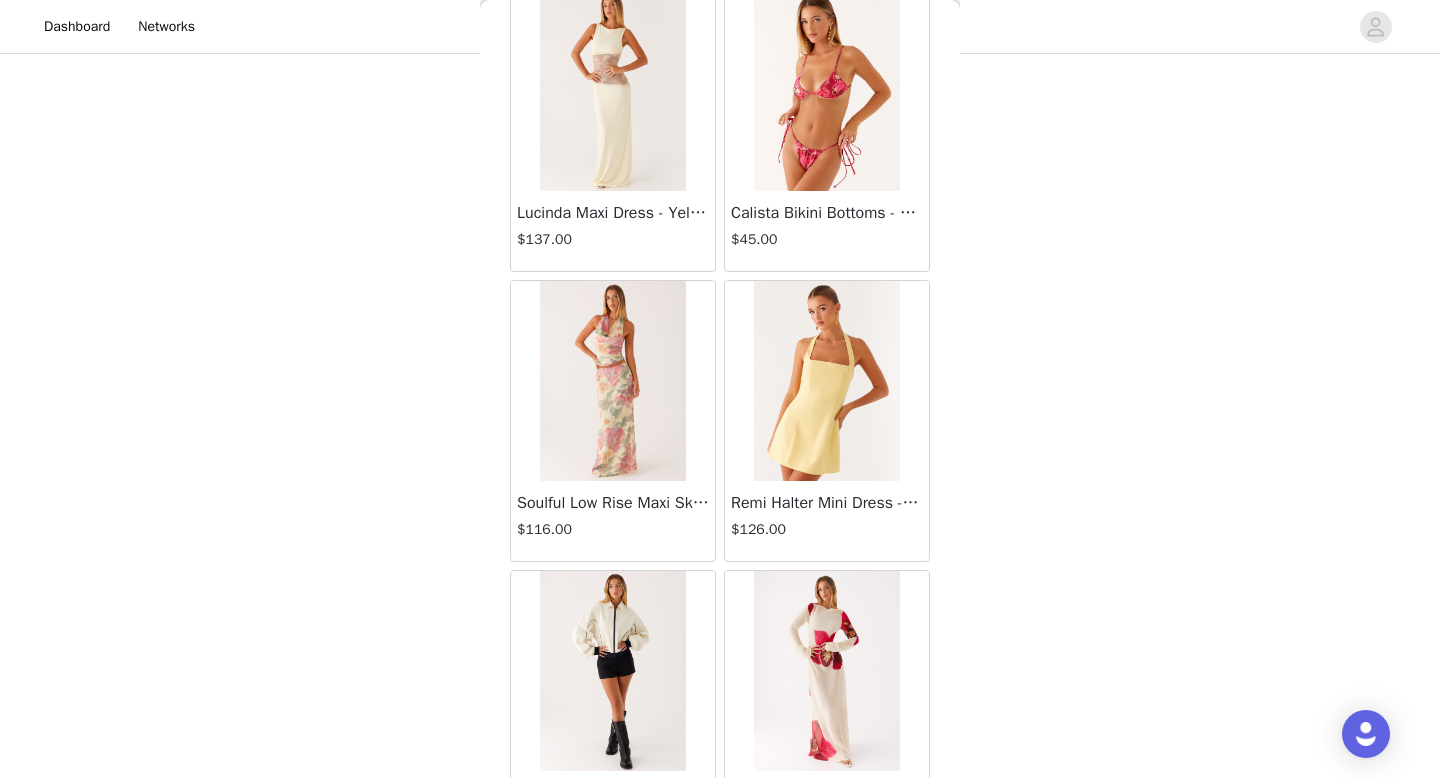scroll, scrollTop: 42882, scrollLeft: 0, axis: vertical 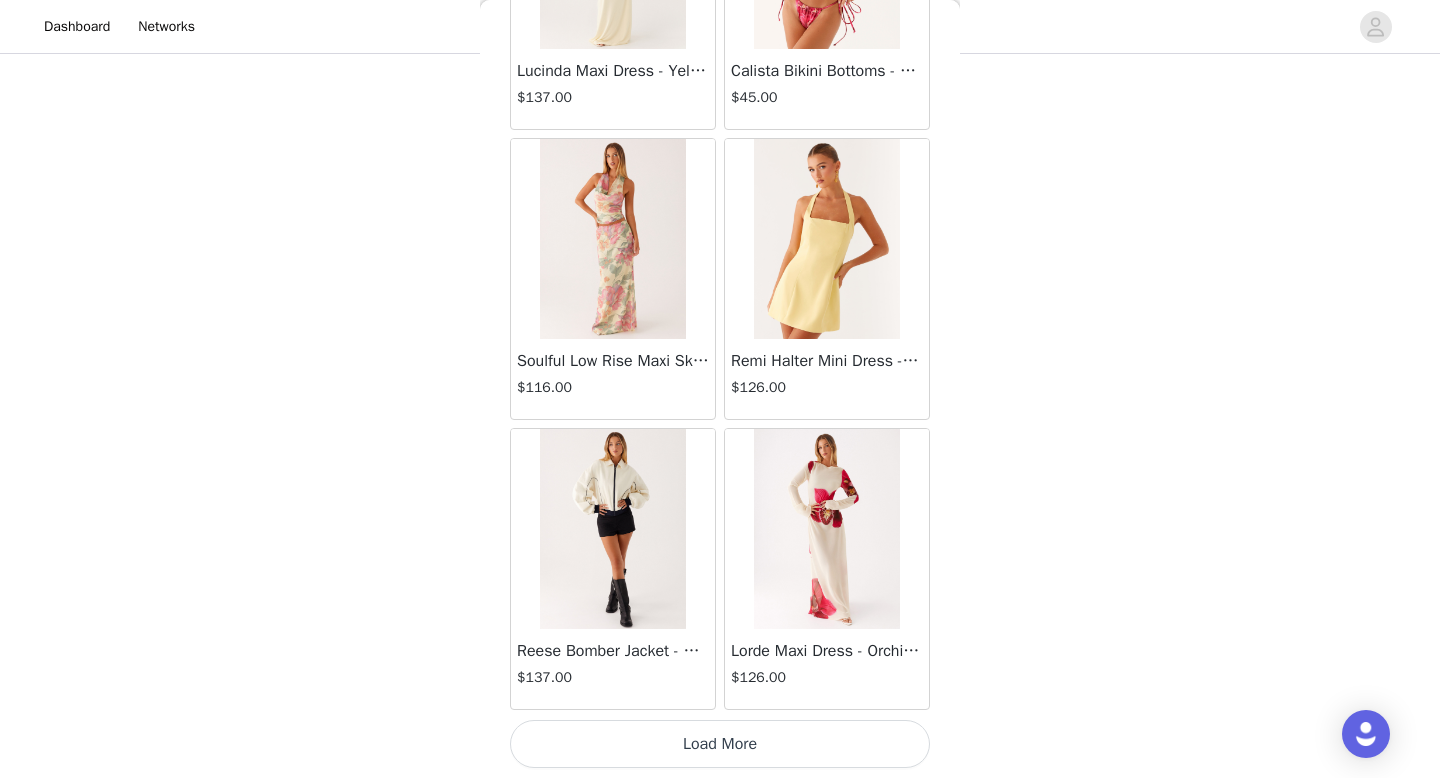 click on "Load More" at bounding box center (720, 744) 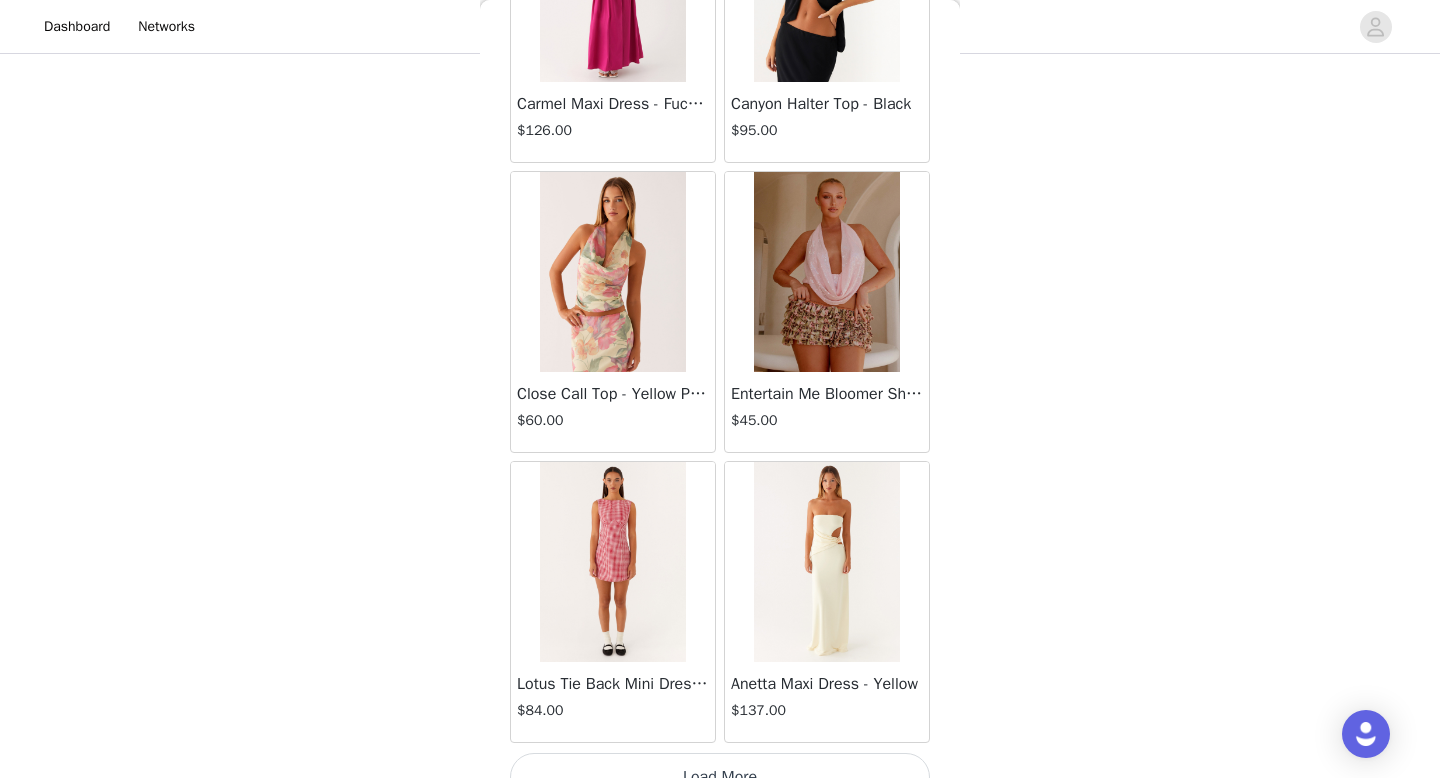 scroll, scrollTop: 45782, scrollLeft: 0, axis: vertical 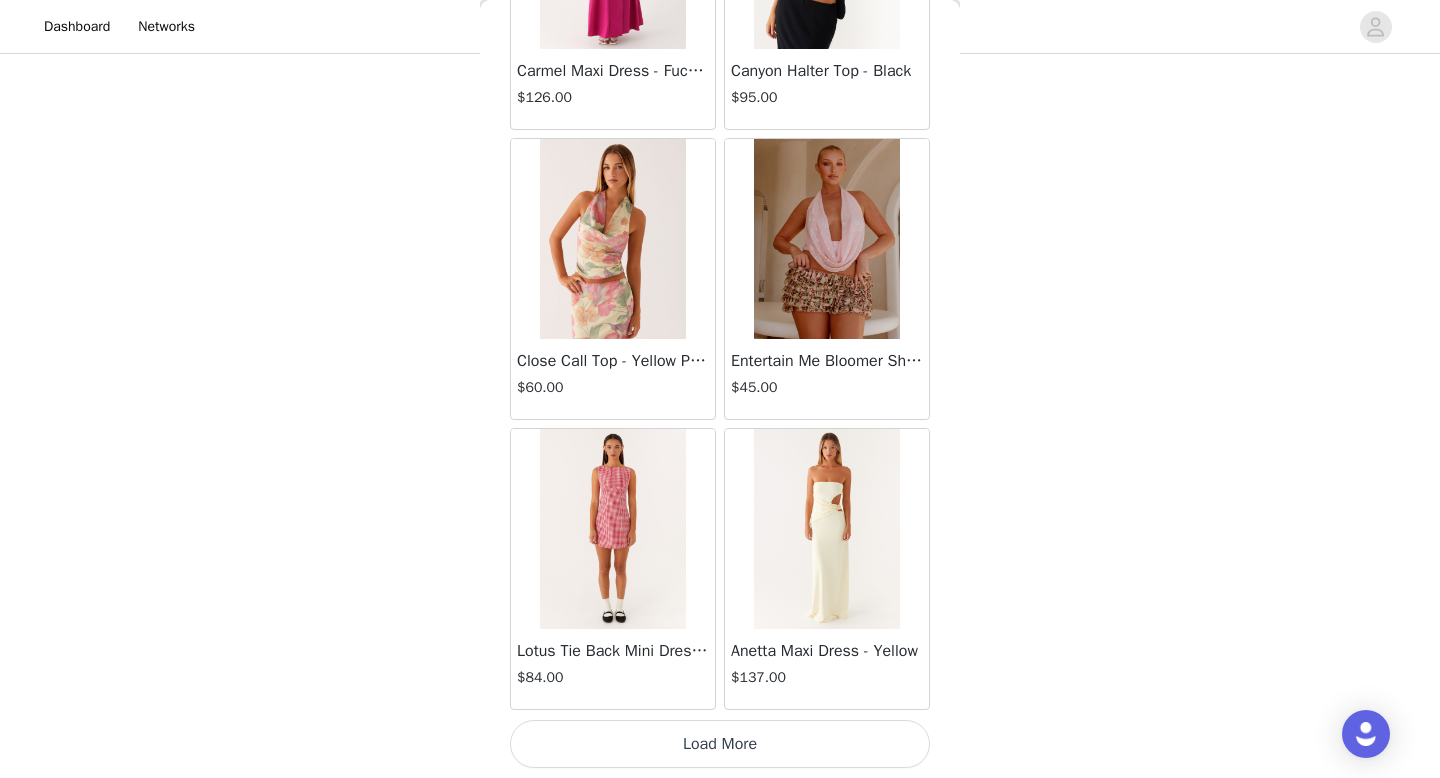 click on "Load More" at bounding box center (720, 744) 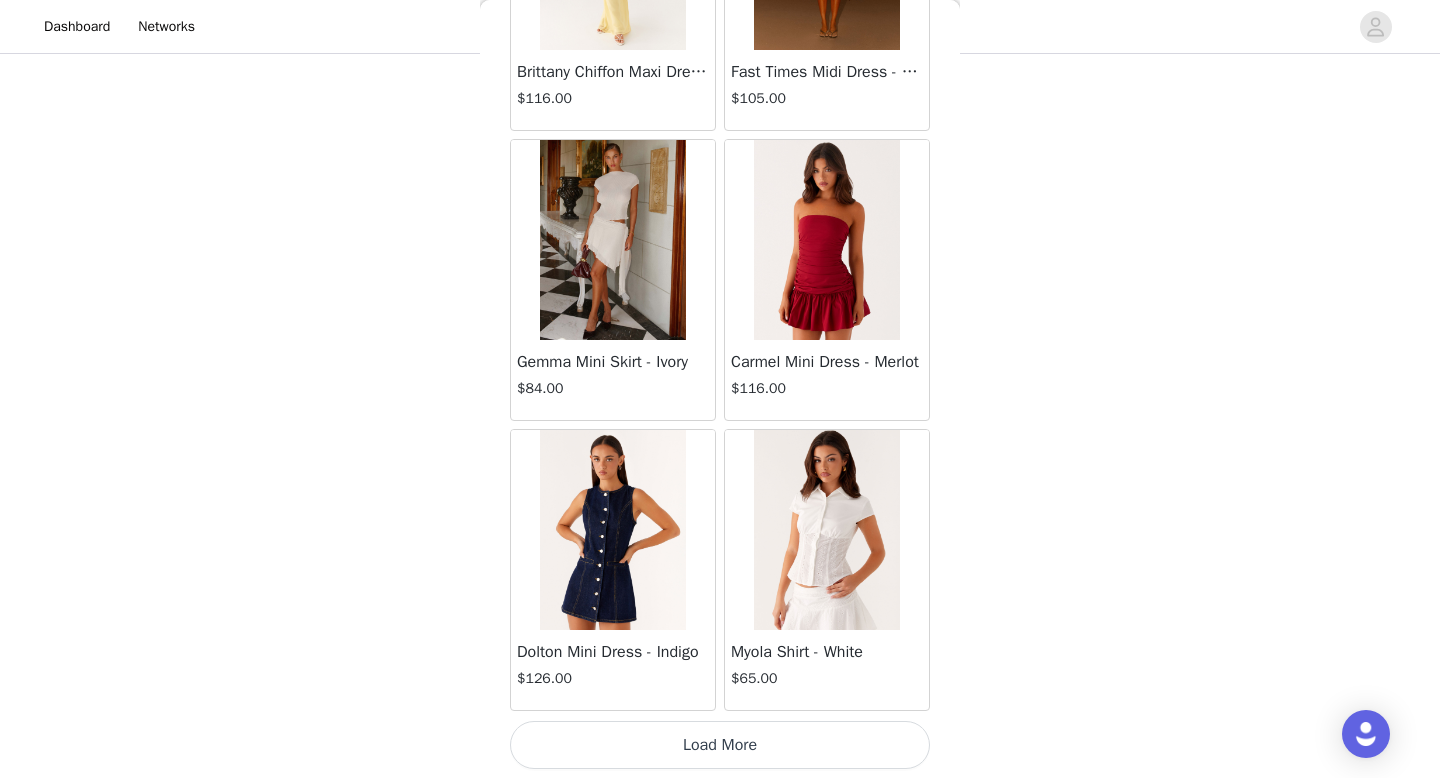 scroll, scrollTop: 48682, scrollLeft: 0, axis: vertical 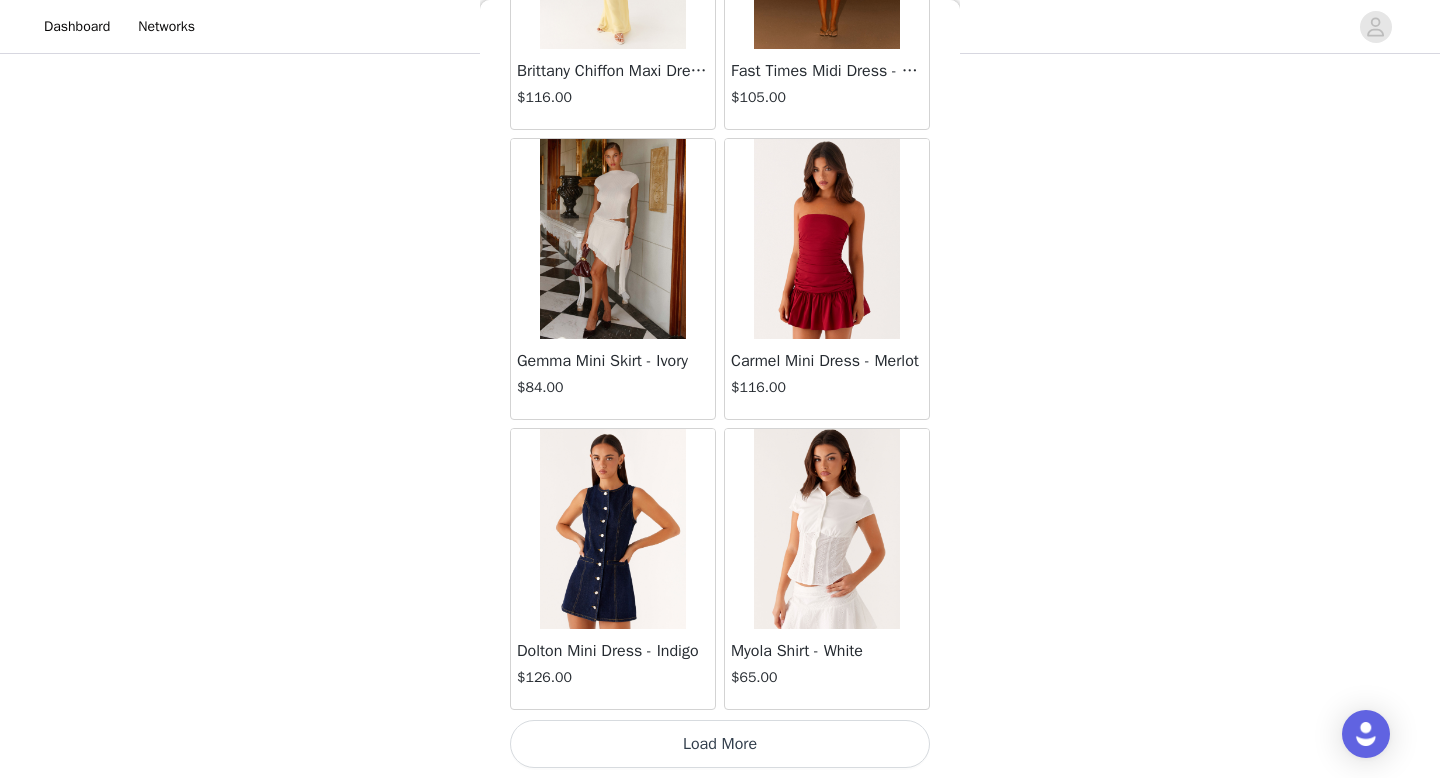 click on "Load More" at bounding box center (720, 744) 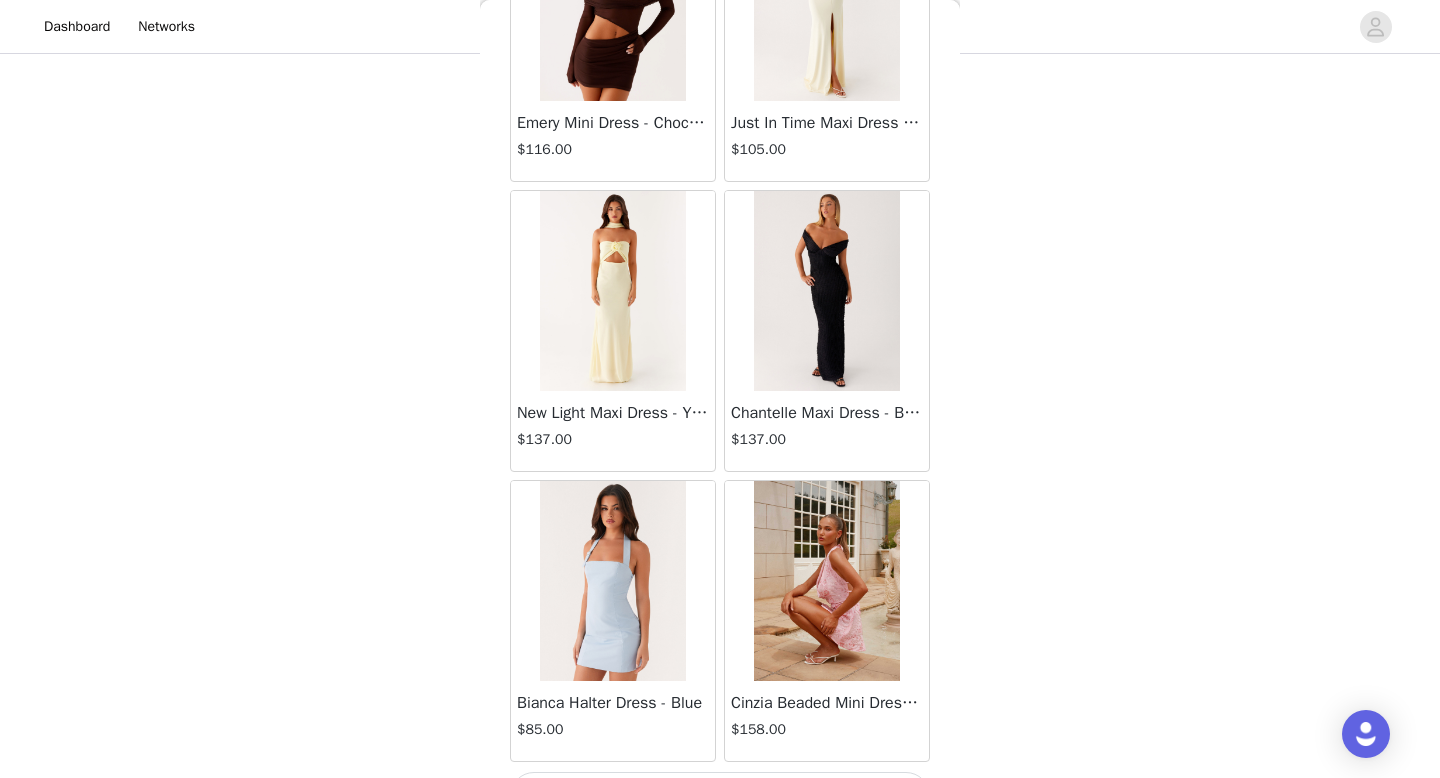 scroll, scrollTop: 51582, scrollLeft: 0, axis: vertical 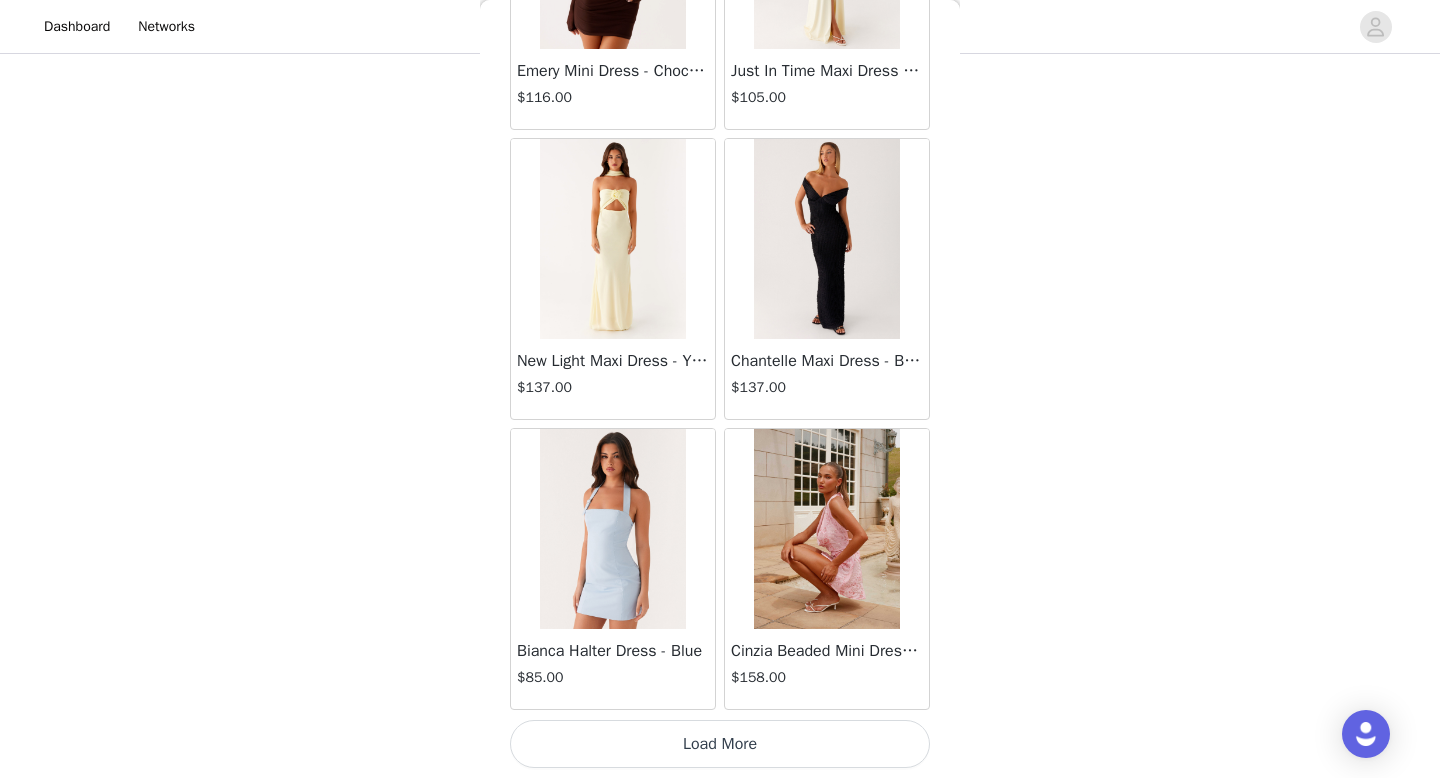 click on "Load More" at bounding box center (720, 744) 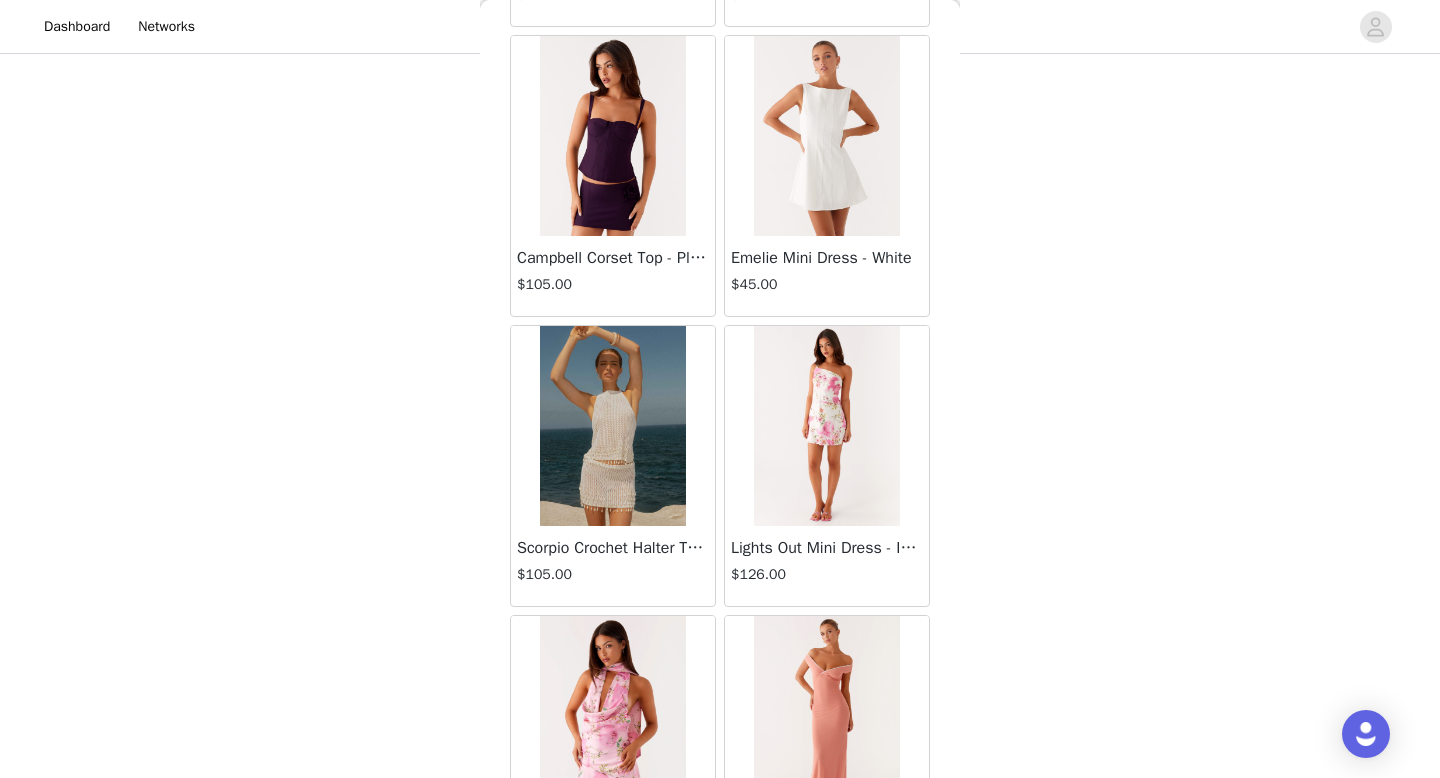 scroll, scrollTop: 54482, scrollLeft: 0, axis: vertical 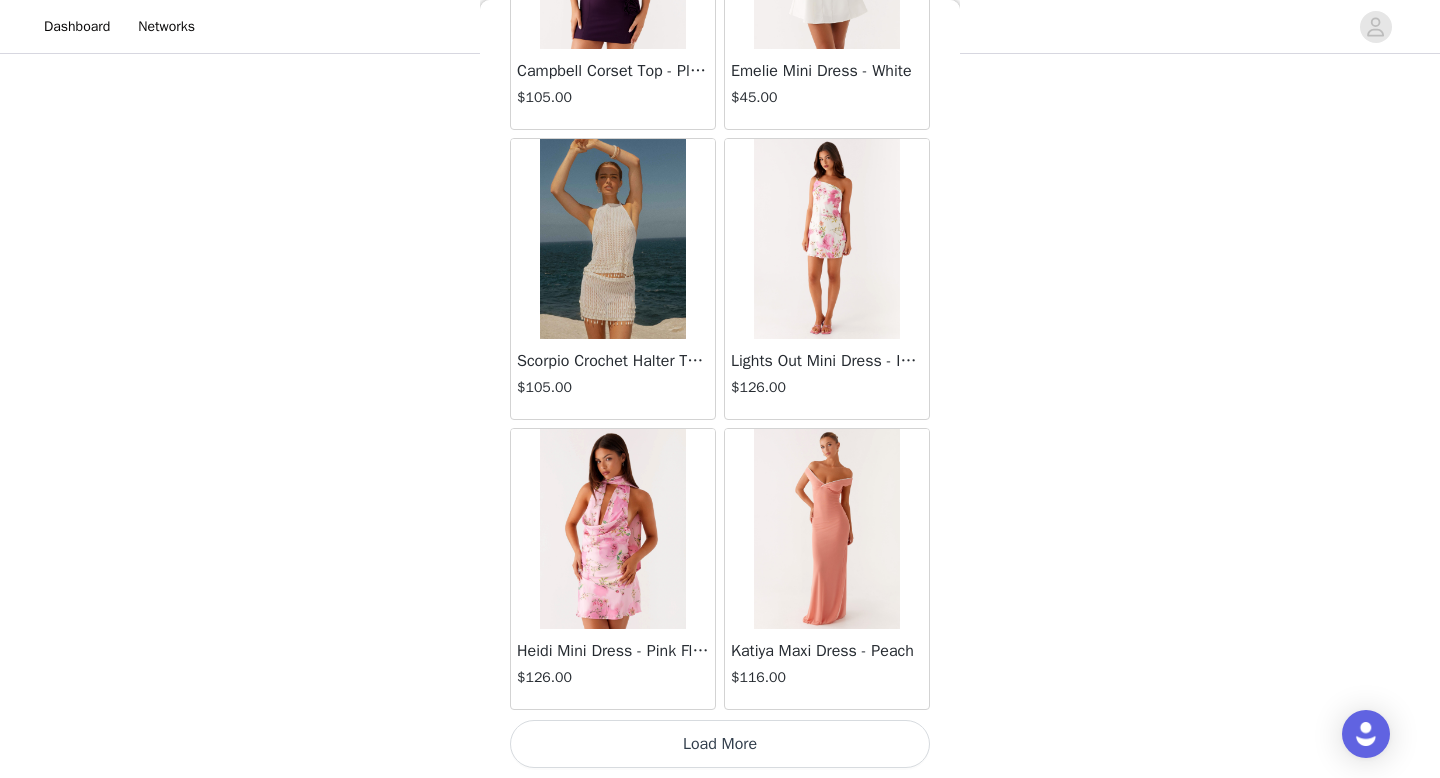 click on "Load More" at bounding box center [720, 744] 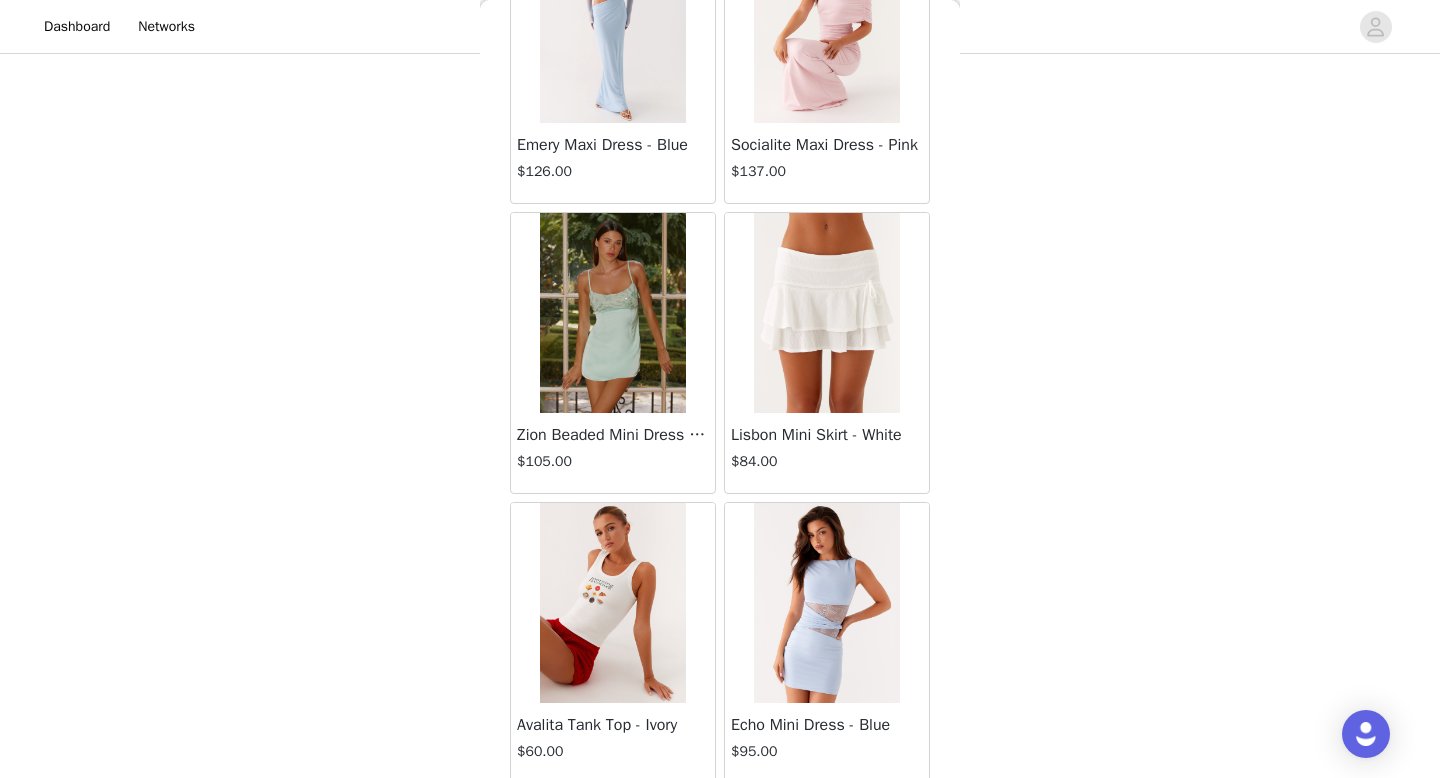 scroll, scrollTop: 57382, scrollLeft: 0, axis: vertical 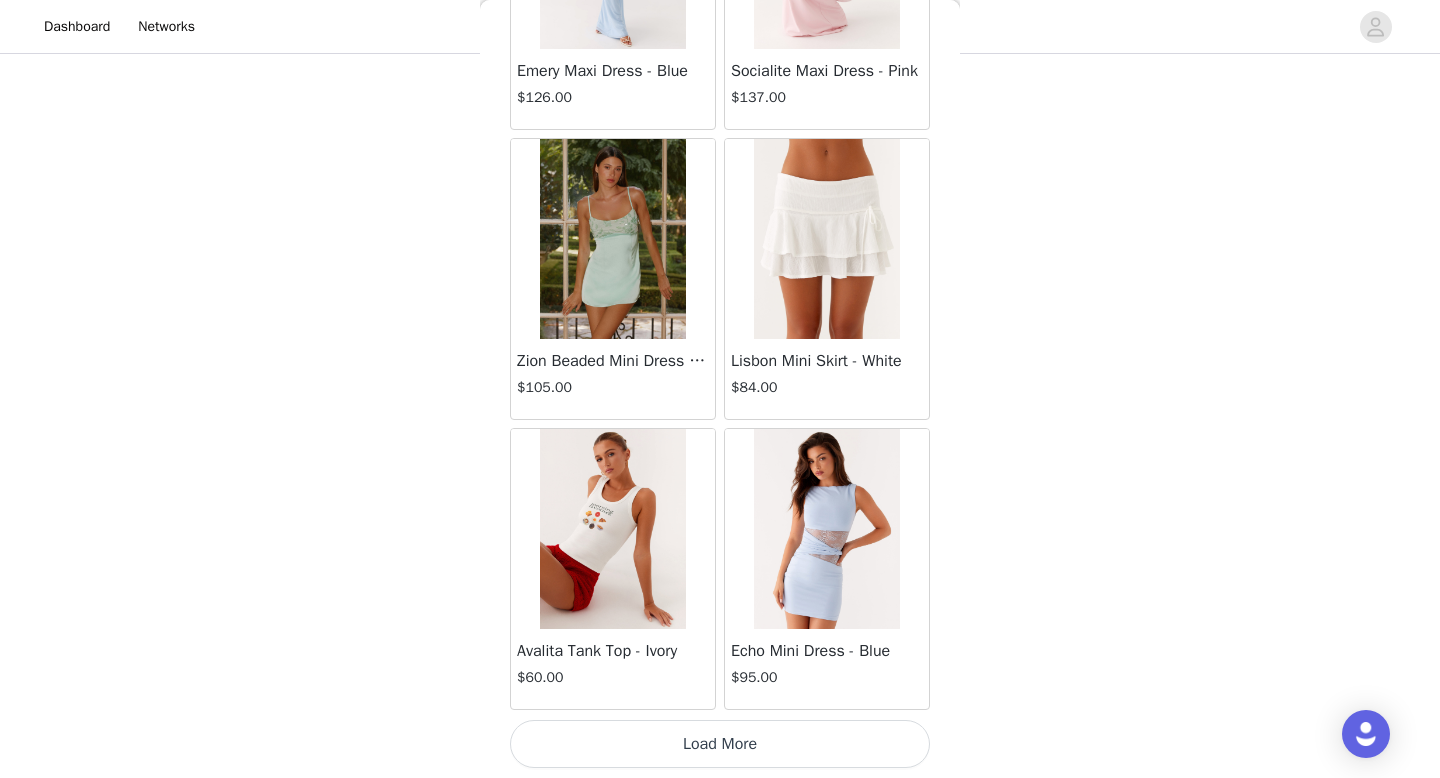 click on "Load More" at bounding box center (720, 744) 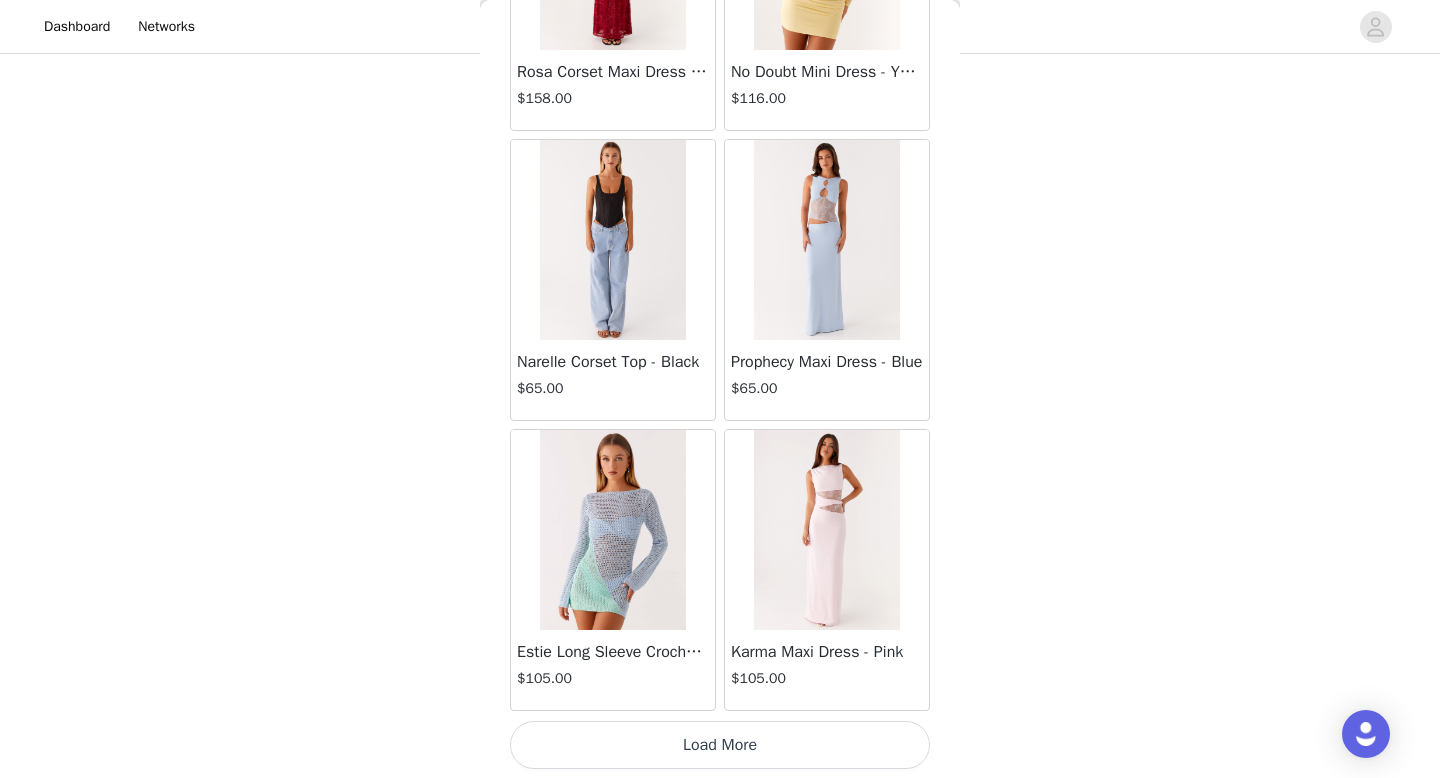 scroll, scrollTop: 60282, scrollLeft: 0, axis: vertical 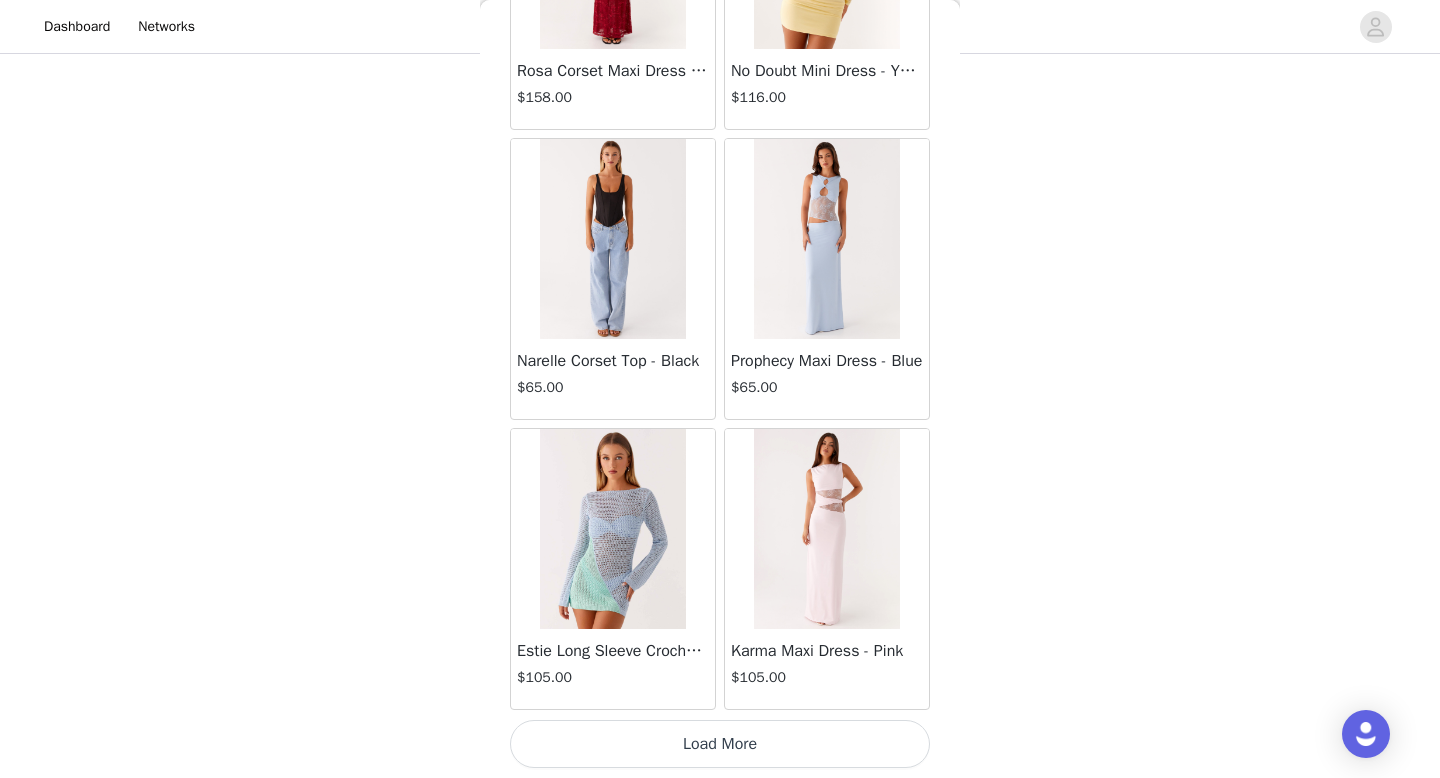 click on "Load More" at bounding box center [720, 744] 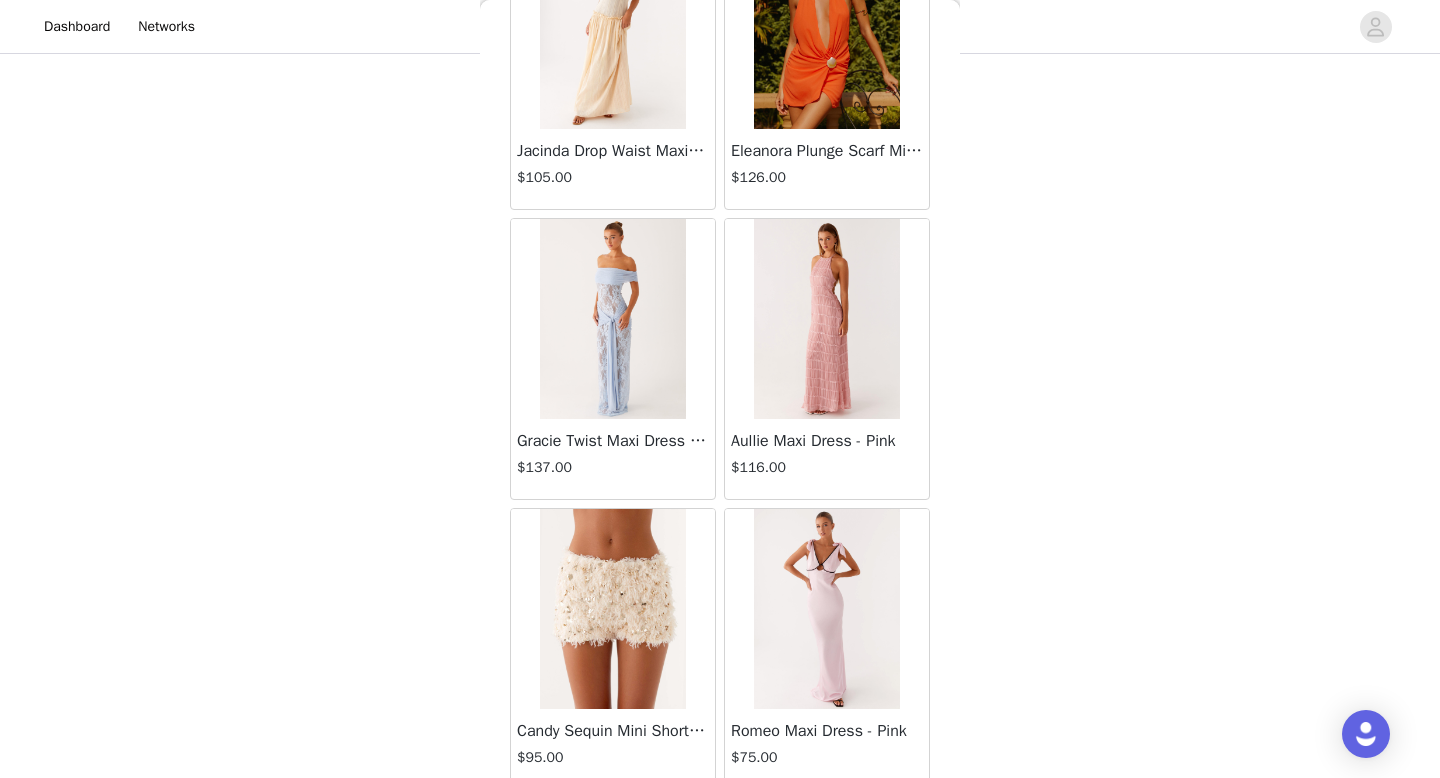 scroll, scrollTop: 63182, scrollLeft: 0, axis: vertical 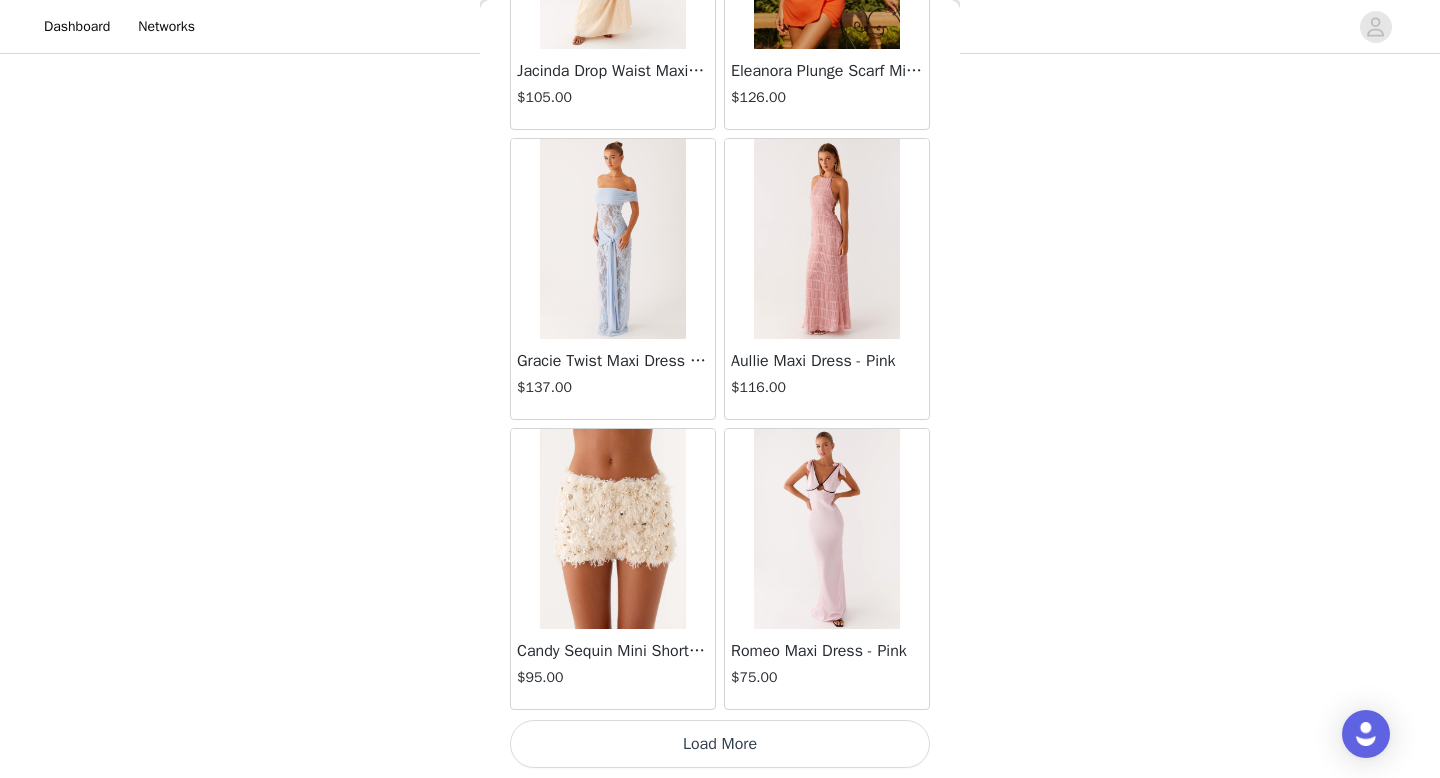 click on "Load More" at bounding box center (720, 744) 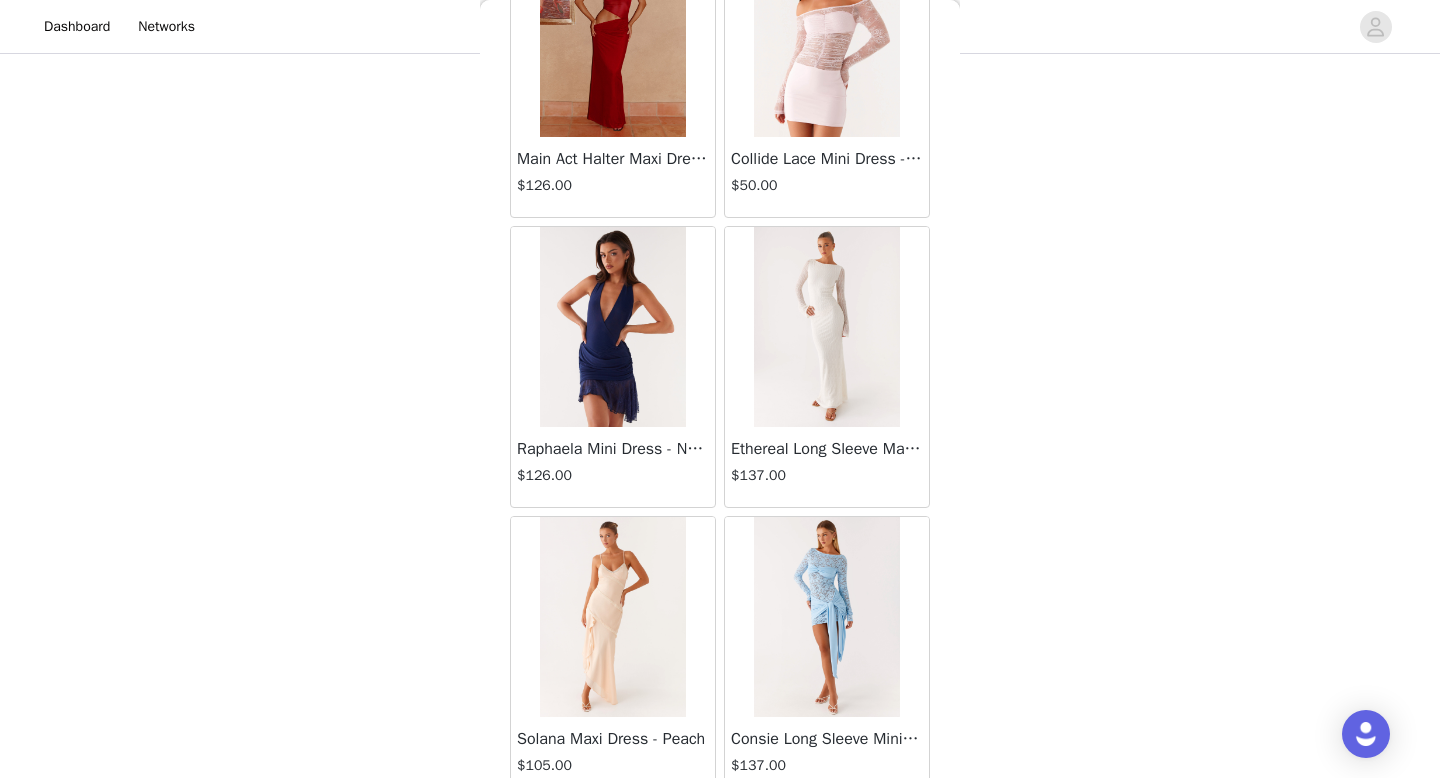 scroll, scrollTop: 66082, scrollLeft: 0, axis: vertical 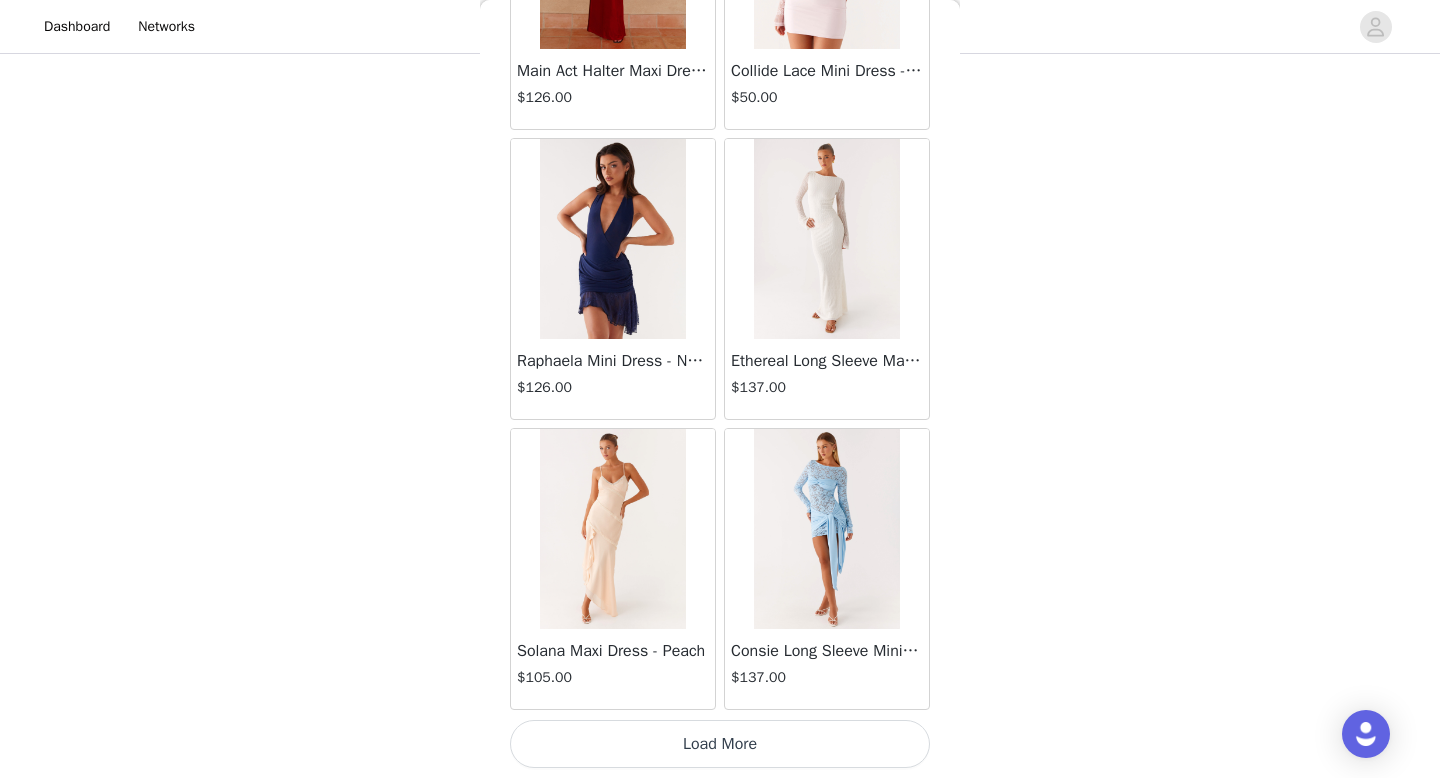 click on "Load More" at bounding box center [720, 744] 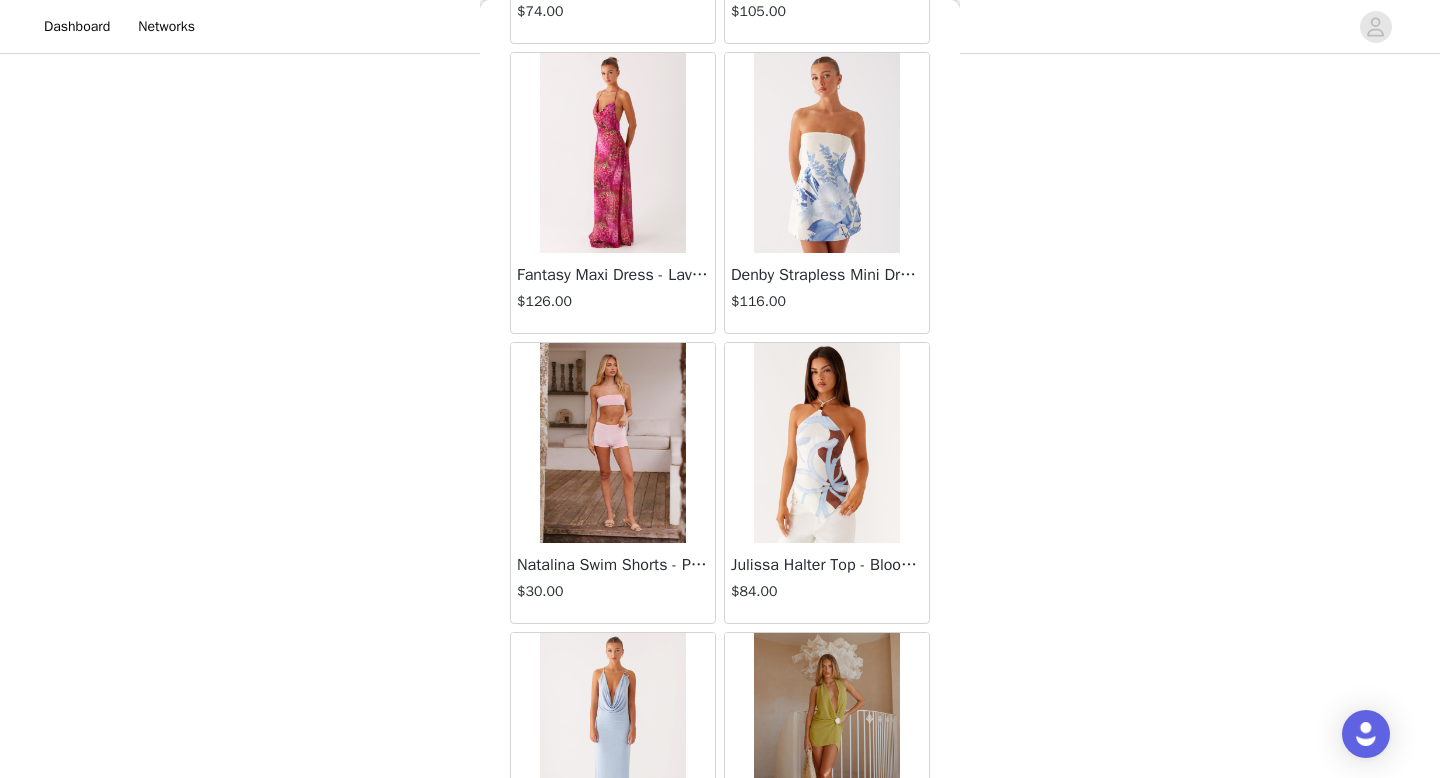 scroll, scrollTop: 67906, scrollLeft: 0, axis: vertical 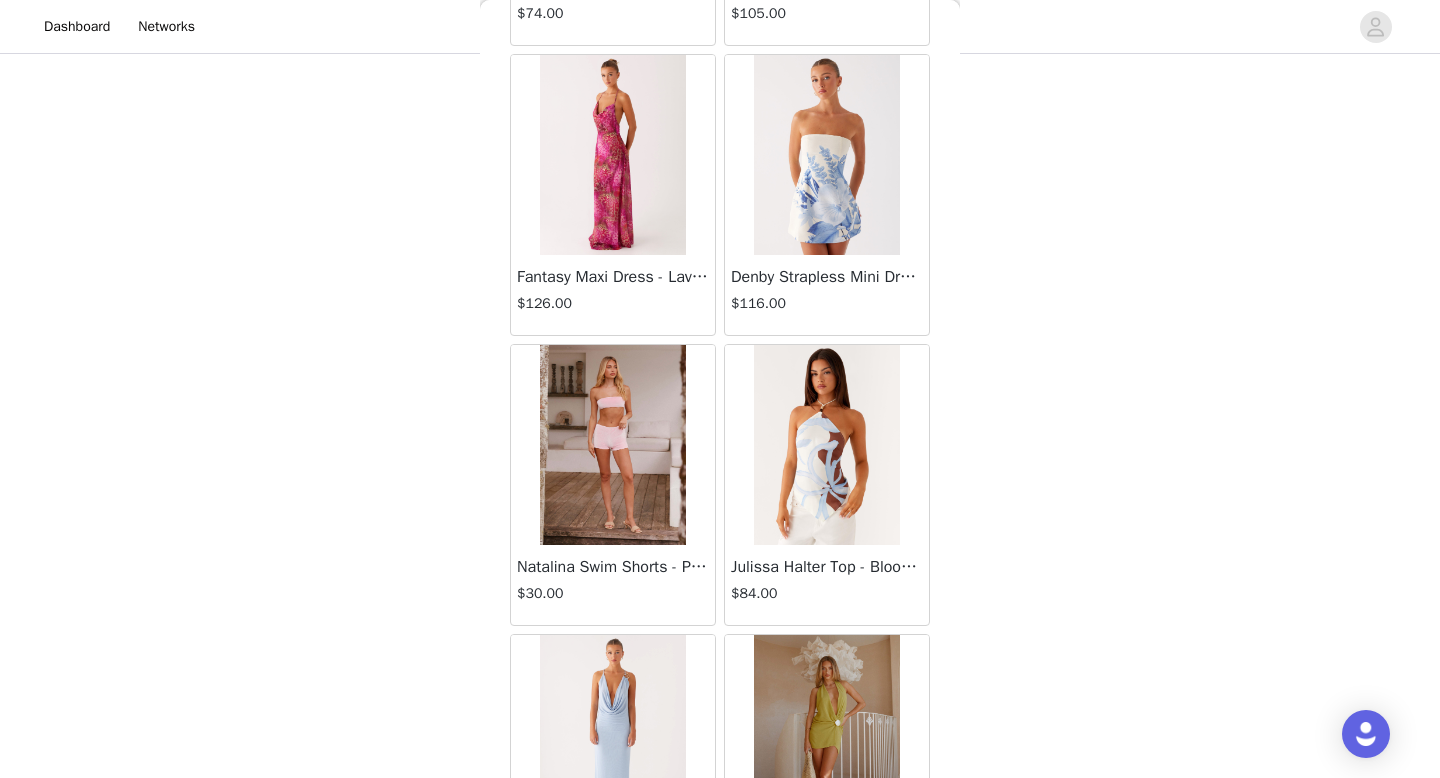 click at bounding box center (612, 155) 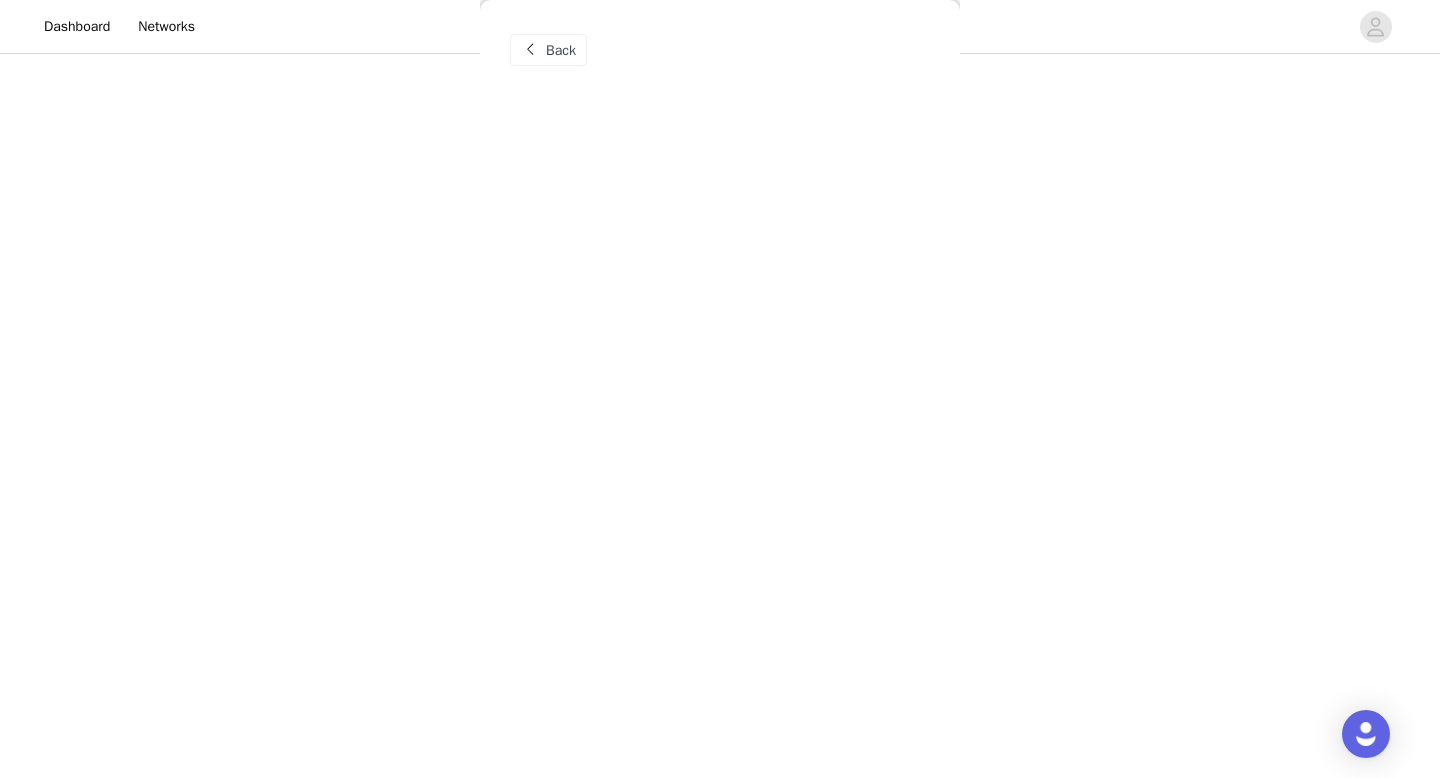 scroll, scrollTop: 0, scrollLeft: 0, axis: both 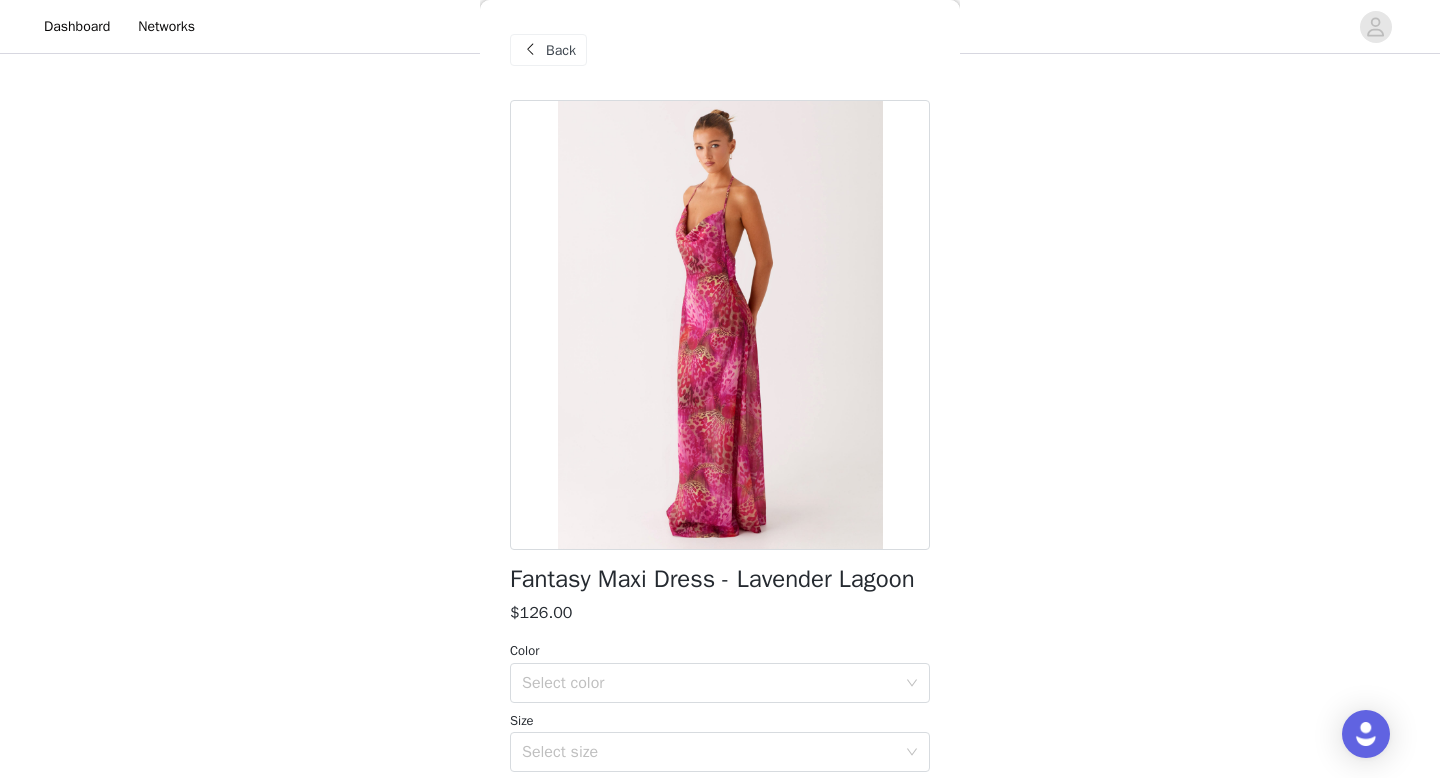 drag, startPoint x: 789, startPoint y: 366, endPoint x: 778, endPoint y: 366, distance: 11 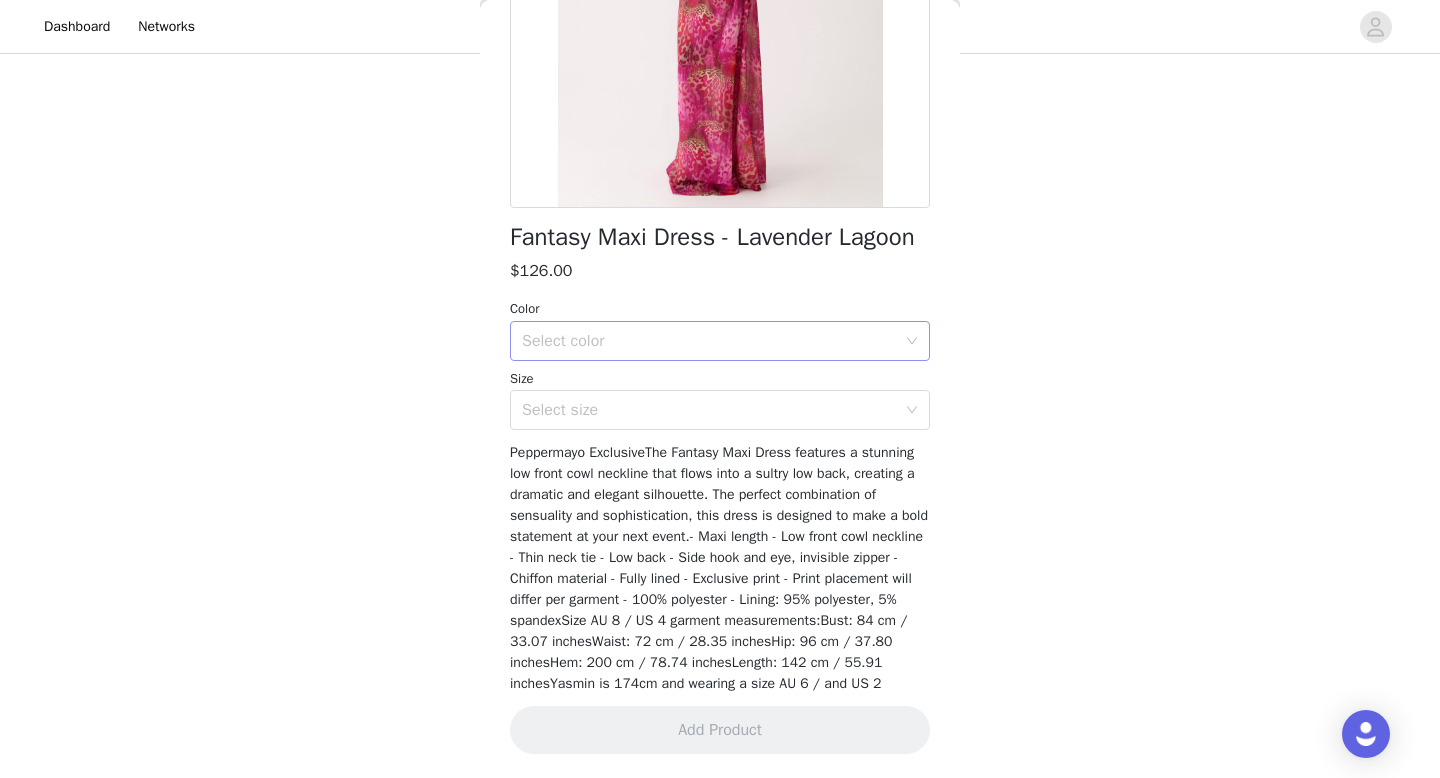click on "Select color" at bounding box center (713, 341) 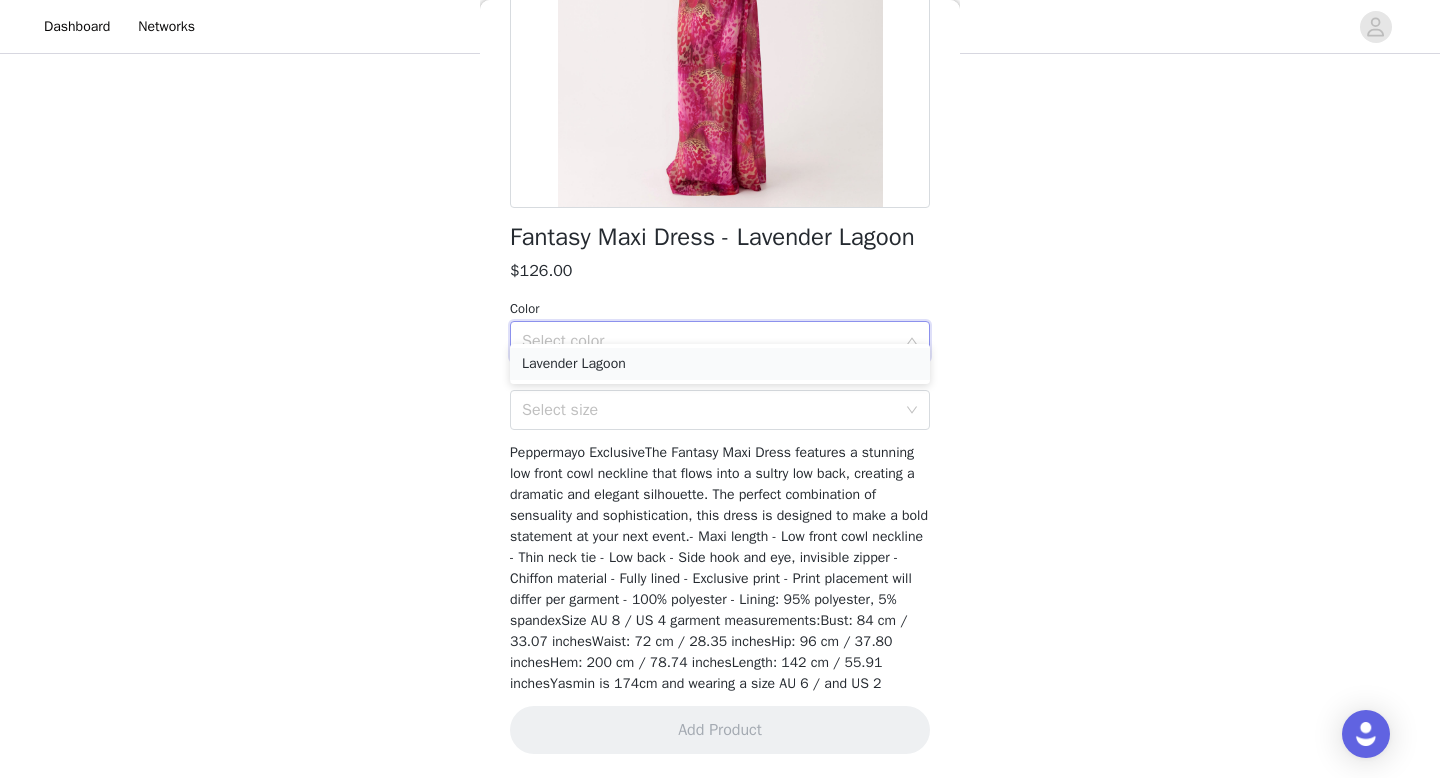 click on "Lavender Lagoon" at bounding box center (720, 364) 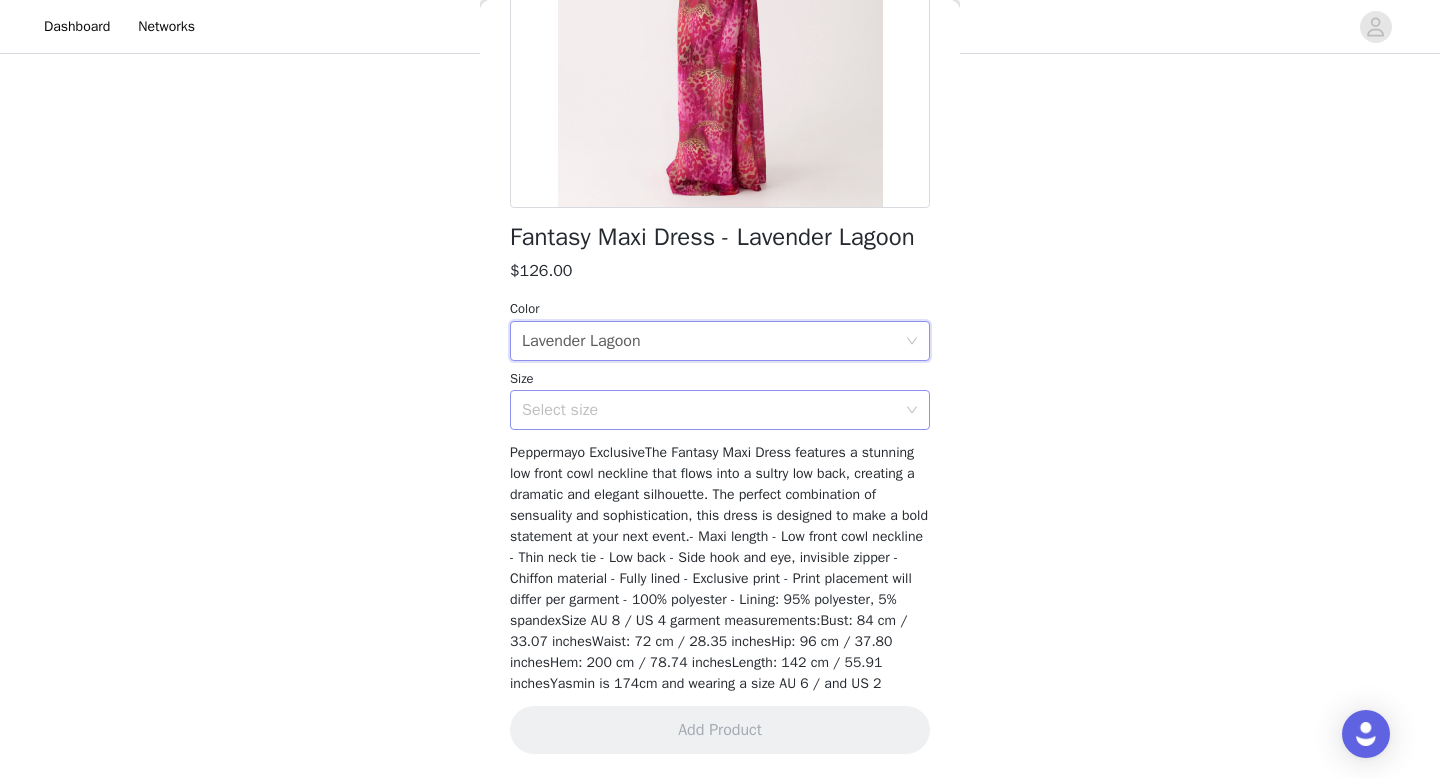 click on "Select size" at bounding box center [709, 410] 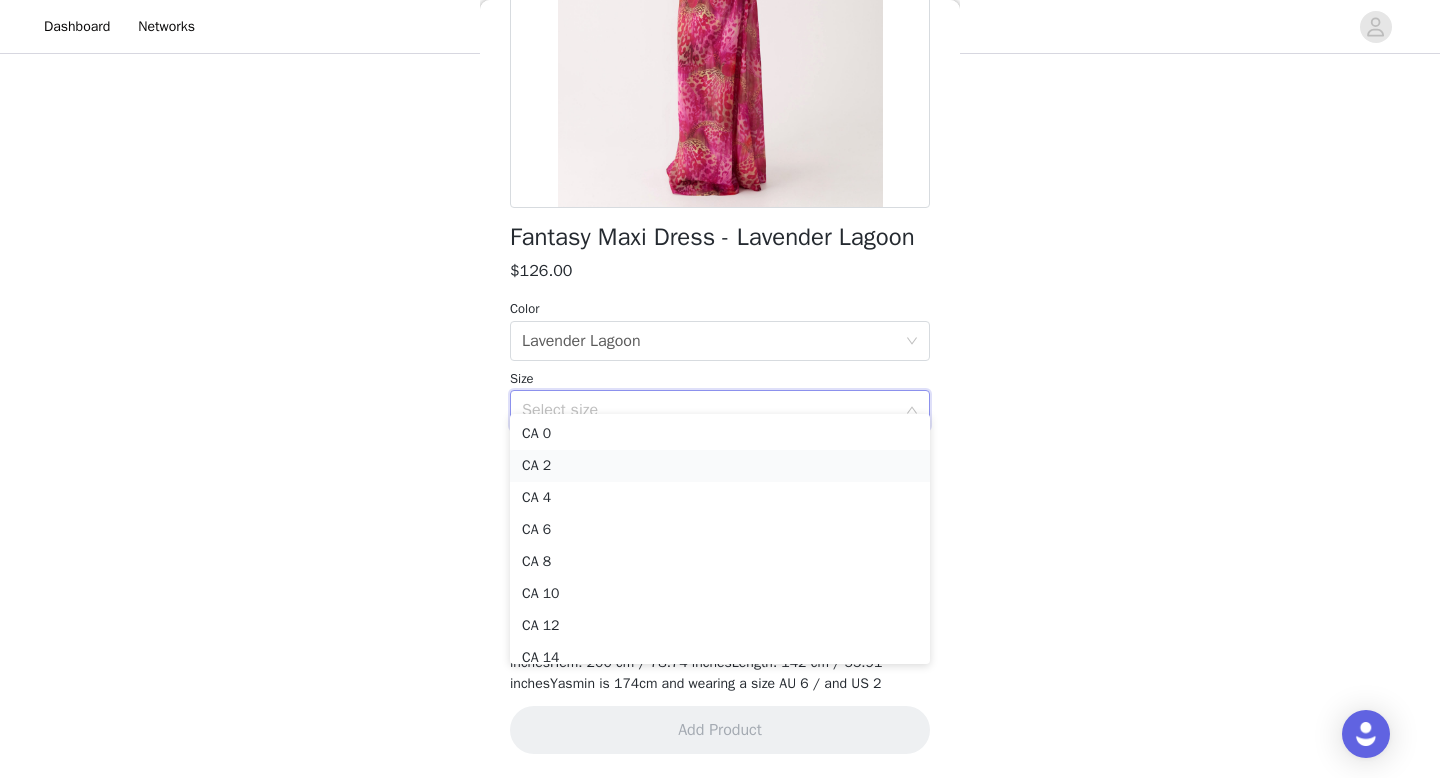 click on "CA 2" at bounding box center [720, 466] 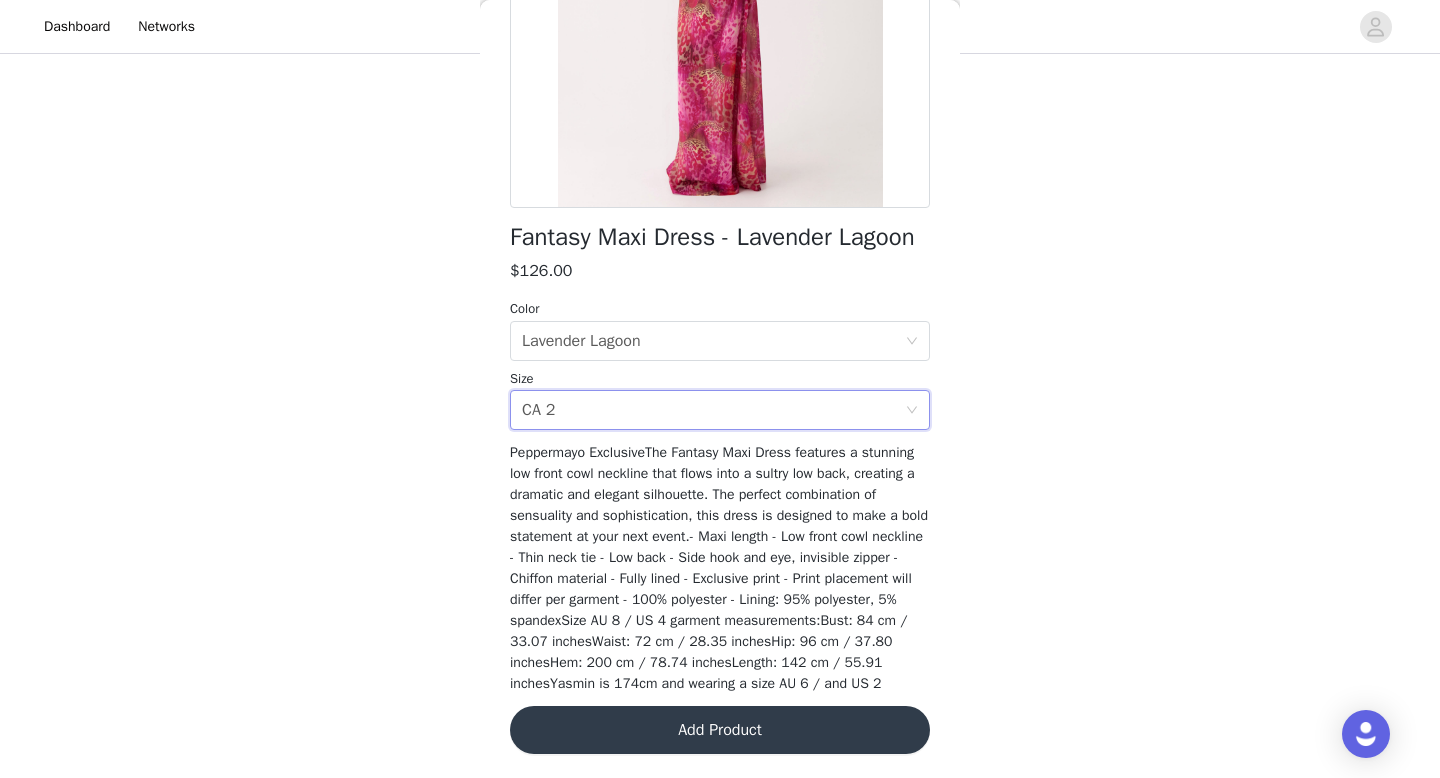 click on "Add Product" at bounding box center (720, 730) 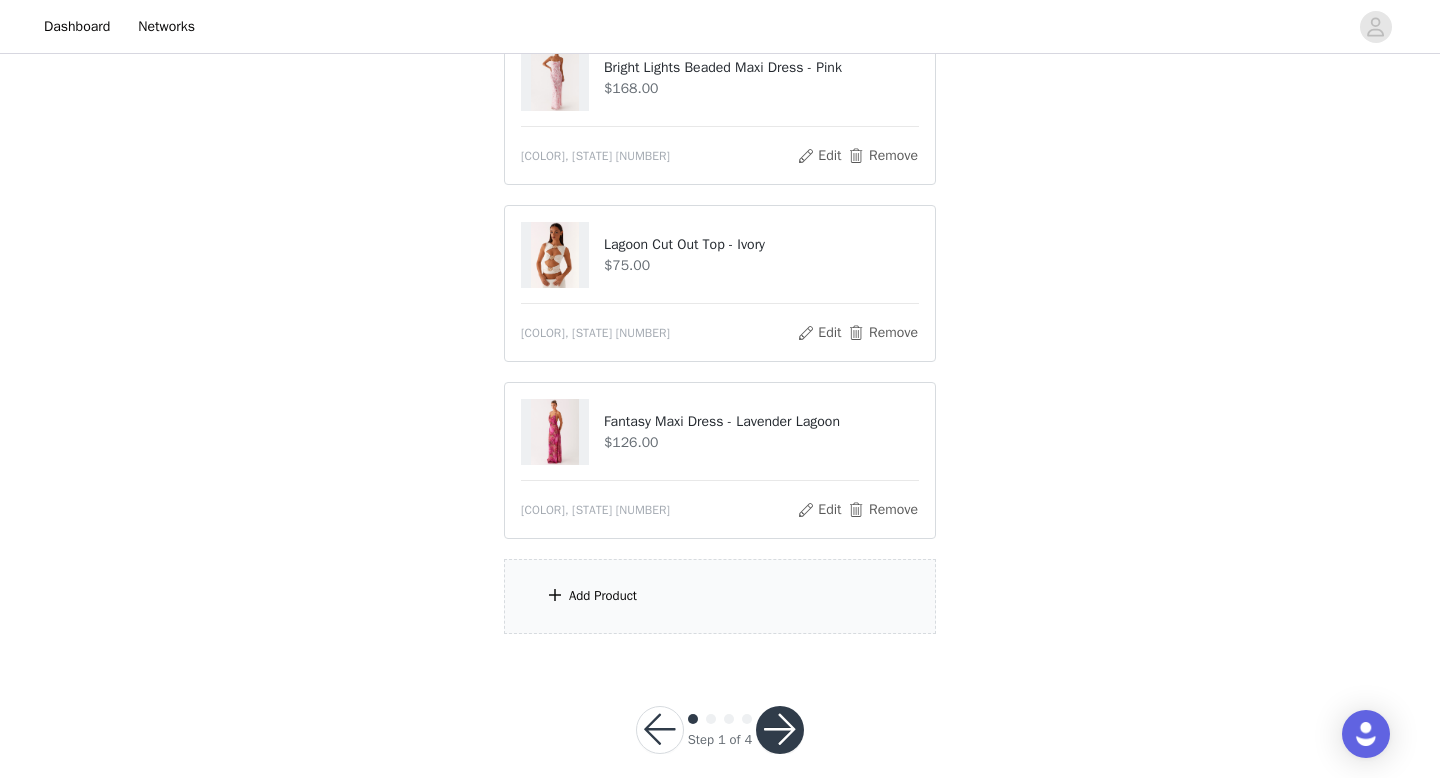 scroll, scrollTop: 500, scrollLeft: 0, axis: vertical 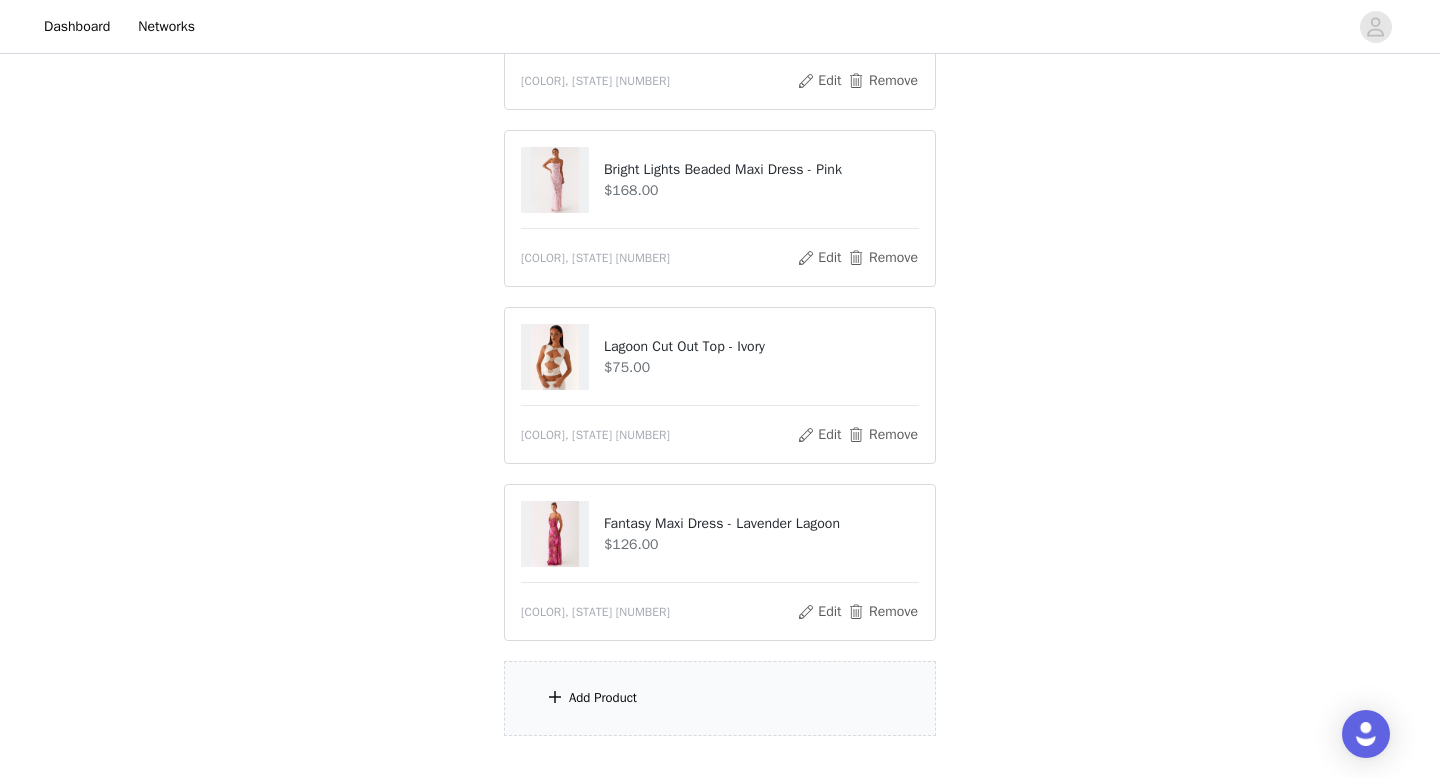 click at bounding box center [555, 180] 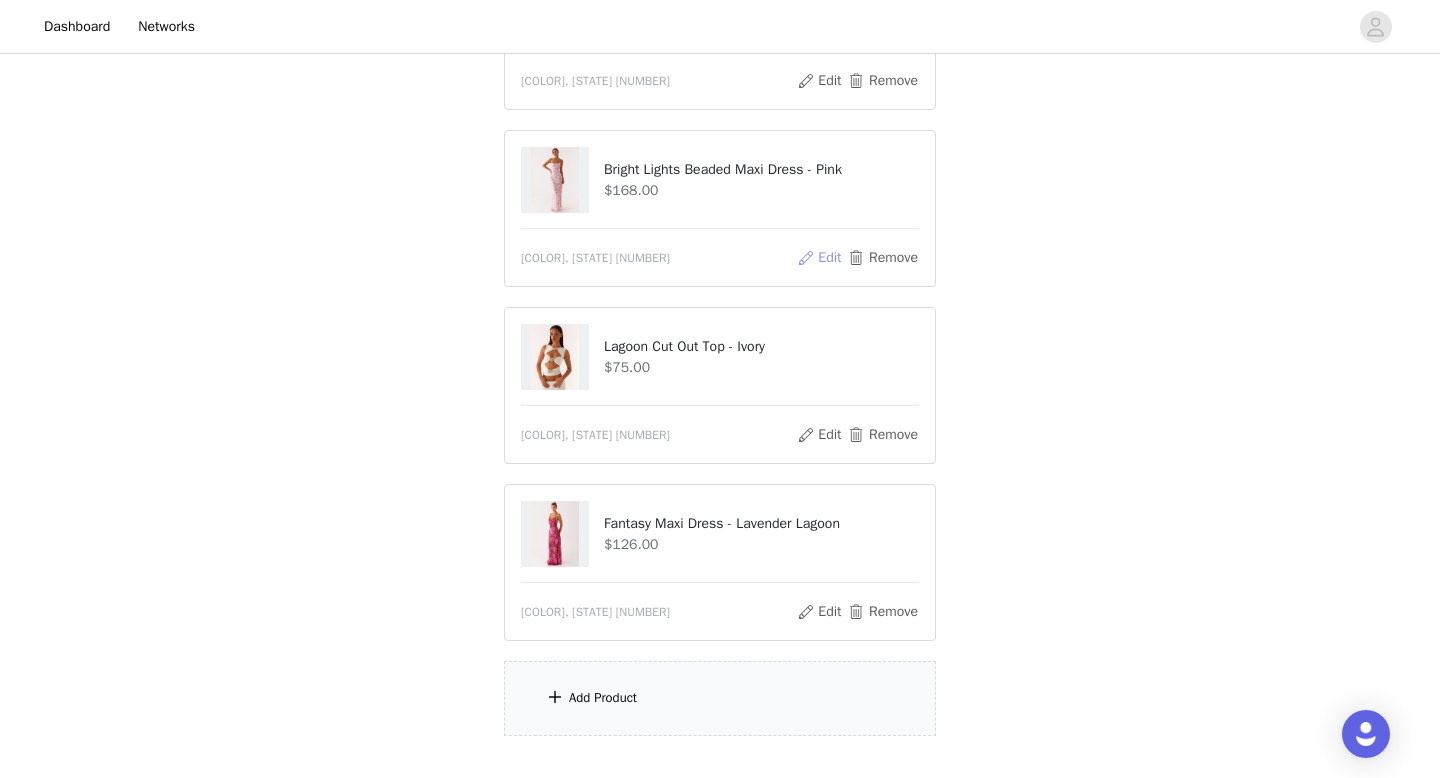 click on "Edit" at bounding box center (819, 258) 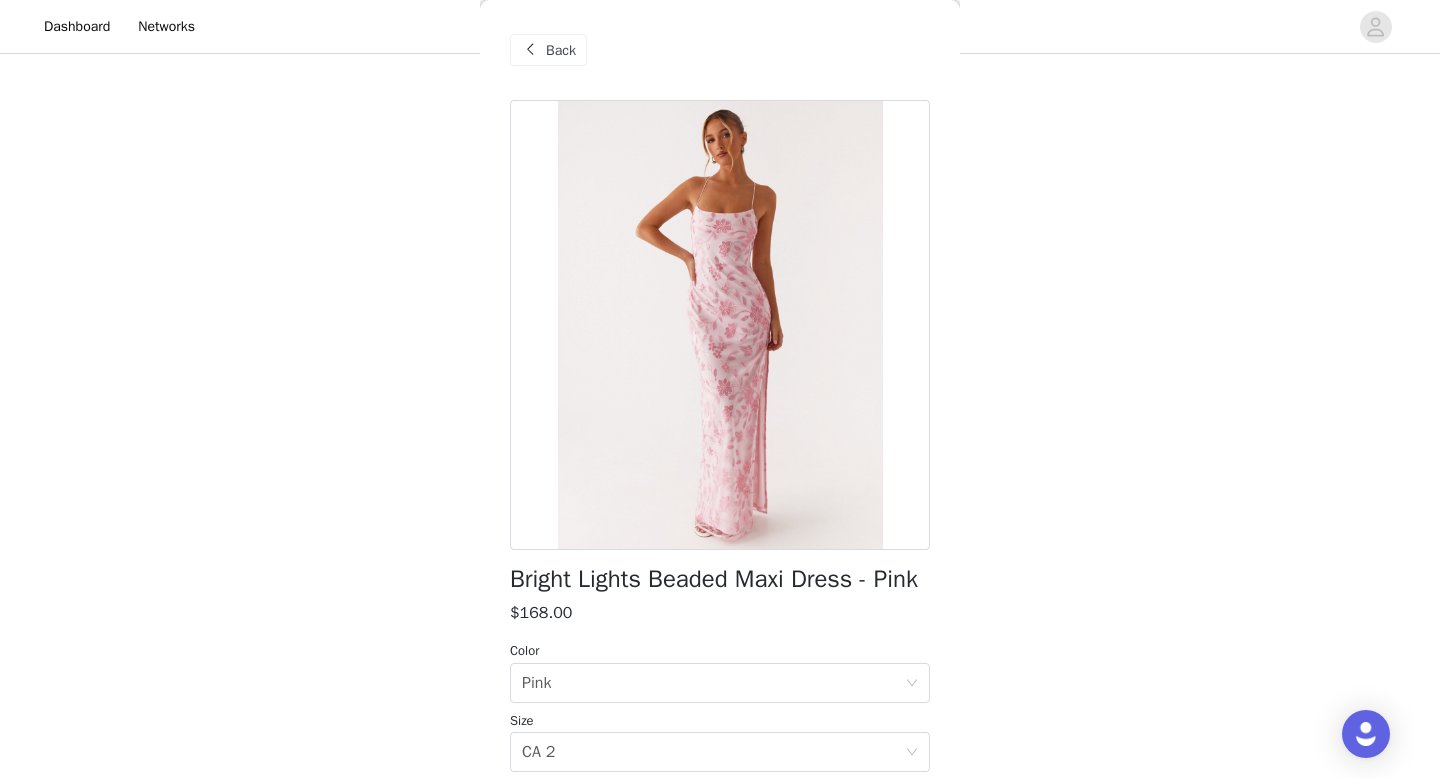 click at bounding box center (530, 50) 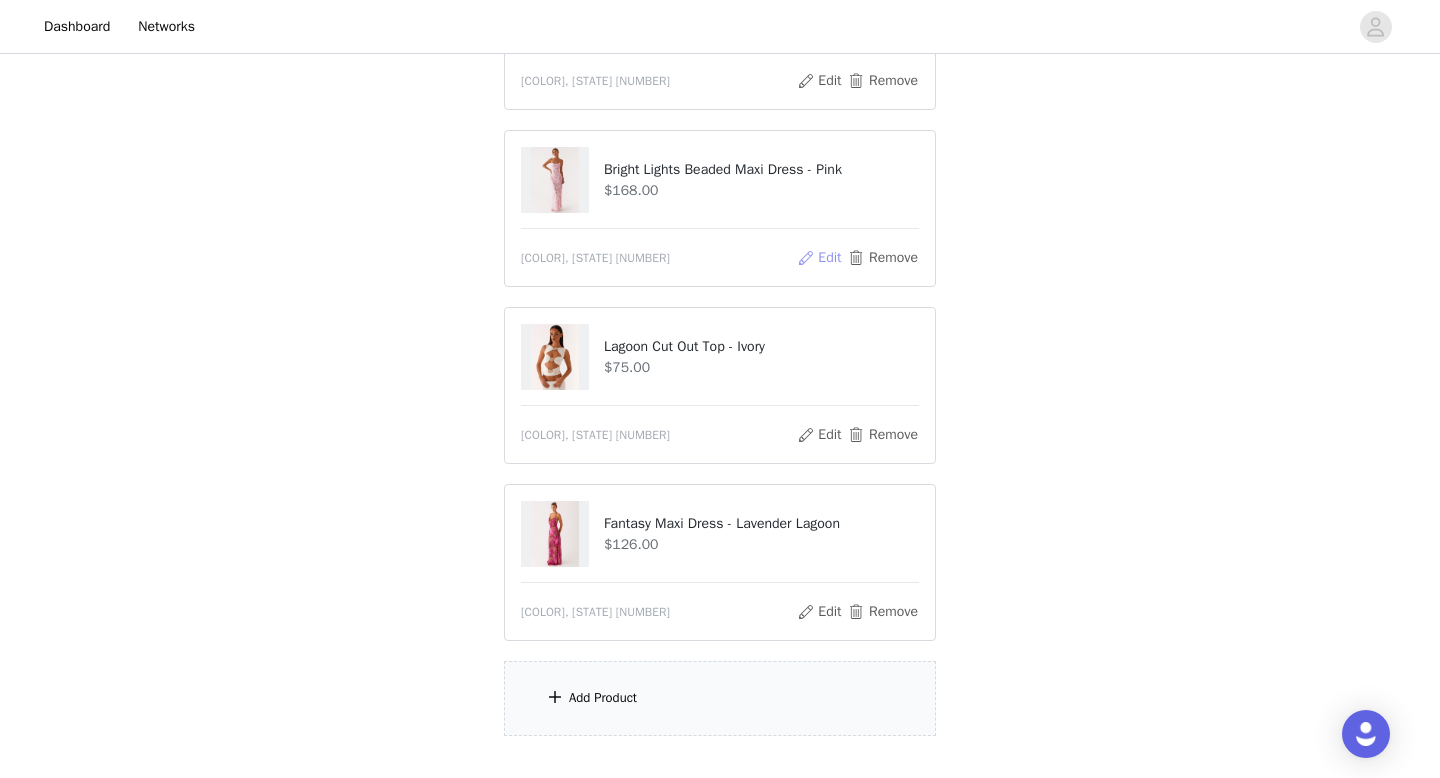 click on "Edit" at bounding box center [819, 258] 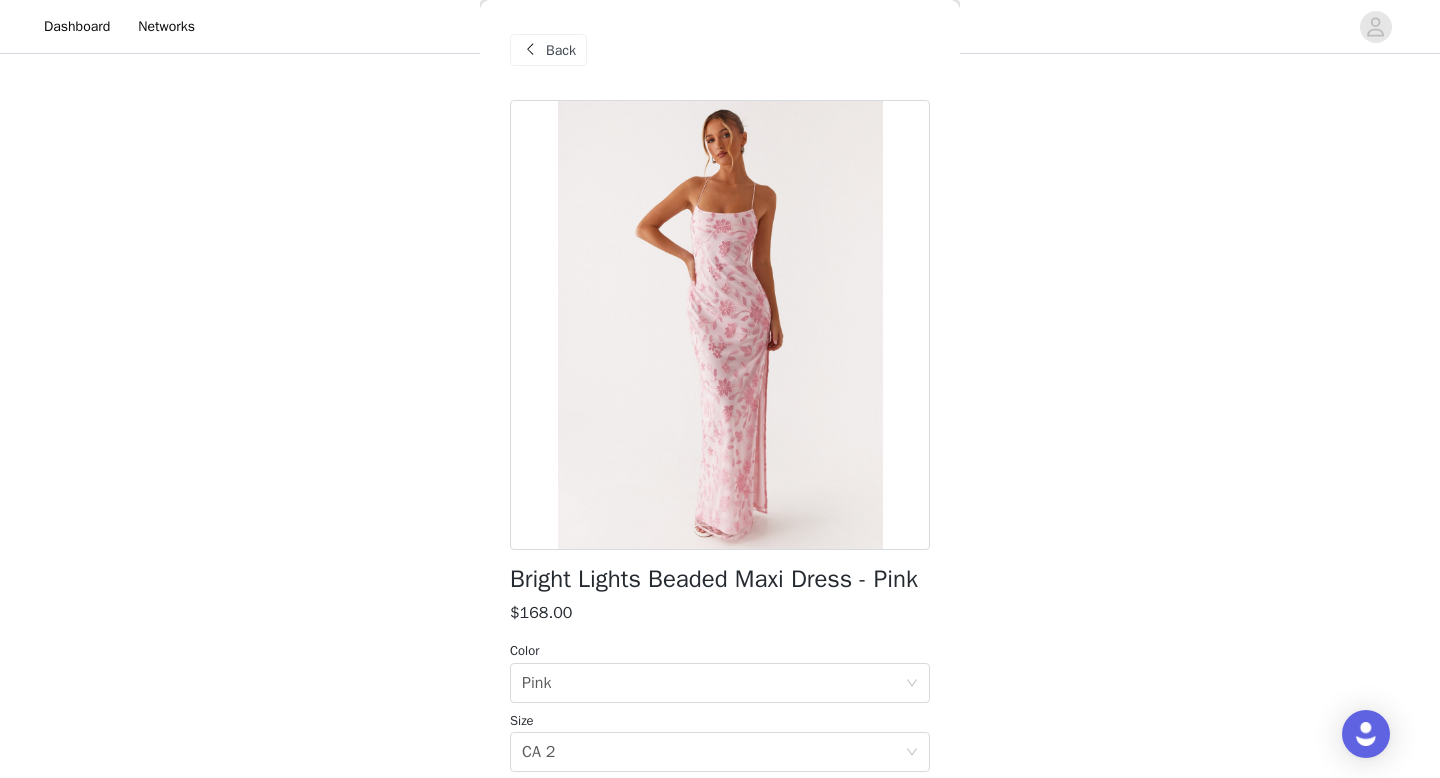 click on "Back" at bounding box center (561, 50) 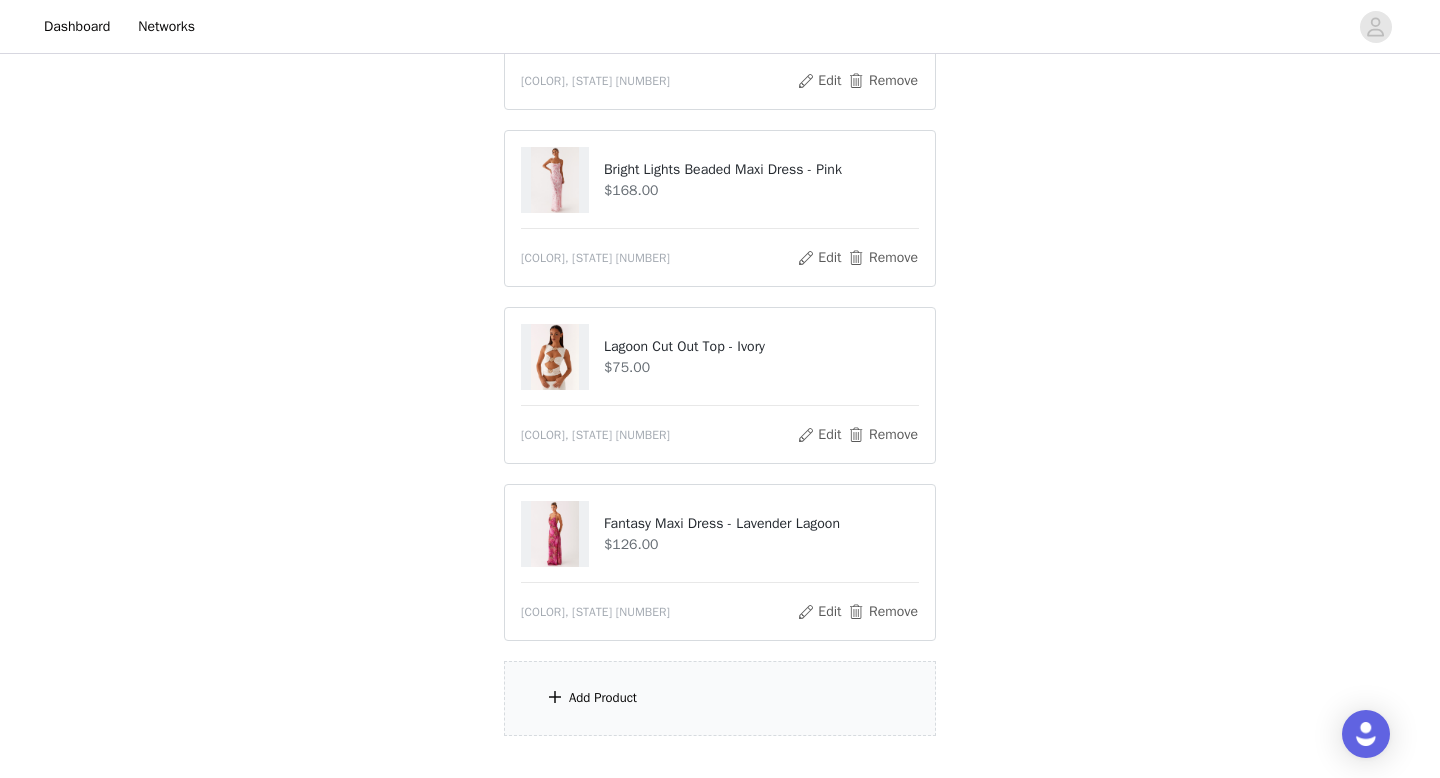 click on "Add Product" at bounding box center (603, 698) 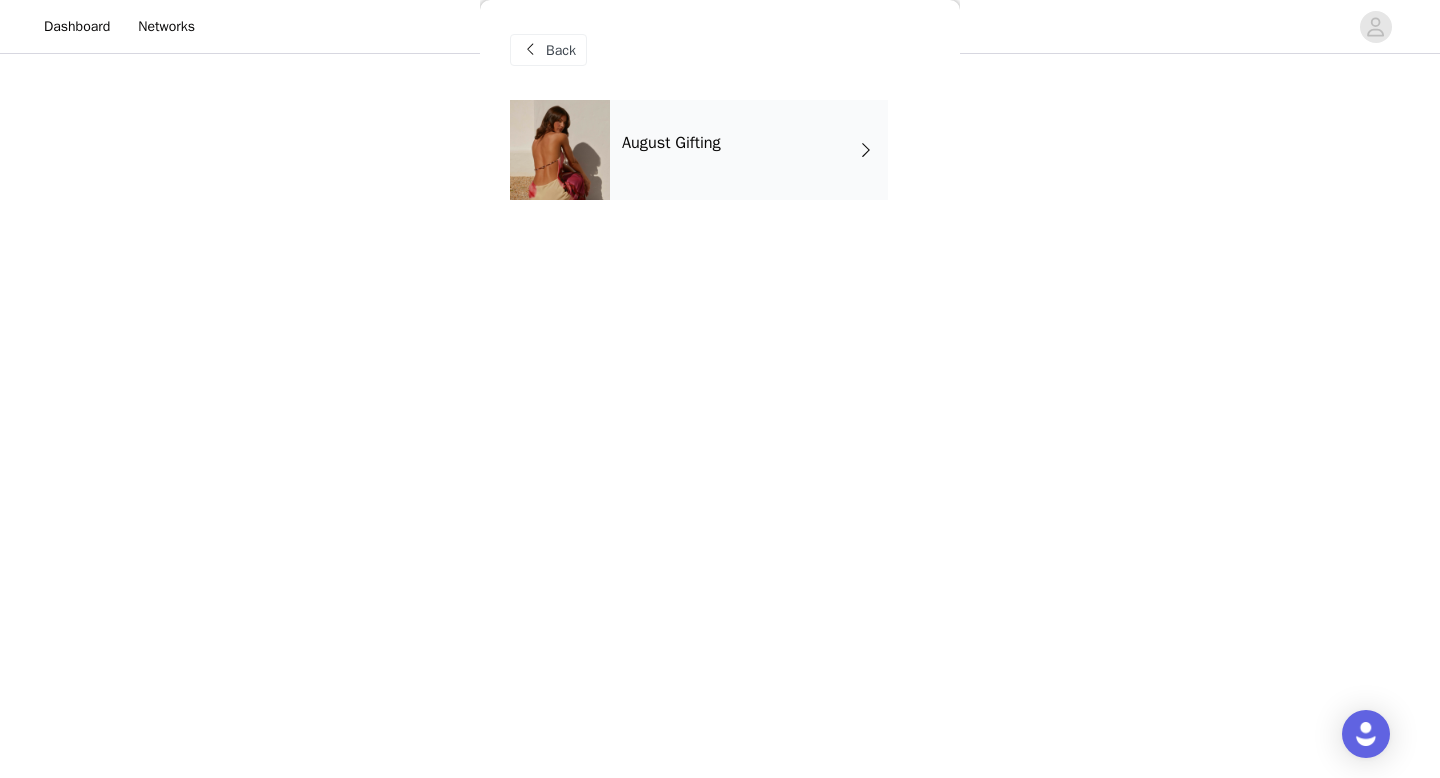 click on "August Gifting" at bounding box center (749, 150) 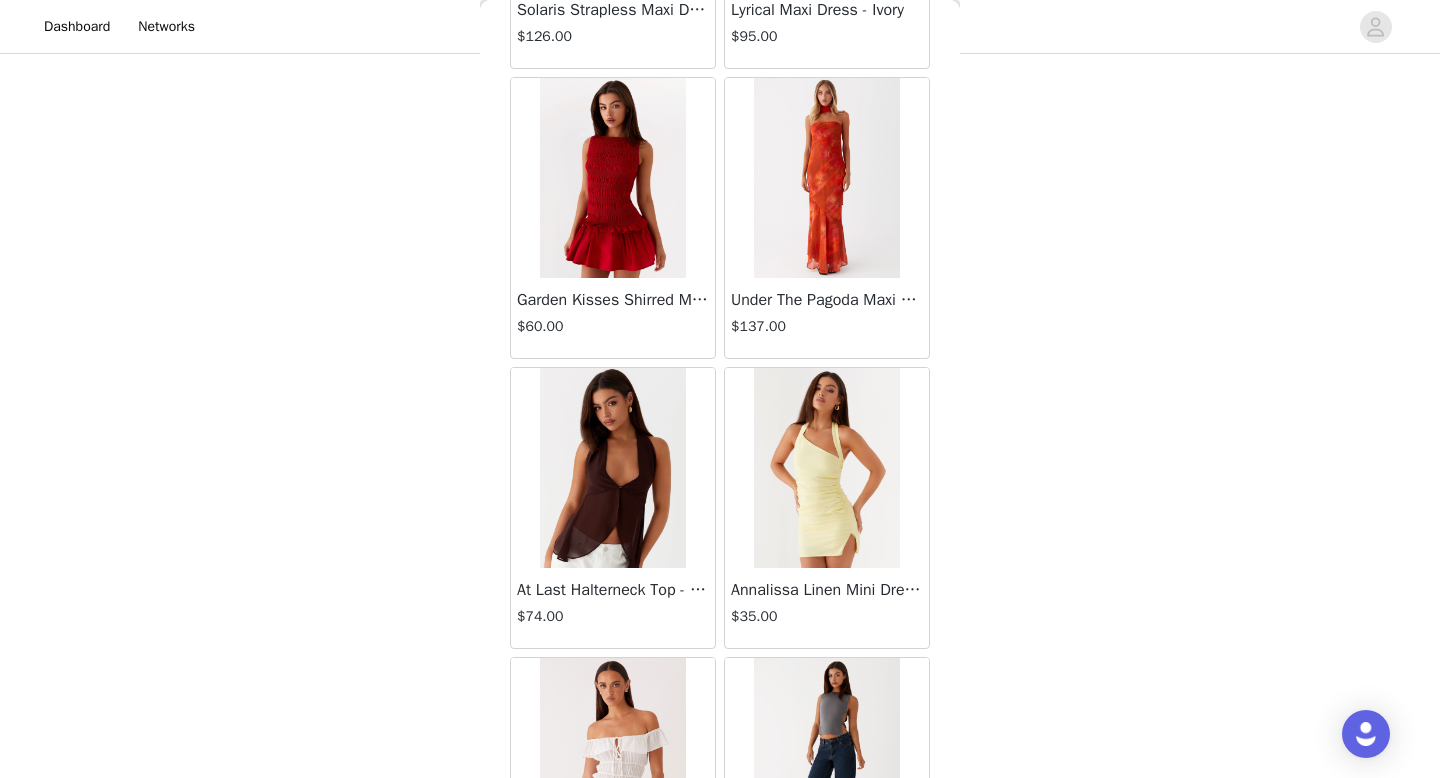 scroll, scrollTop: 2282, scrollLeft: 0, axis: vertical 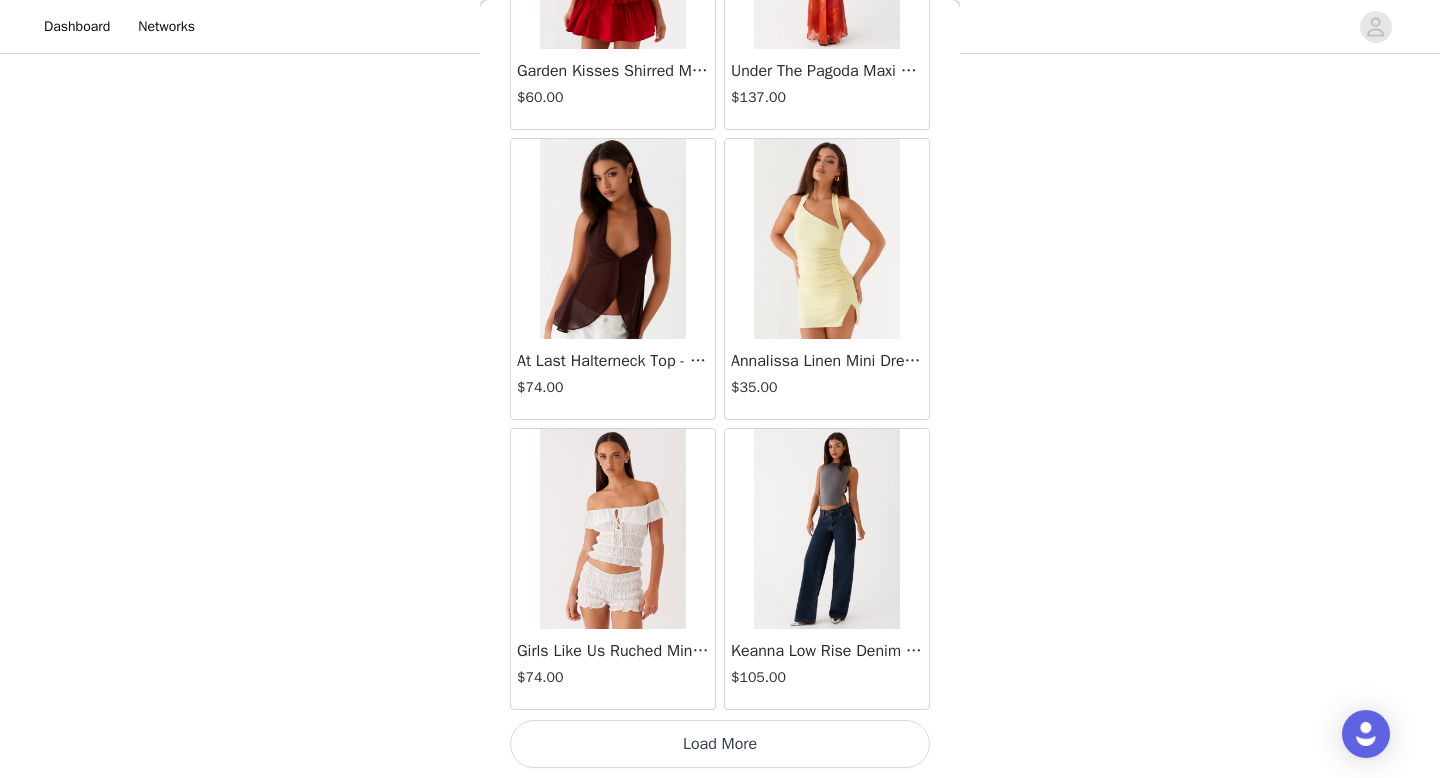 click on "Load More" at bounding box center [720, 744] 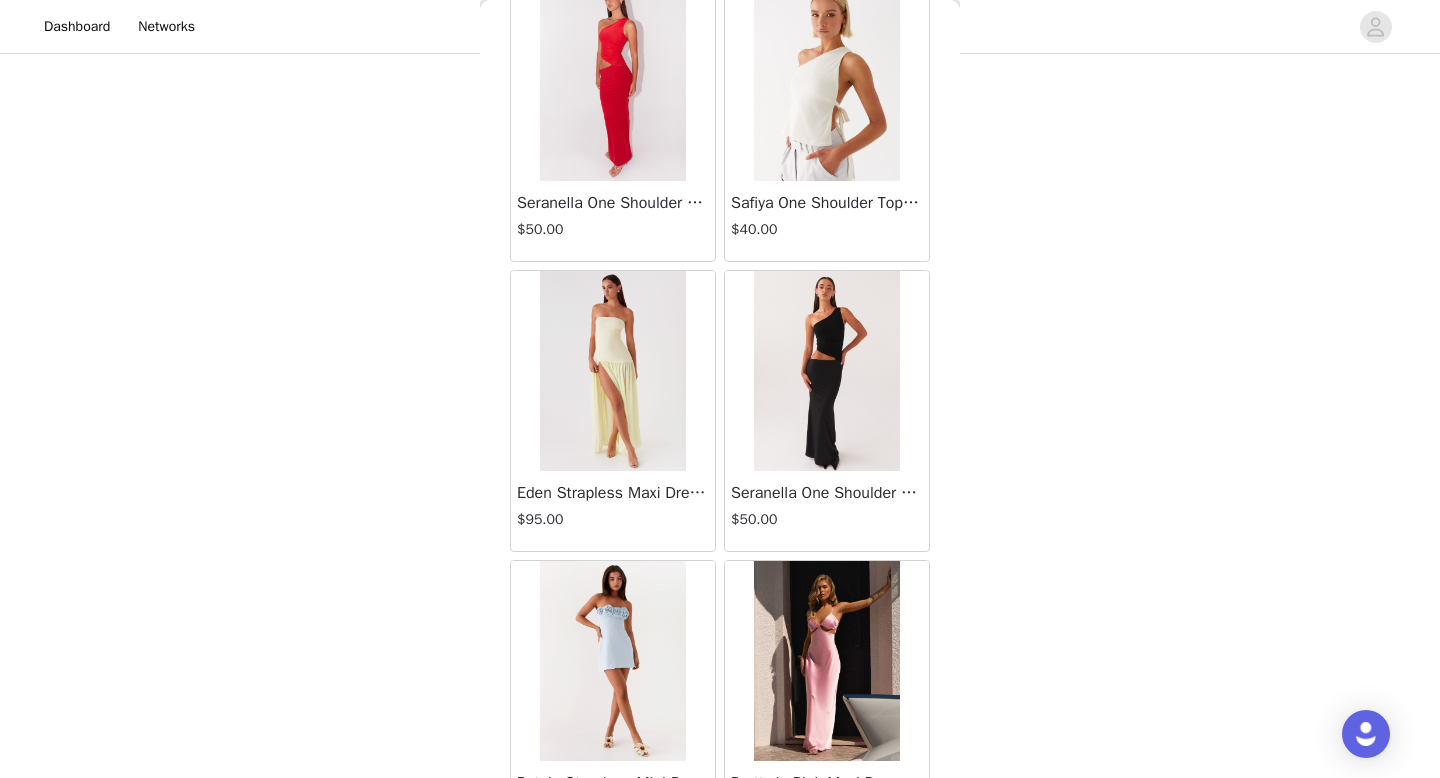 scroll, scrollTop: 5182, scrollLeft: 0, axis: vertical 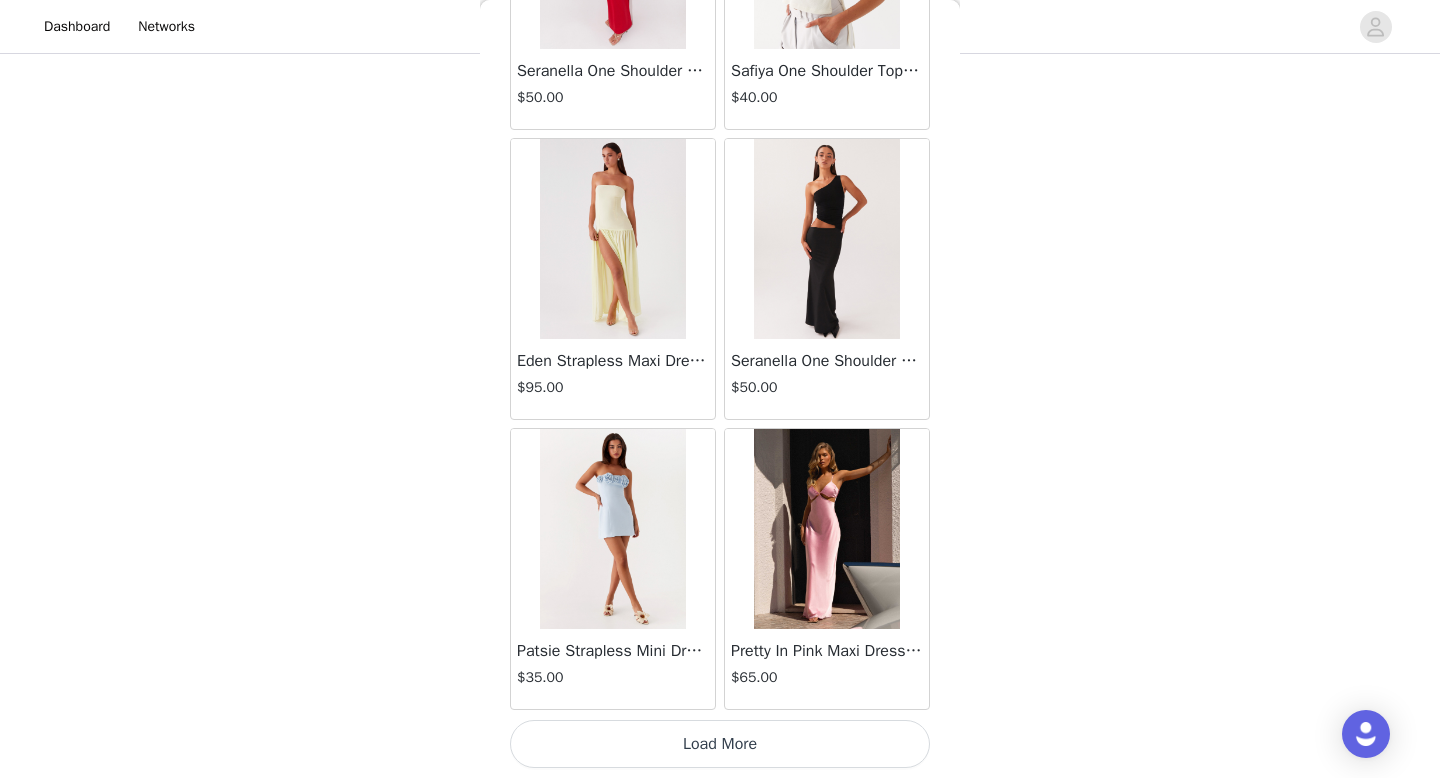 click on "Load More" at bounding box center (720, 744) 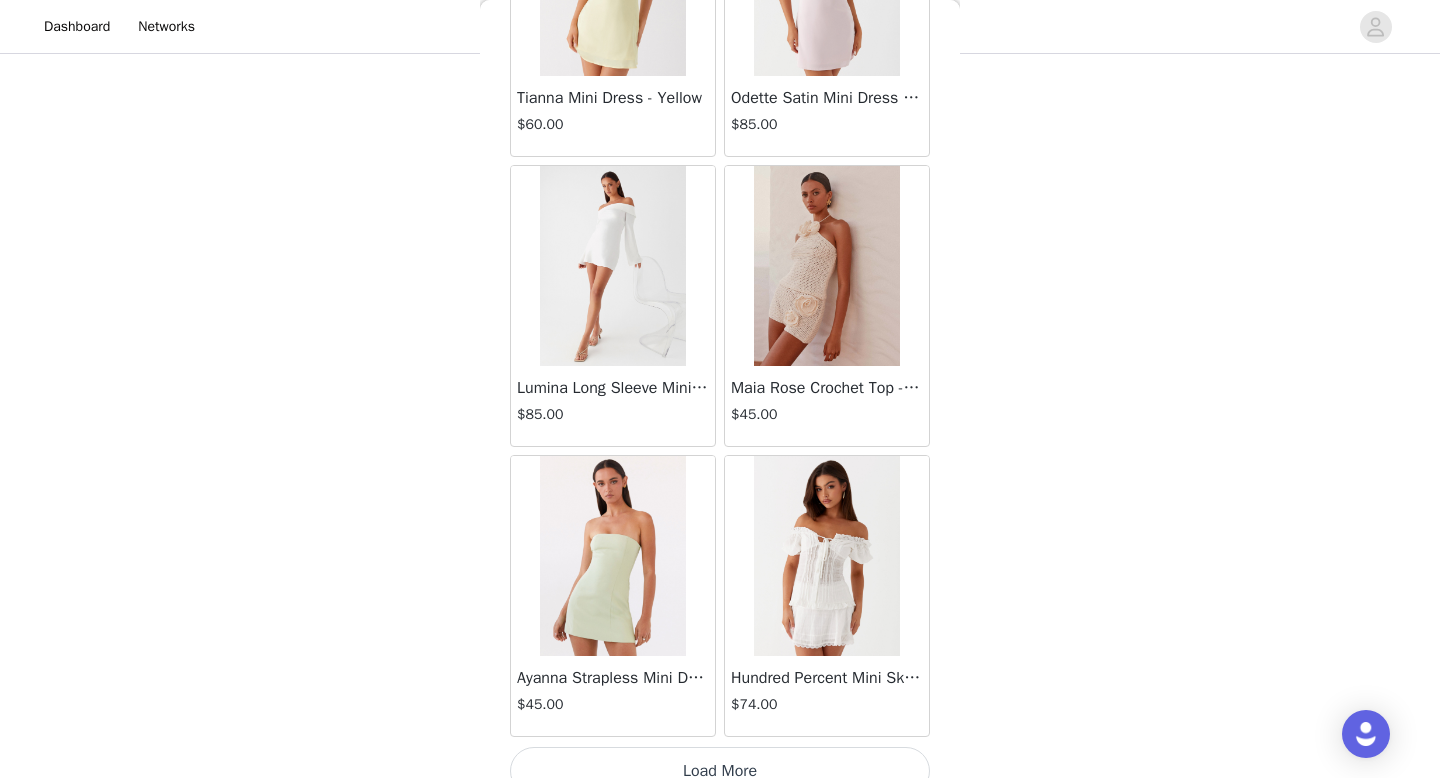 scroll, scrollTop: 8082, scrollLeft: 0, axis: vertical 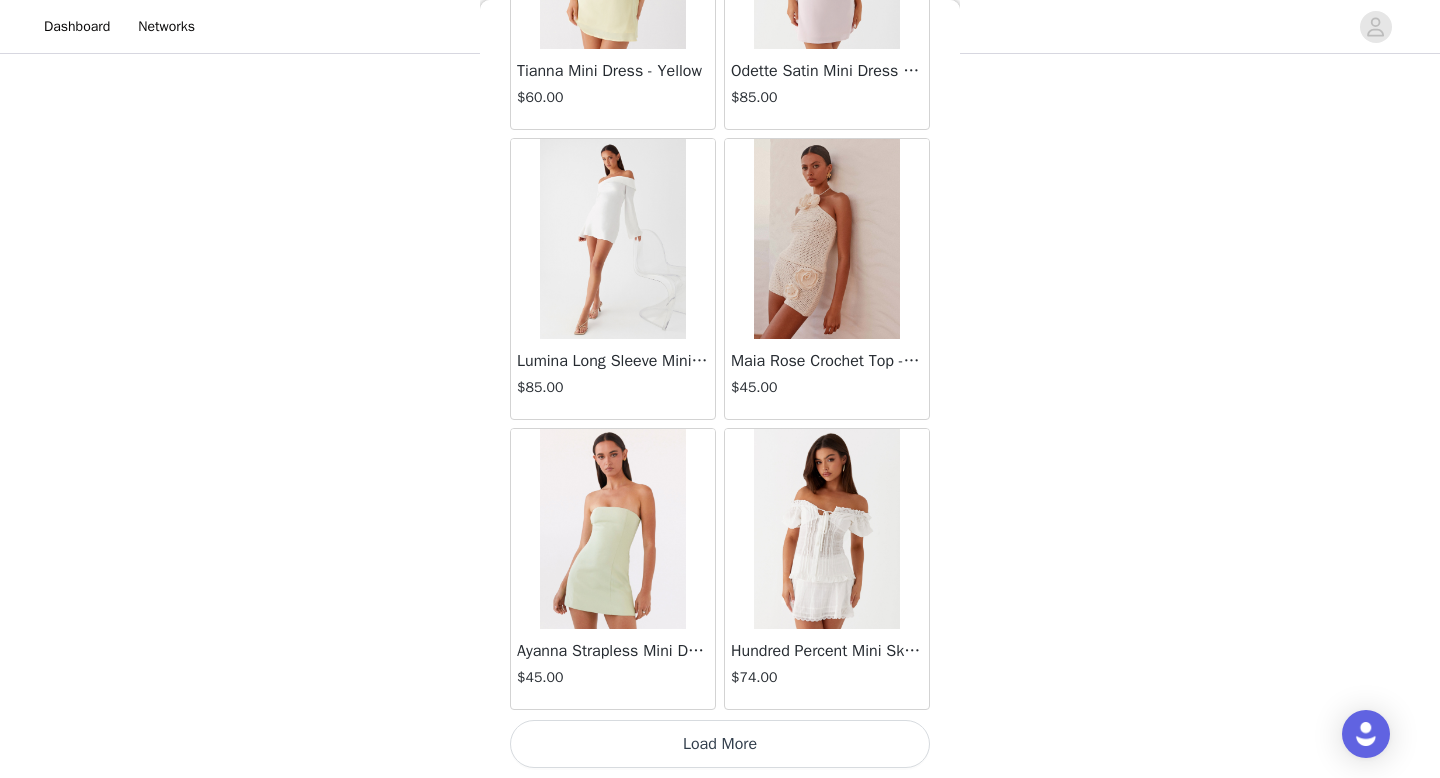 click on "Load More" at bounding box center (720, 744) 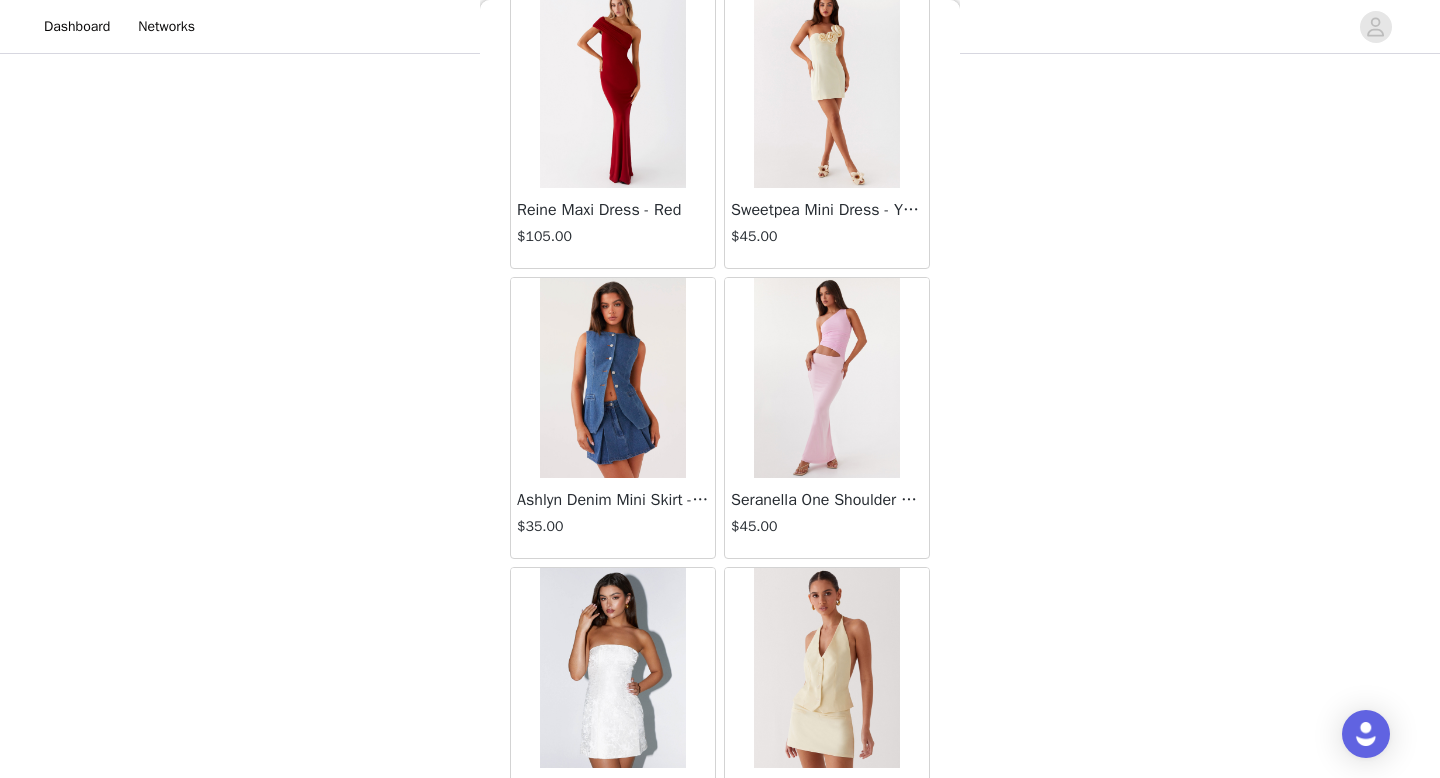 scroll, scrollTop: 10982, scrollLeft: 0, axis: vertical 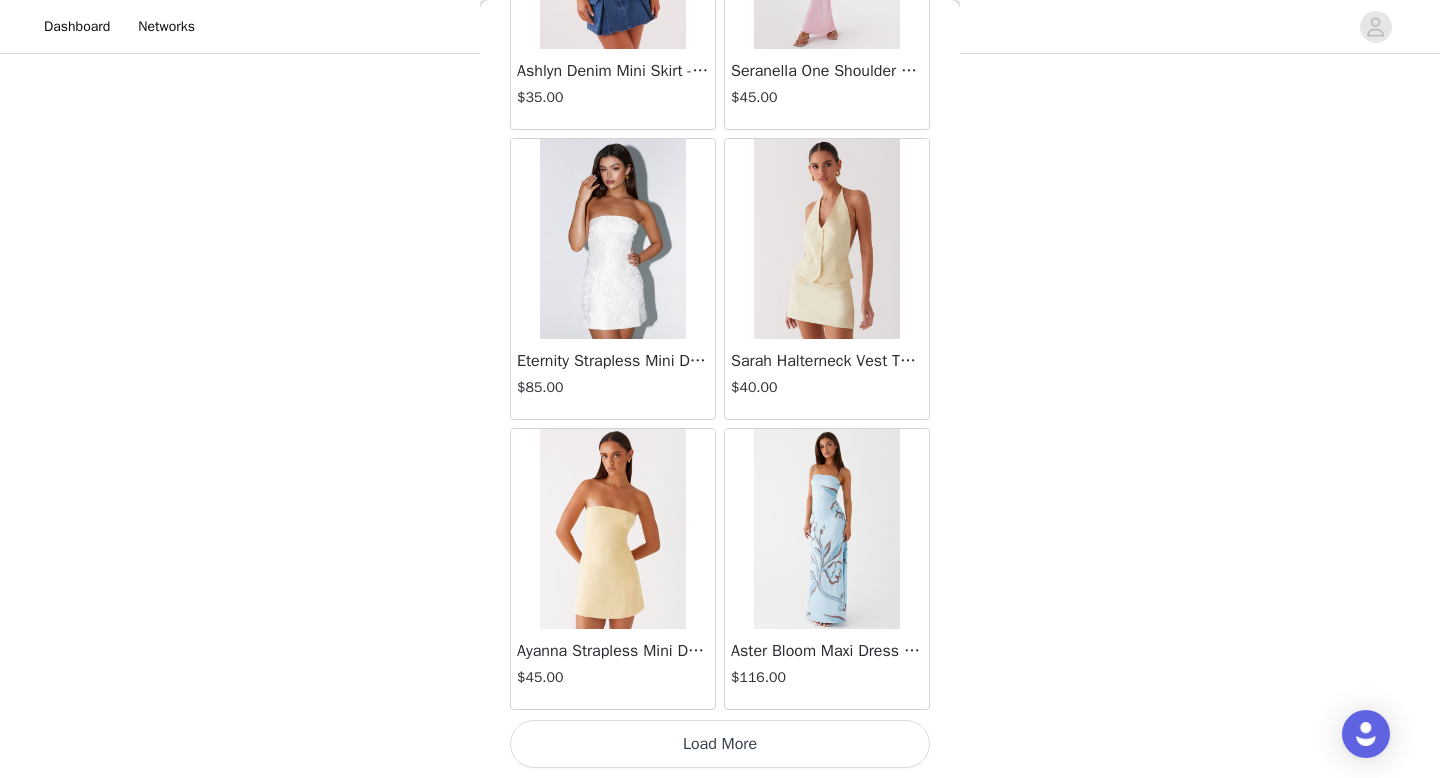 click on "Load More" at bounding box center (720, 744) 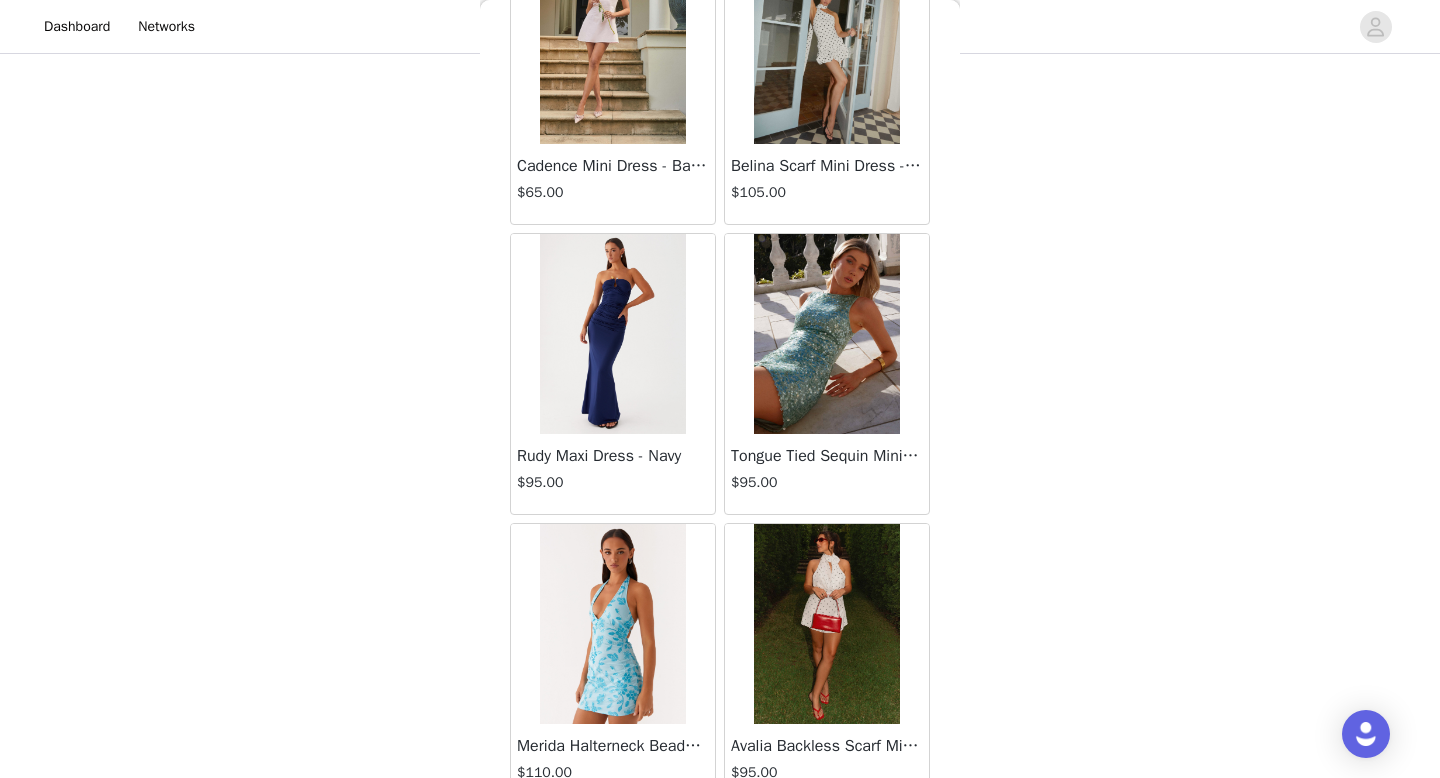 scroll, scrollTop: 13882, scrollLeft: 0, axis: vertical 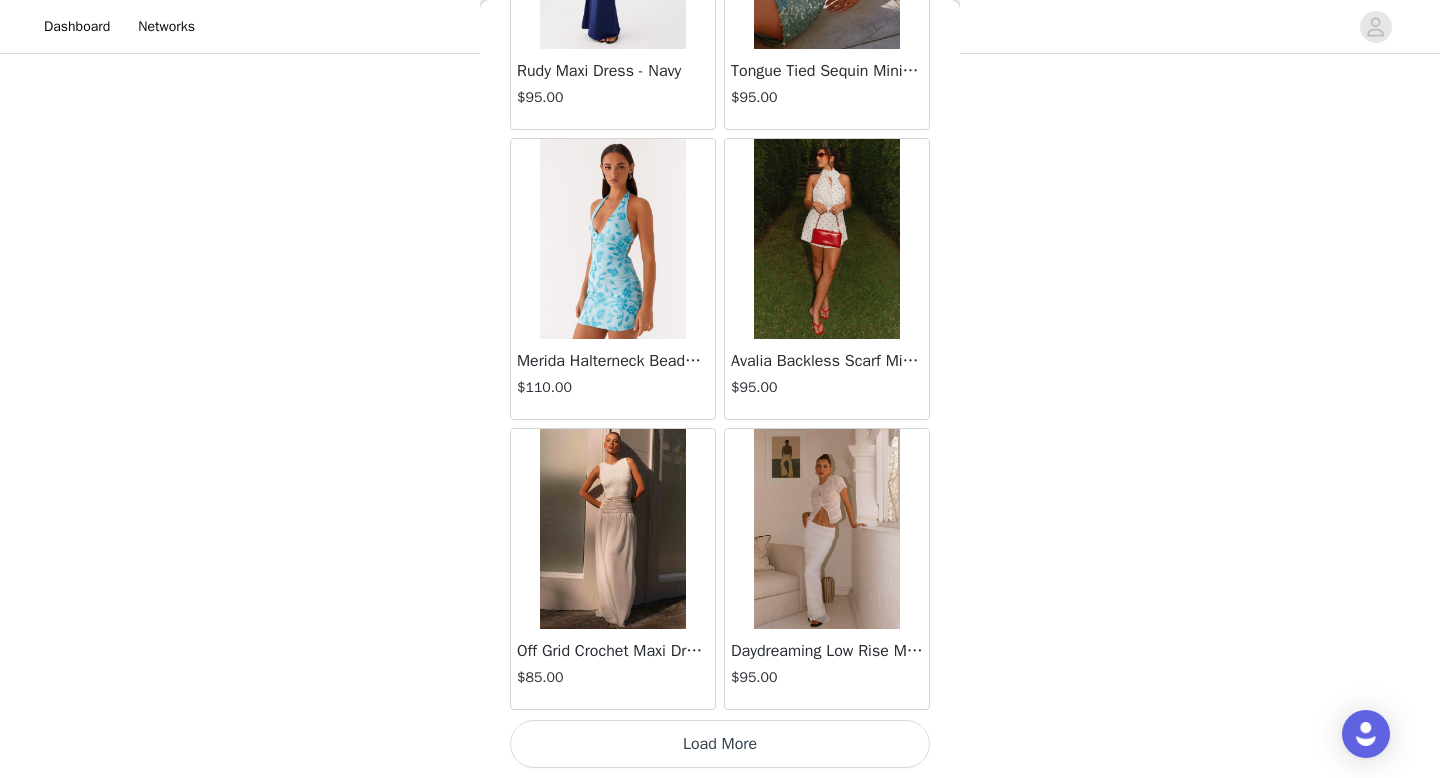 click on "Load More" at bounding box center [720, 744] 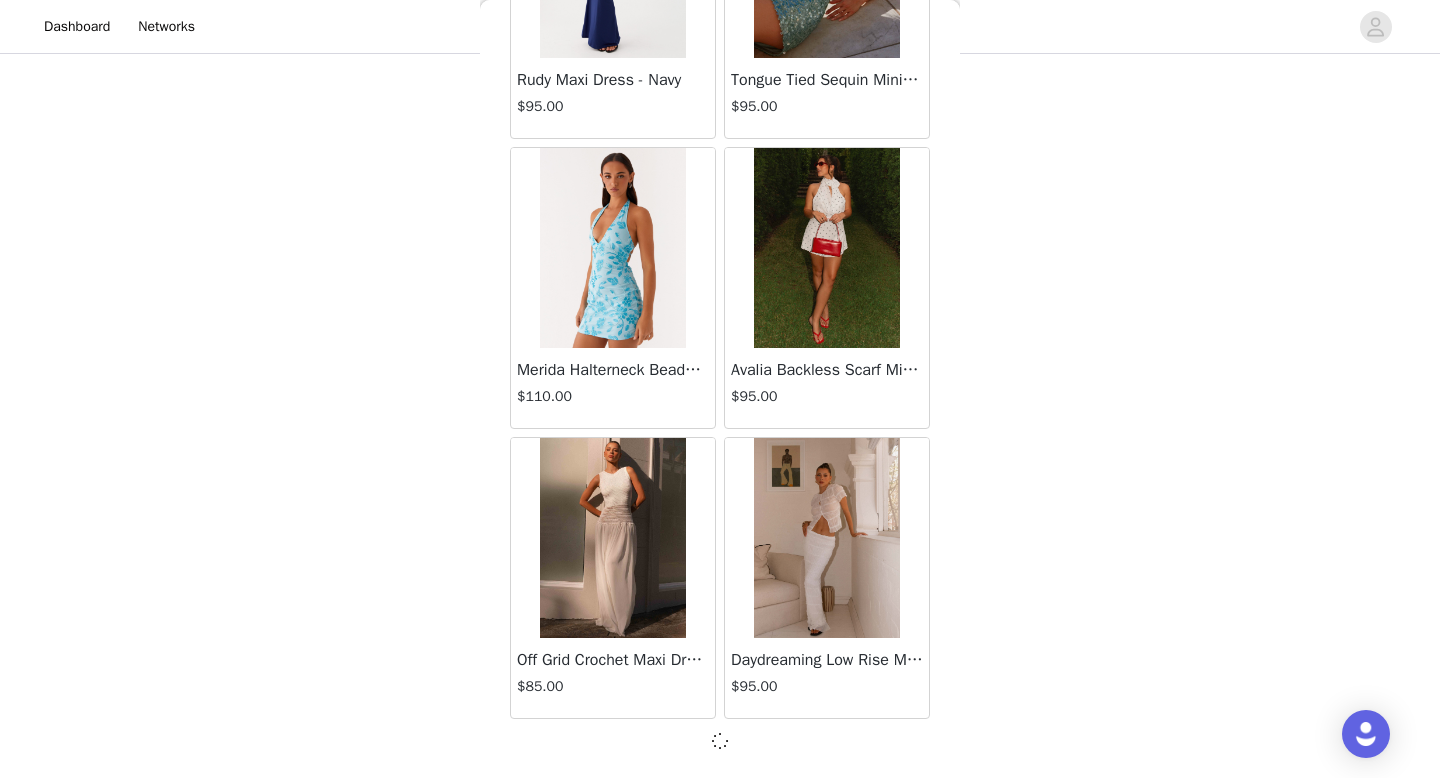scroll, scrollTop: 13873, scrollLeft: 0, axis: vertical 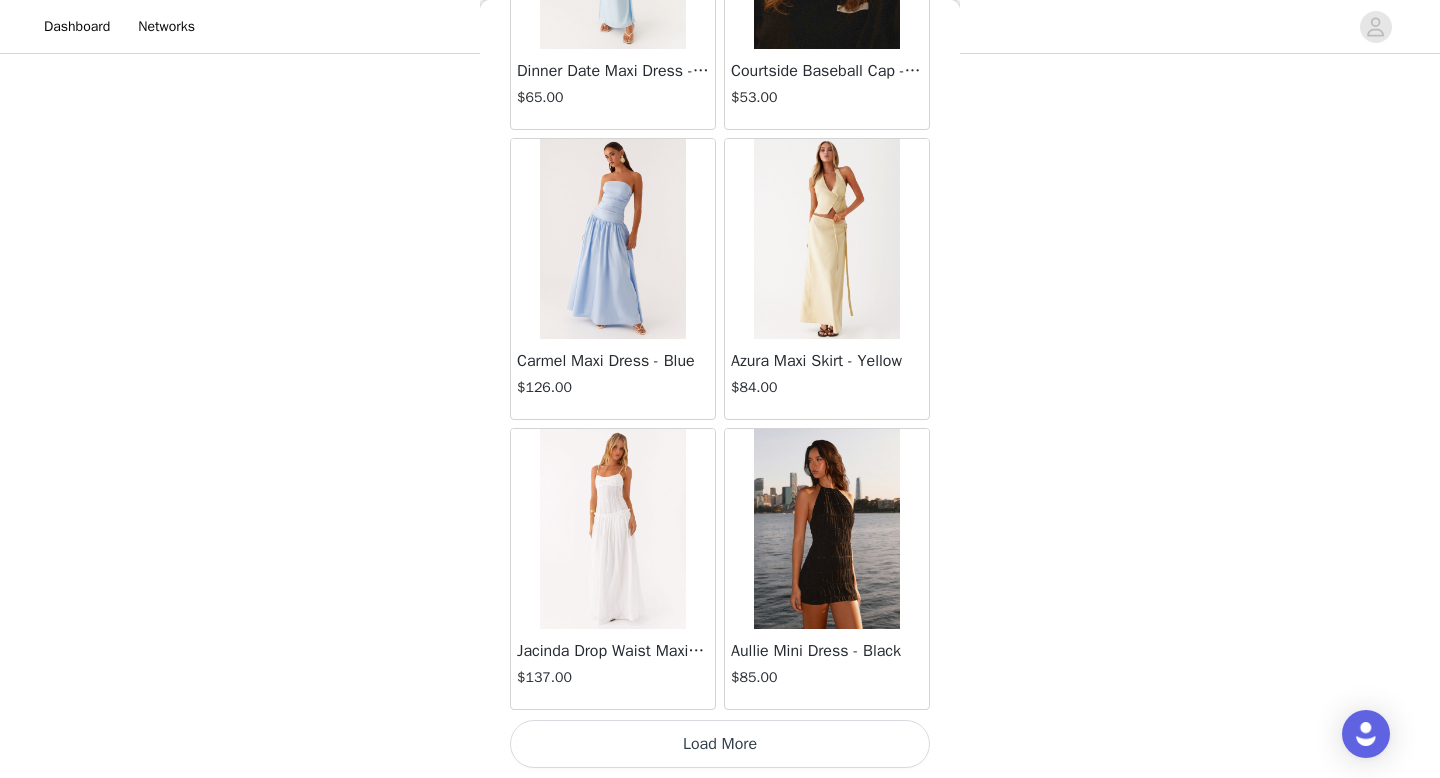 click on "Load More" at bounding box center [720, 744] 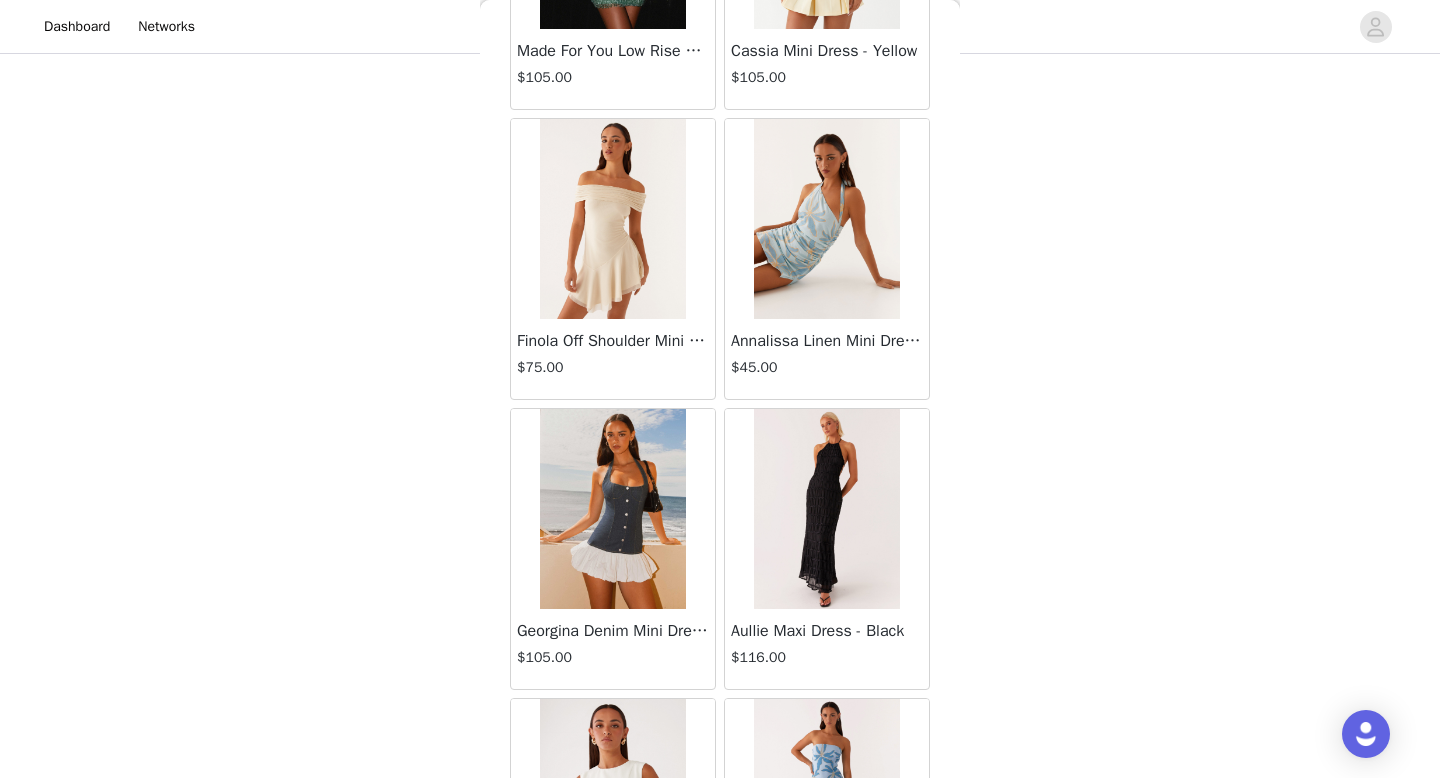 scroll, scrollTop: 19682, scrollLeft: 0, axis: vertical 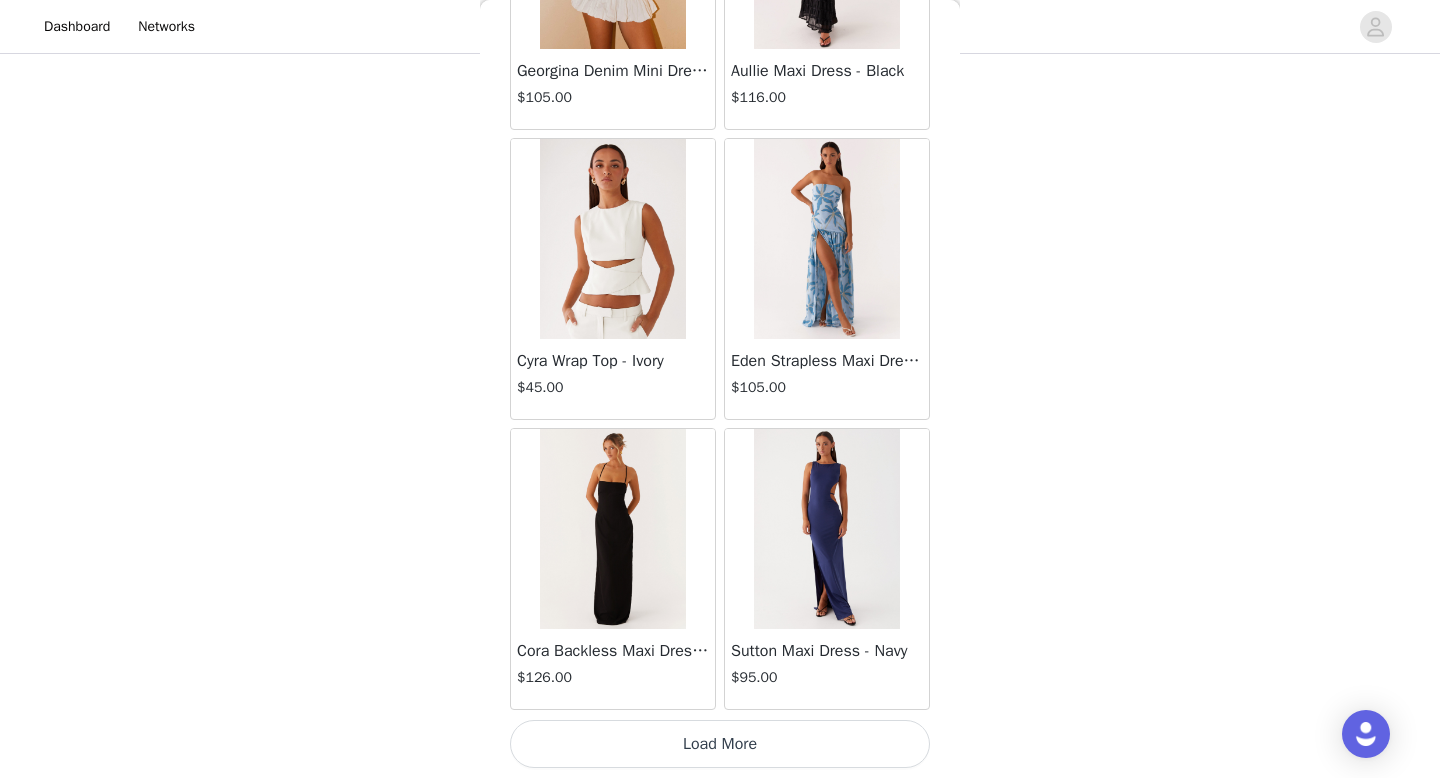 click on "Load More" at bounding box center [720, 744] 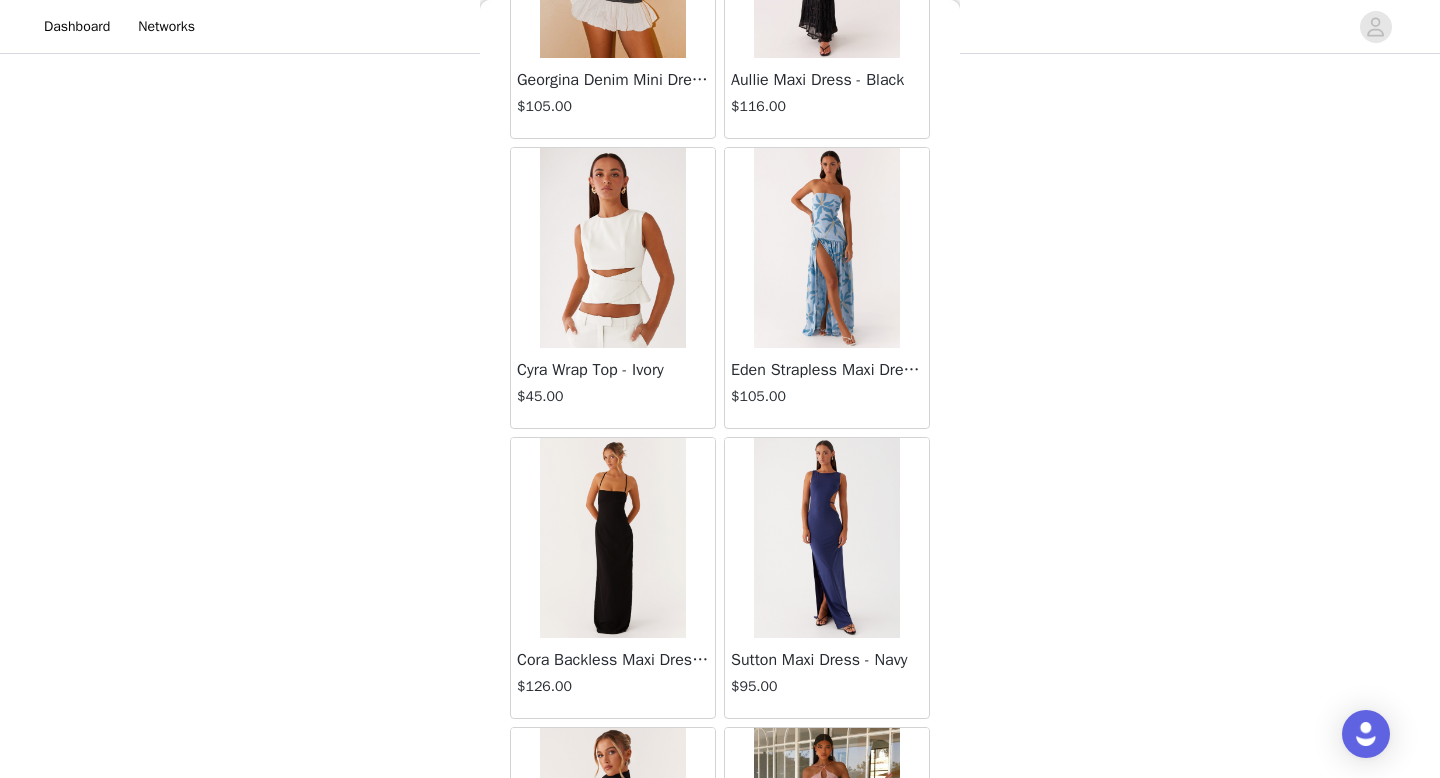 scroll, scrollTop: 19682, scrollLeft: 0, axis: vertical 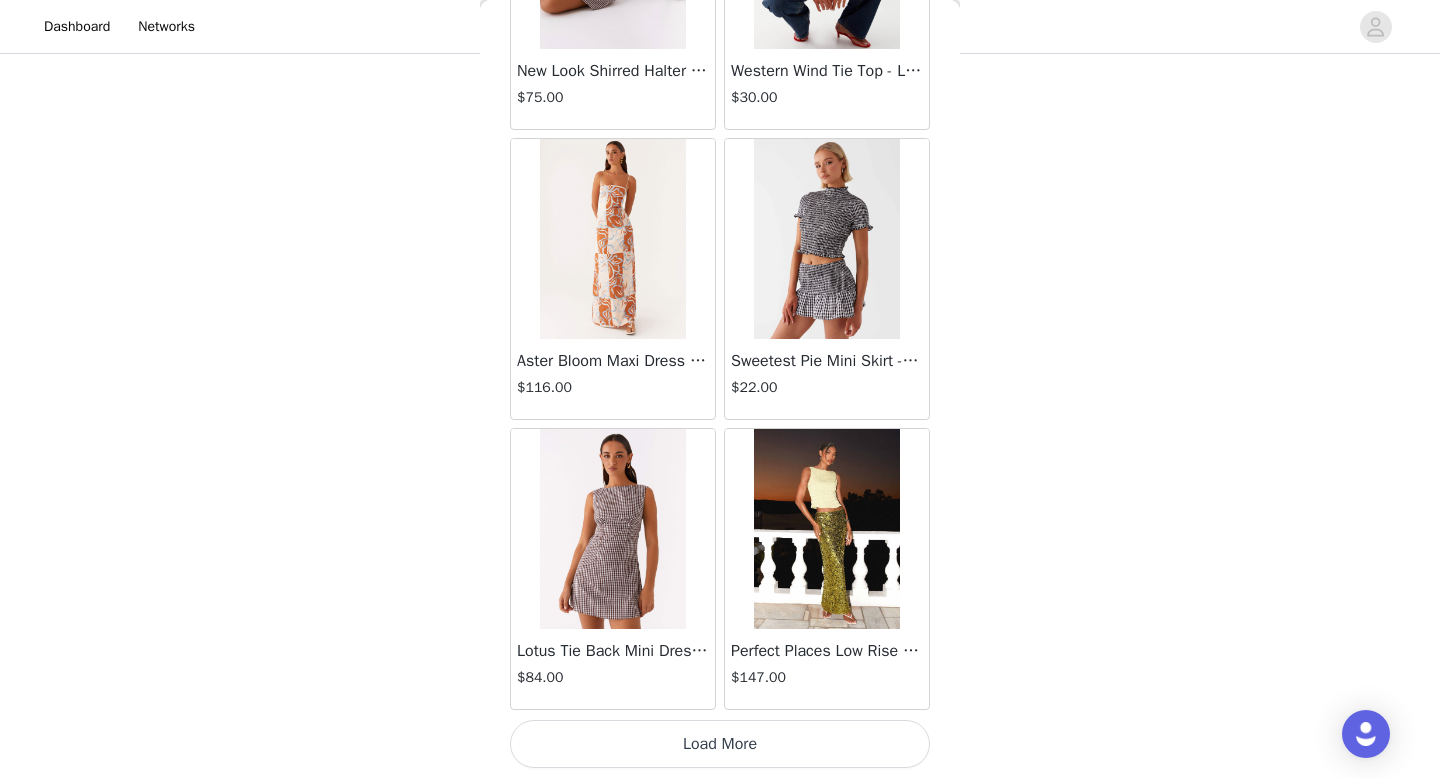 click on "Load More" at bounding box center (720, 744) 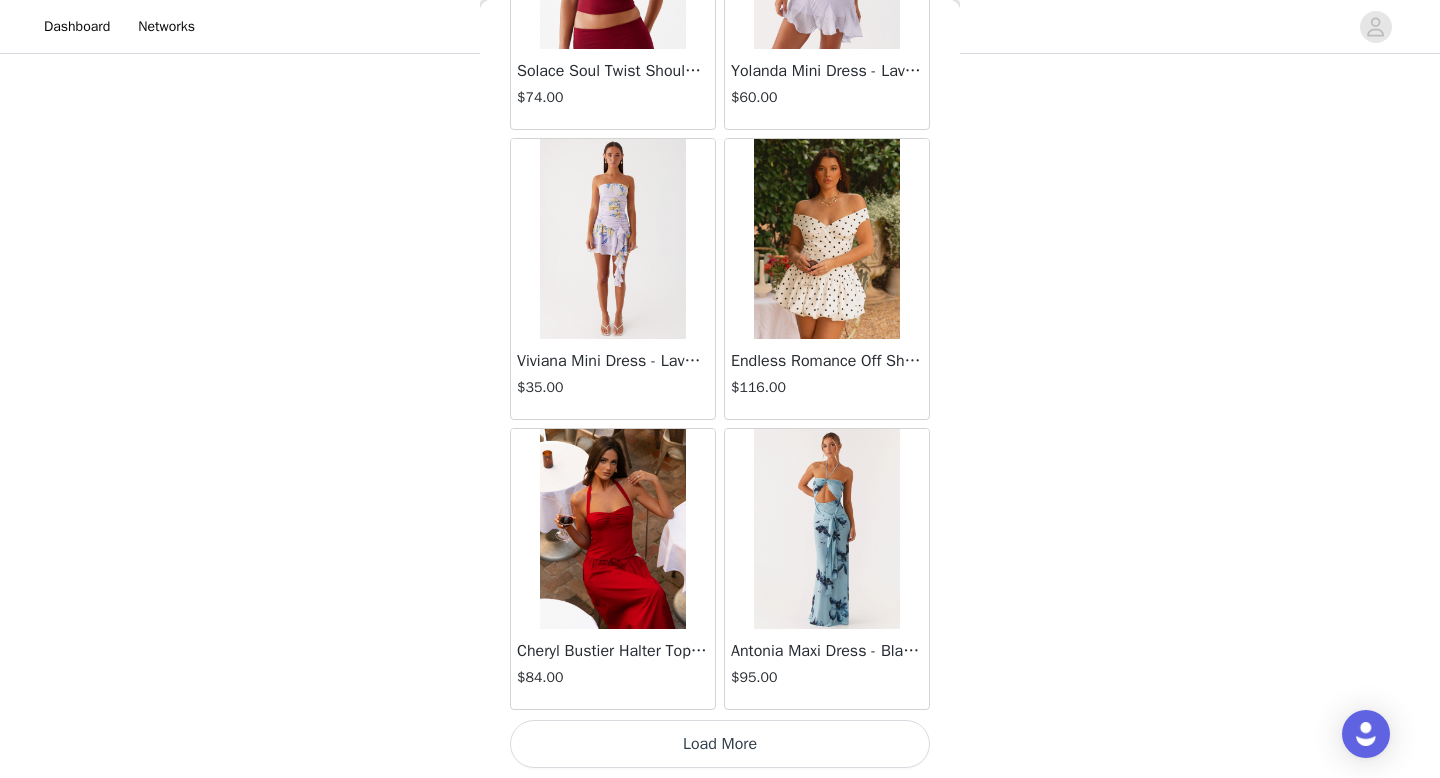 click on "Load More" at bounding box center [720, 744] 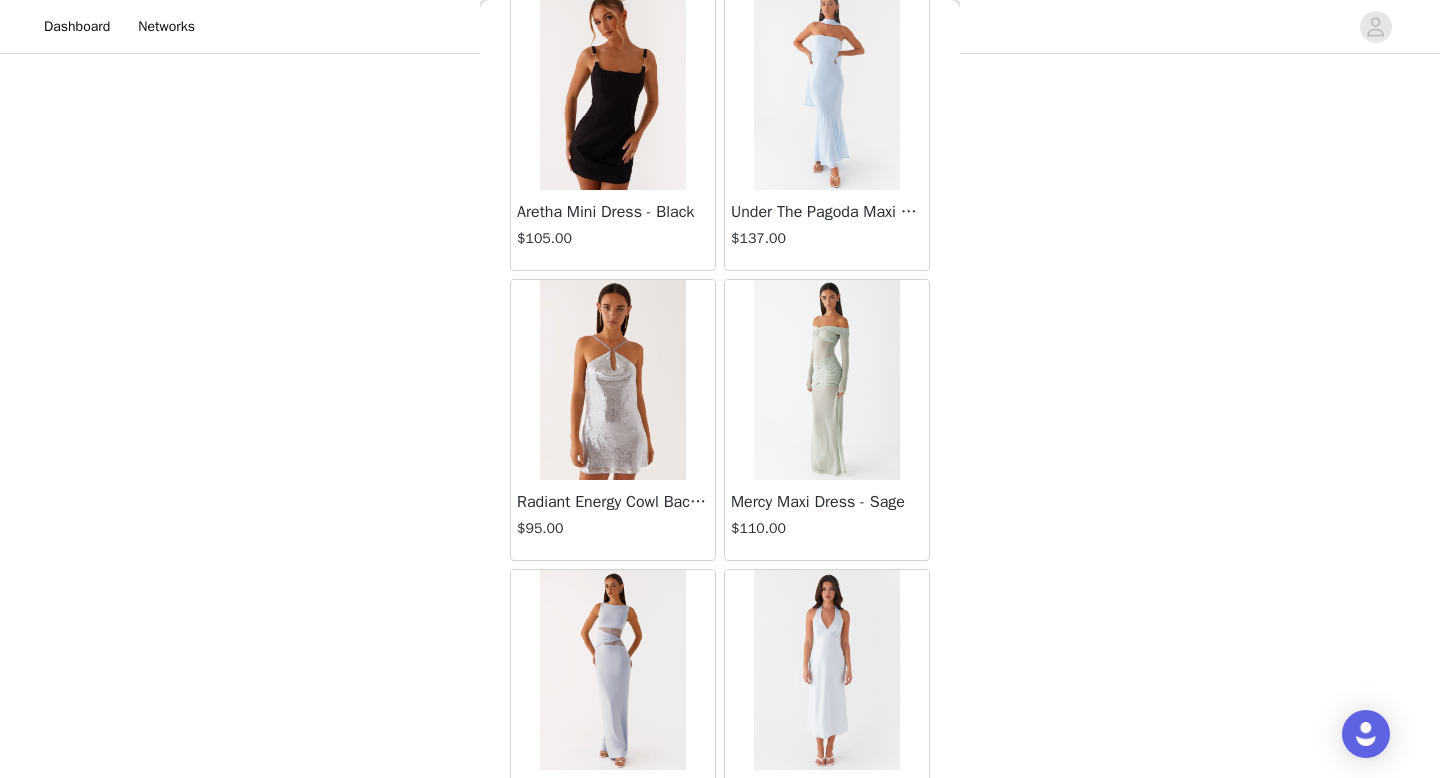 scroll, scrollTop: 28382, scrollLeft: 0, axis: vertical 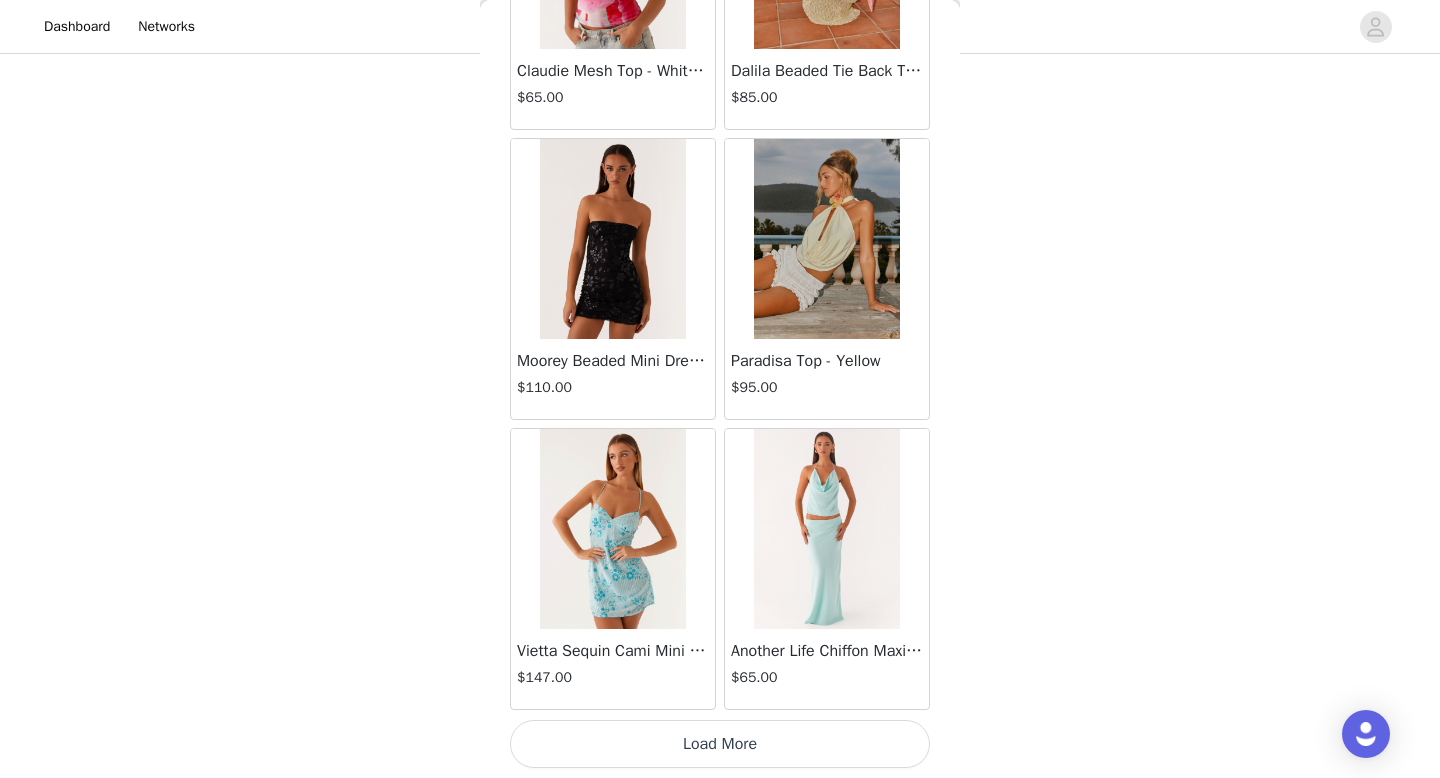 click on "Load More" at bounding box center [720, 744] 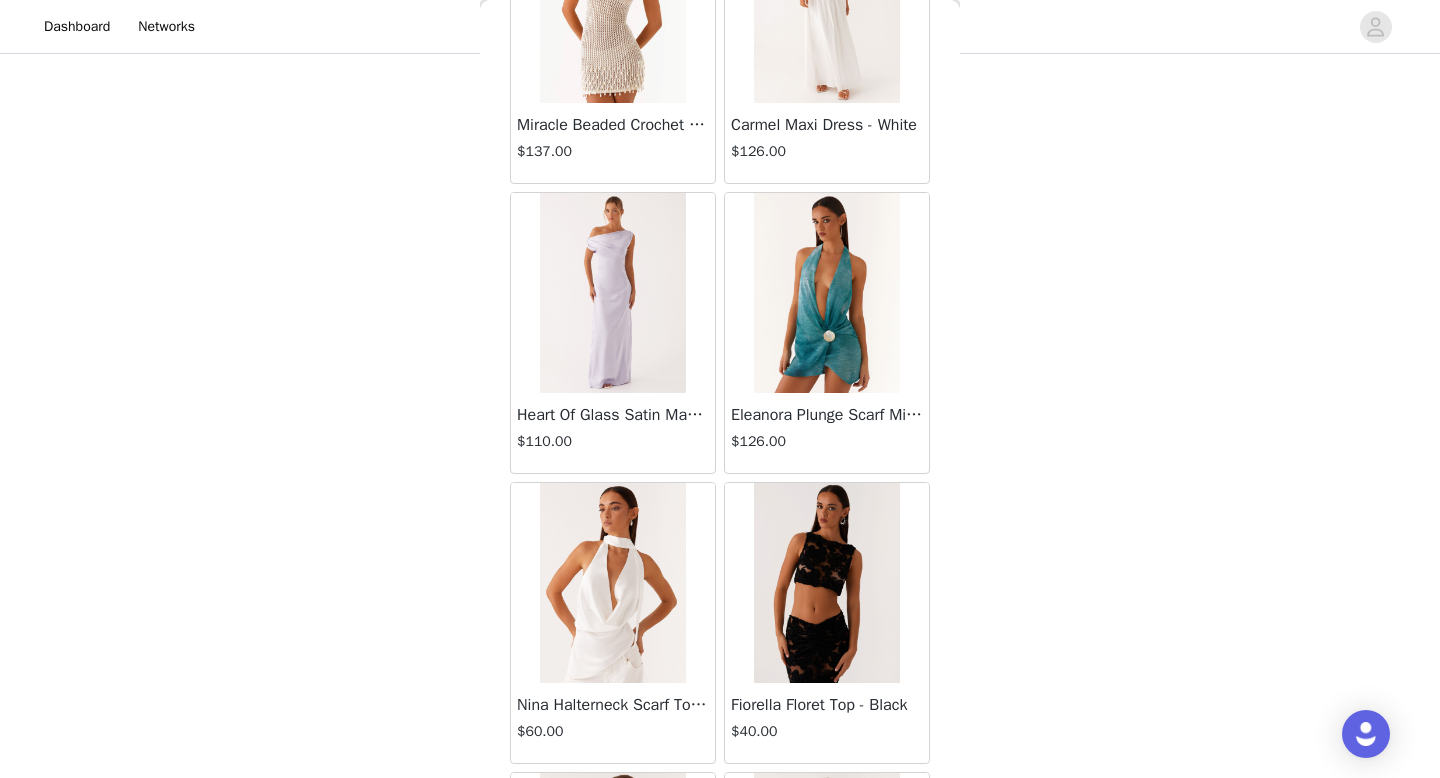 scroll, scrollTop: 31282, scrollLeft: 0, axis: vertical 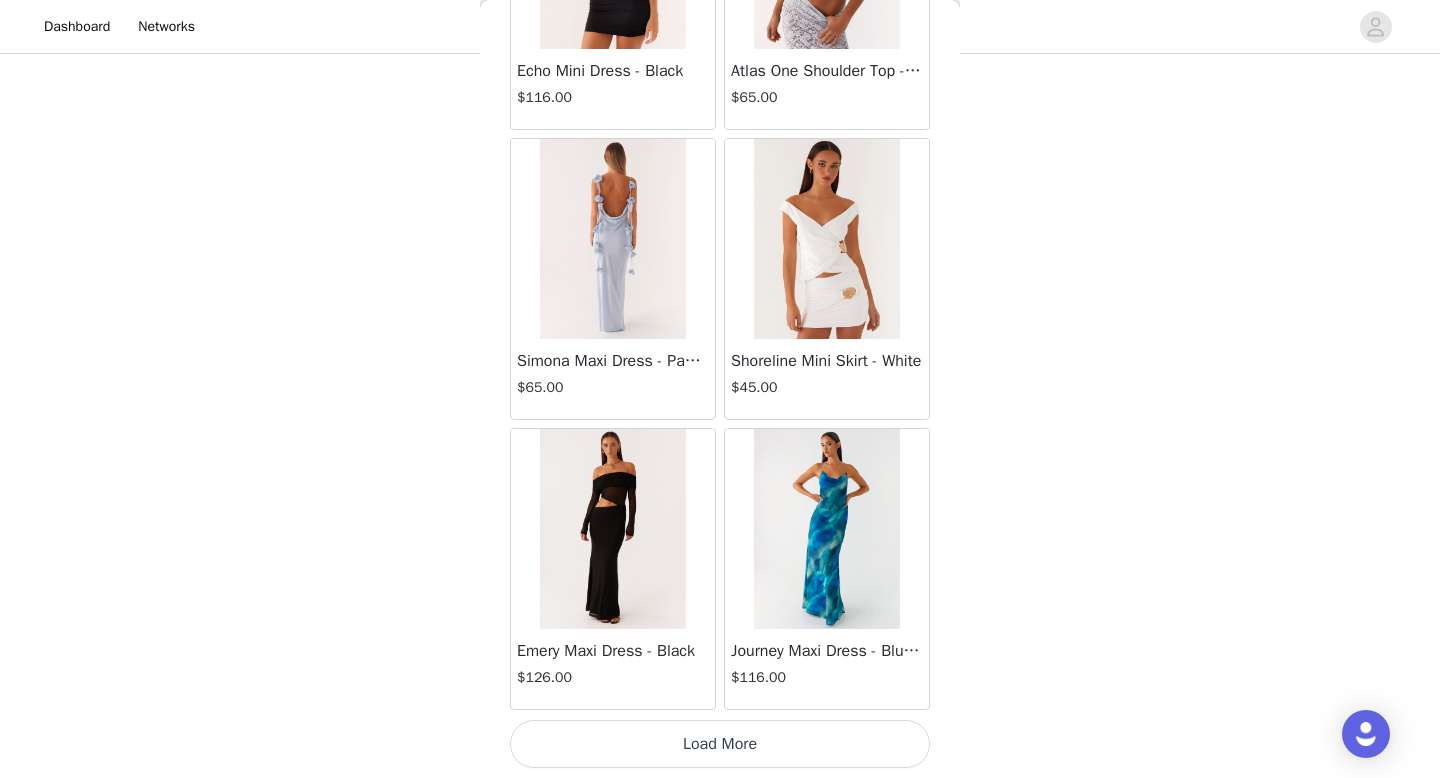 click on "Load More" at bounding box center [720, 744] 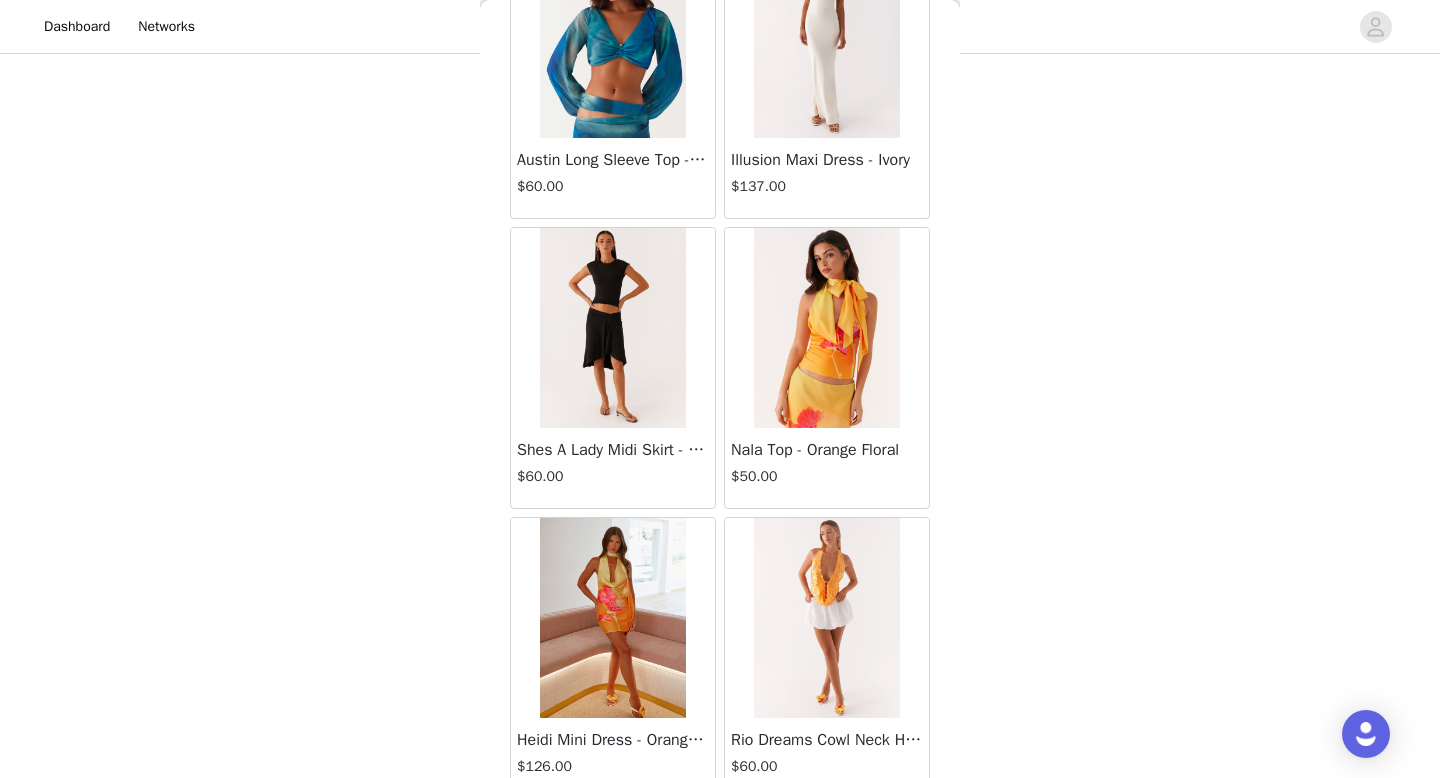 scroll, scrollTop: 34182, scrollLeft: 0, axis: vertical 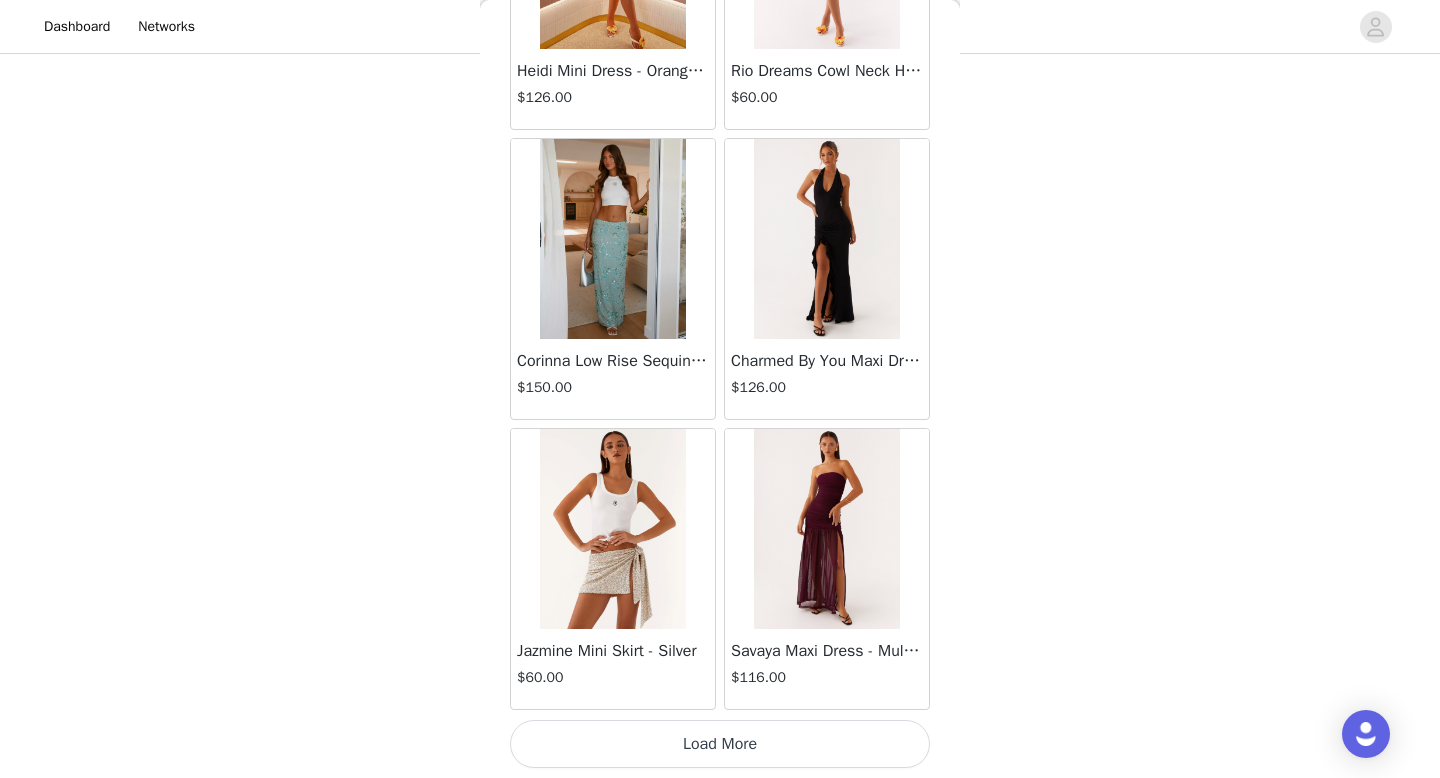 click on "Load More" at bounding box center [720, 744] 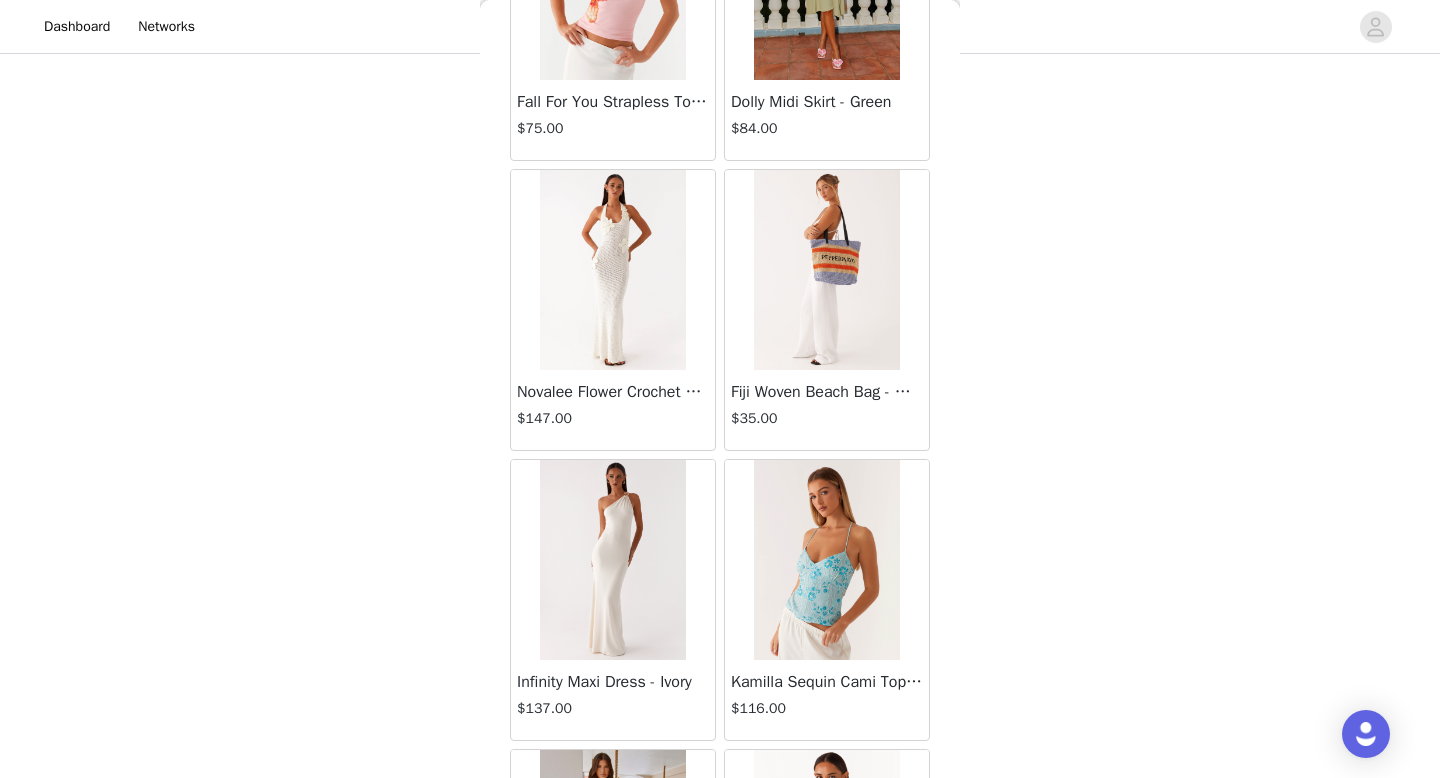 scroll, scrollTop: 37082, scrollLeft: 0, axis: vertical 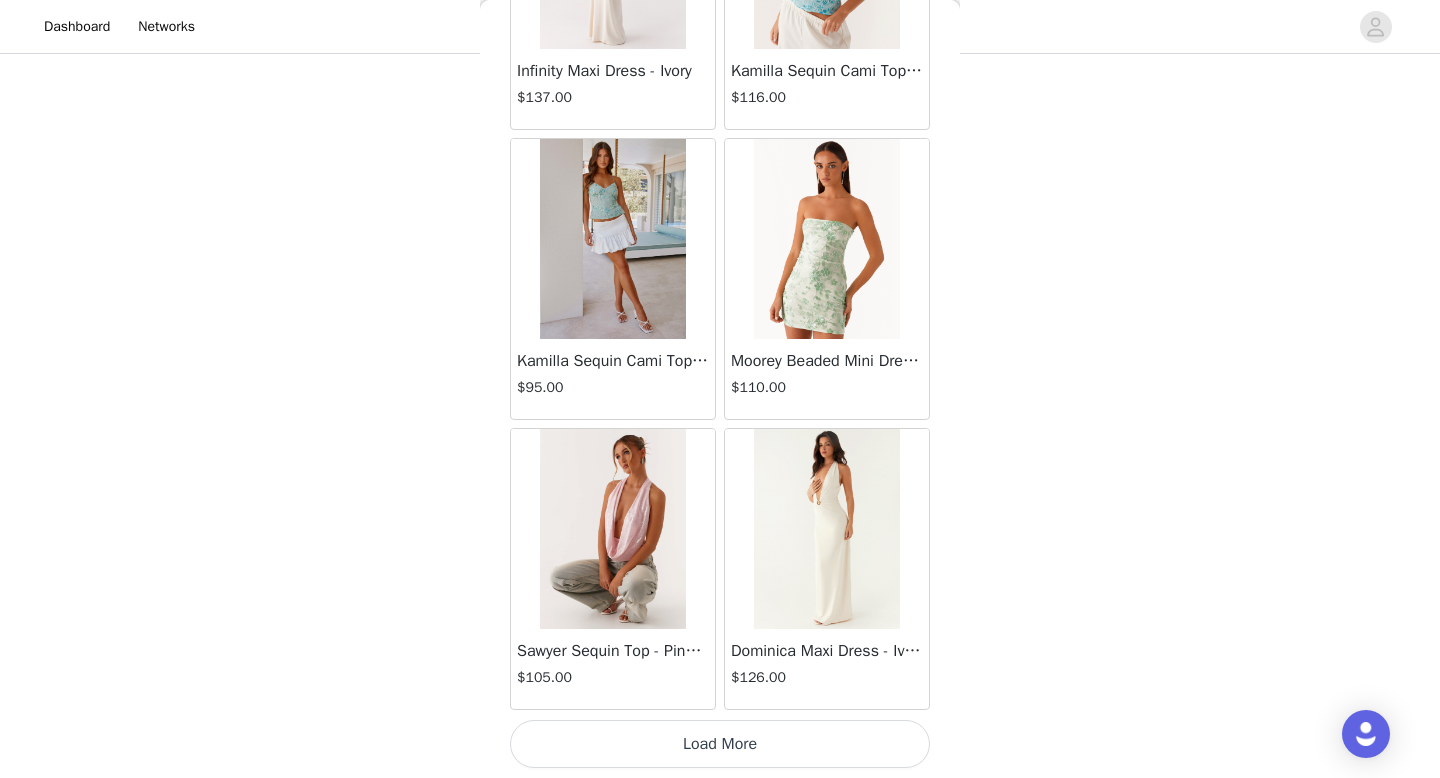 click on "Load More" at bounding box center (720, 744) 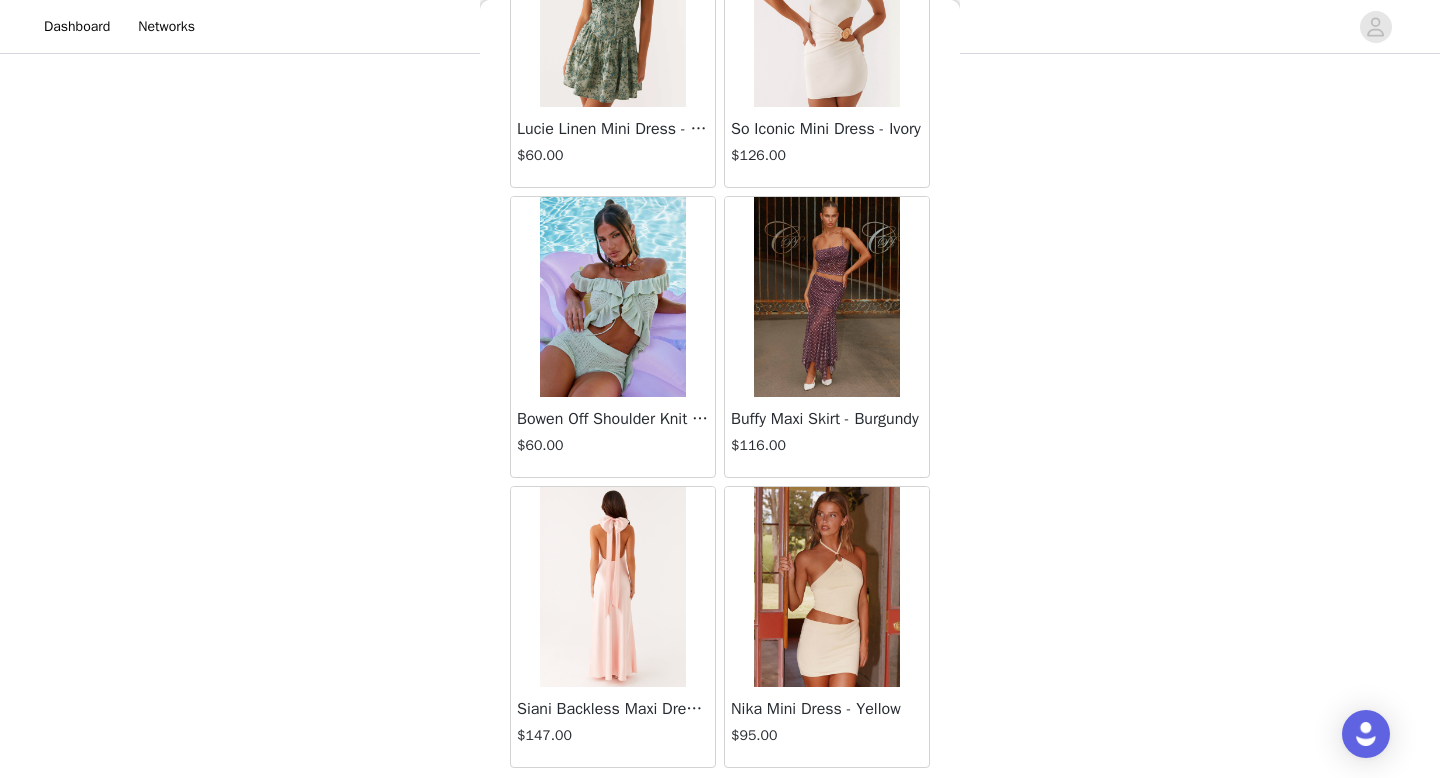 scroll, scrollTop: 39982, scrollLeft: 0, axis: vertical 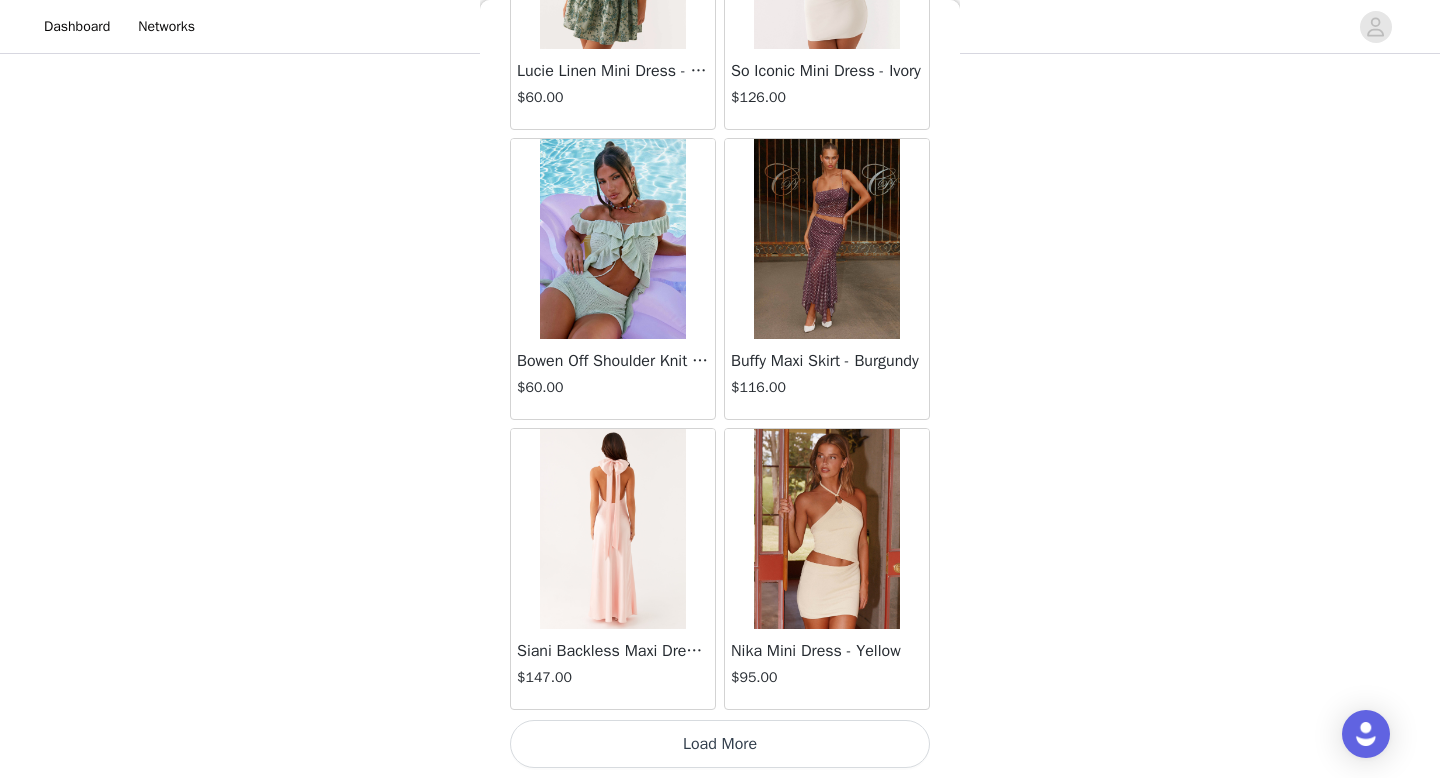 click on "Load More" at bounding box center [720, 744] 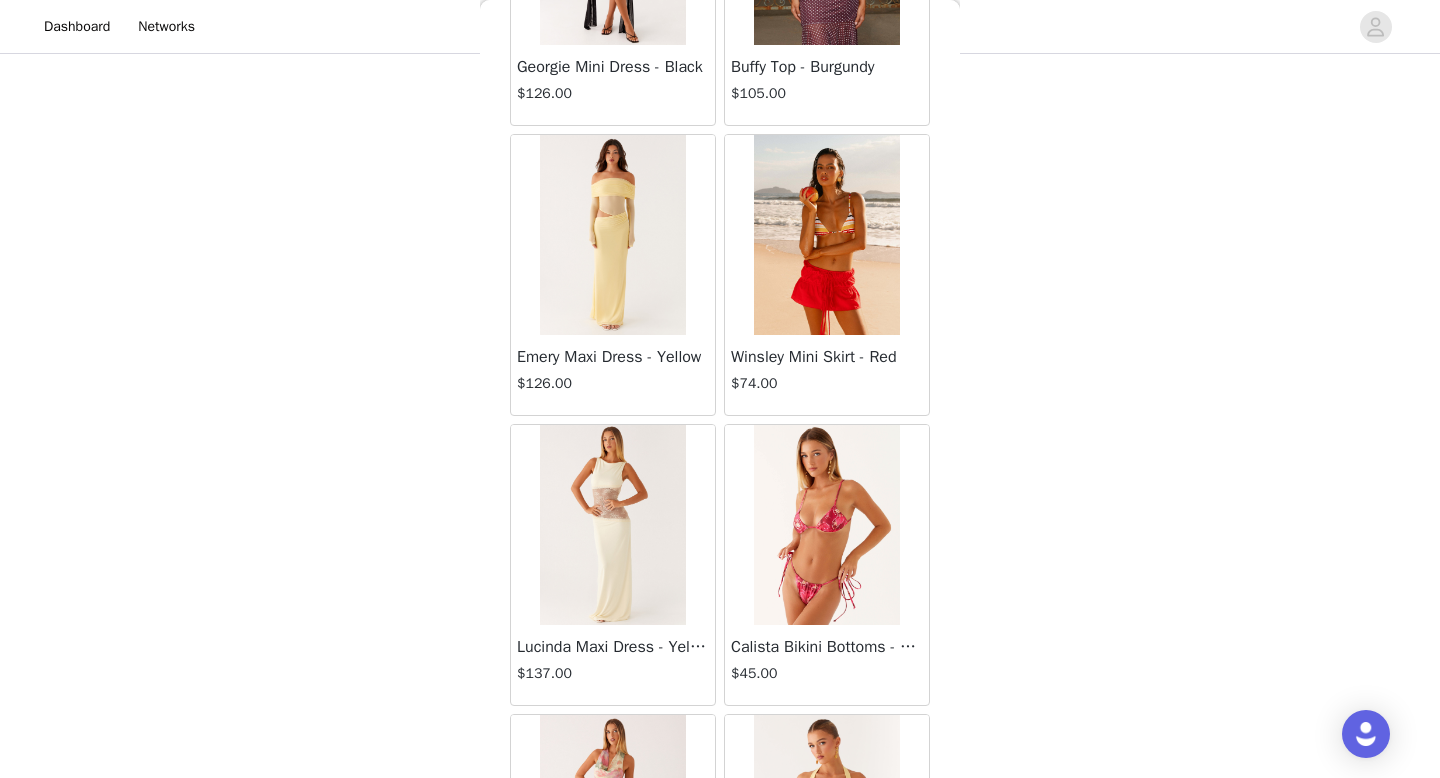 scroll, scrollTop: 42882, scrollLeft: 0, axis: vertical 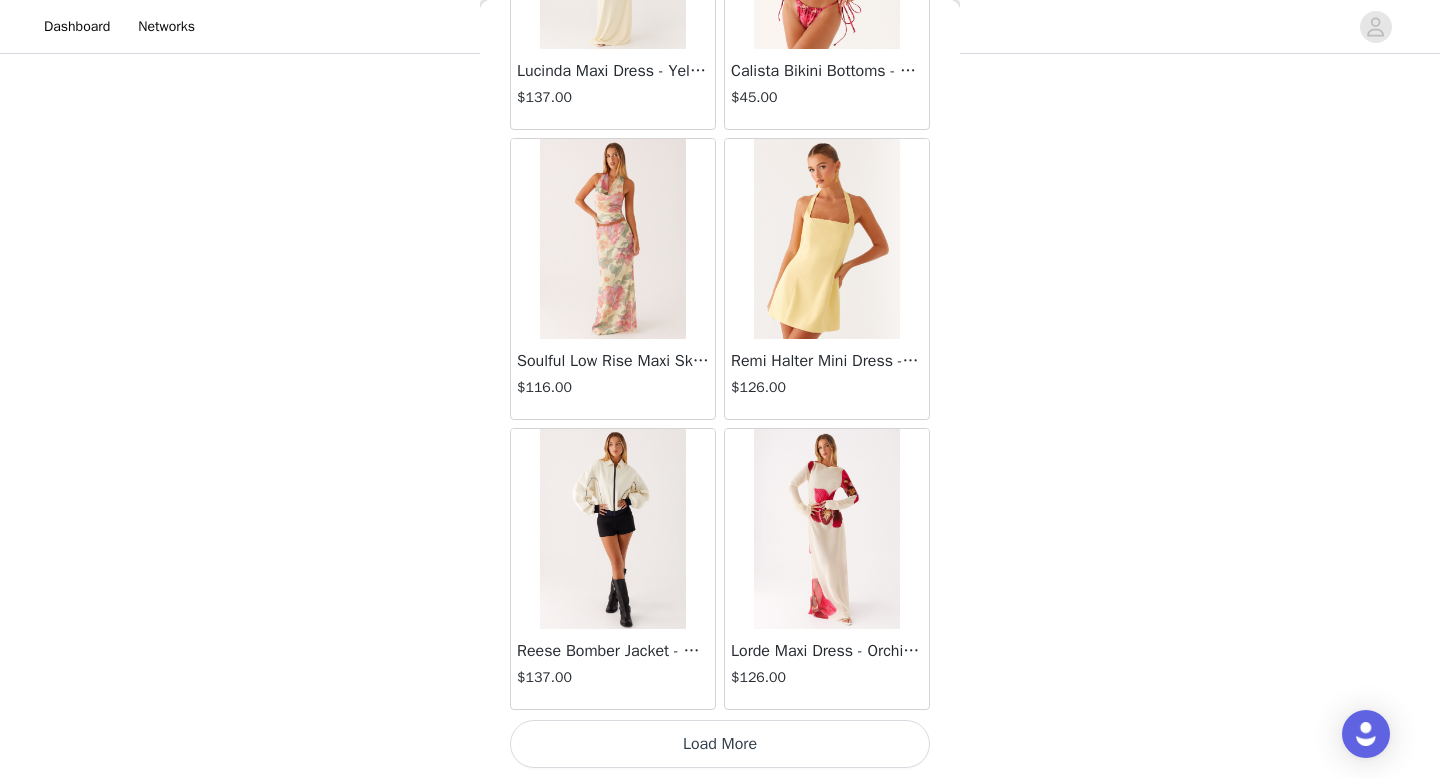 click on "Load More" at bounding box center (720, 744) 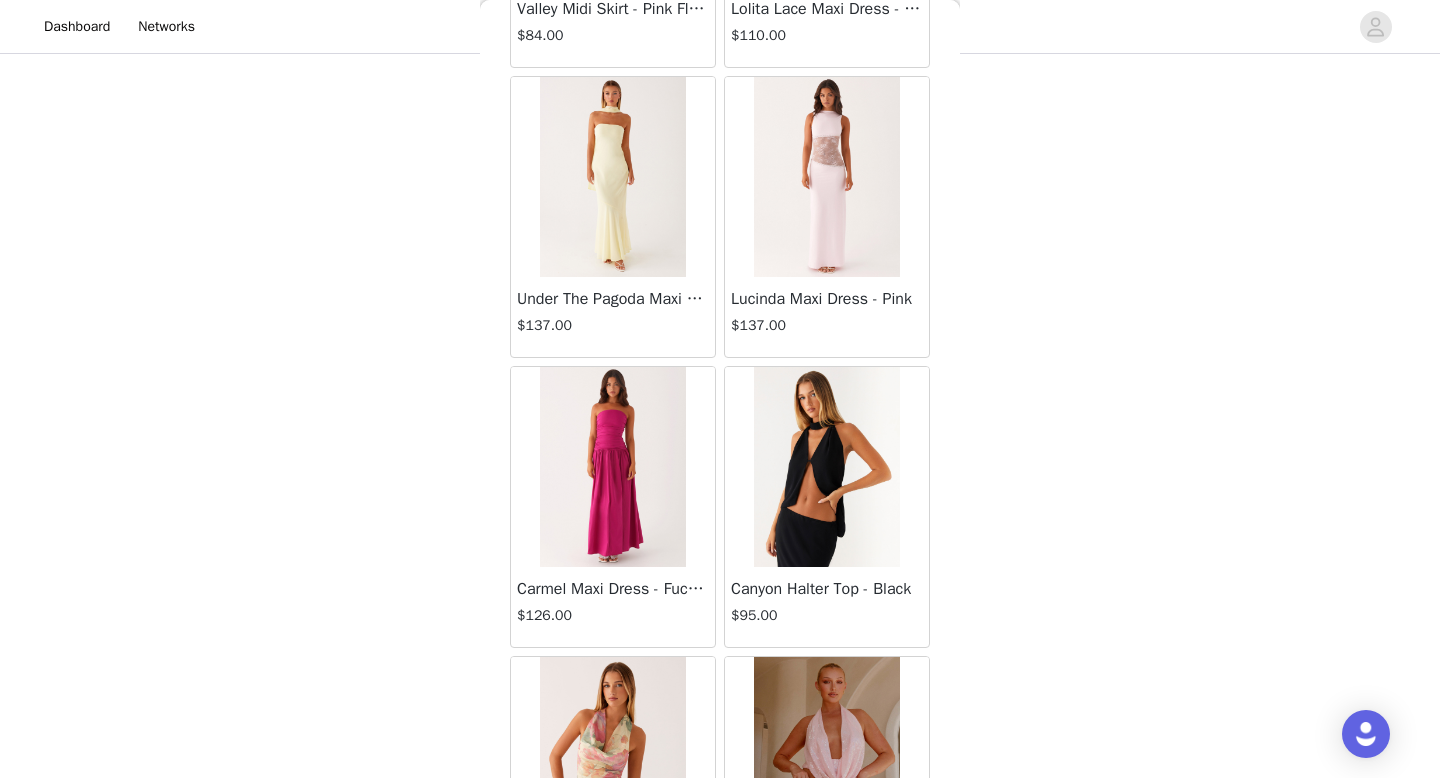 scroll, scrollTop: 45782, scrollLeft: 0, axis: vertical 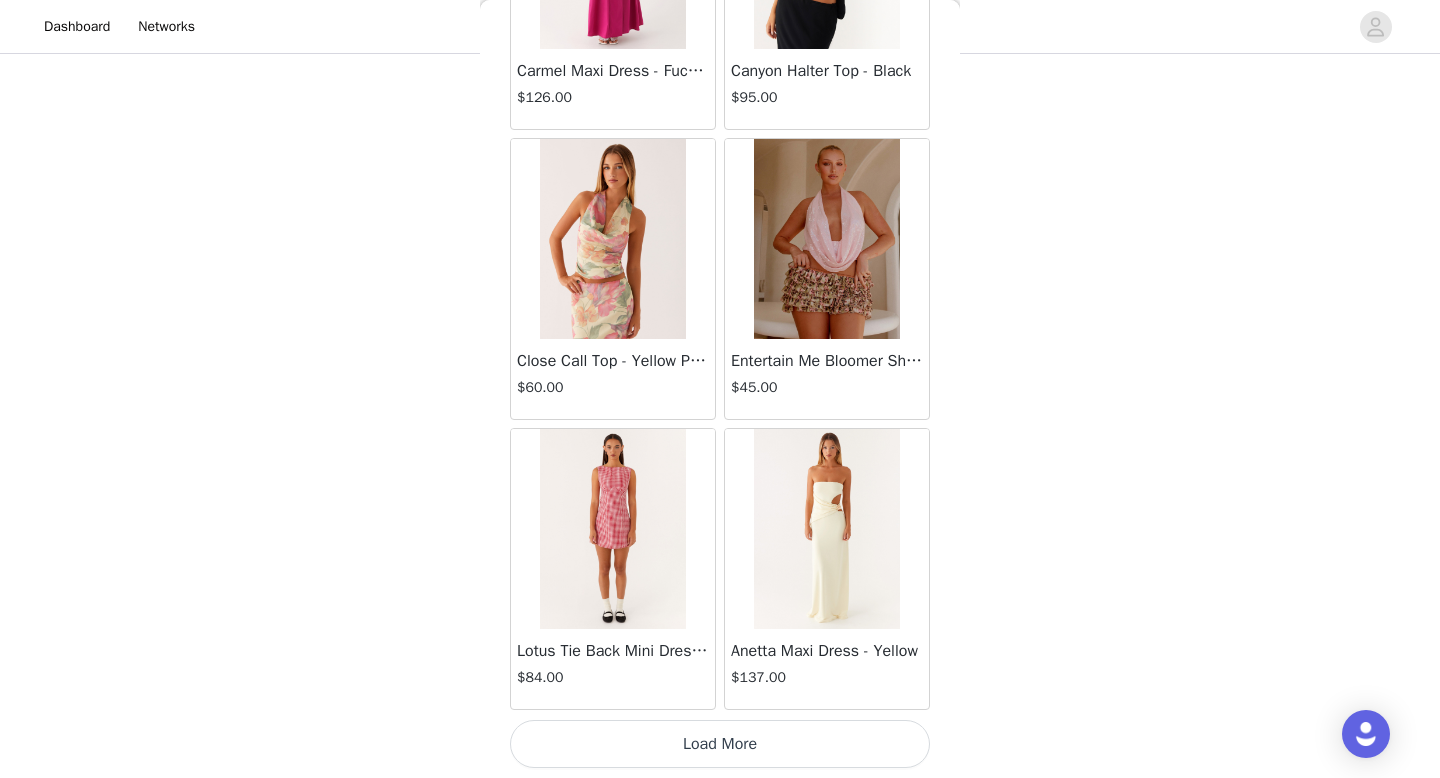 click on "Load More" at bounding box center (720, 744) 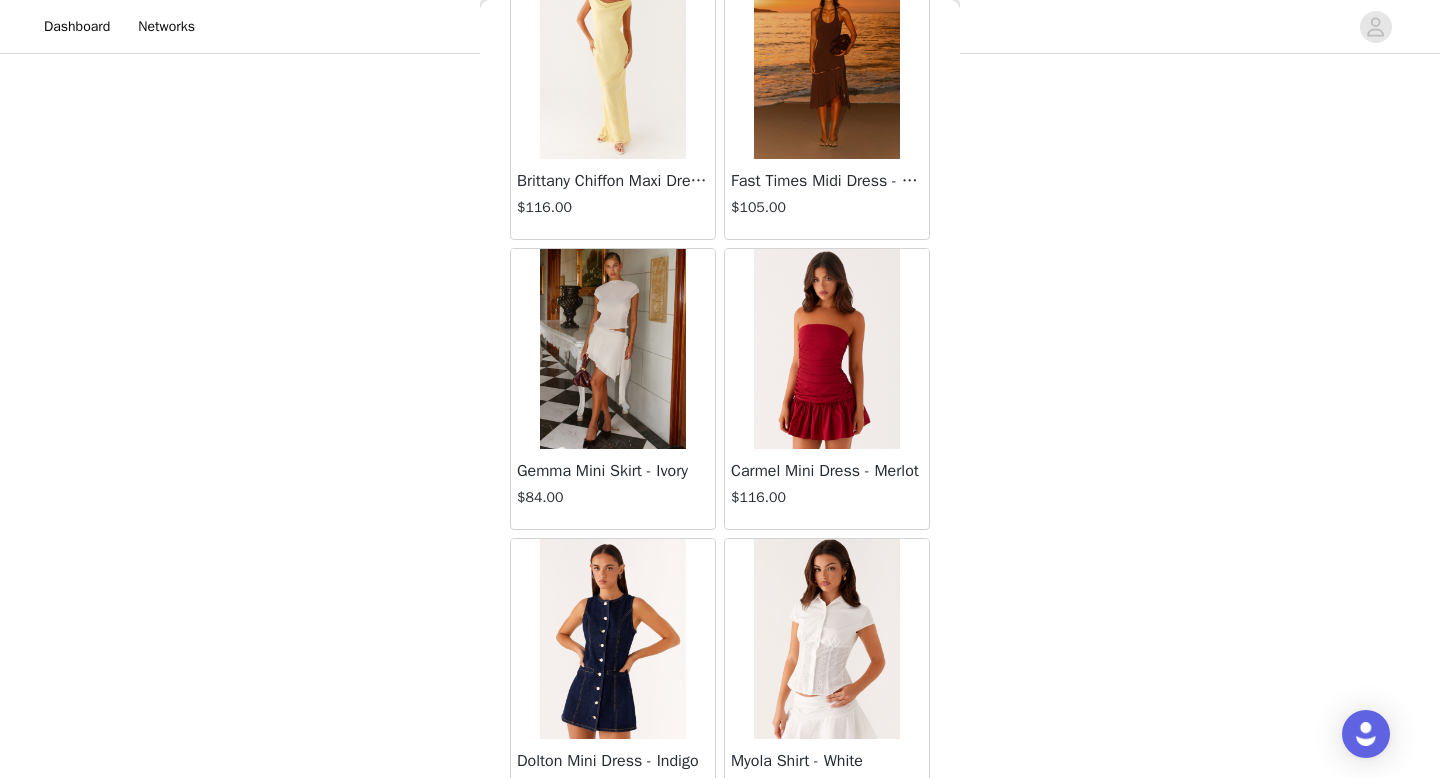 scroll, scrollTop: 48682, scrollLeft: 0, axis: vertical 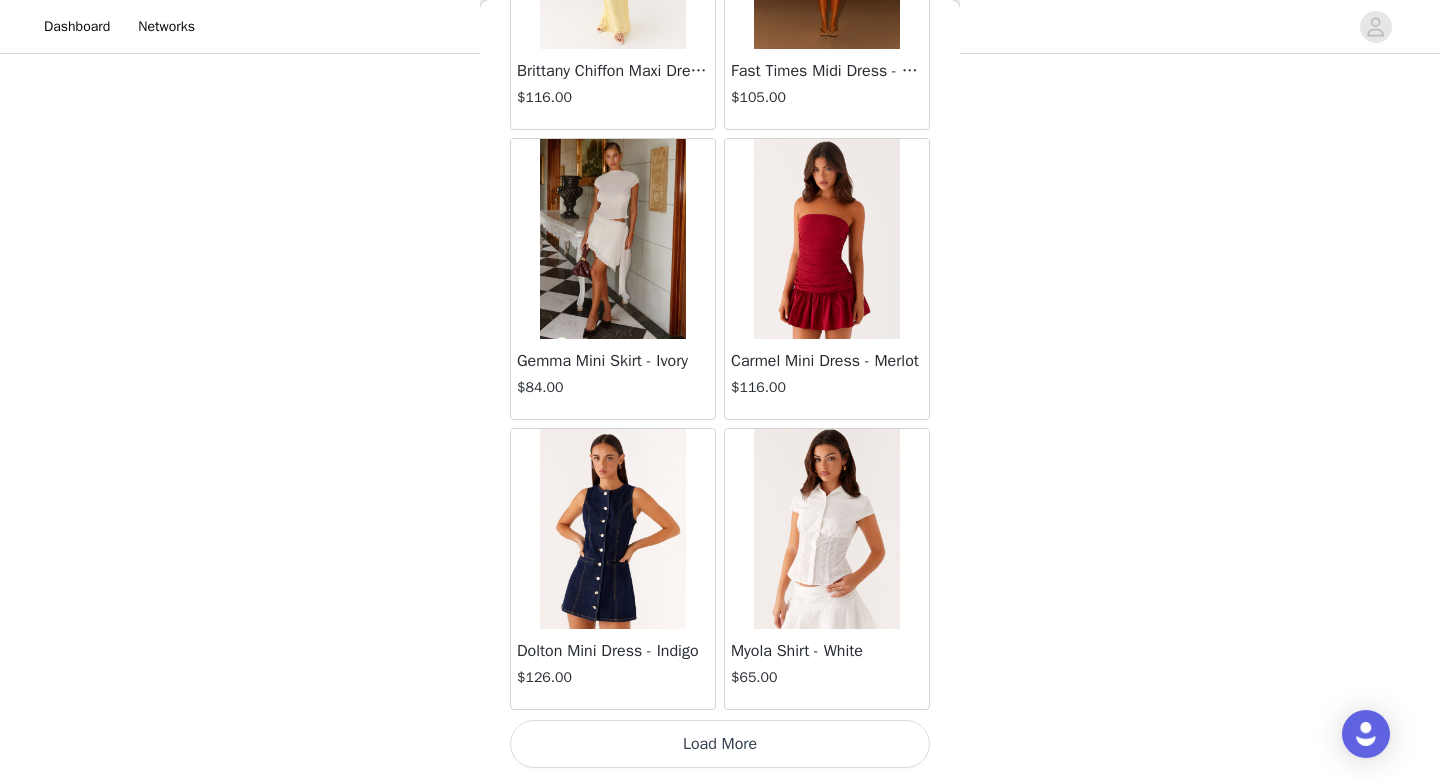 click on "Load More" at bounding box center [720, 744] 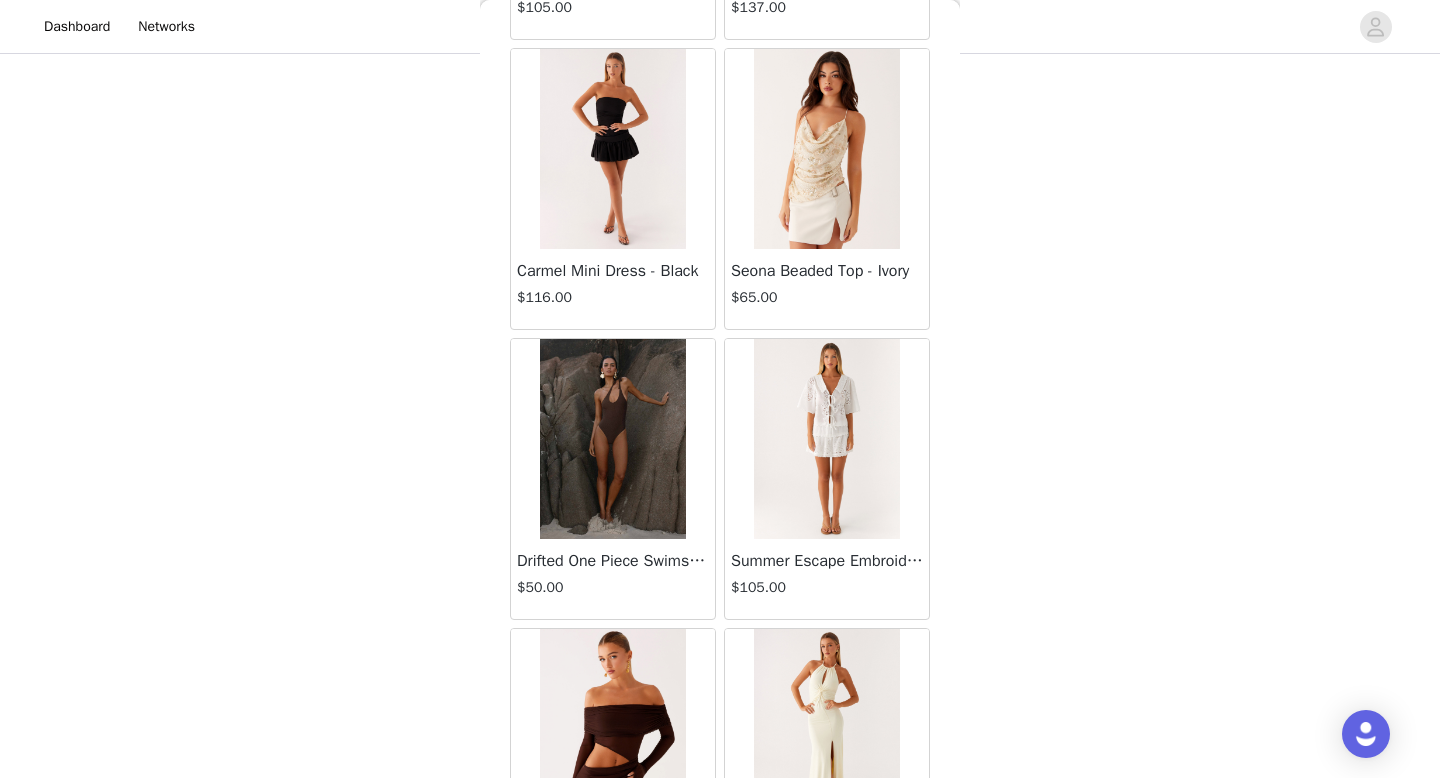 scroll, scrollTop: 51582, scrollLeft: 0, axis: vertical 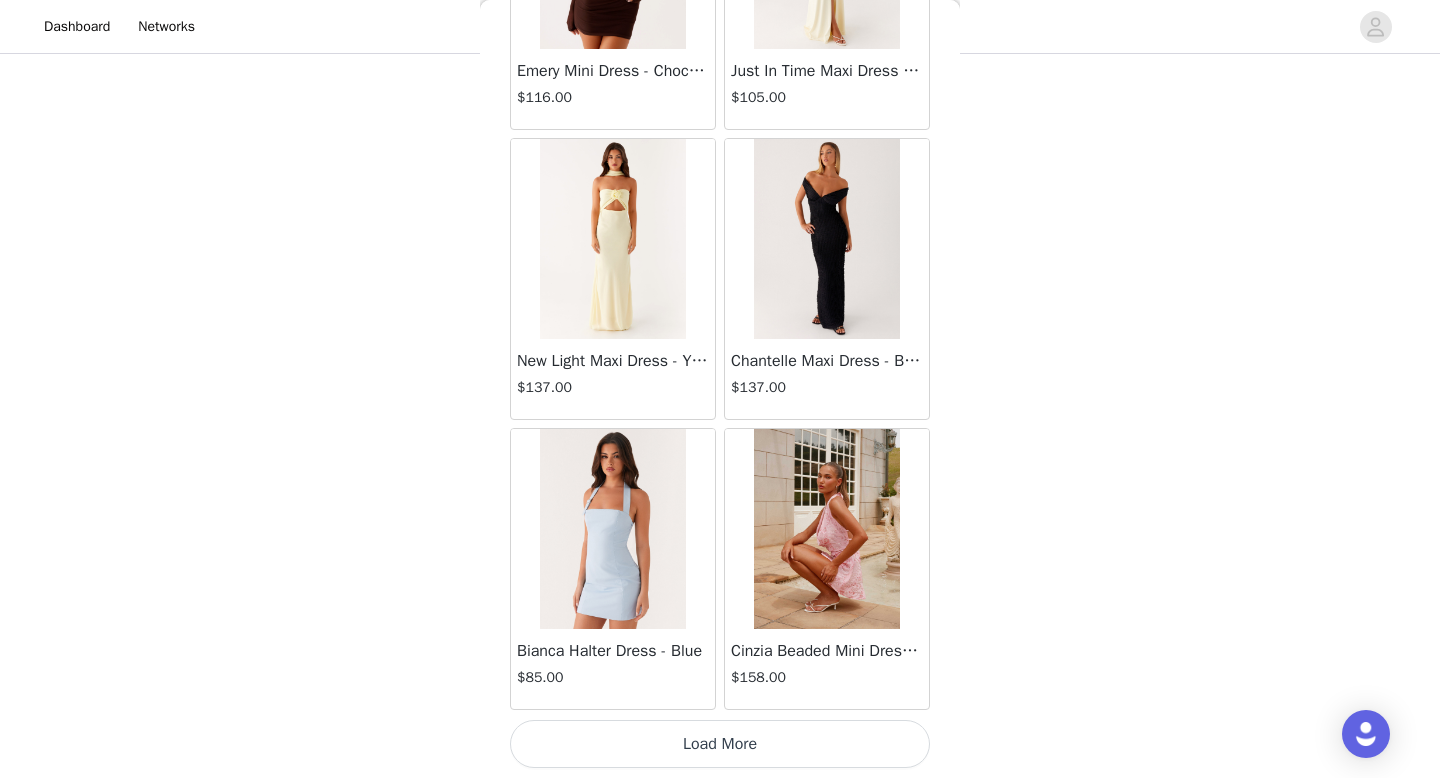 click on "Load More" at bounding box center (720, 744) 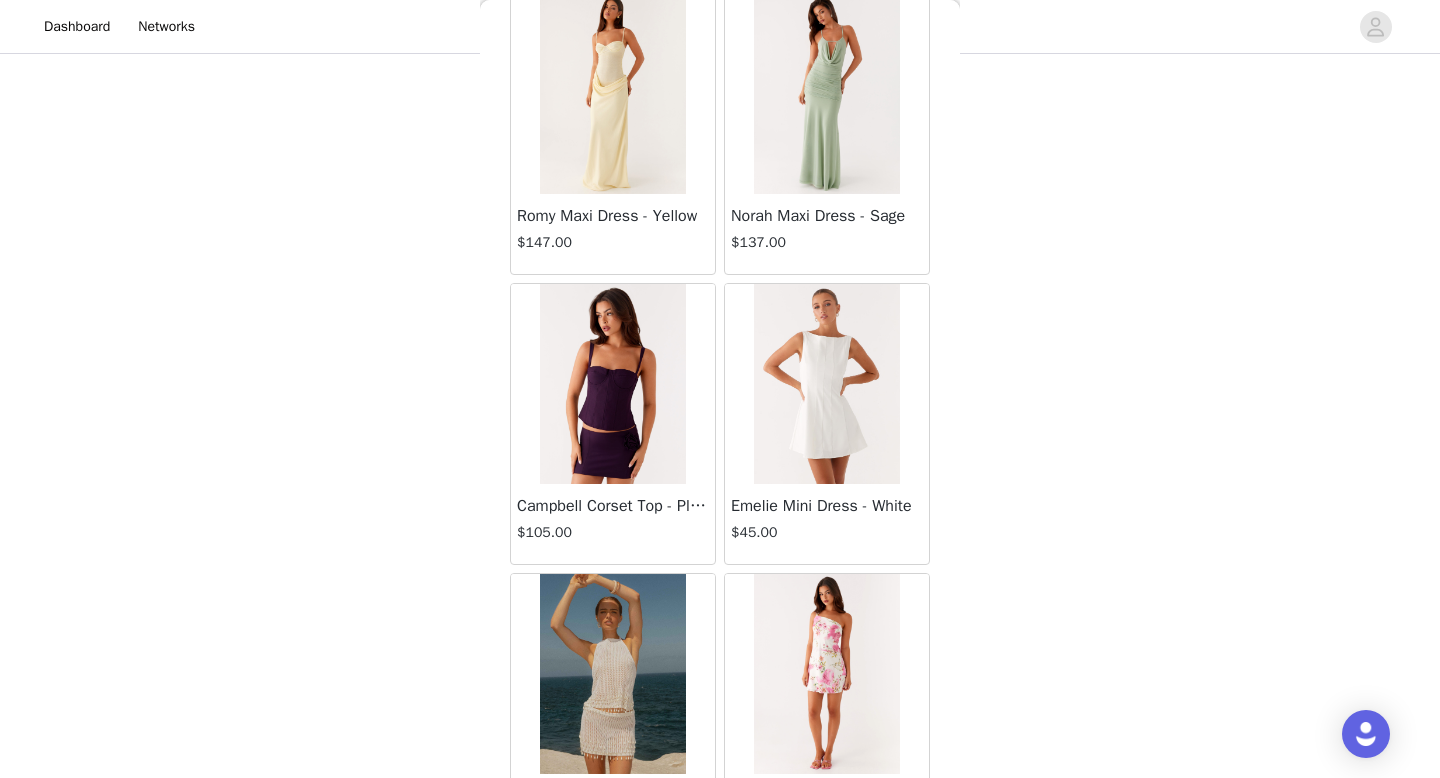 scroll, scrollTop: 54482, scrollLeft: 0, axis: vertical 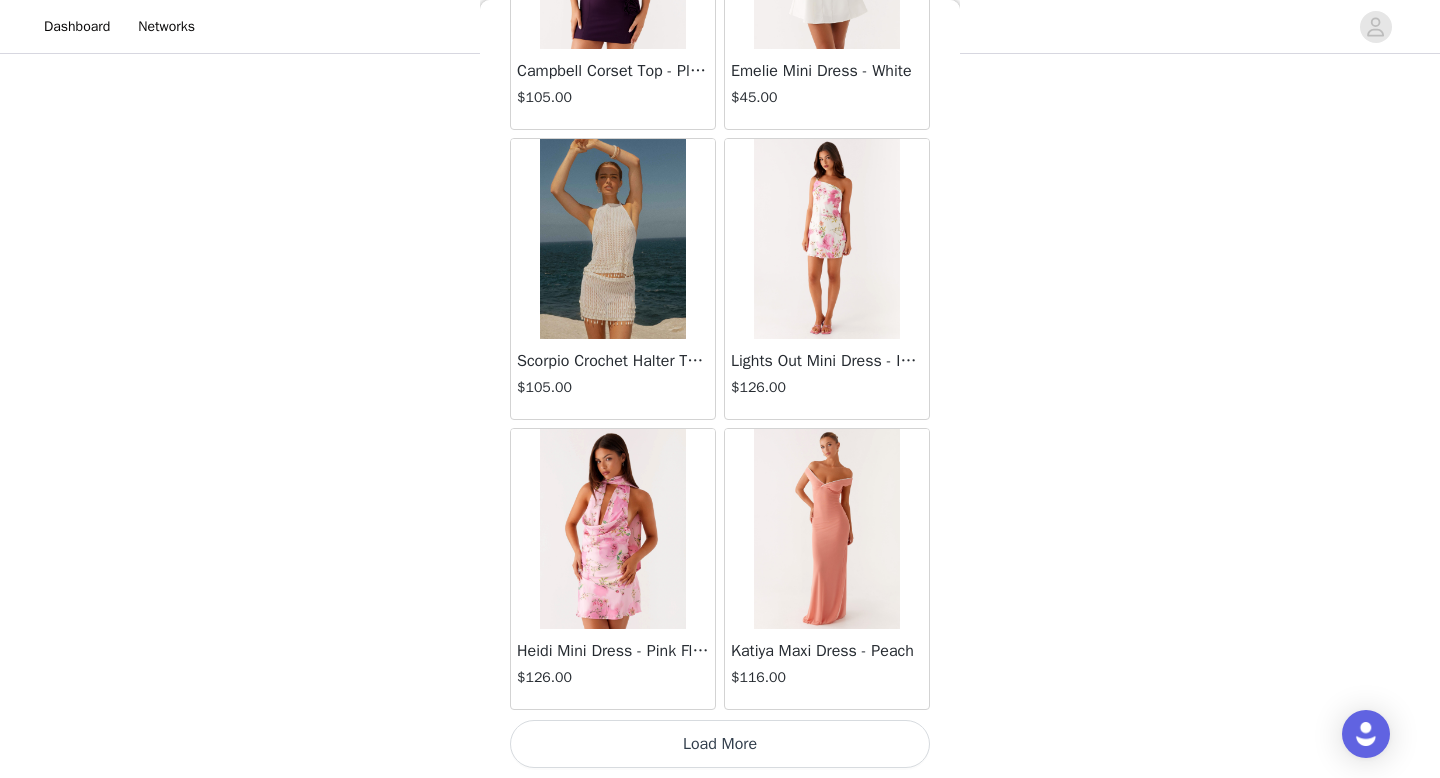 click on "Load More" at bounding box center (720, 744) 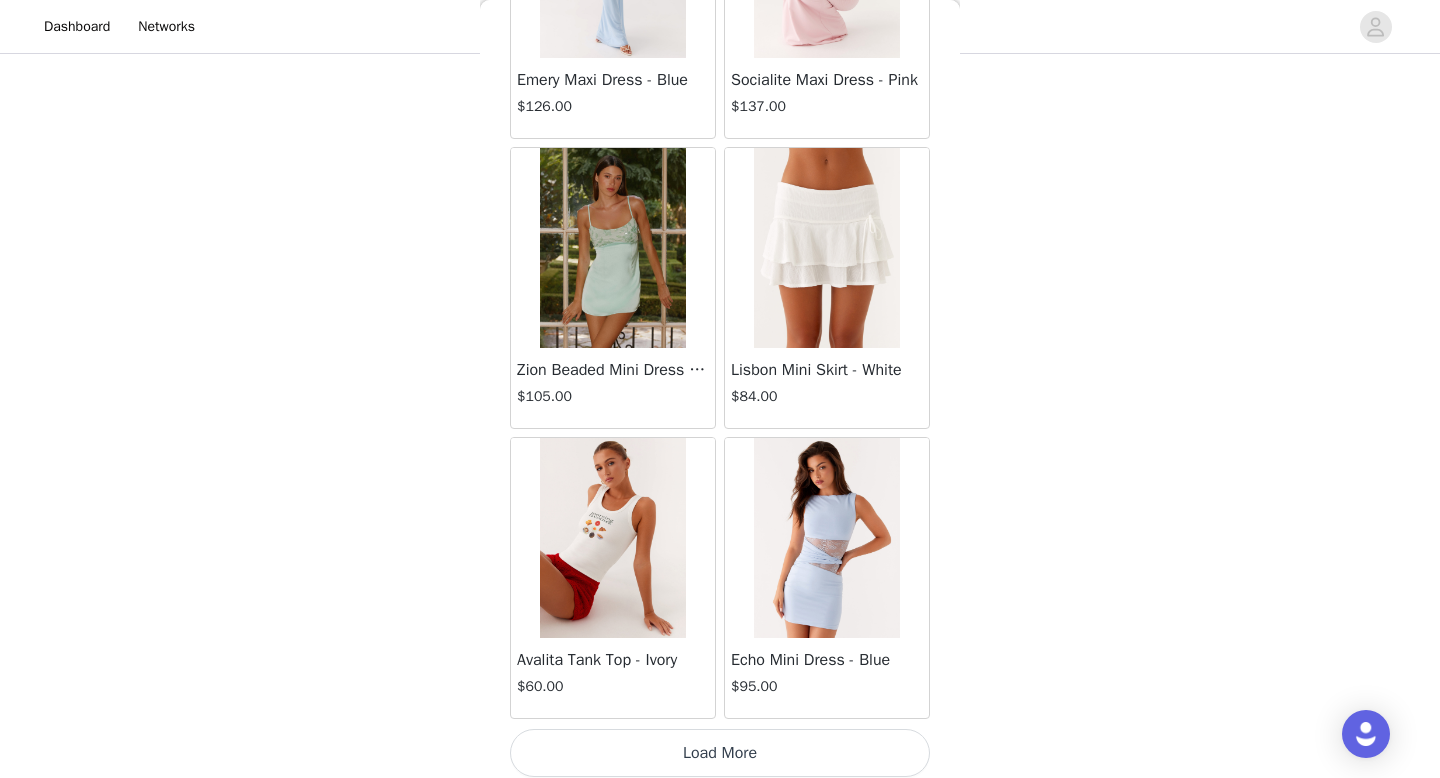 scroll, scrollTop: 57382, scrollLeft: 0, axis: vertical 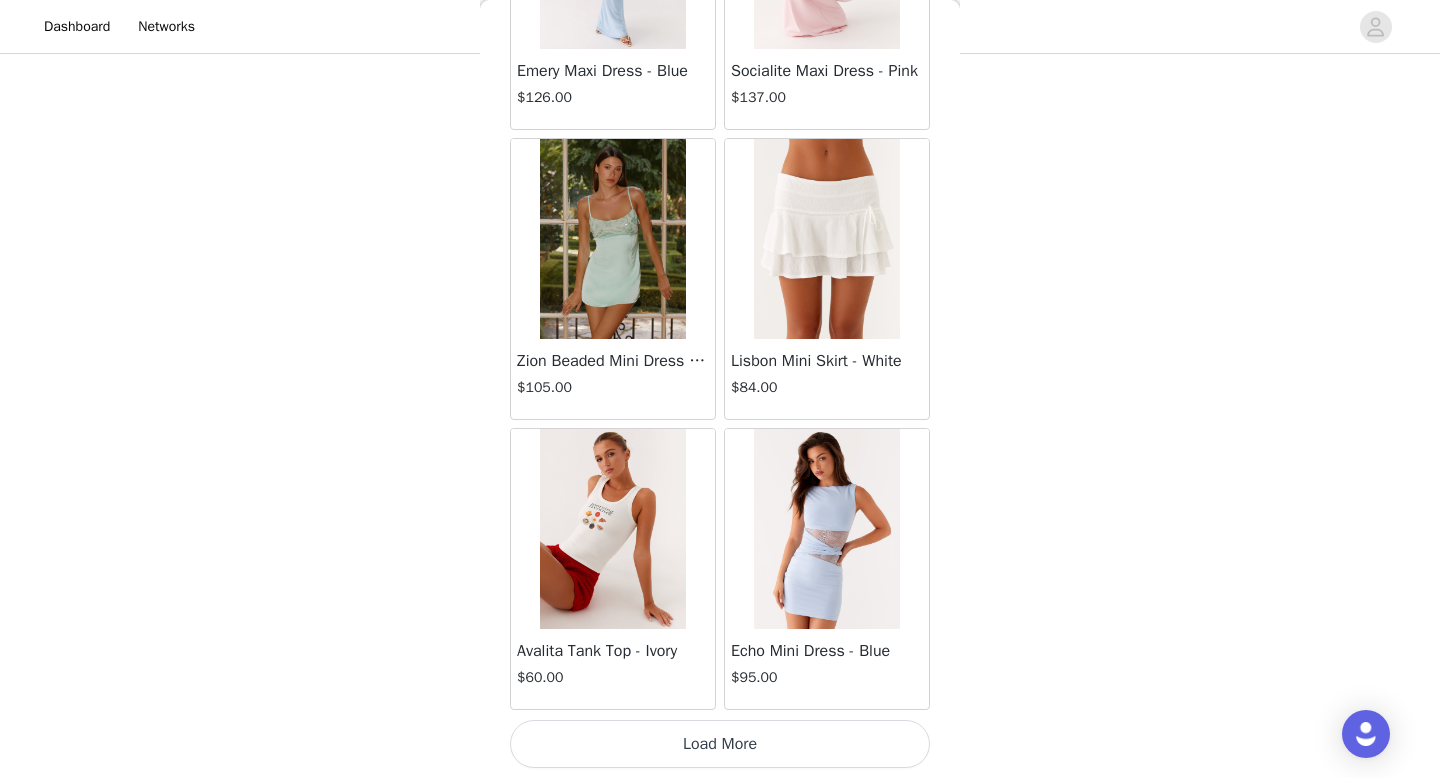 click on "Load More" at bounding box center (720, 744) 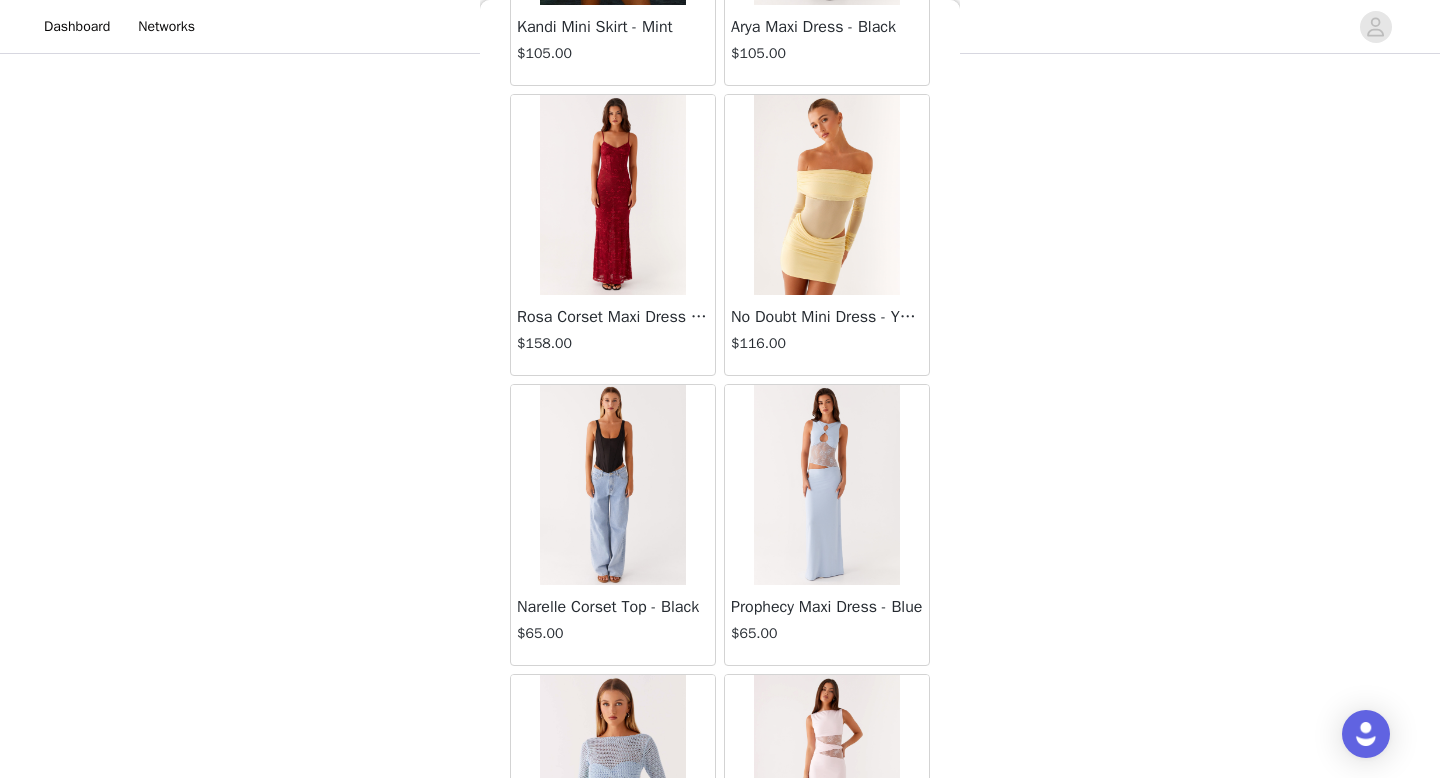 scroll, scrollTop: 59797, scrollLeft: 0, axis: vertical 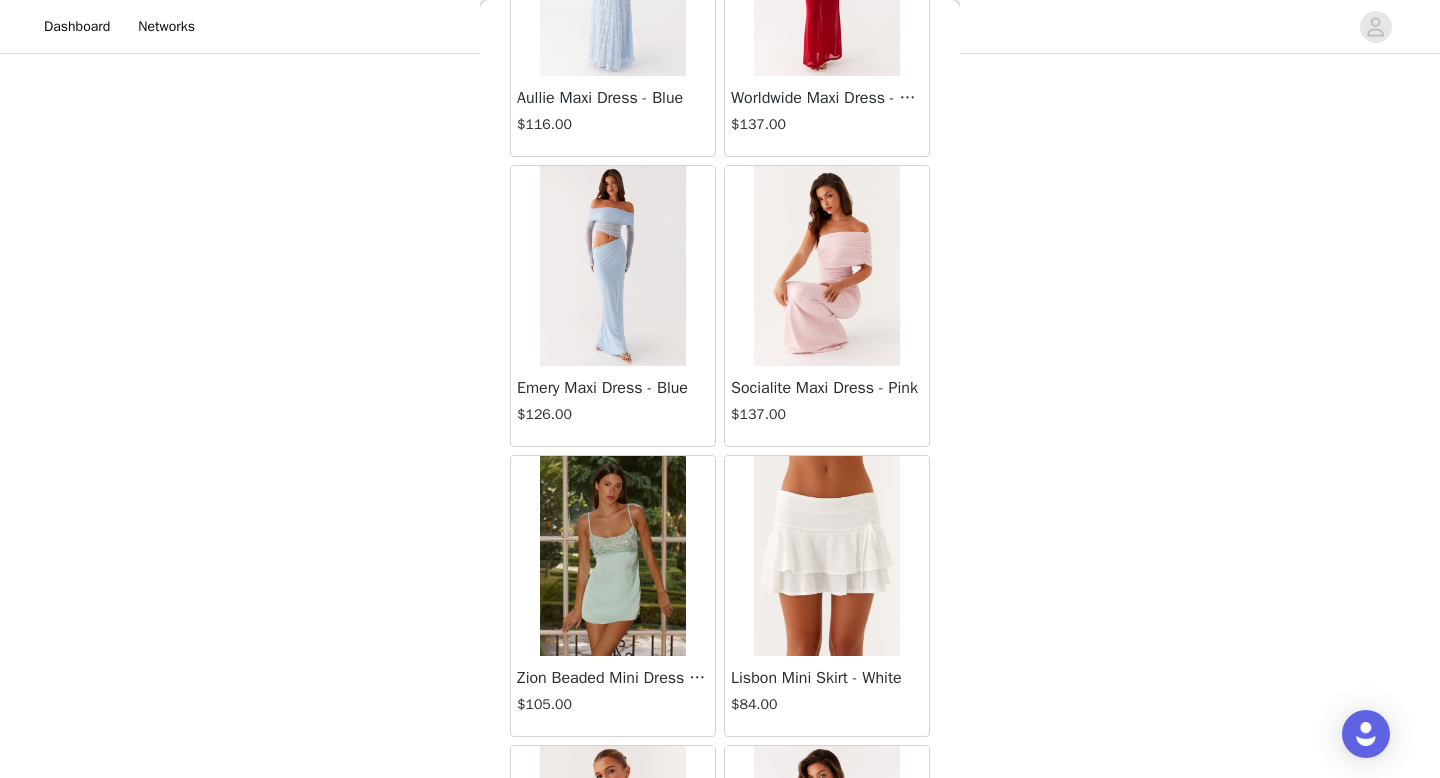 click at bounding box center (826, 556) 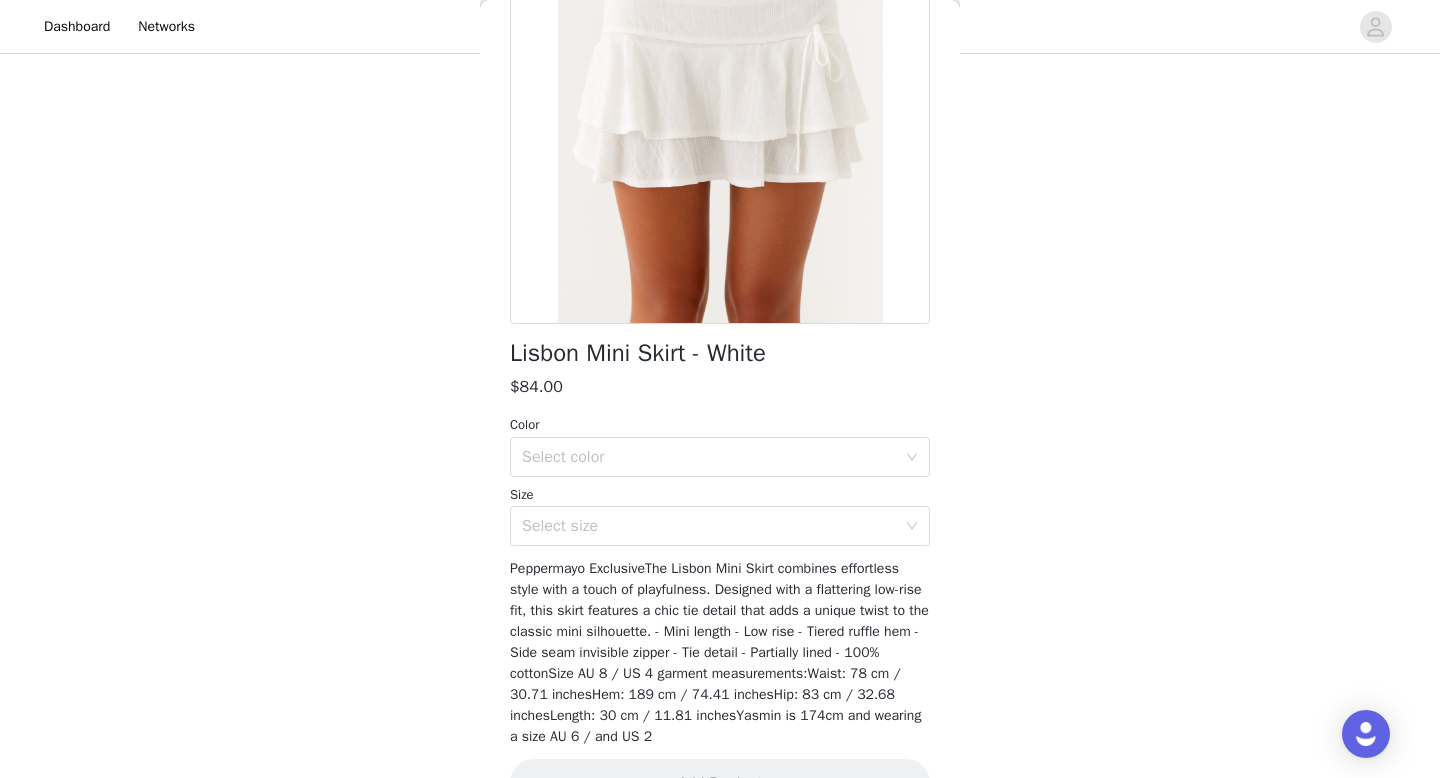 scroll, scrollTop: 279, scrollLeft: 0, axis: vertical 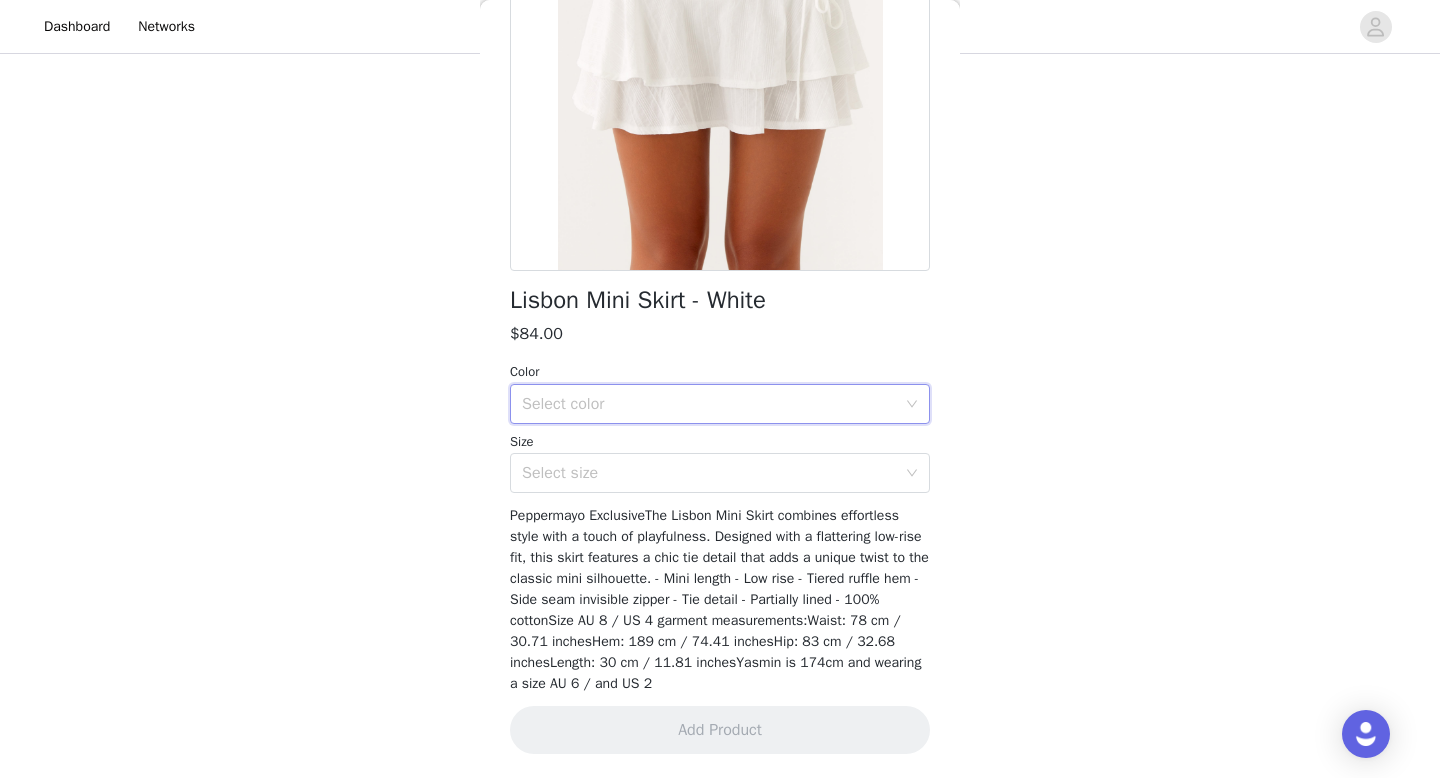 click on "Select color" at bounding box center (713, 404) 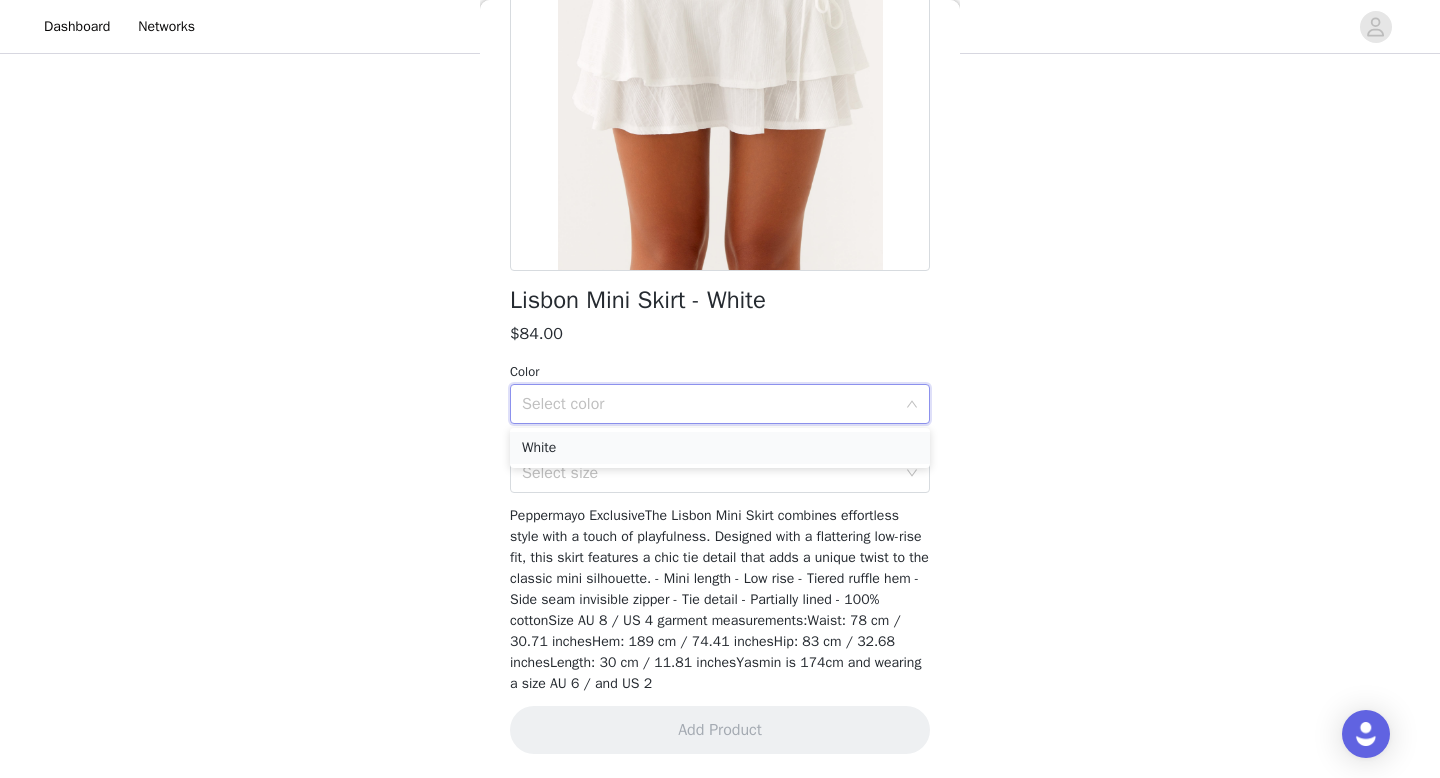 click on "White" at bounding box center (720, 448) 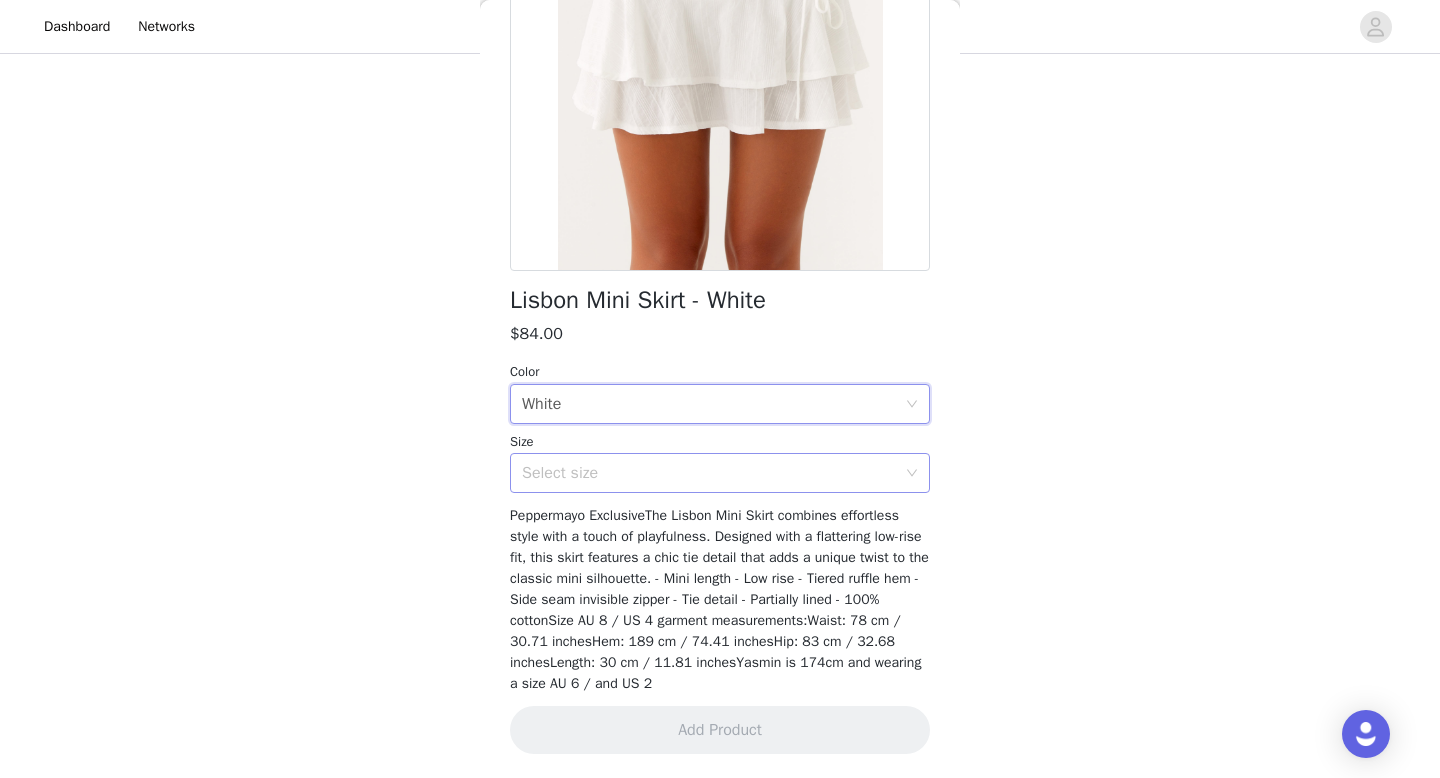 click on "Select size" at bounding box center (709, 473) 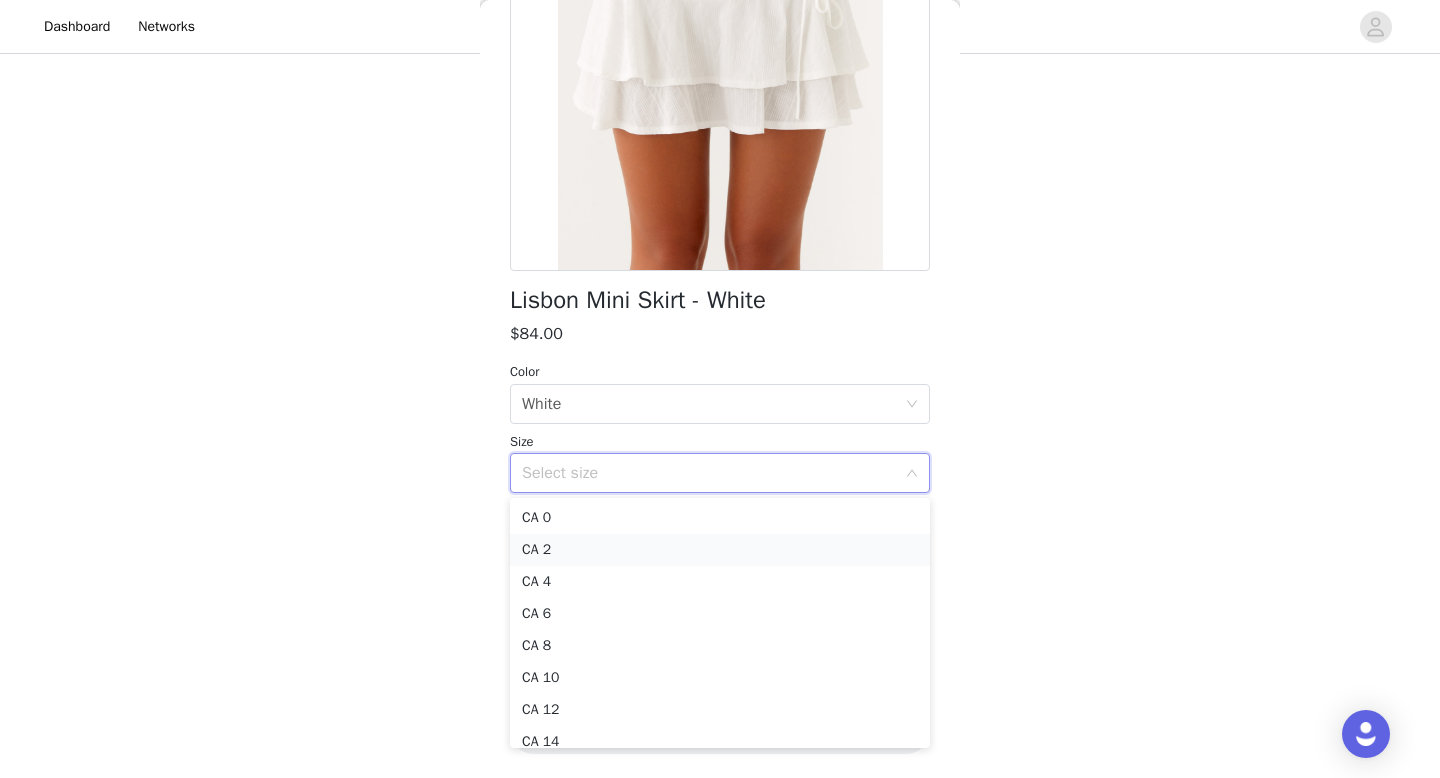 click on "CA 2" at bounding box center (720, 550) 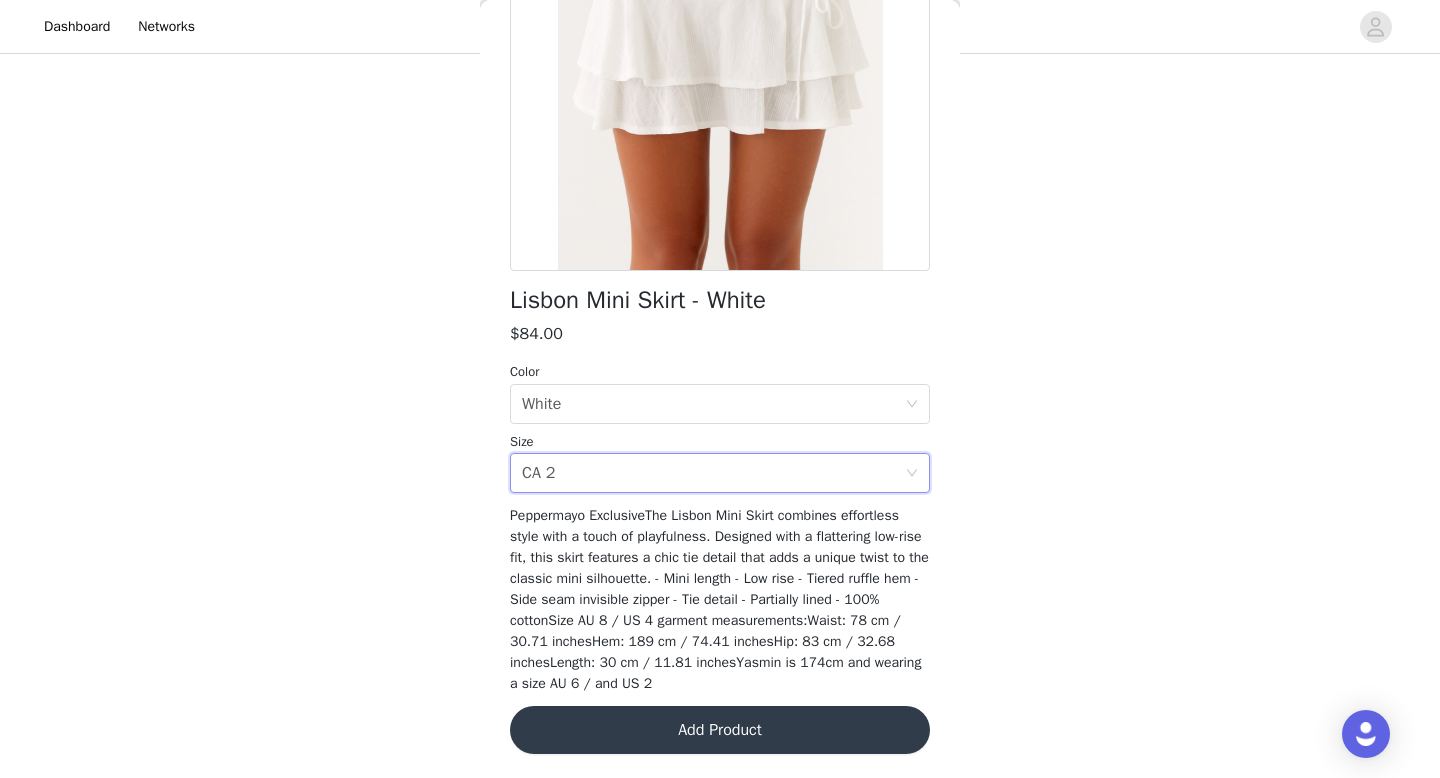 click on "Add Product" at bounding box center (720, 730) 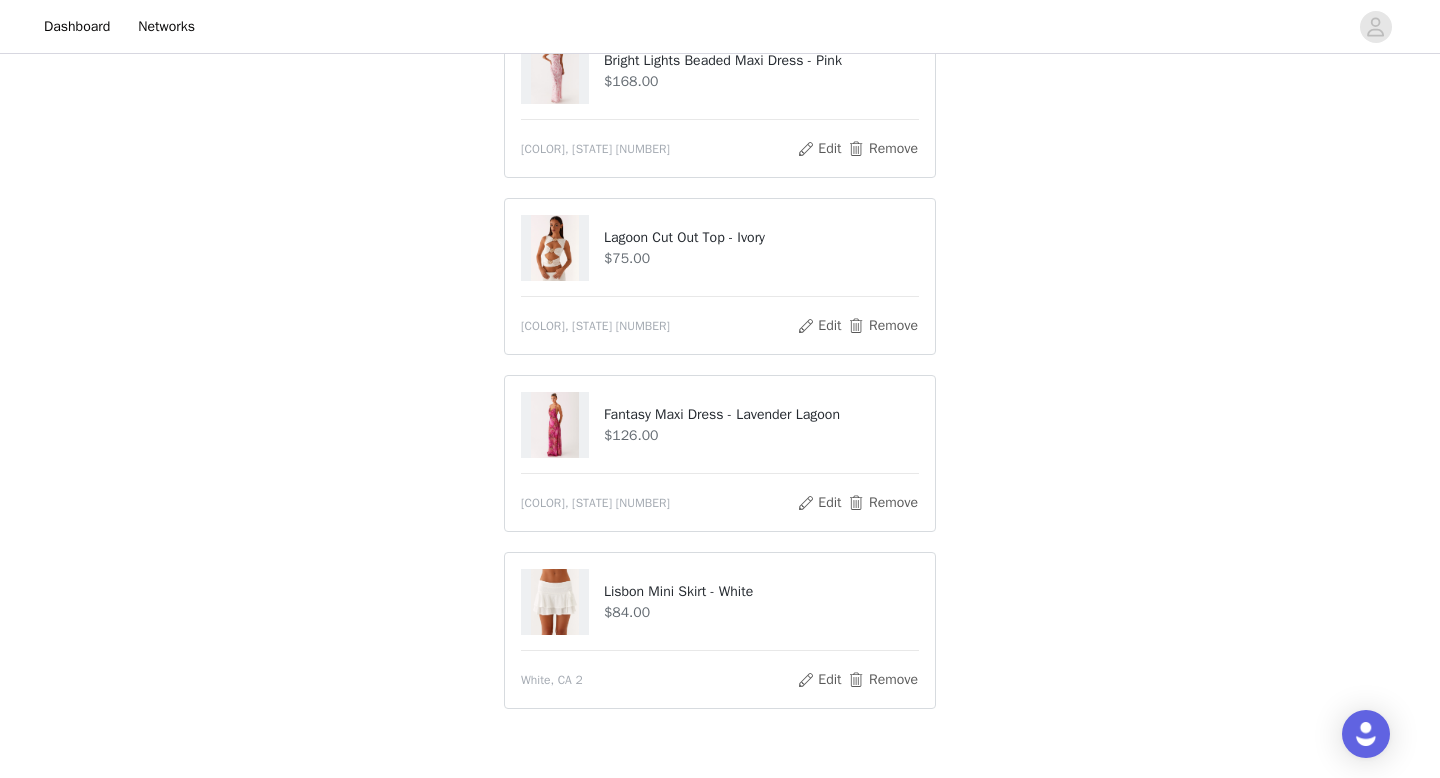 scroll, scrollTop: 805, scrollLeft: 0, axis: vertical 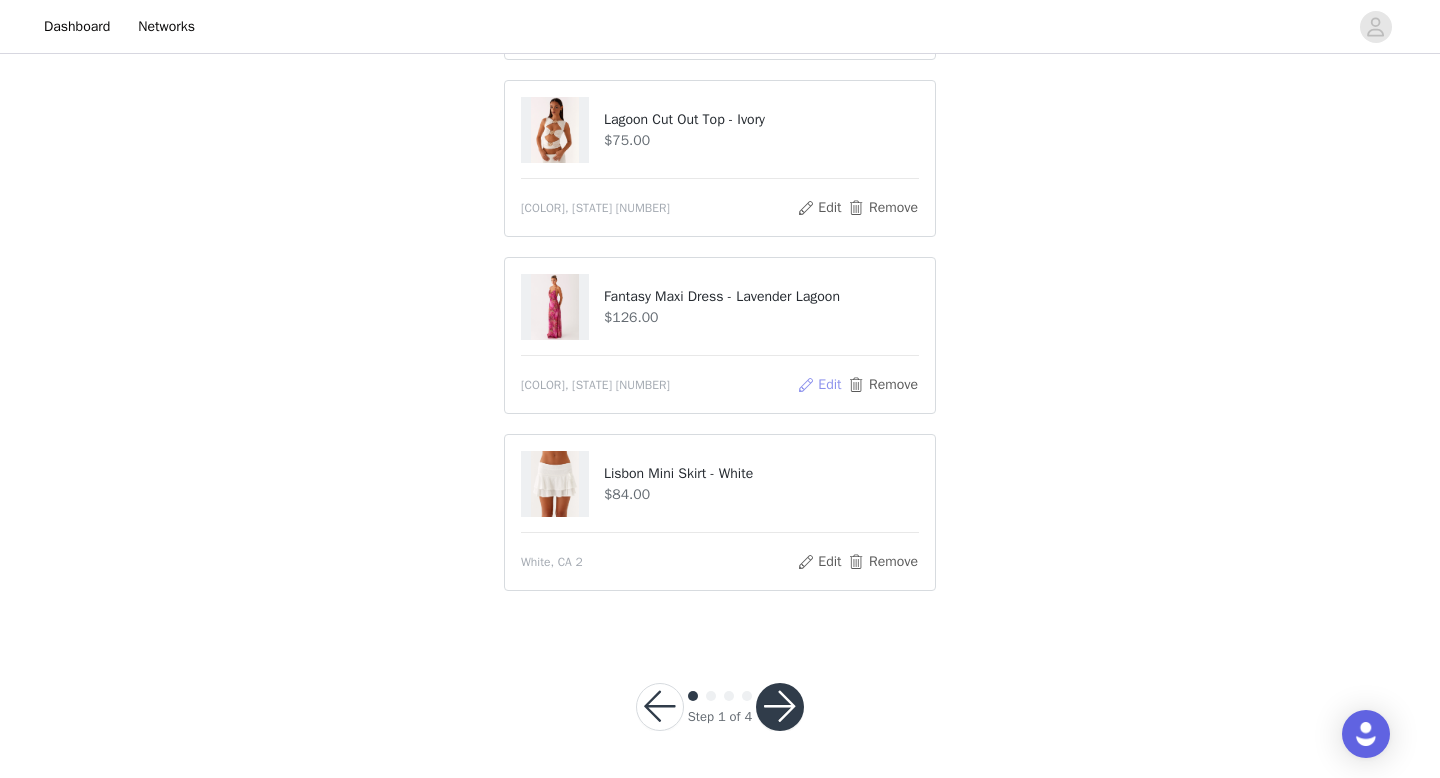 click on "Edit" at bounding box center (819, 385) 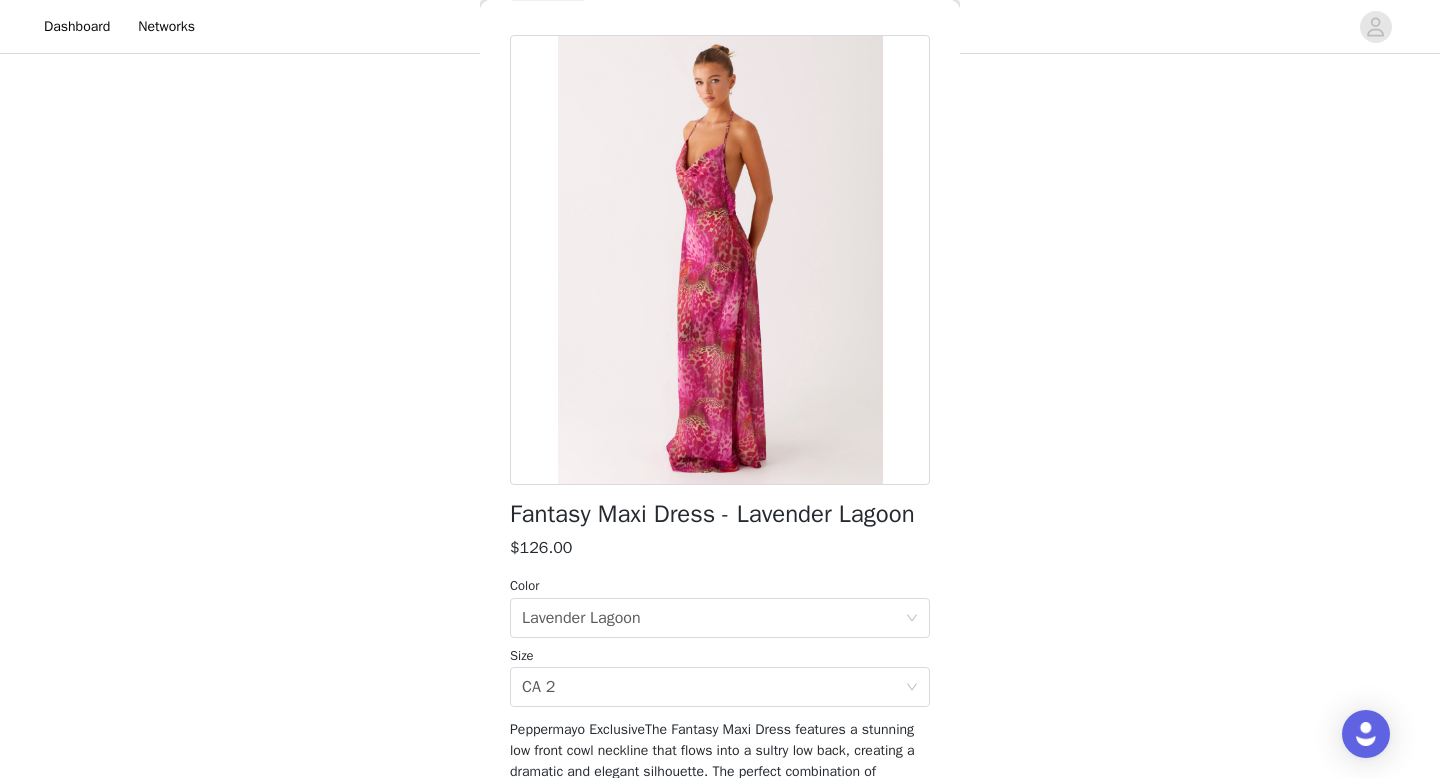 scroll, scrollTop: 0, scrollLeft: 0, axis: both 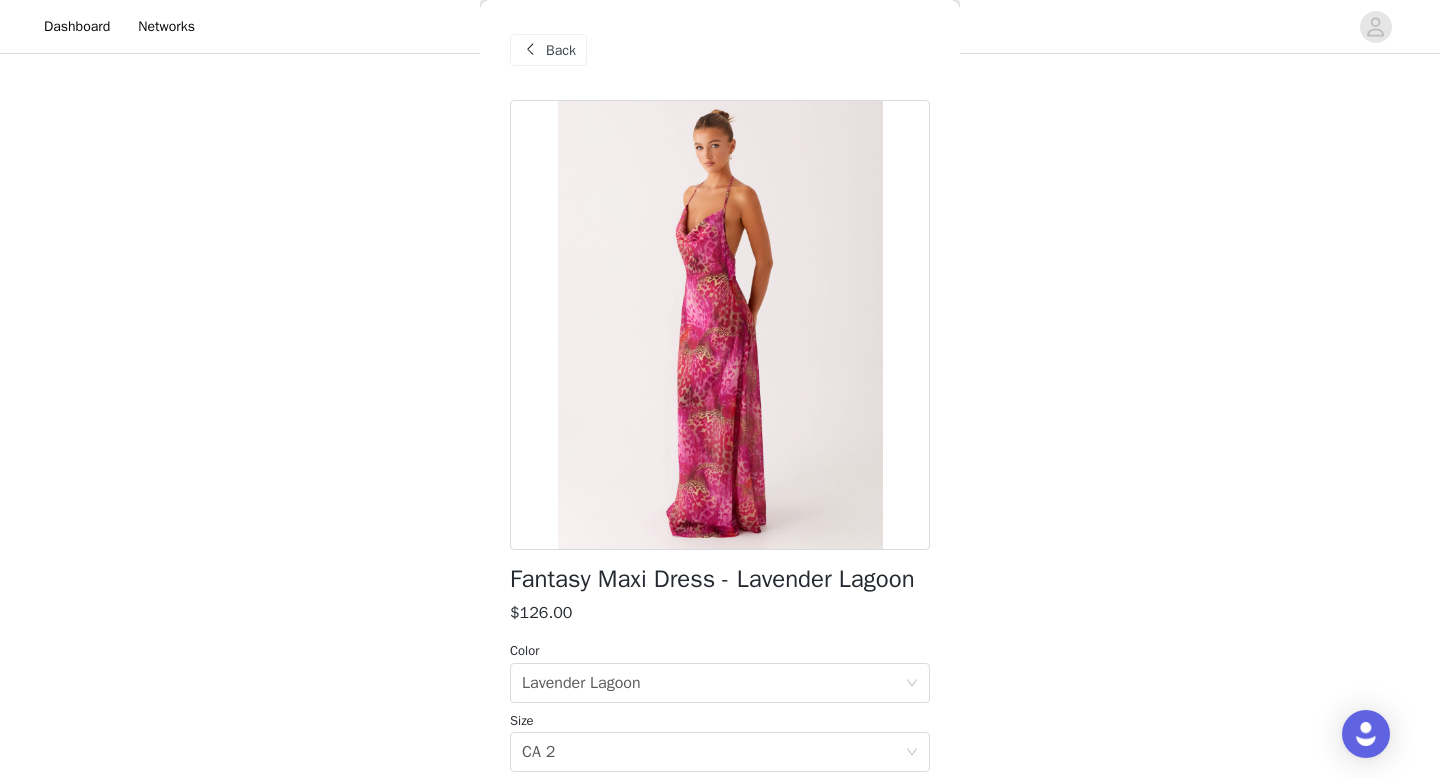 click at bounding box center (530, 50) 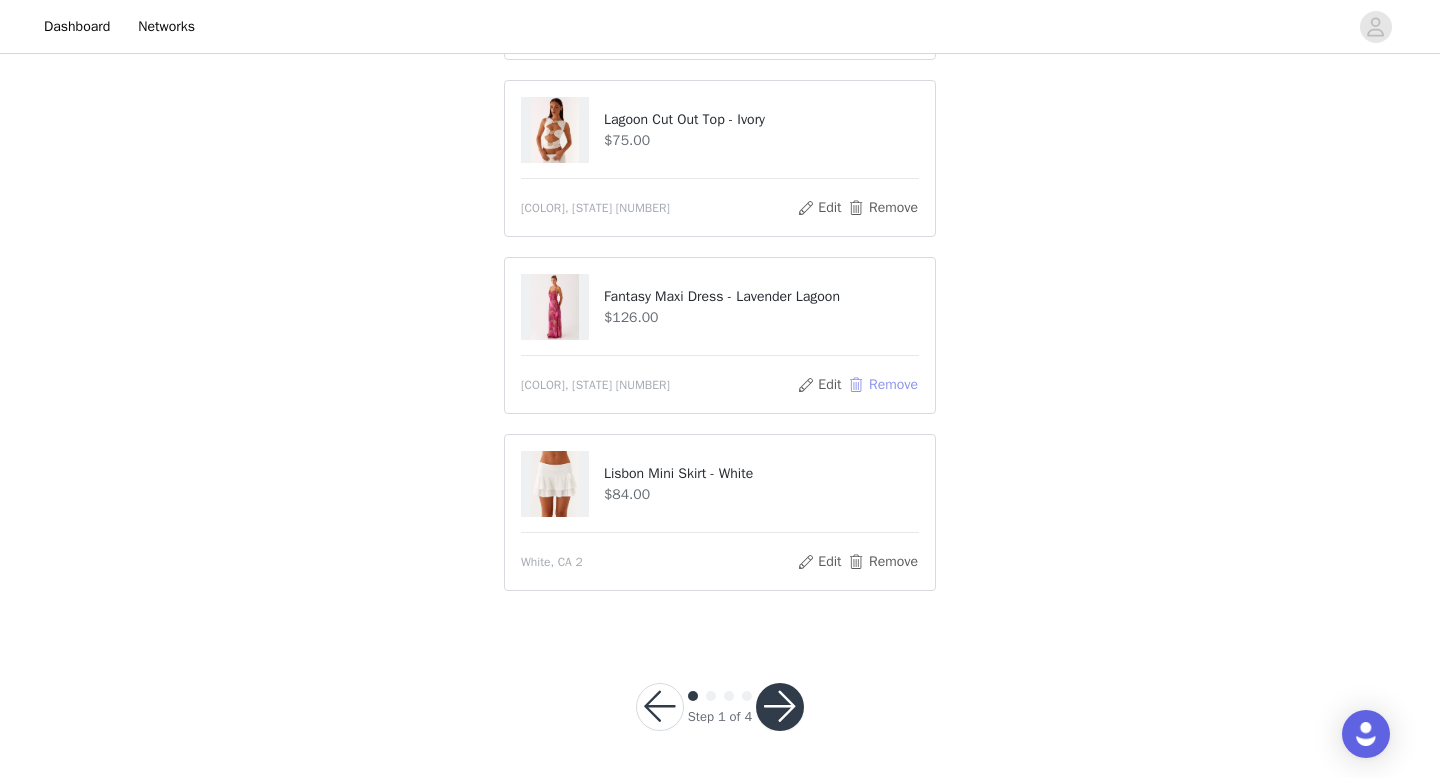 click on "Remove" at bounding box center (883, 385) 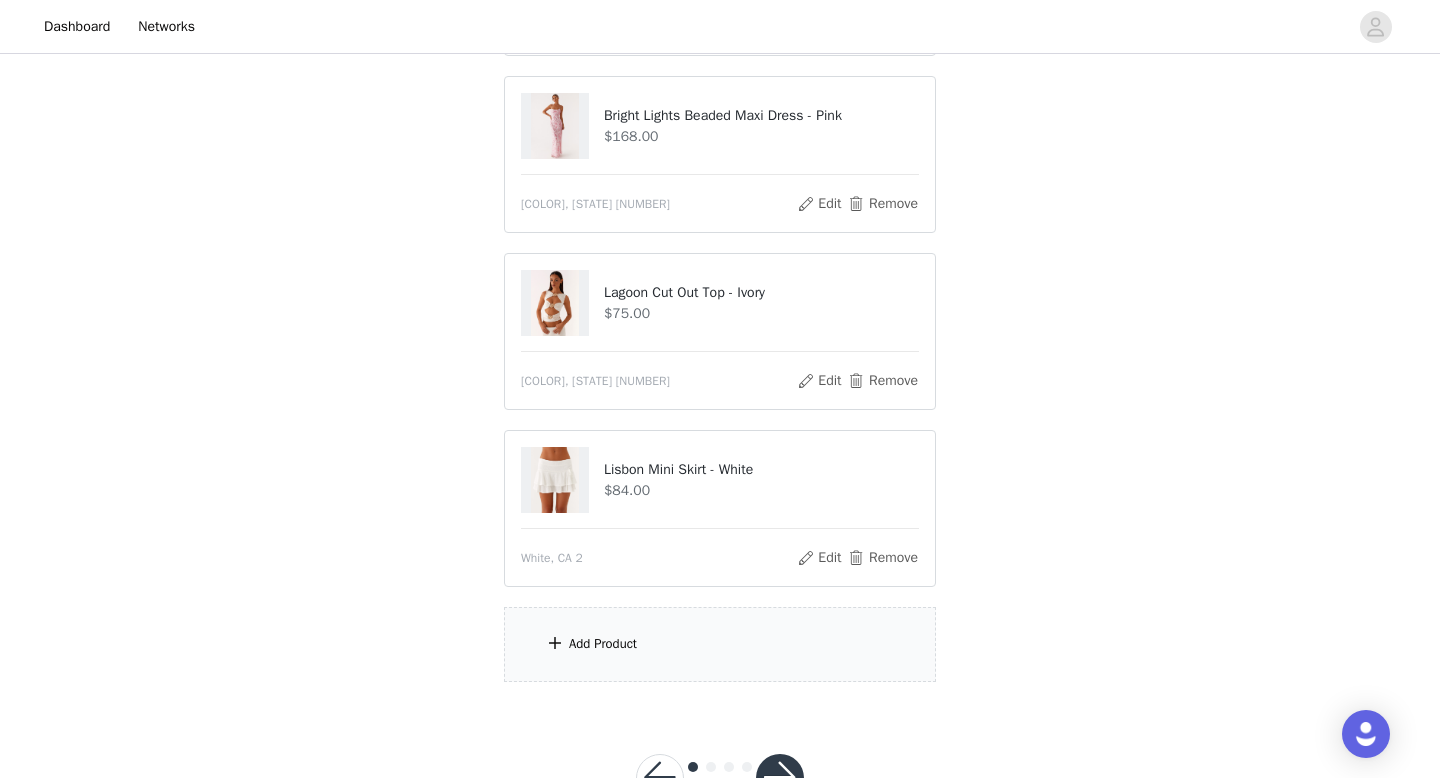 scroll, scrollTop: 625, scrollLeft: 0, axis: vertical 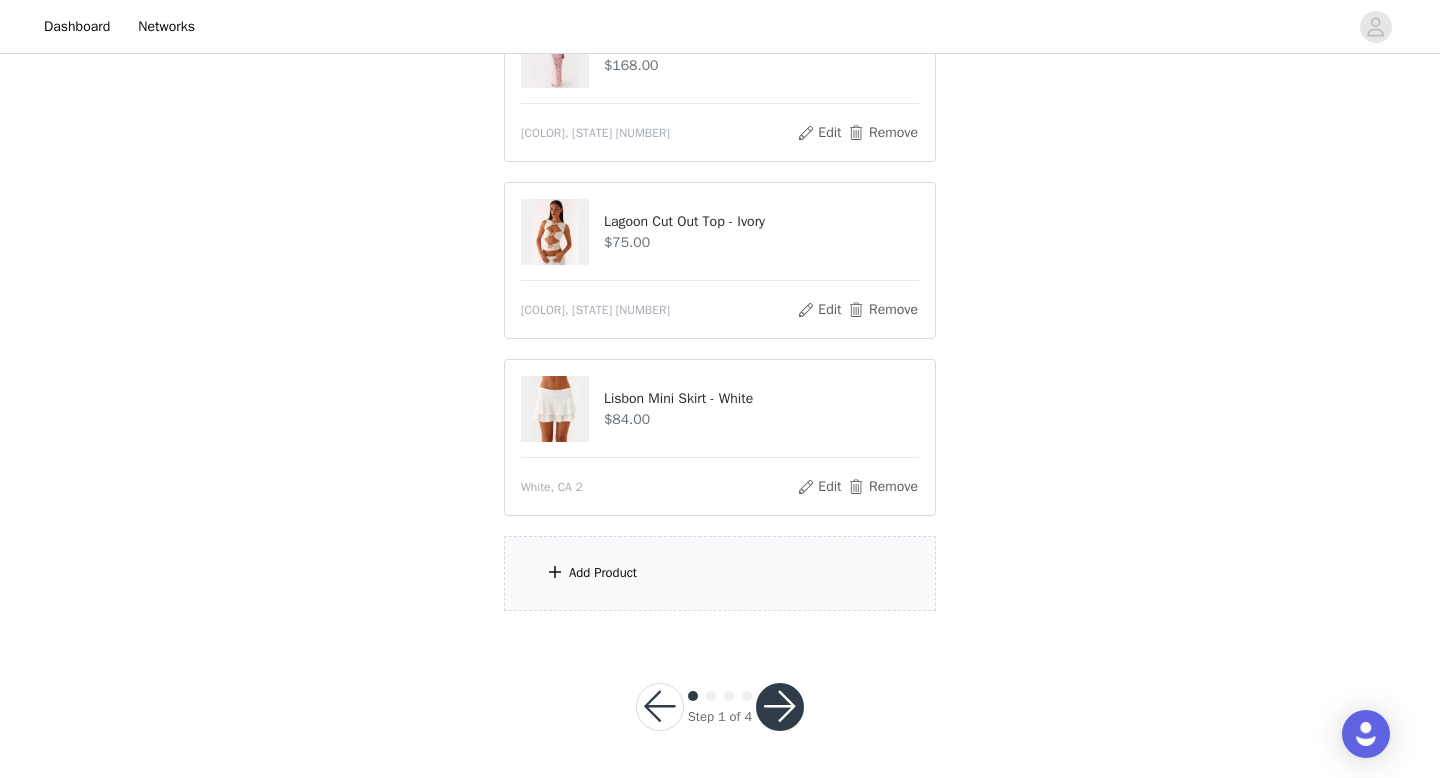 click on "Add Product" at bounding box center (603, 573) 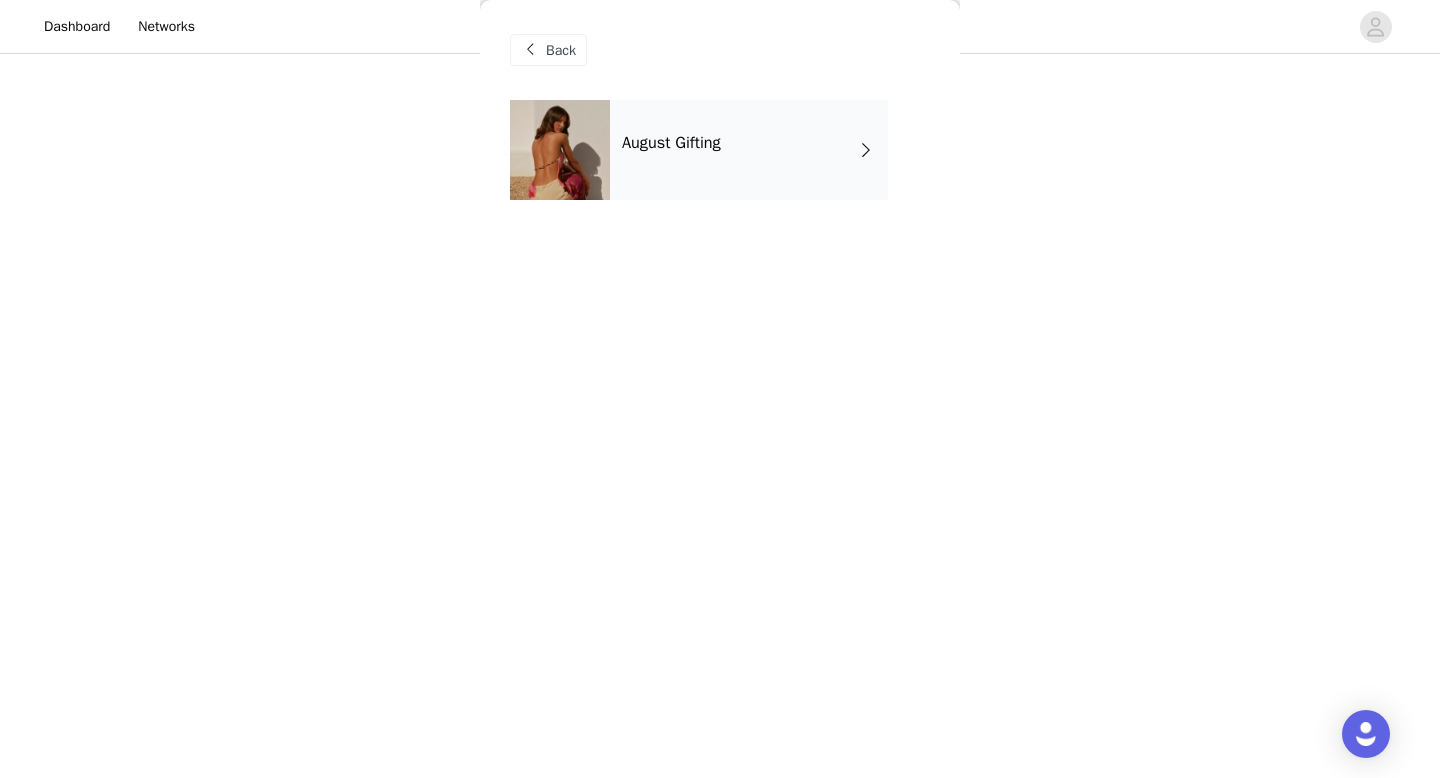 click on "August Gifting" at bounding box center (749, 150) 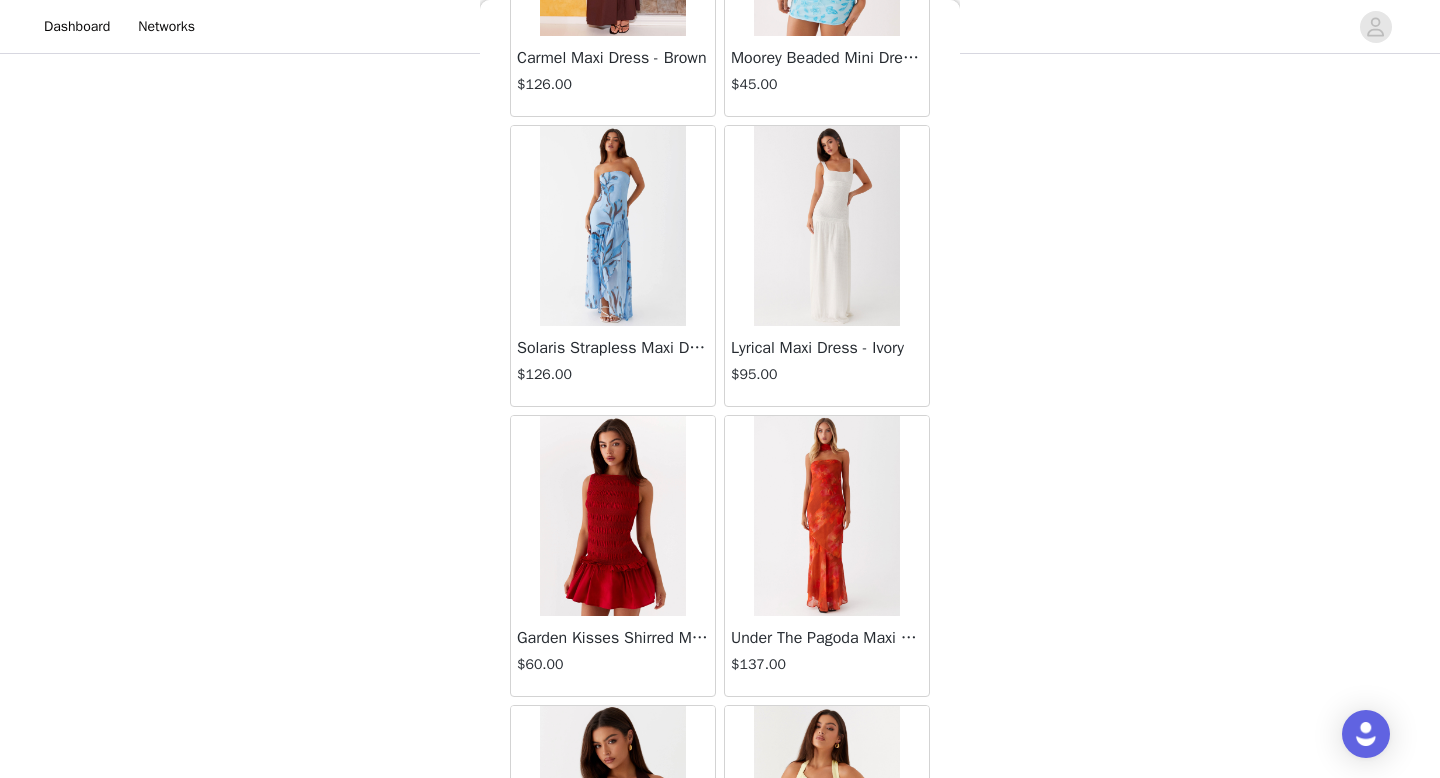 scroll, scrollTop: 2282, scrollLeft: 0, axis: vertical 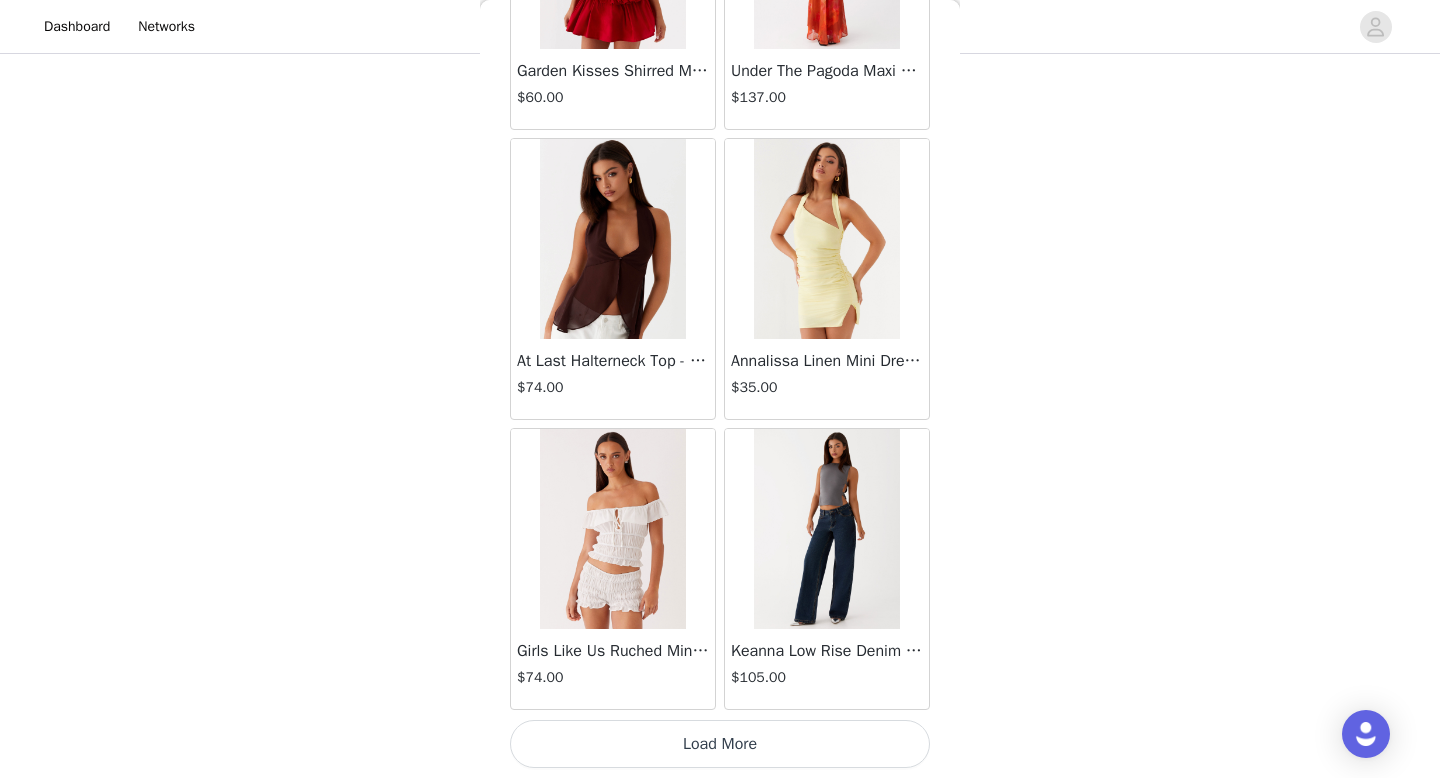 click on "Load More" at bounding box center [720, 744] 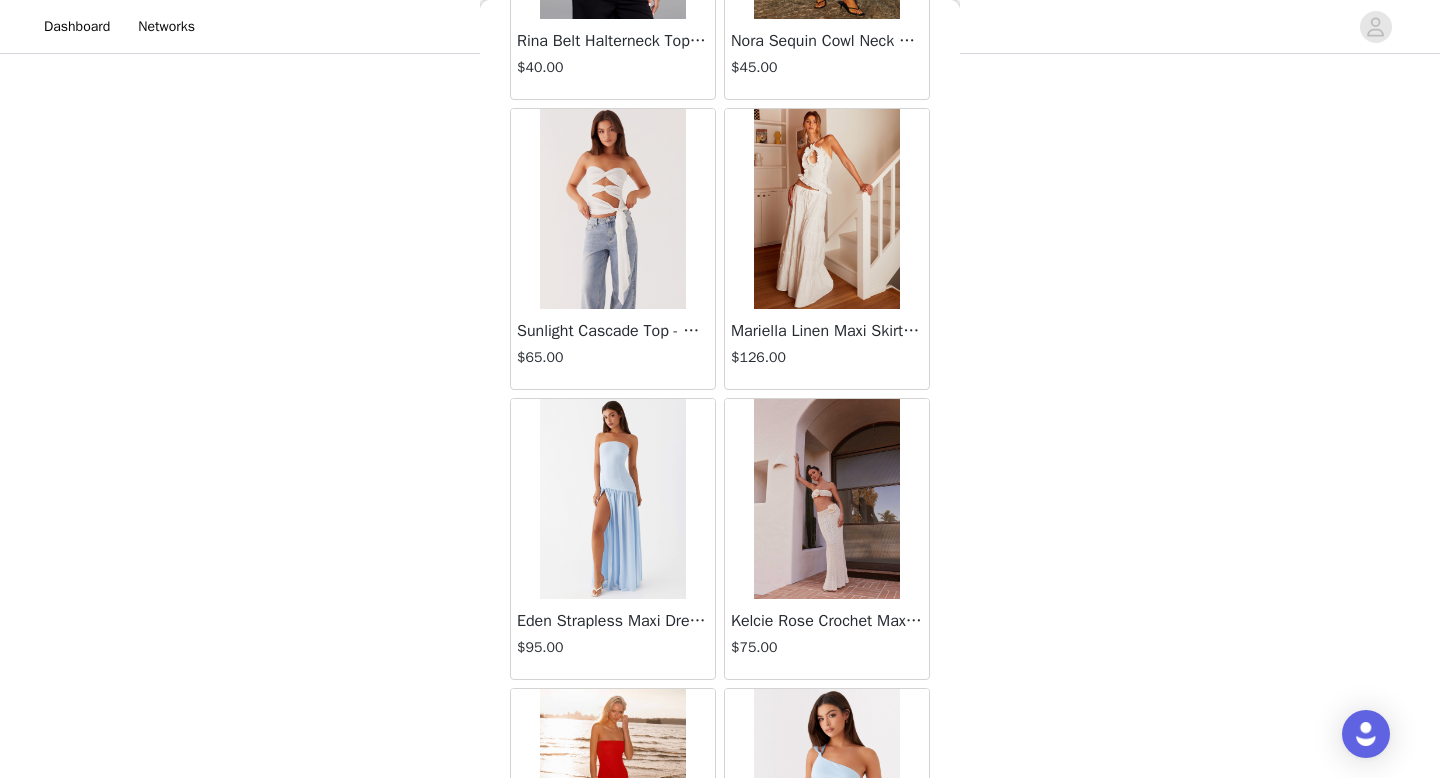 scroll, scrollTop: 5182, scrollLeft: 0, axis: vertical 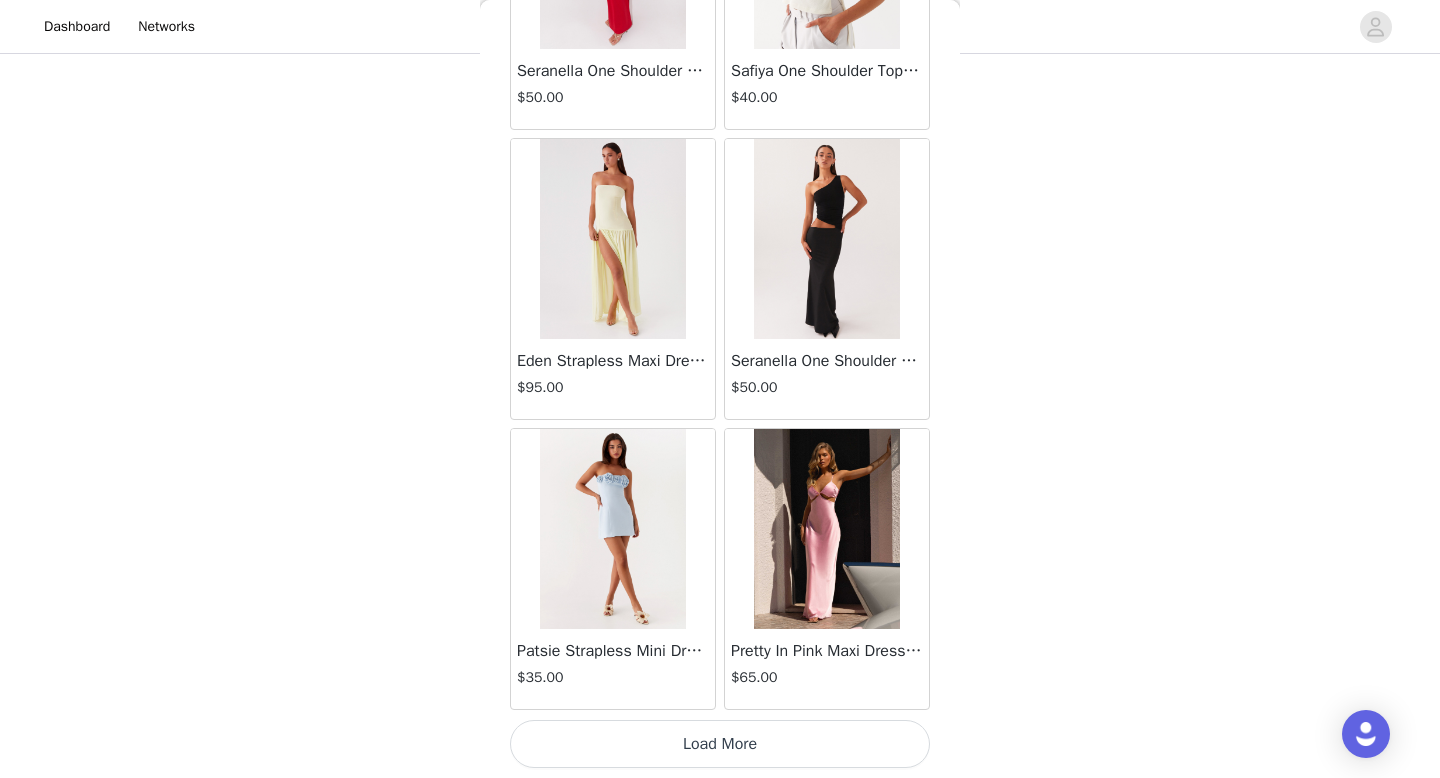 click on "Load More" at bounding box center [720, 744] 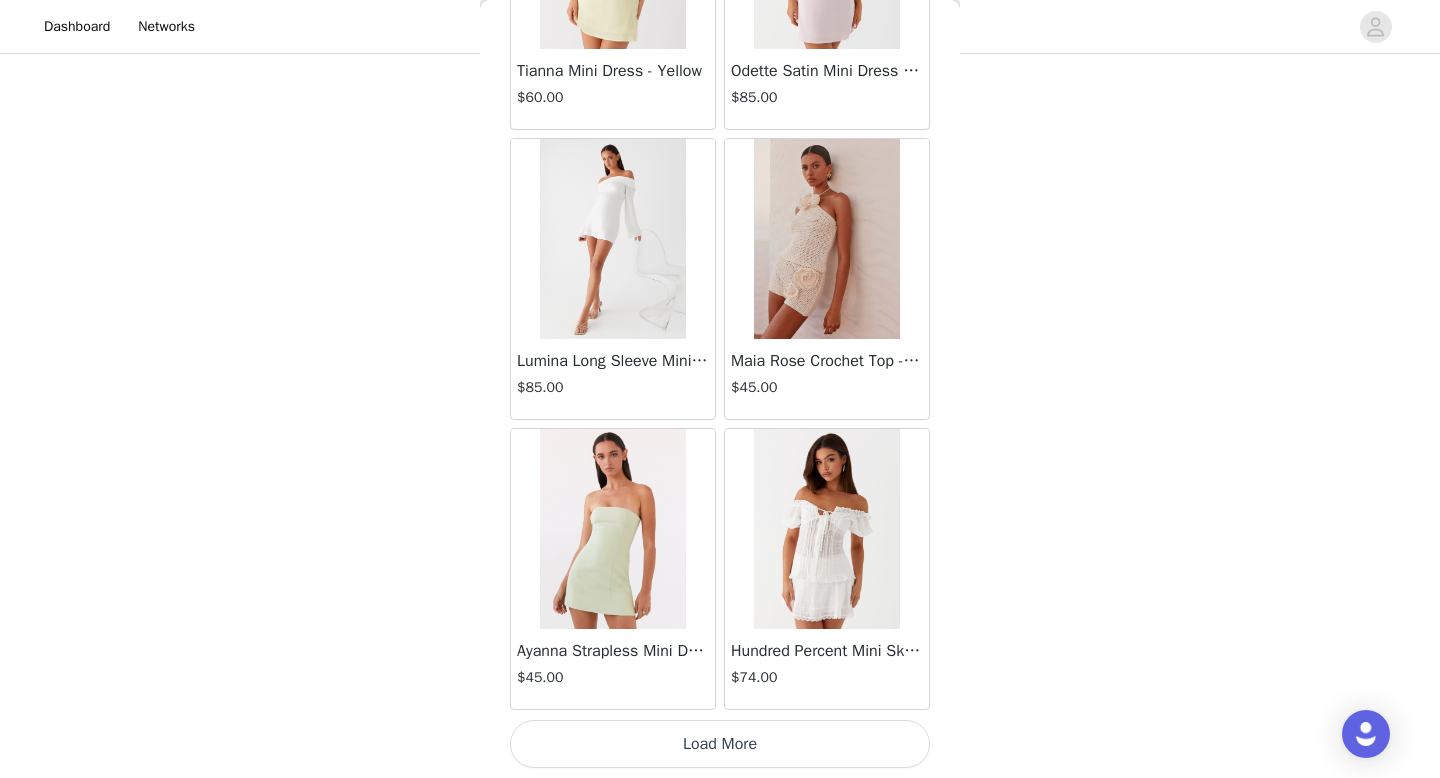 click on "Load More" at bounding box center (720, 744) 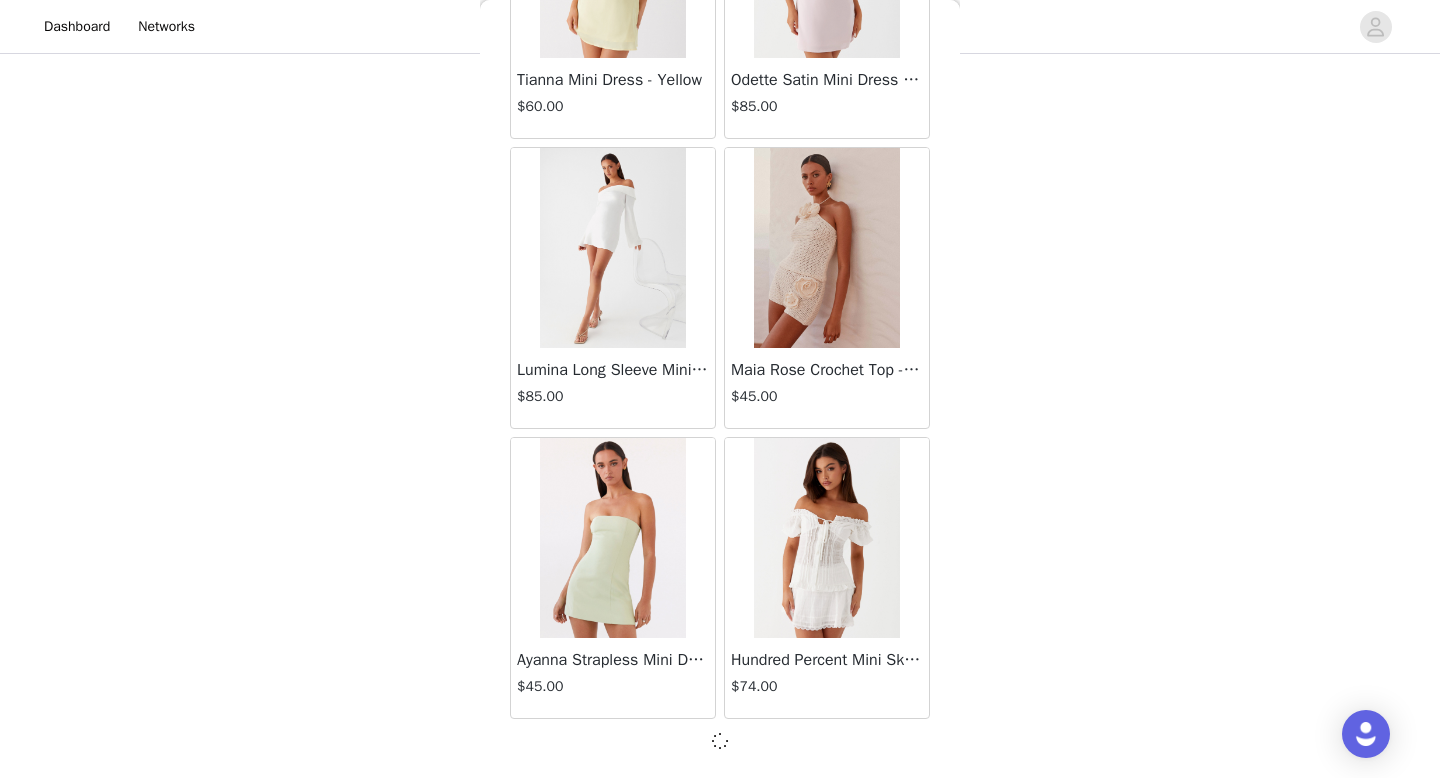 scroll, scrollTop: 8073, scrollLeft: 0, axis: vertical 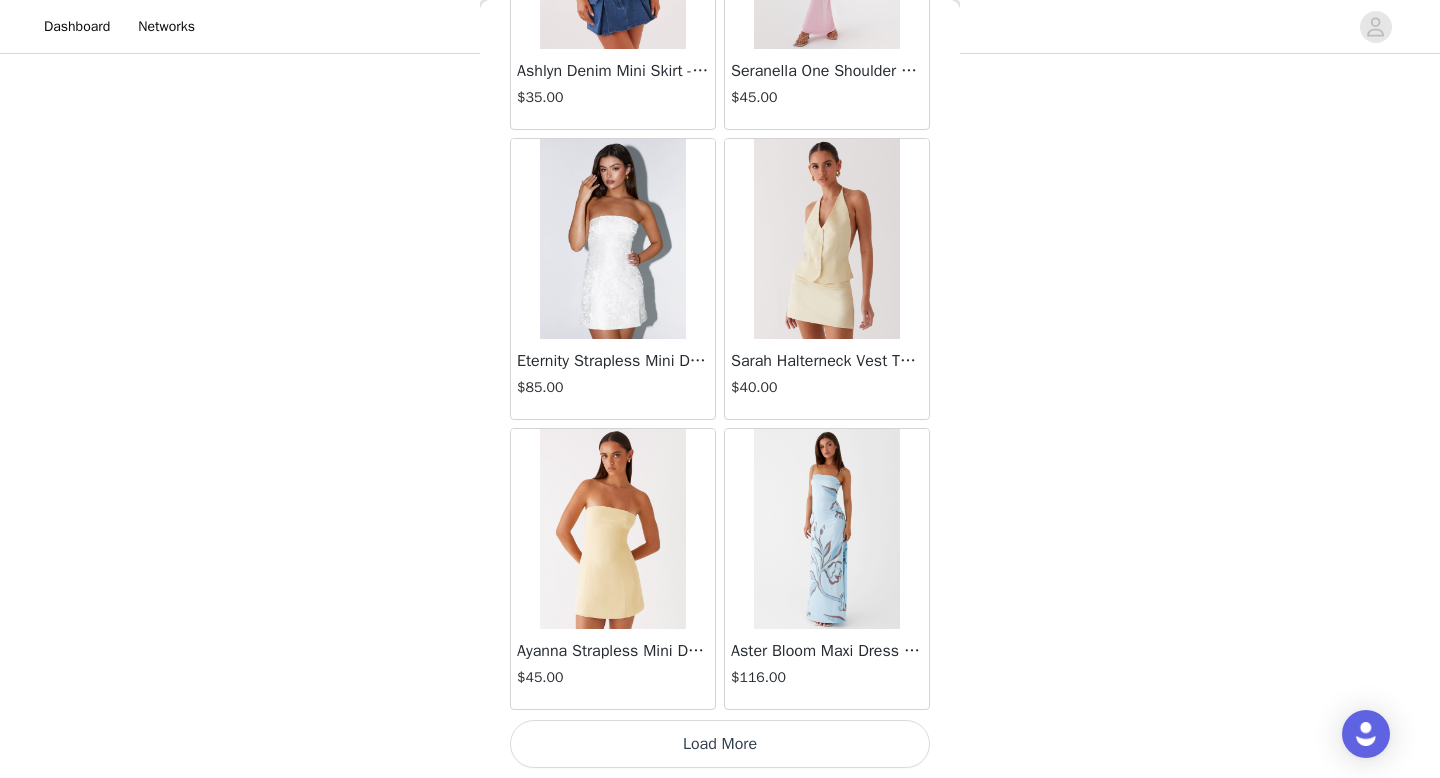 click on "Load More" at bounding box center [720, 744] 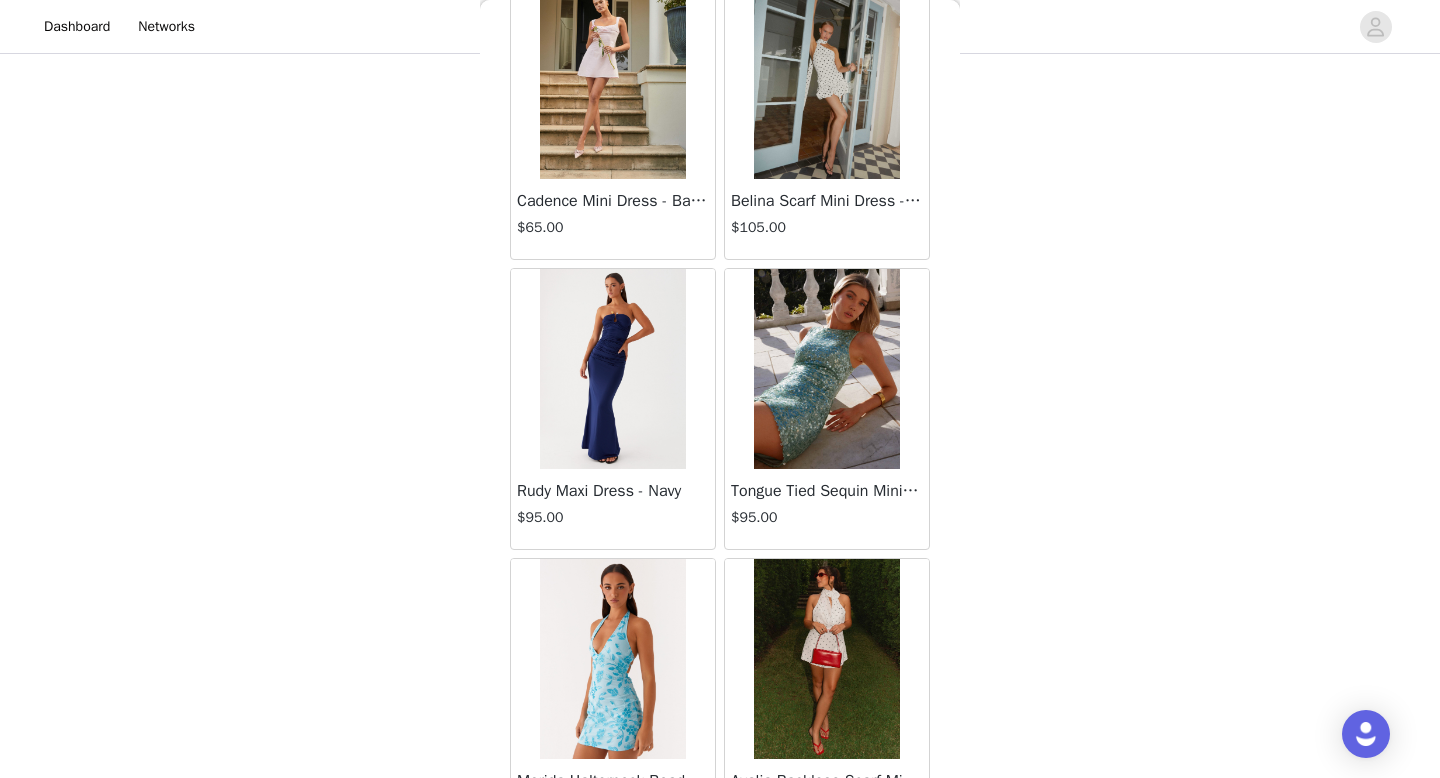 scroll, scrollTop: 13882, scrollLeft: 0, axis: vertical 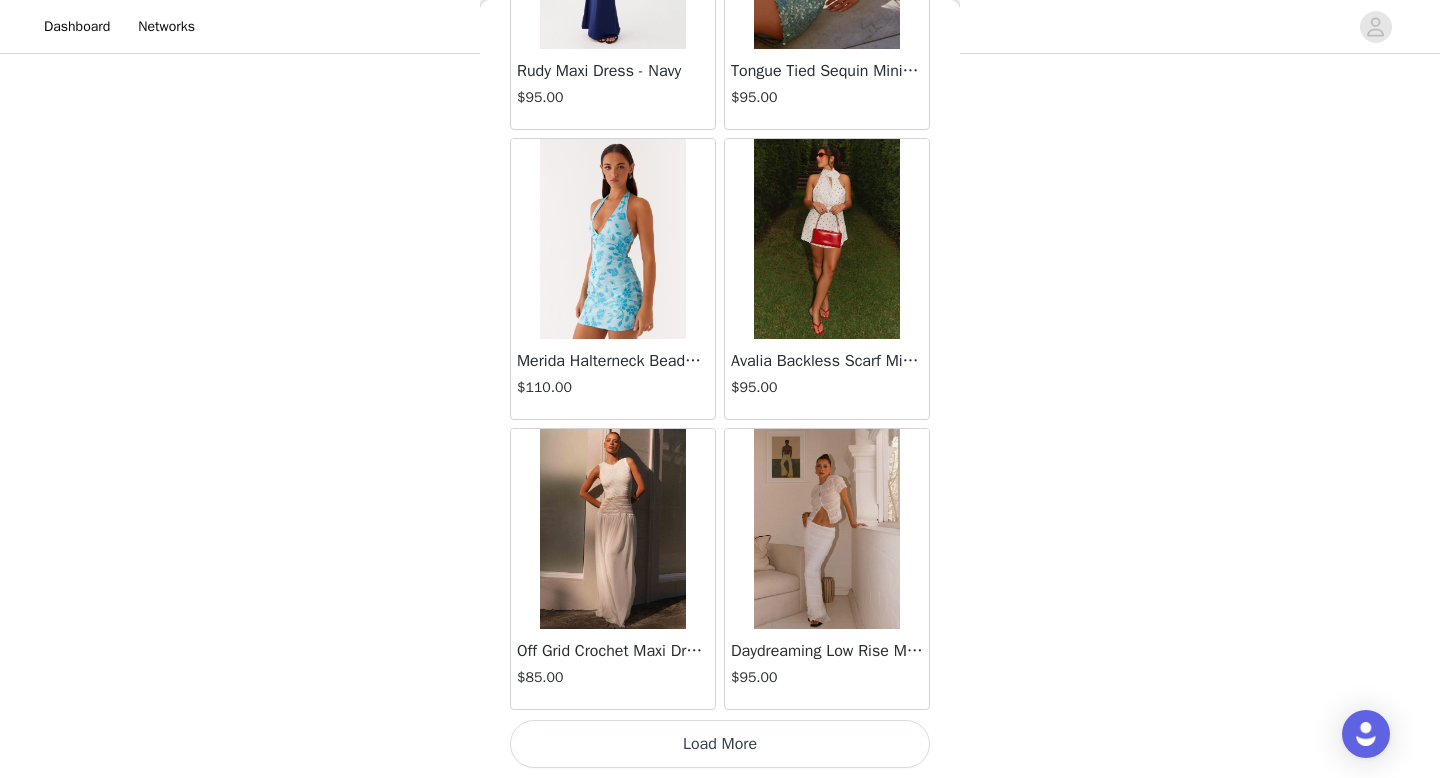 click on "Load More" at bounding box center (720, 744) 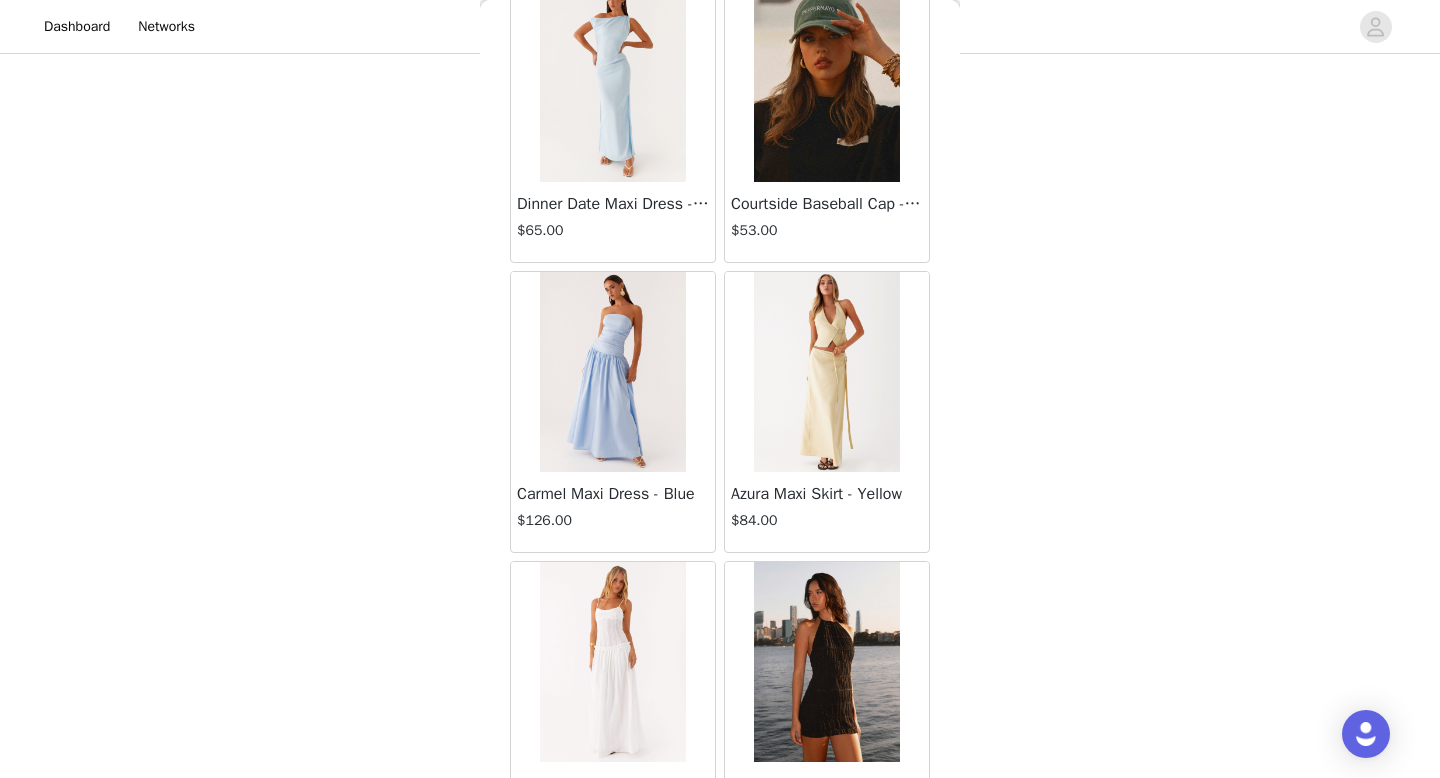 scroll, scrollTop: 16782, scrollLeft: 0, axis: vertical 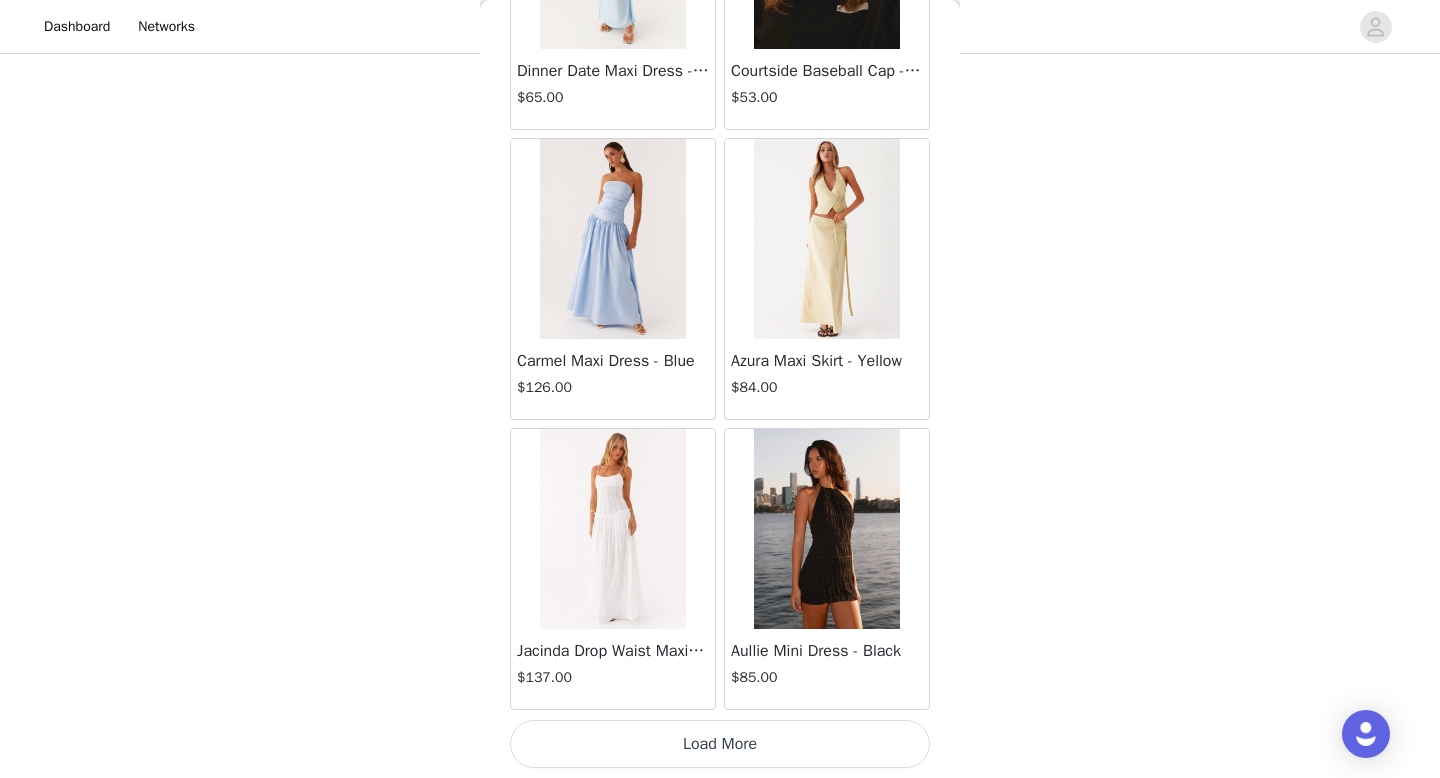 click on "Load More" at bounding box center [720, 744] 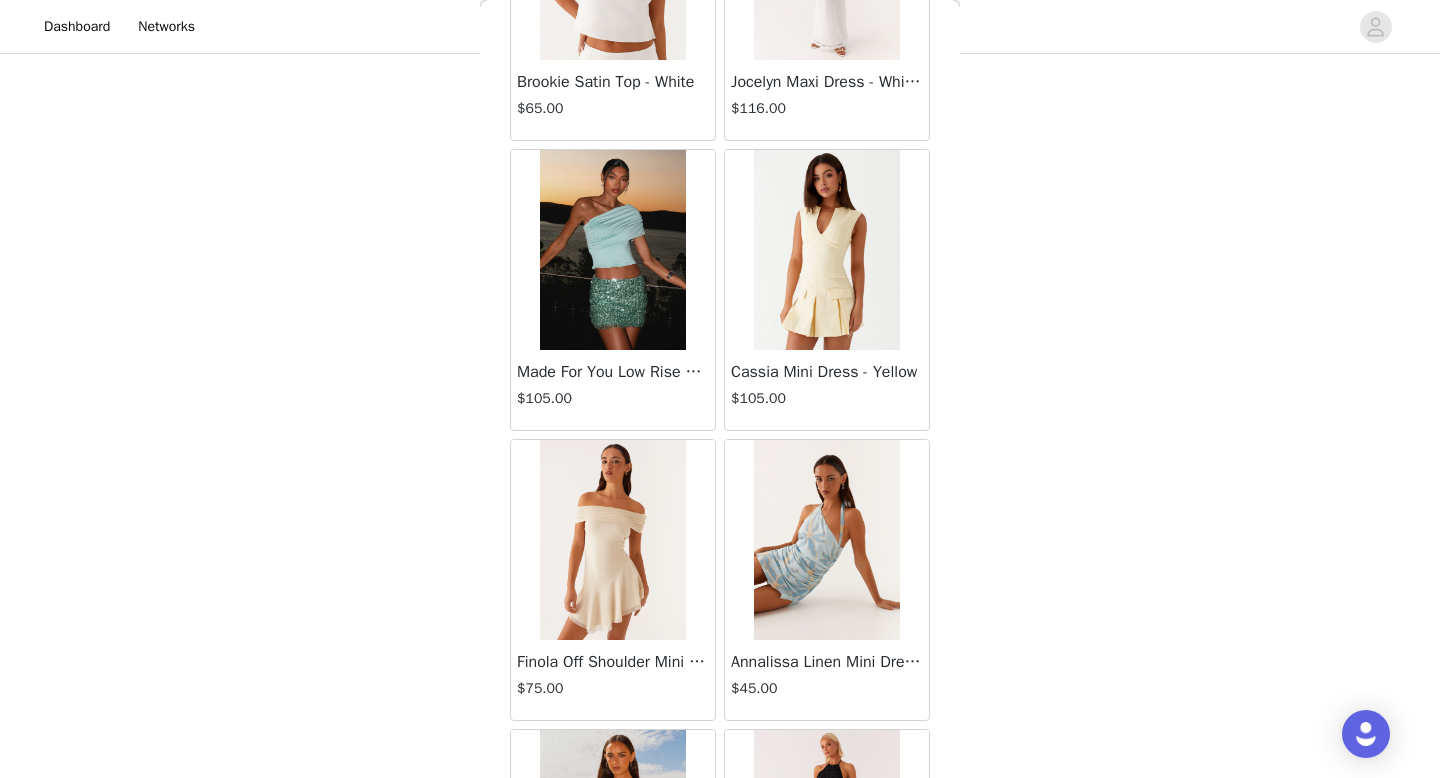 scroll, scrollTop: 19682, scrollLeft: 0, axis: vertical 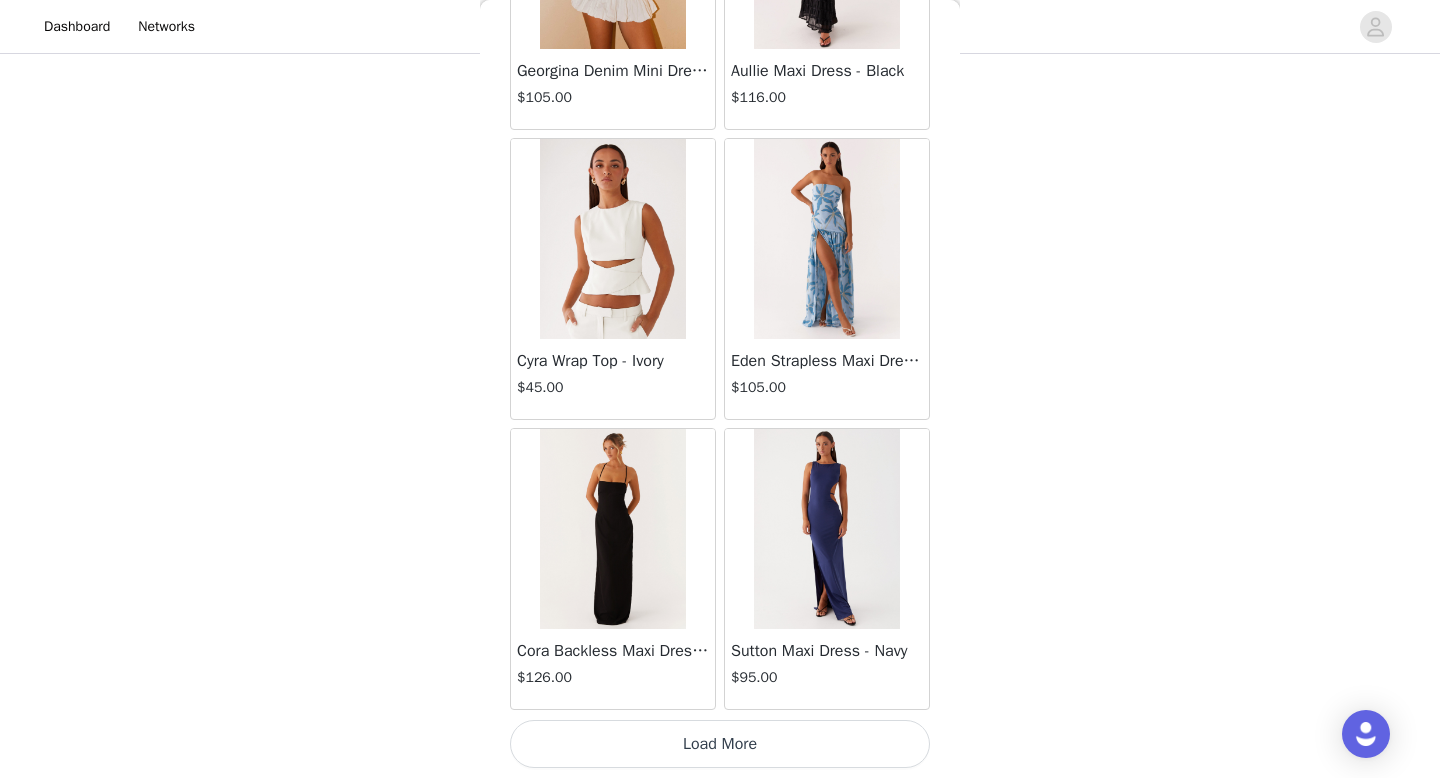 click on "Load More" at bounding box center (720, 744) 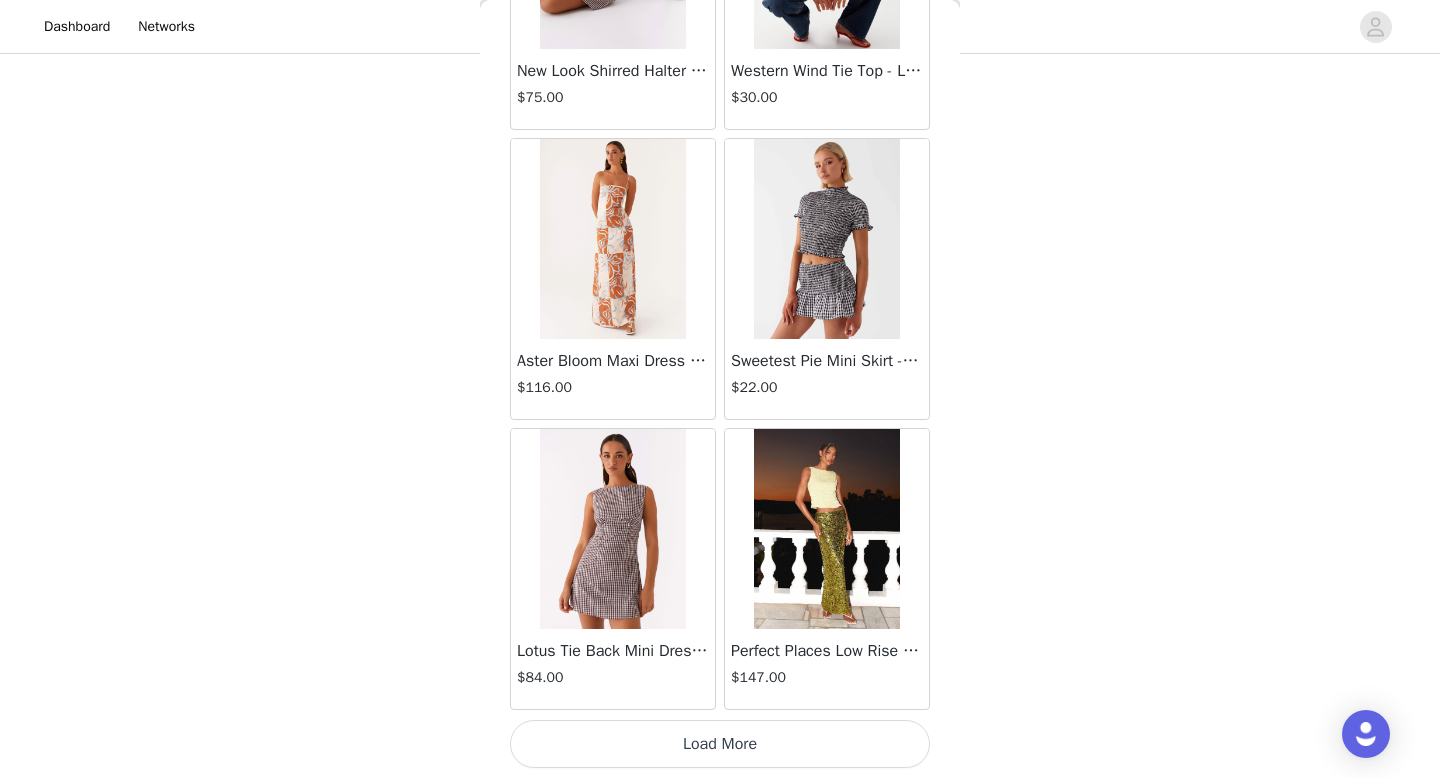 click on "Load More" at bounding box center (720, 744) 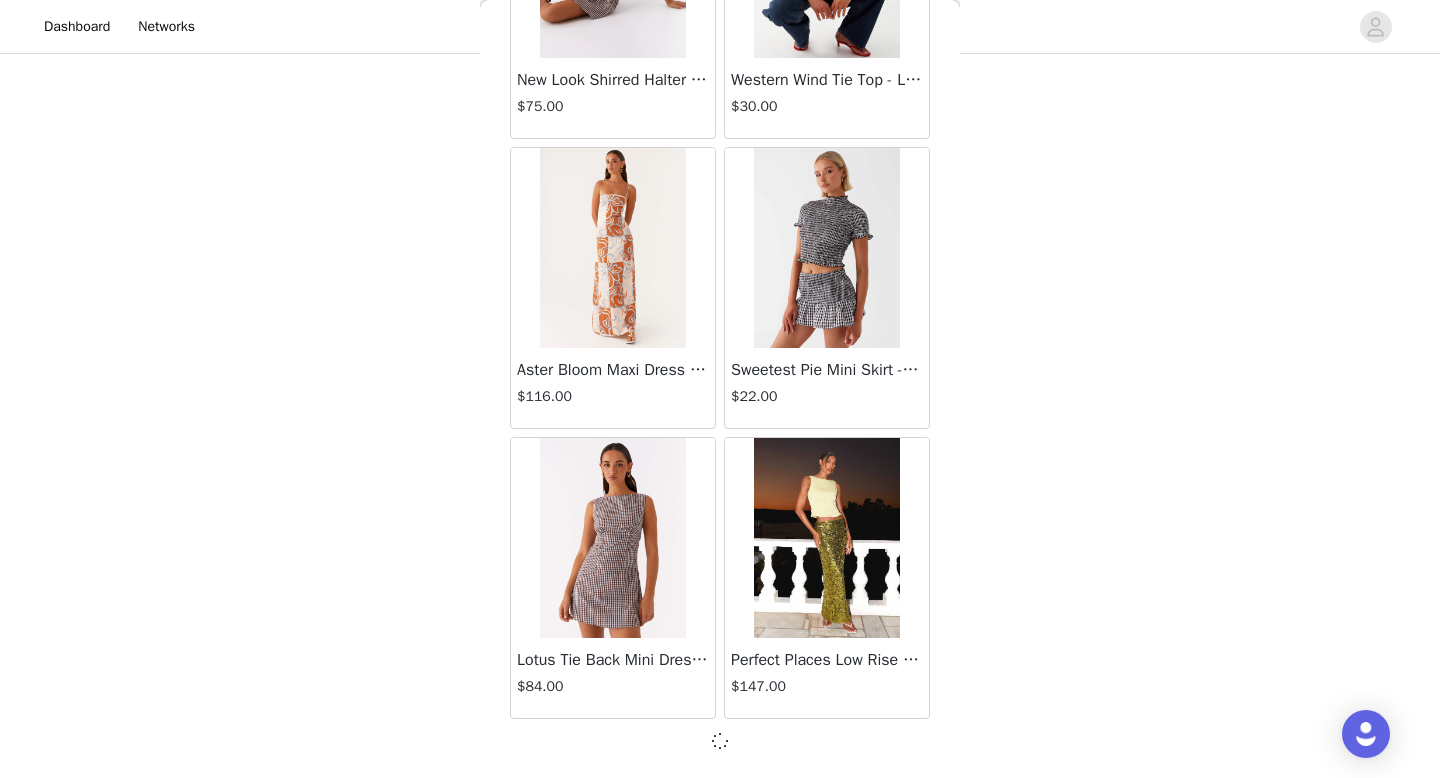 scroll, scrollTop: 22573, scrollLeft: 0, axis: vertical 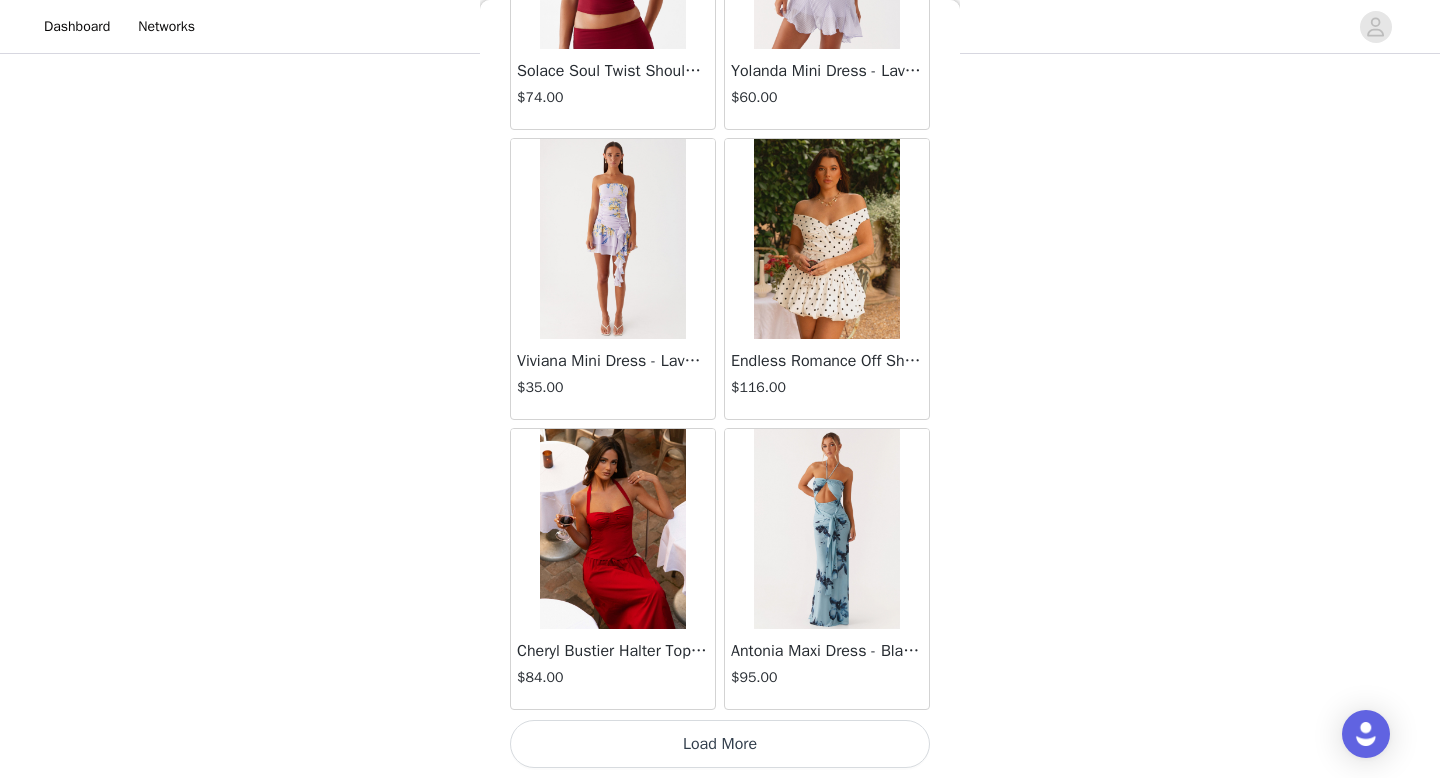 click on "Load More" at bounding box center [720, 744] 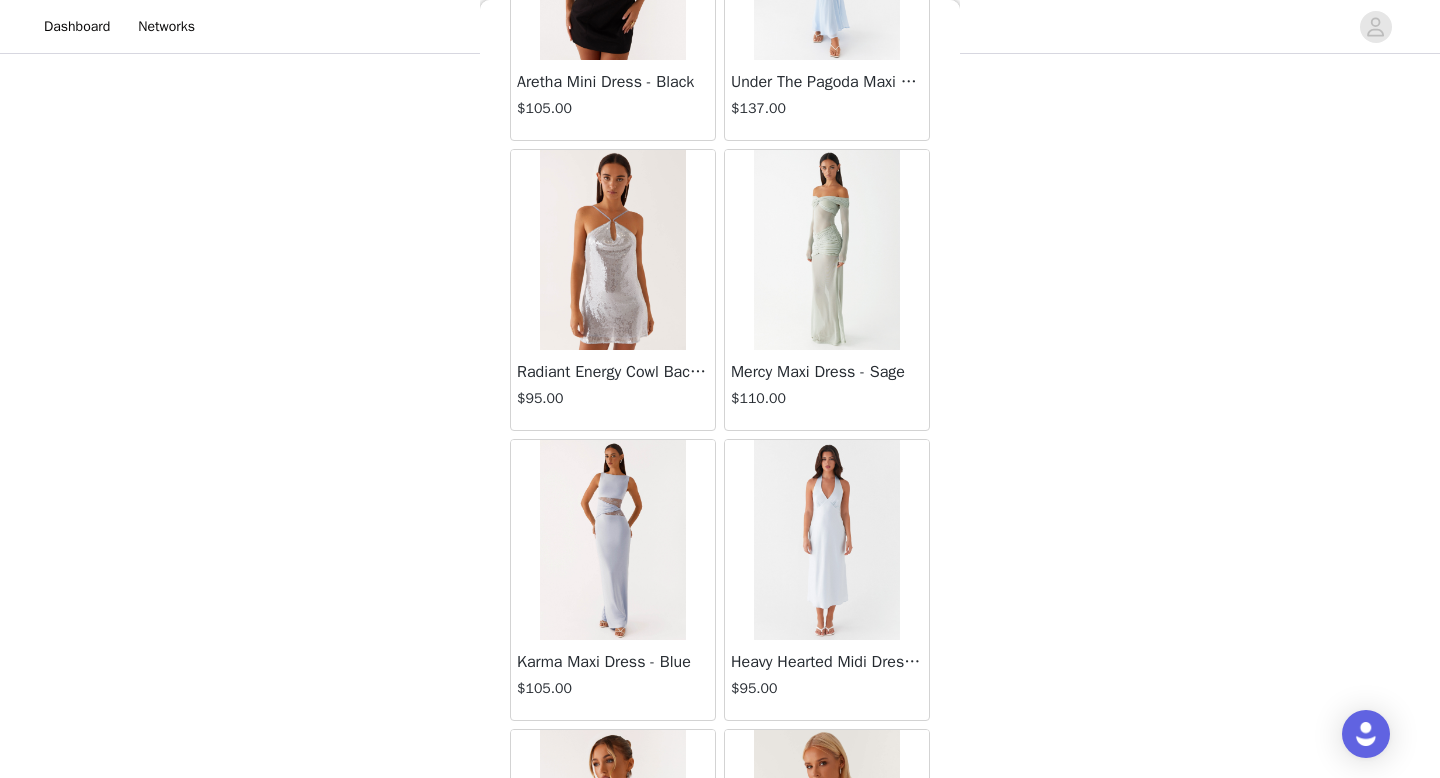 scroll, scrollTop: 28382, scrollLeft: 0, axis: vertical 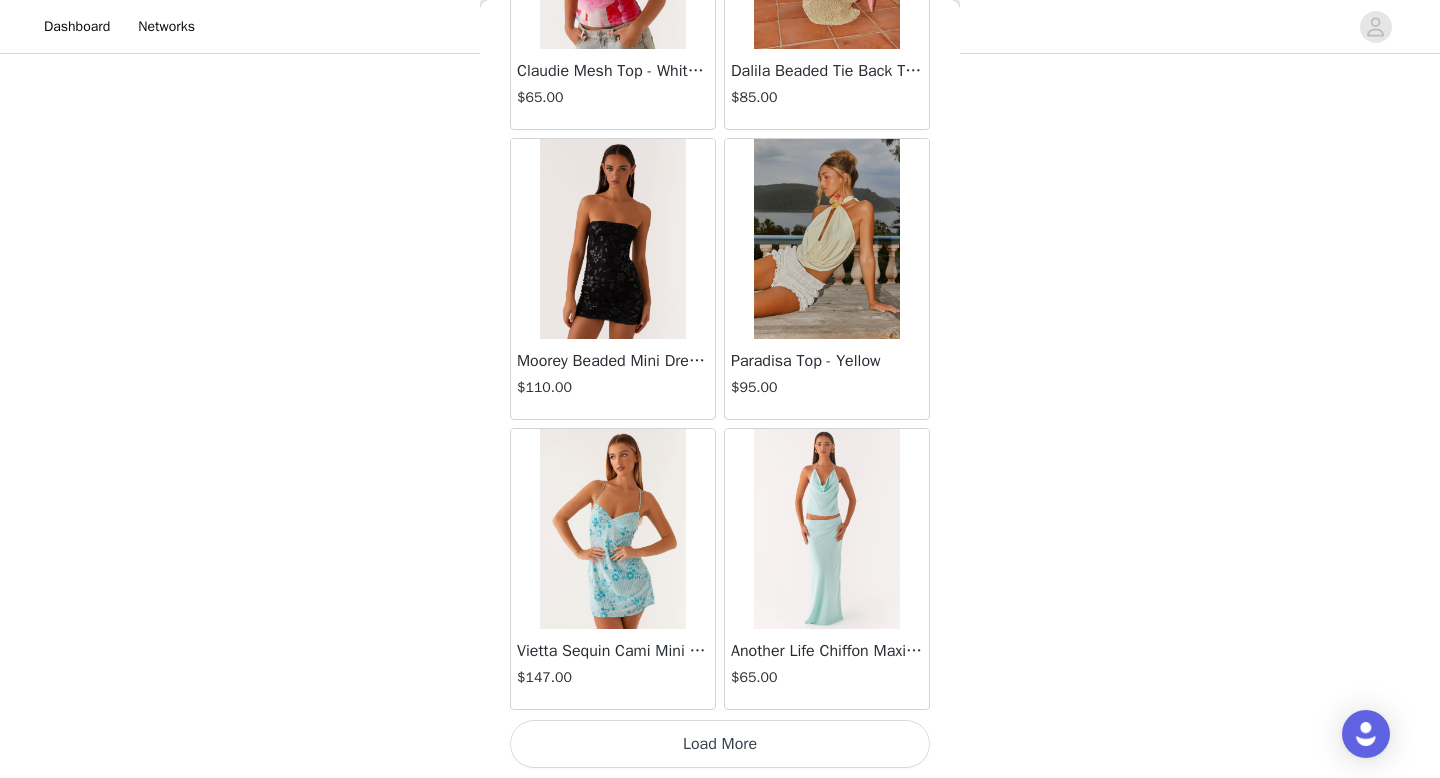 click on "Load More" at bounding box center (720, 744) 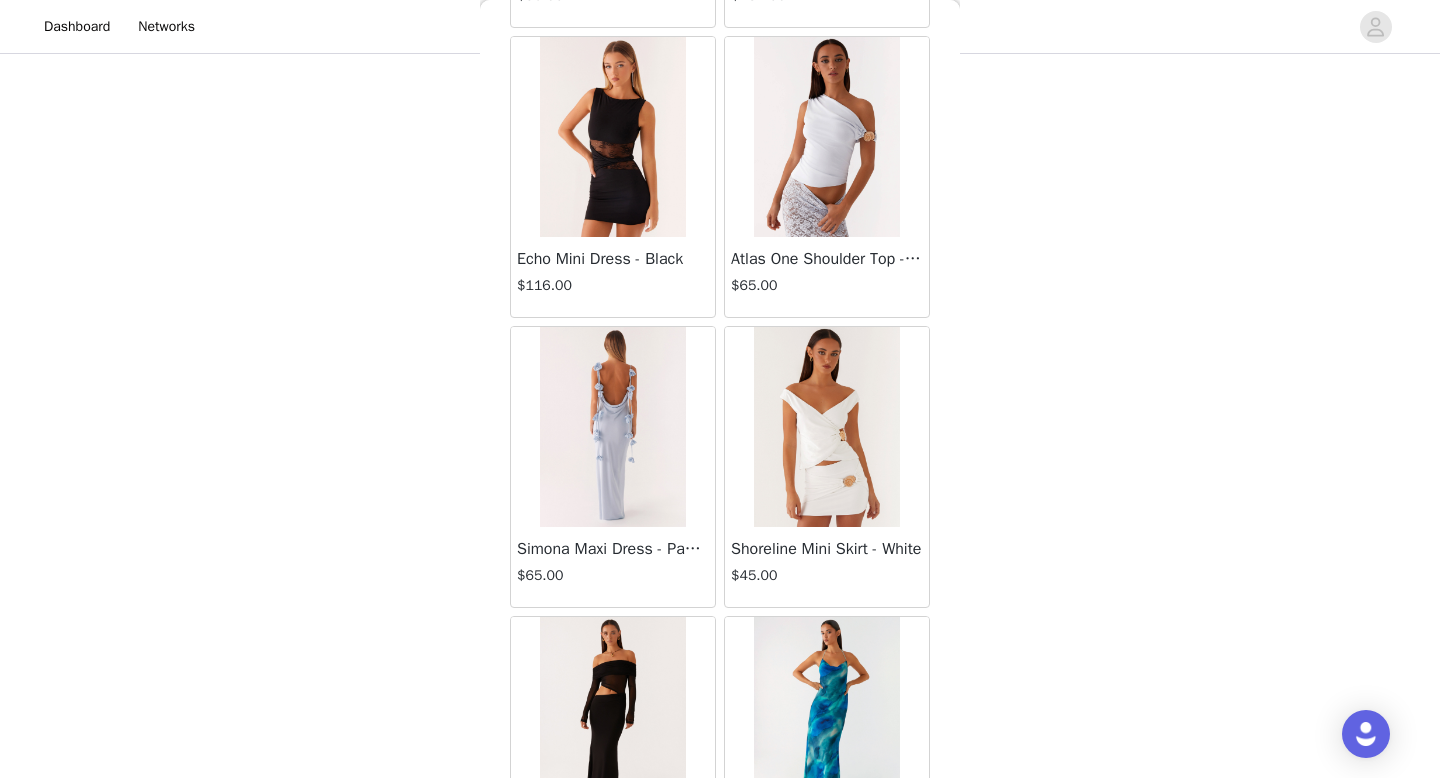 scroll, scrollTop: 31282, scrollLeft: 0, axis: vertical 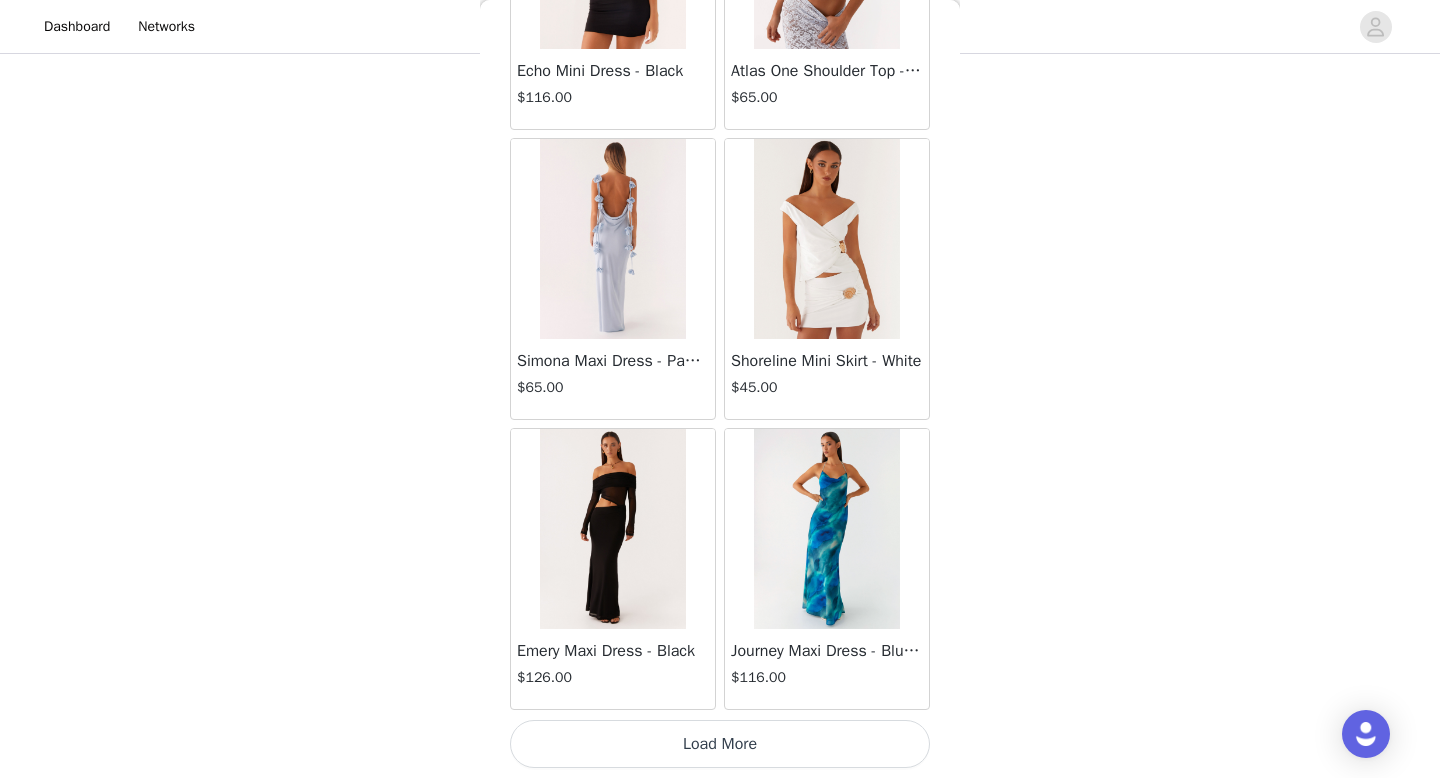 click on "Load More" at bounding box center (720, 744) 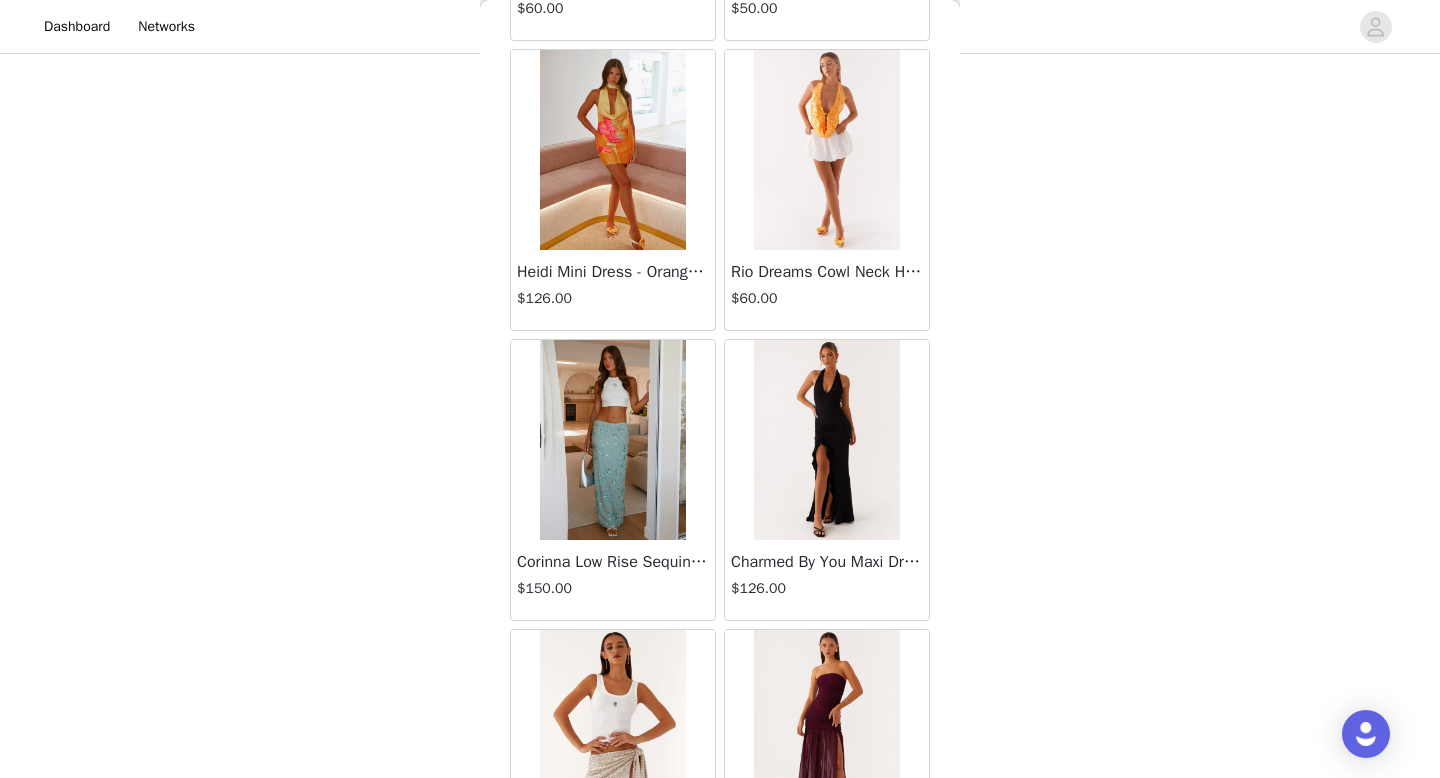 scroll, scrollTop: 34182, scrollLeft: 0, axis: vertical 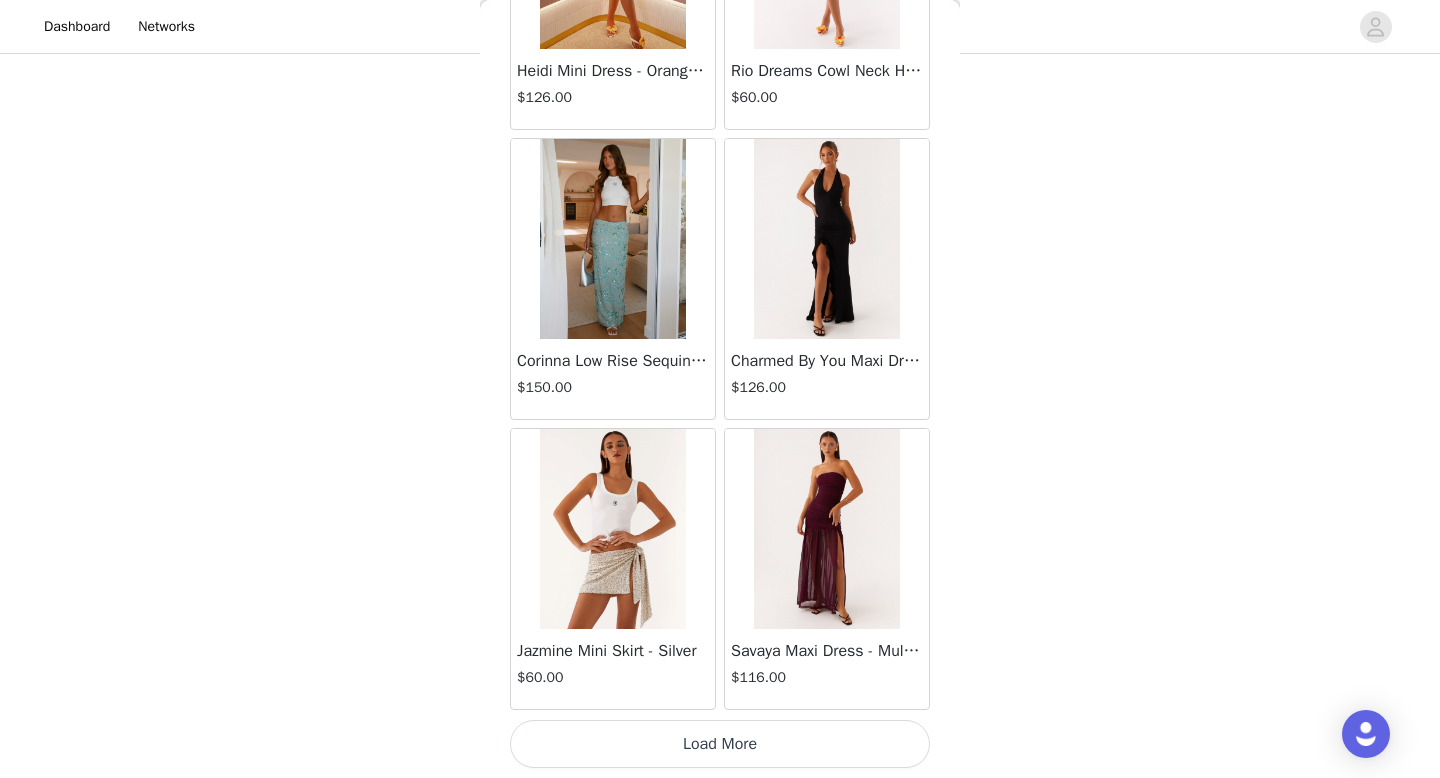click on "Load More" at bounding box center [720, 744] 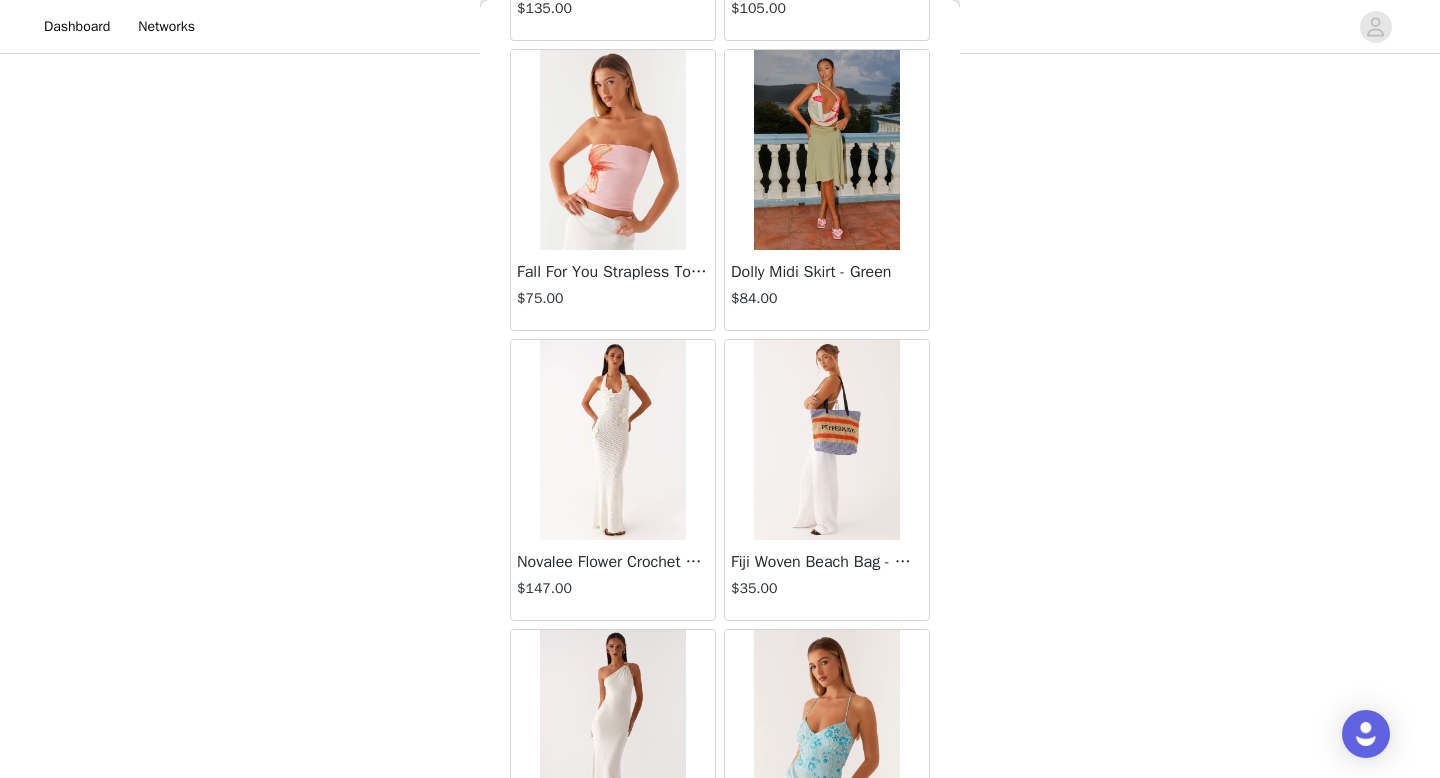 scroll, scrollTop: 37082, scrollLeft: 0, axis: vertical 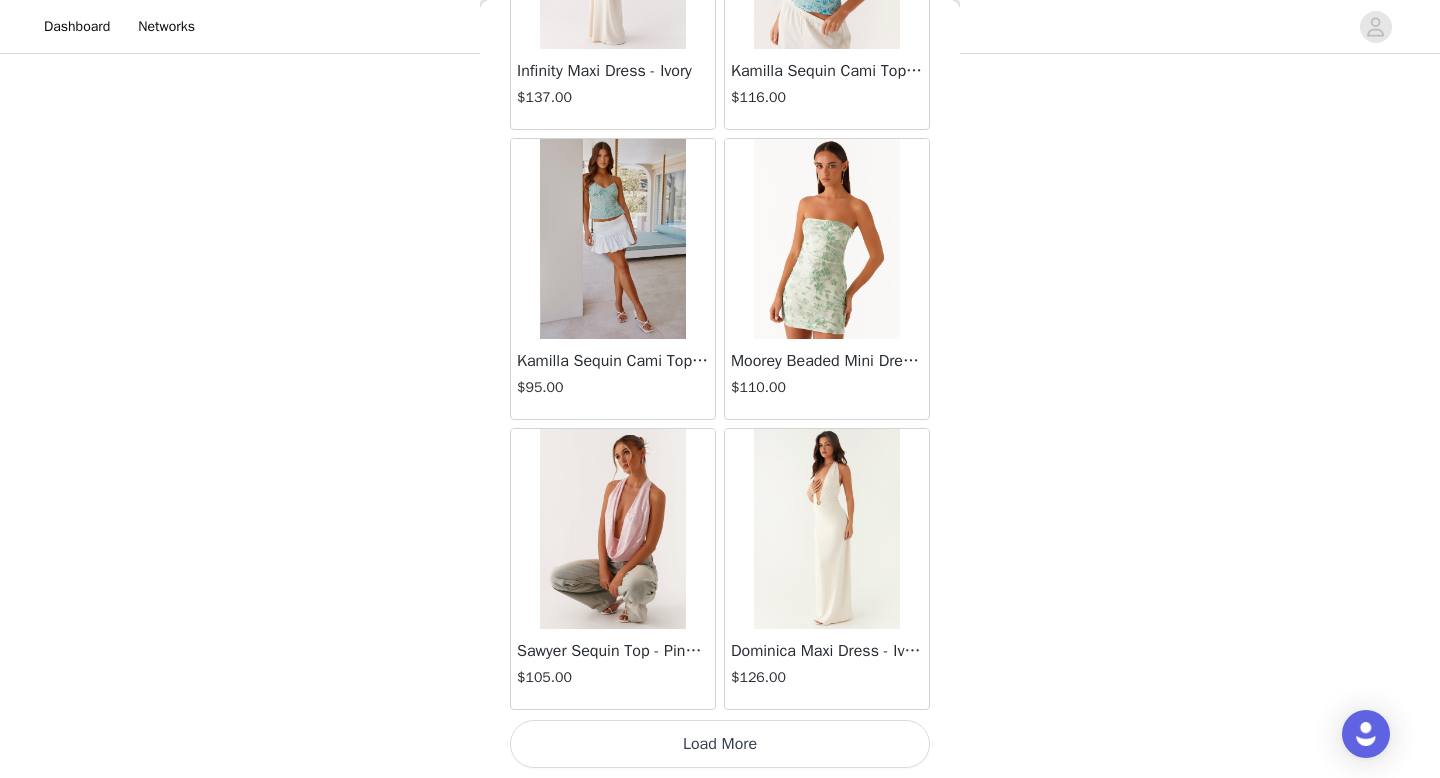 click on "Load More" at bounding box center (720, 744) 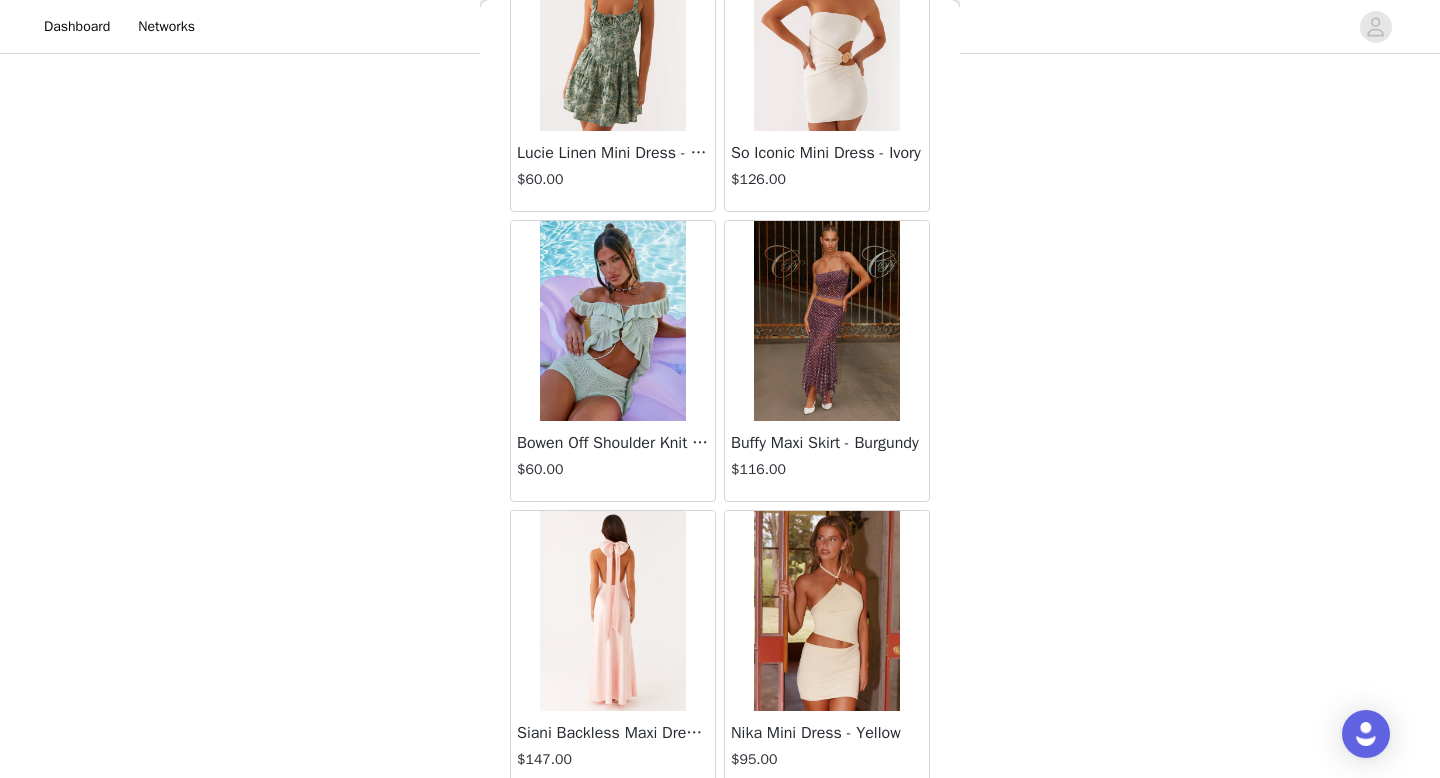 scroll, scrollTop: 39982, scrollLeft: 0, axis: vertical 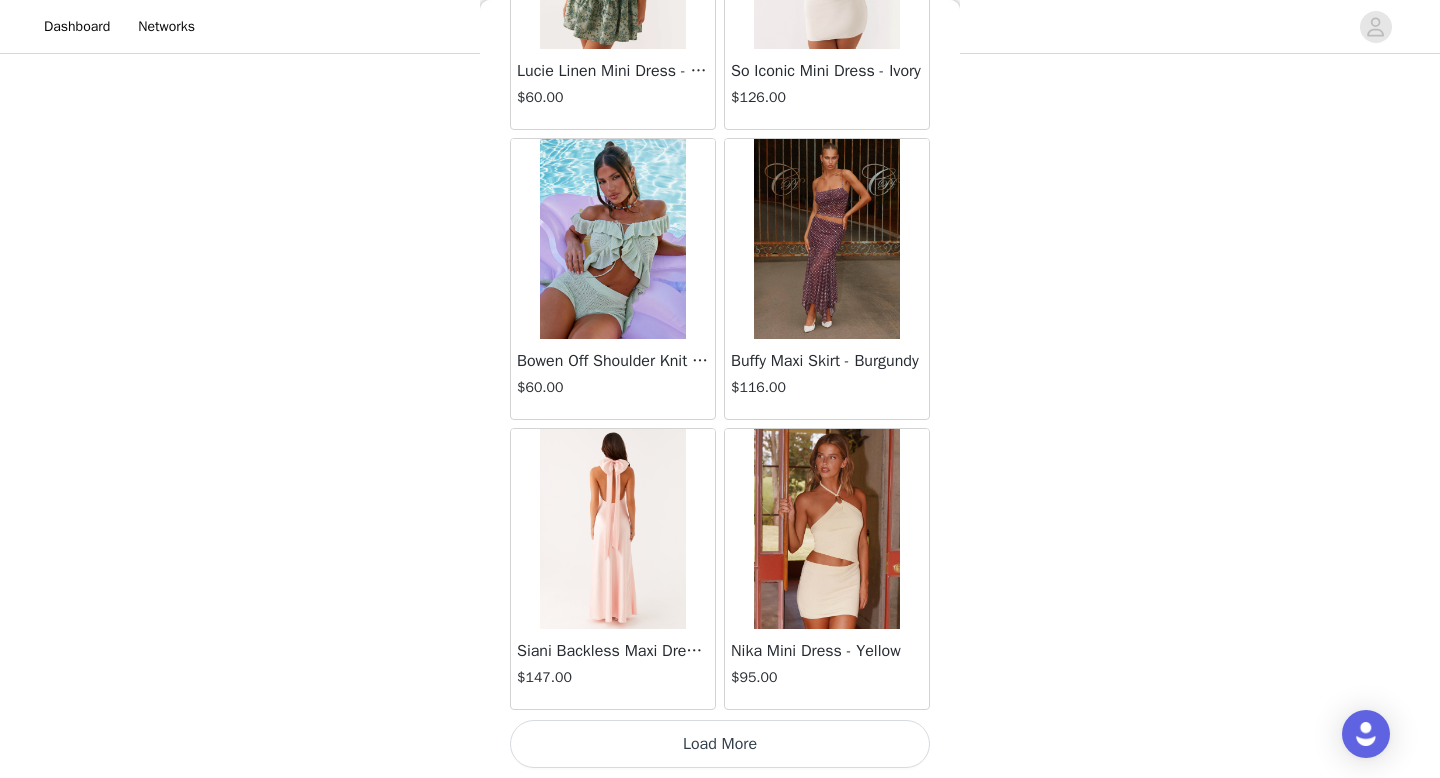click on "Load More" at bounding box center [720, 744] 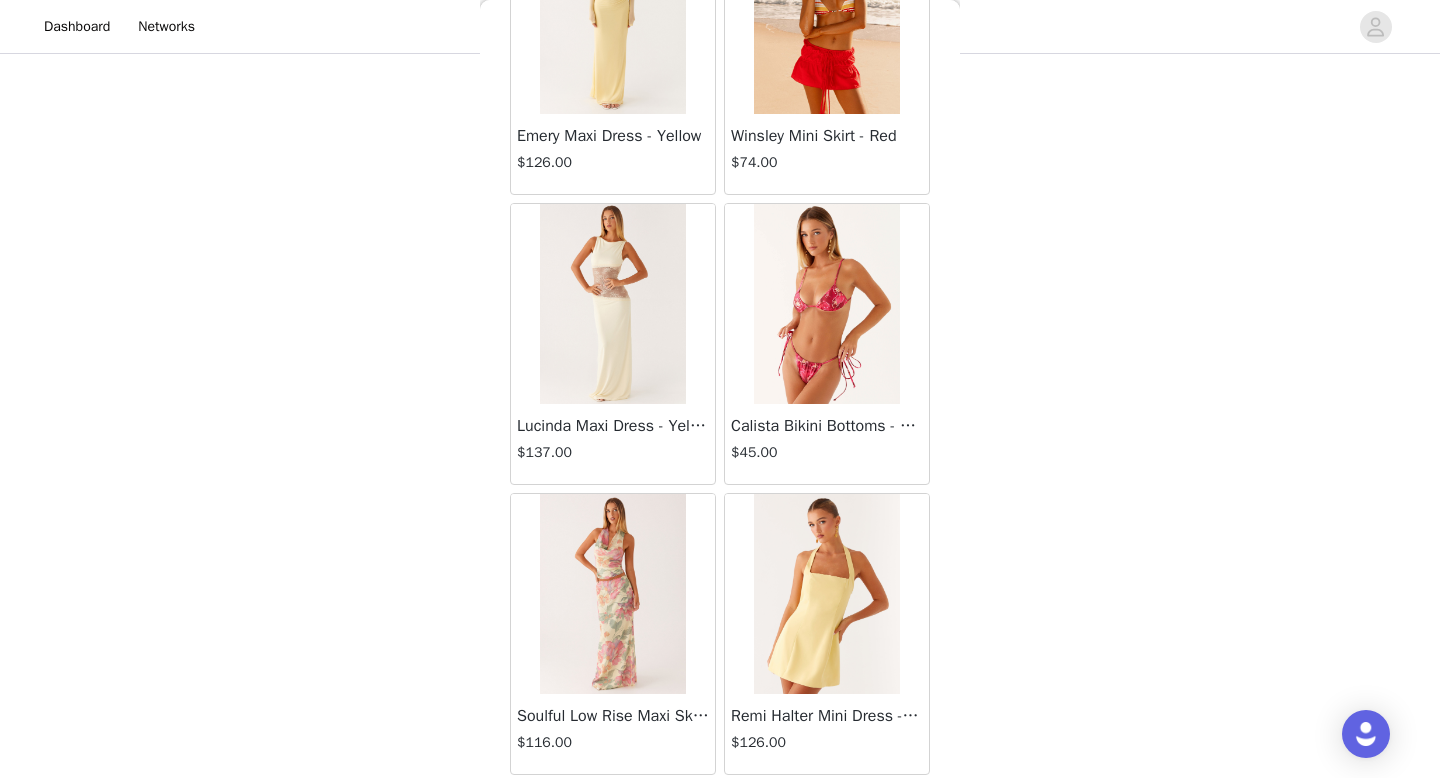 scroll, scrollTop: 42882, scrollLeft: 0, axis: vertical 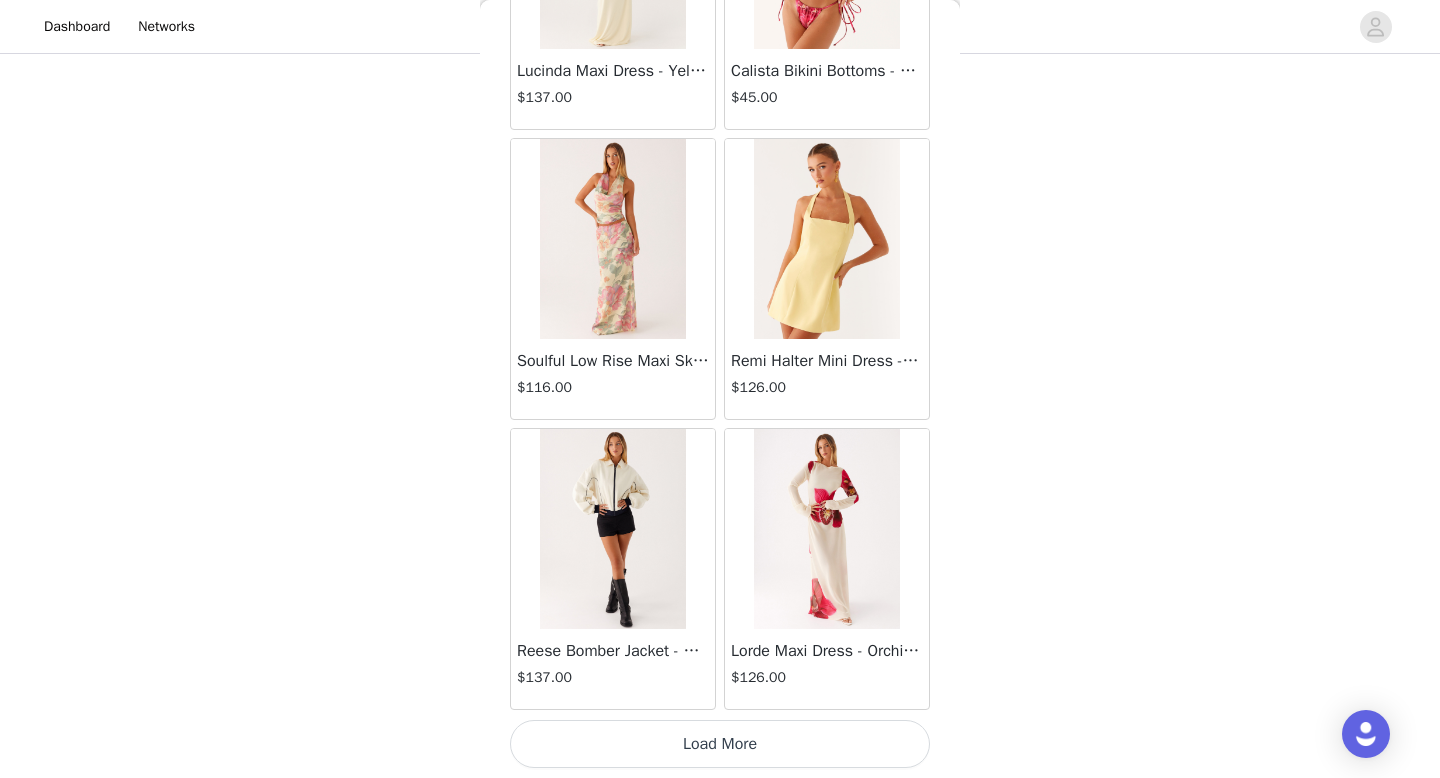 click on "Load More" at bounding box center [720, 744] 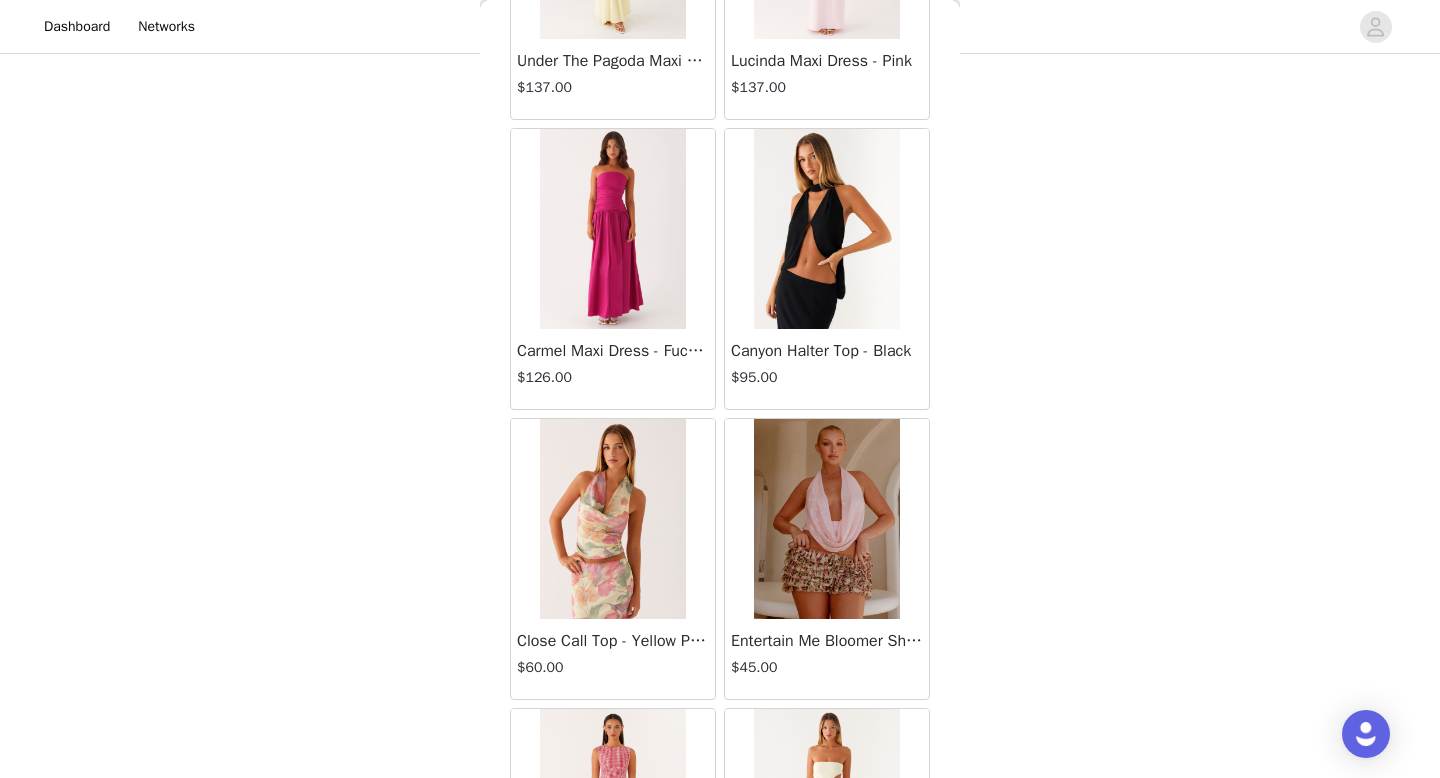 scroll, scrollTop: 45782, scrollLeft: 0, axis: vertical 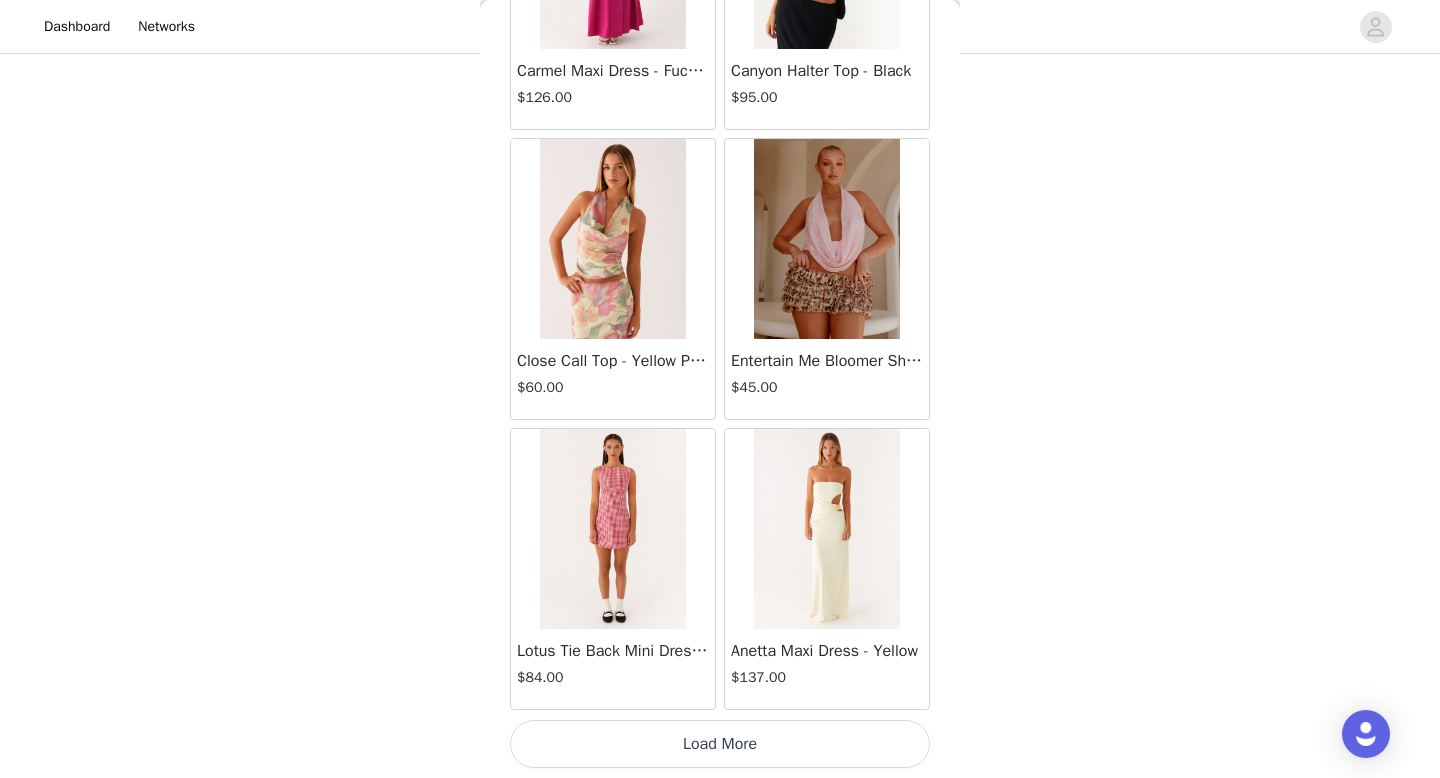 click on "Load More" at bounding box center (720, 744) 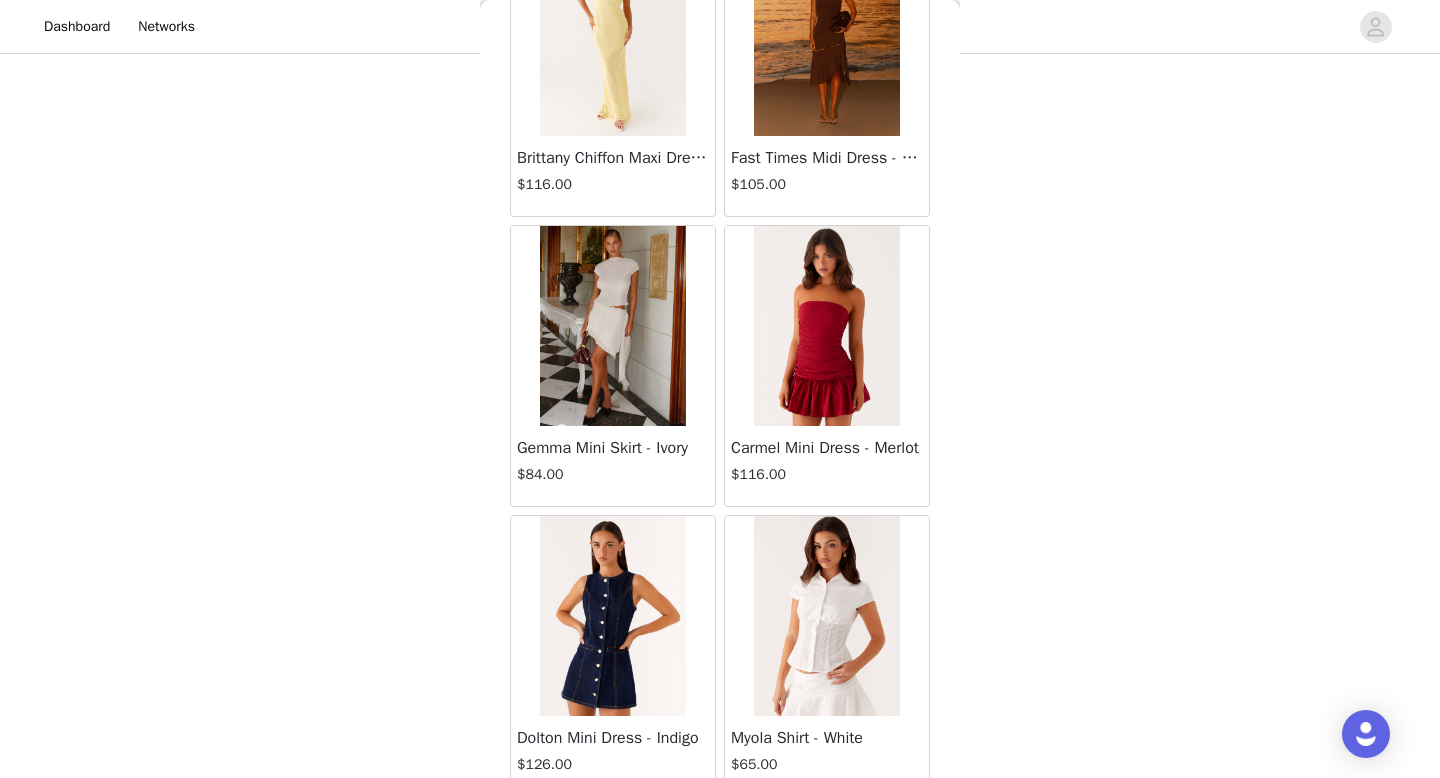 scroll, scrollTop: 48682, scrollLeft: 0, axis: vertical 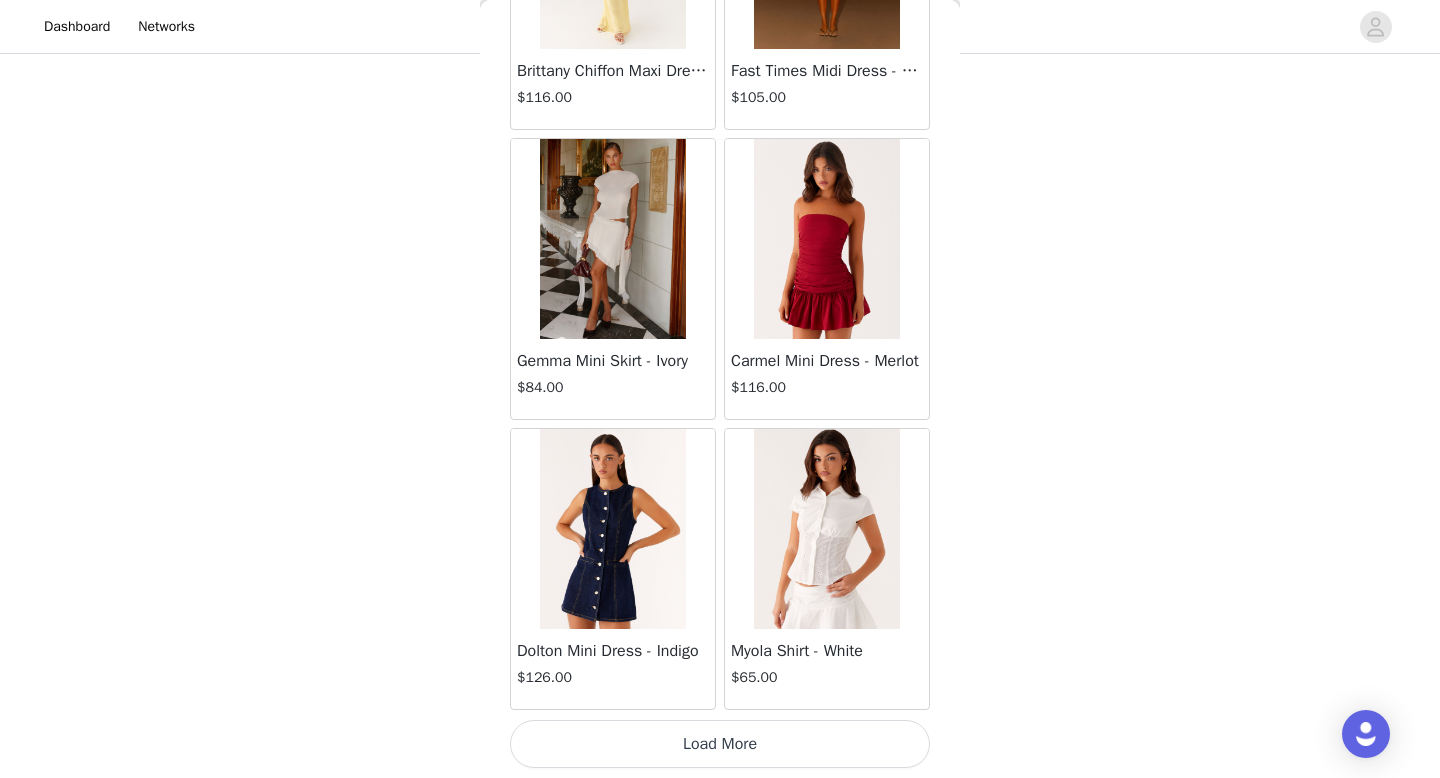 click on "Load More" at bounding box center (720, 744) 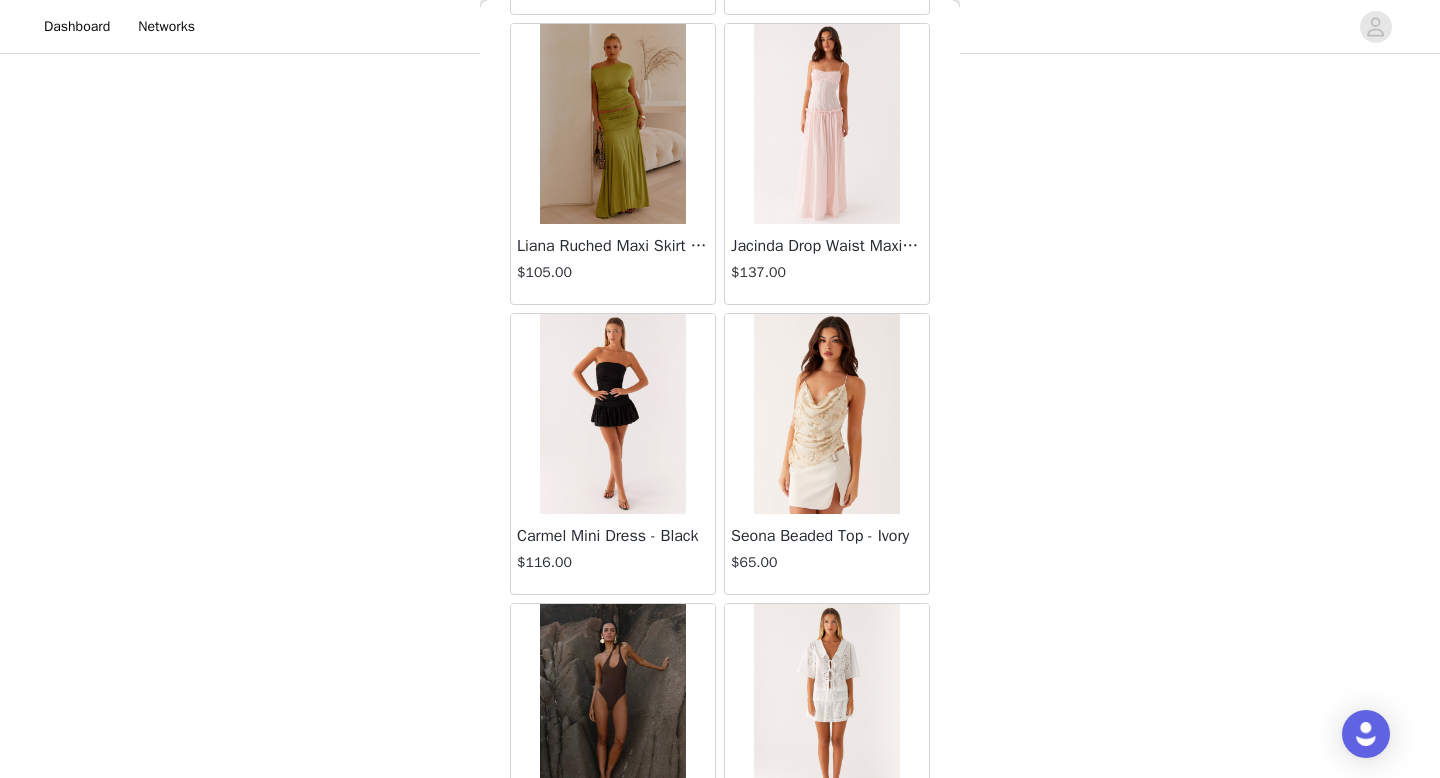 scroll, scrollTop: 51582, scrollLeft: 0, axis: vertical 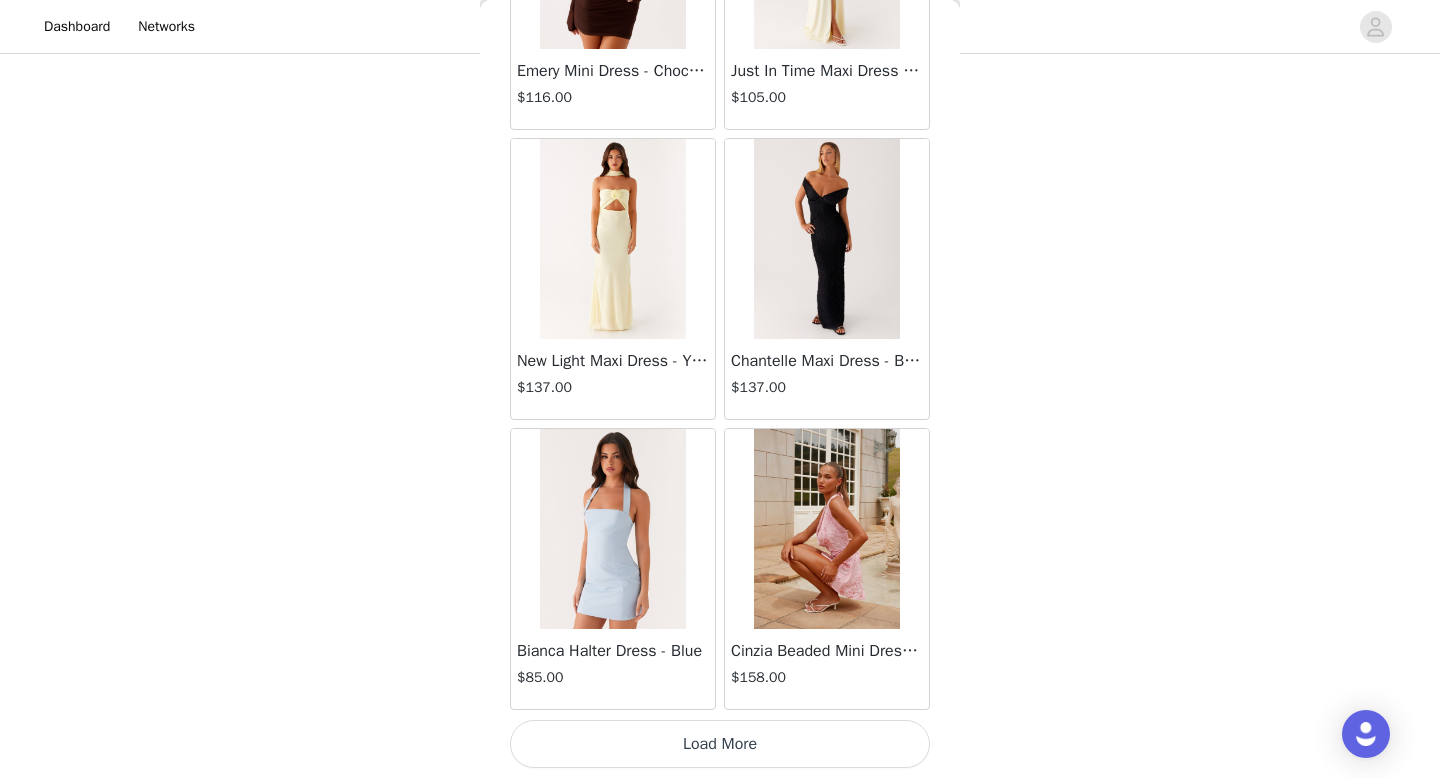 click on "Load More" at bounding box center (720, 744) 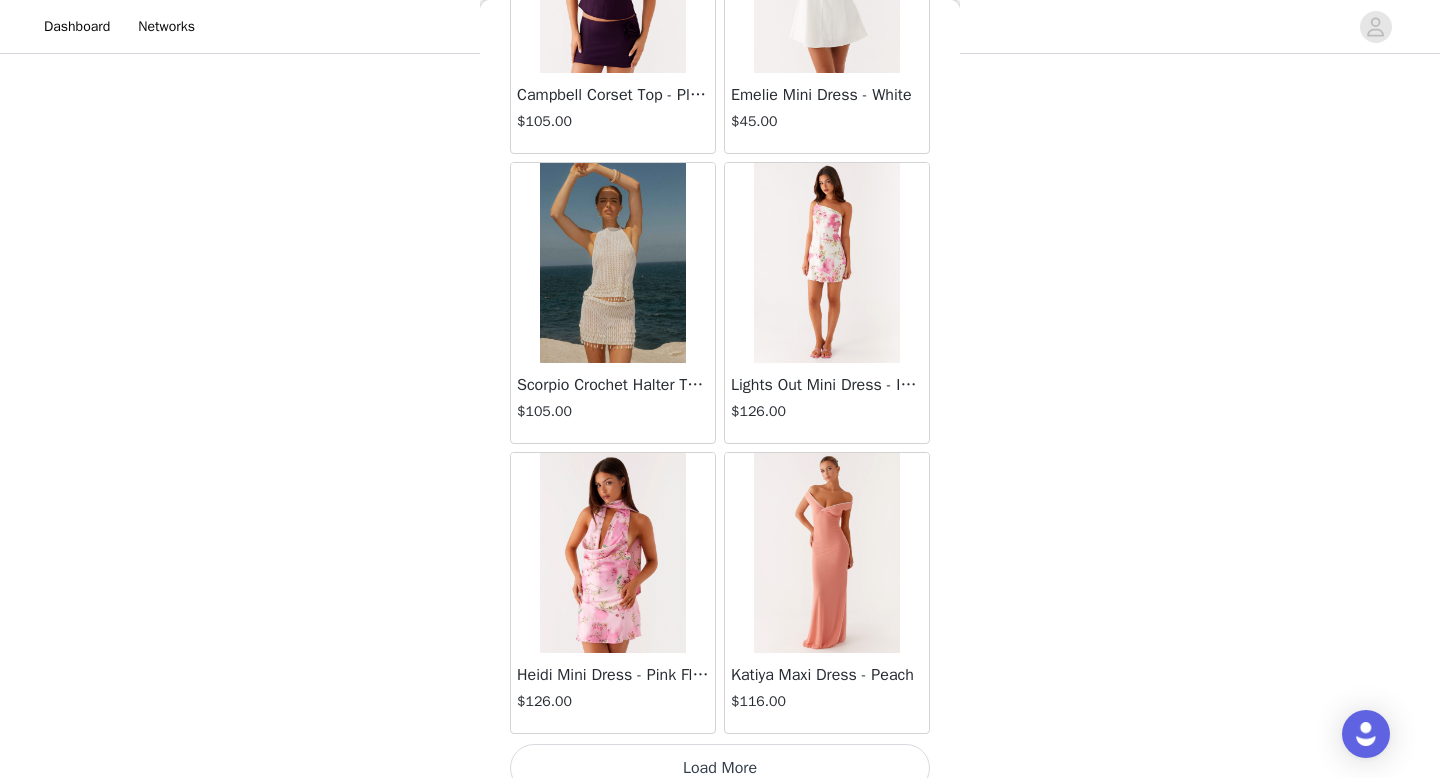 scroll, scrollTop: 54482, scrollLeft: 0, axis: vertical 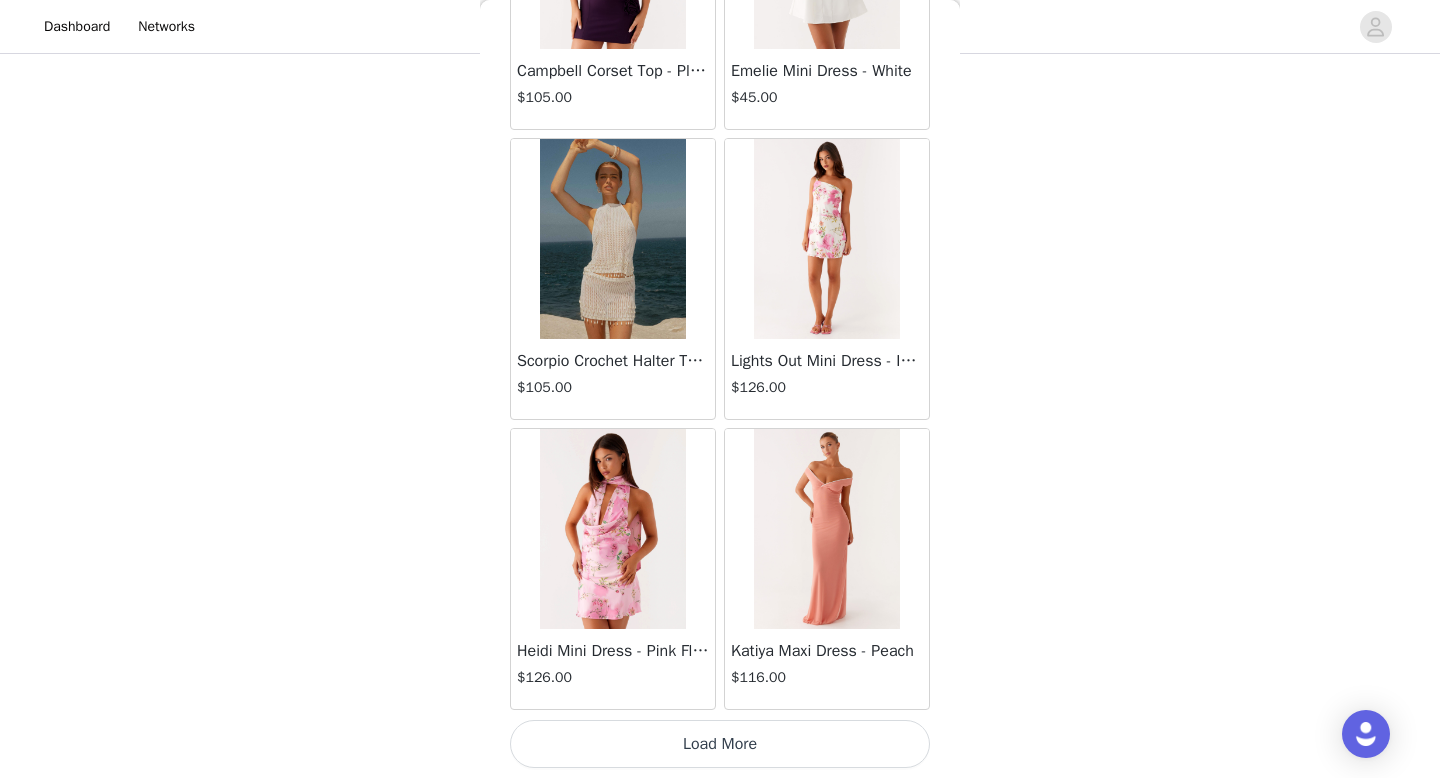 click on "Load More" at bounding box center [720, 744] 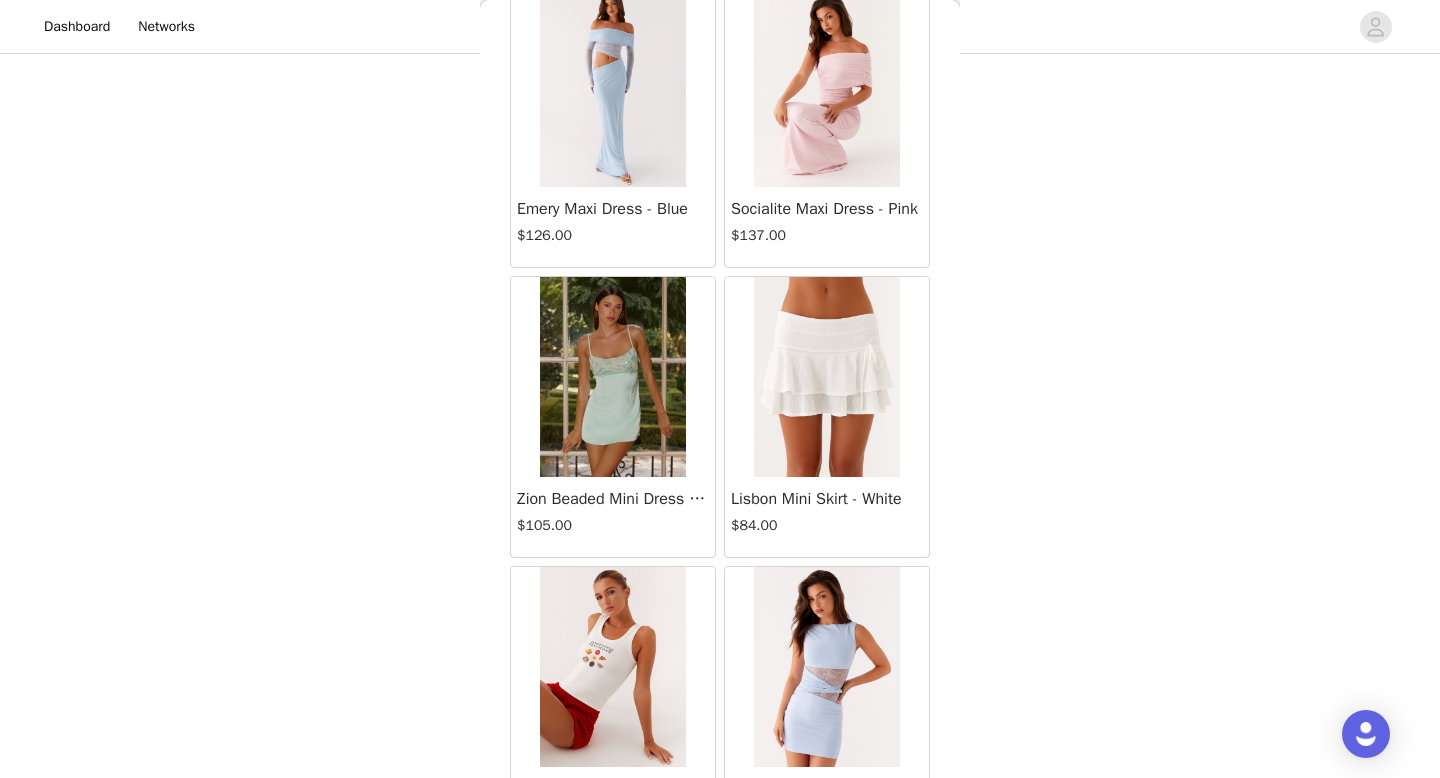 scroll, scrollTop: 57382, scrollLeft: 0, axis: vertical 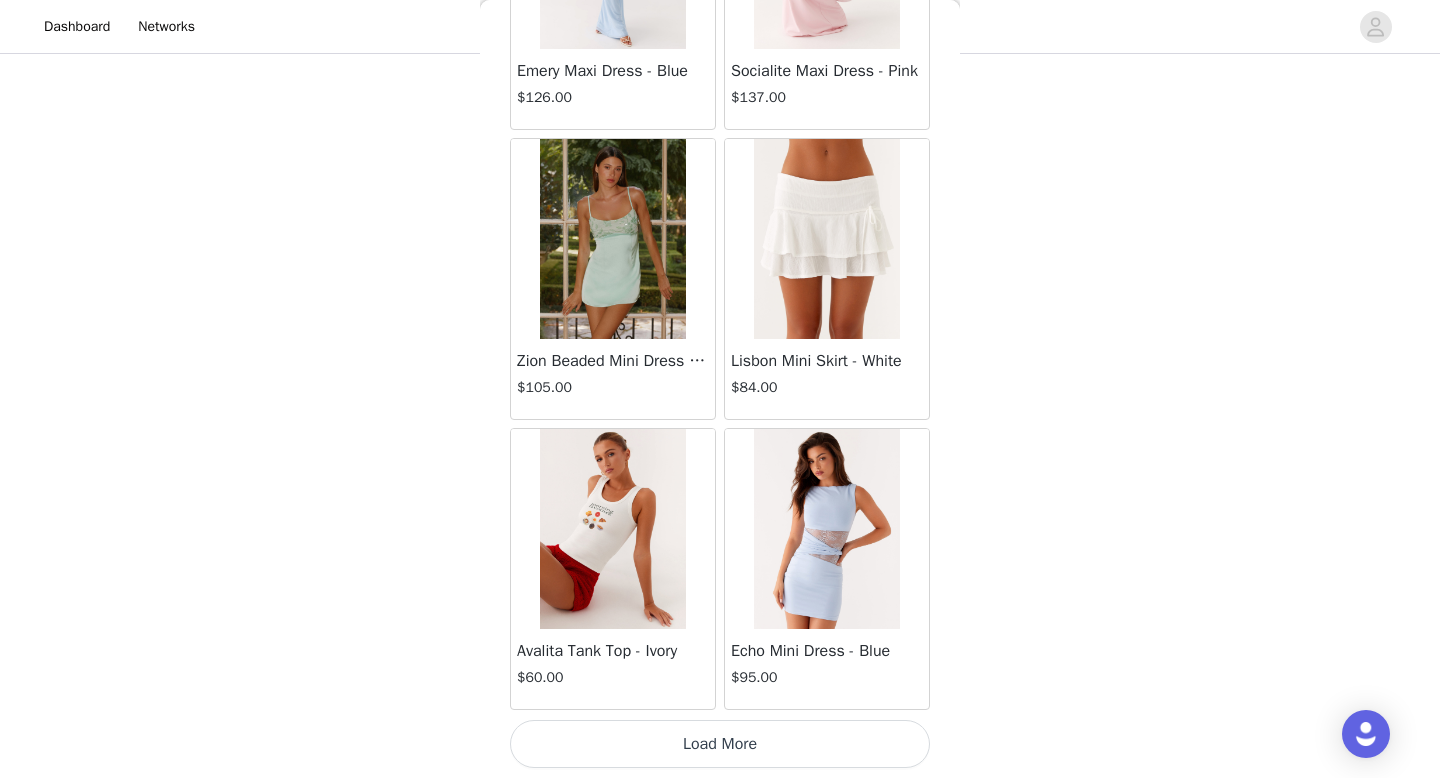 click on "Load More" at bounding box center [720, 744] 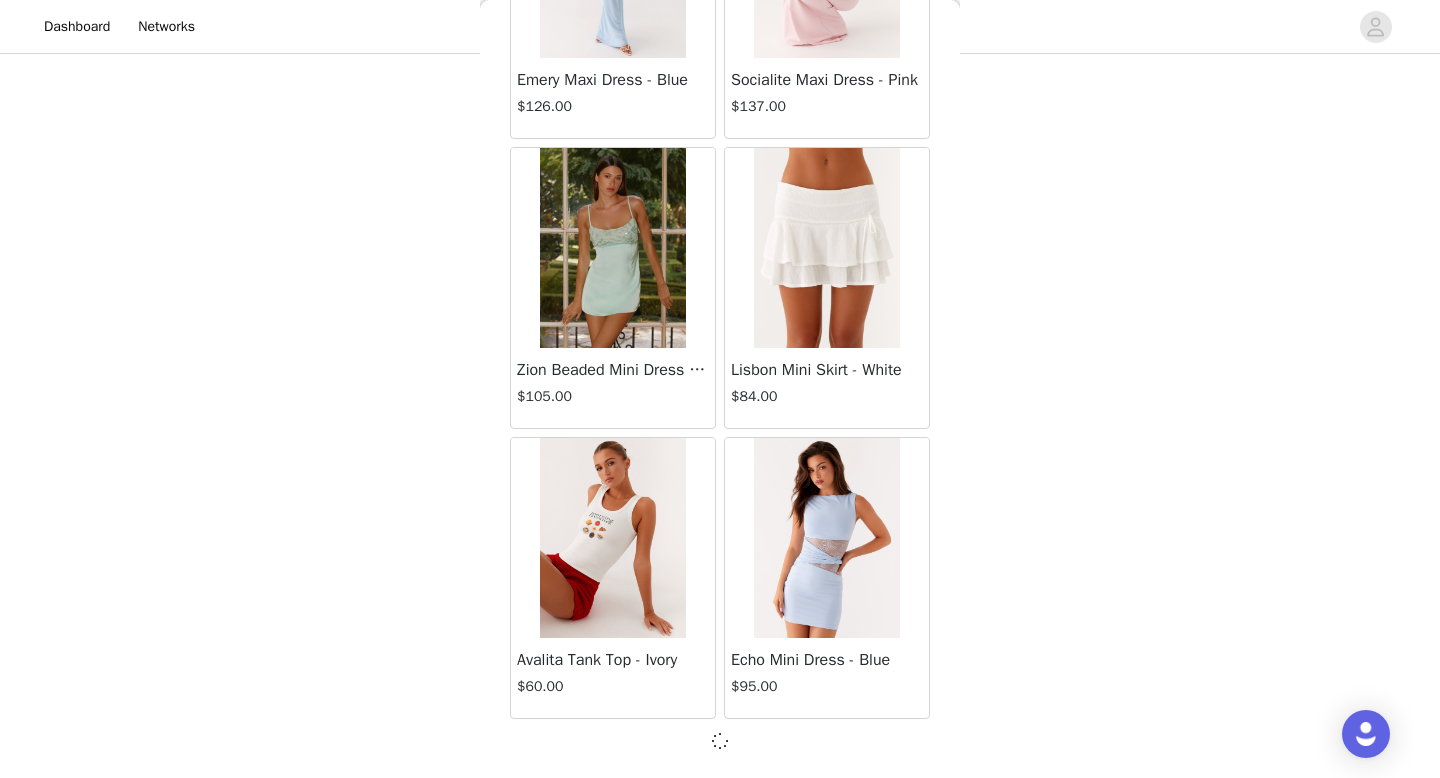 scroll, scrollTop: 56745, scrollLeft: 0, axis: vertical 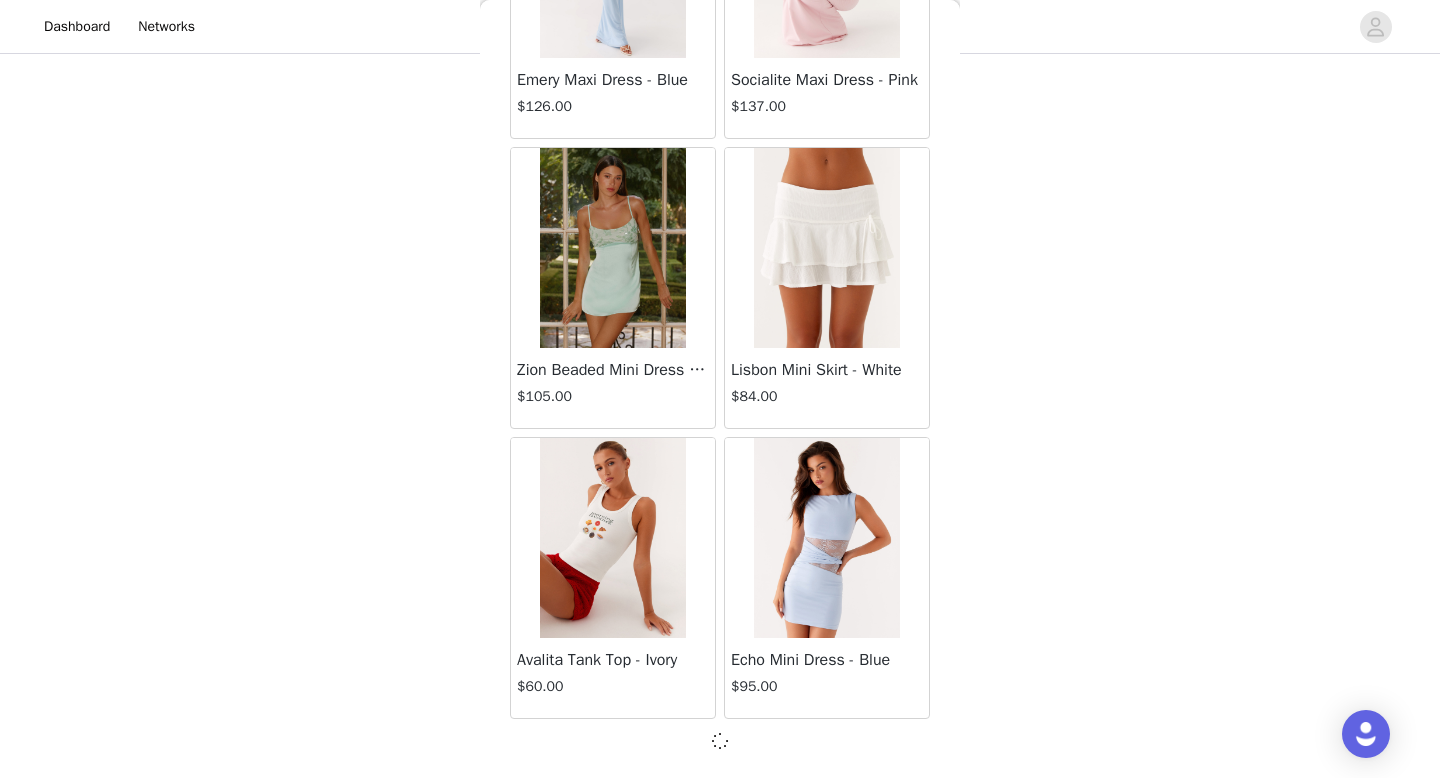 click on "Aullie Mini Dress - White   $60.00       Mira Halter Neck Mini Dress - Black   $85.00       Heavy Hearted Mini Dress - Yellow   $85.00       Hundred Percent Puff Sleeve Top - White   $105.00       Love Seeker Corset Mini Dress - Red   $45.00       Cherish You Buckle Top - Red   $30.00       Ayla Satin Mini Dress - Yellow   $105.00       Rudy Tube Top - Ivory   $30.00       Keira Linen Mini Dress - White   $105.00       Not One Time Knit Mini Dress - Red   $35.00       Carmel Maxi Dress - Brown   $126.00       Moorey Beaded Mini Dress - Blue   $45.00       Solaris Strapless Maxi Dress - Blue Floral   $126.00       Lyrical Maxi Dress - Ivory   $95.00       Garden Kisses Shirred Mini Dress - Red   $60.00       Under The Pagoda Maxi Dress - Amber   $137.00       At Last Halterneck Top - Brown   $74.00       Annalissa Linen Mini Dress - Yellow   $35.00       Girls Like Us Ruched Mini Shorts - White   $74.00       Keanna Low Rise Denim Jeans - Washed Denim   $105.00       Jocelyn Maxi Dress - Sage   $95.00" at bounding box center [720, -28262] 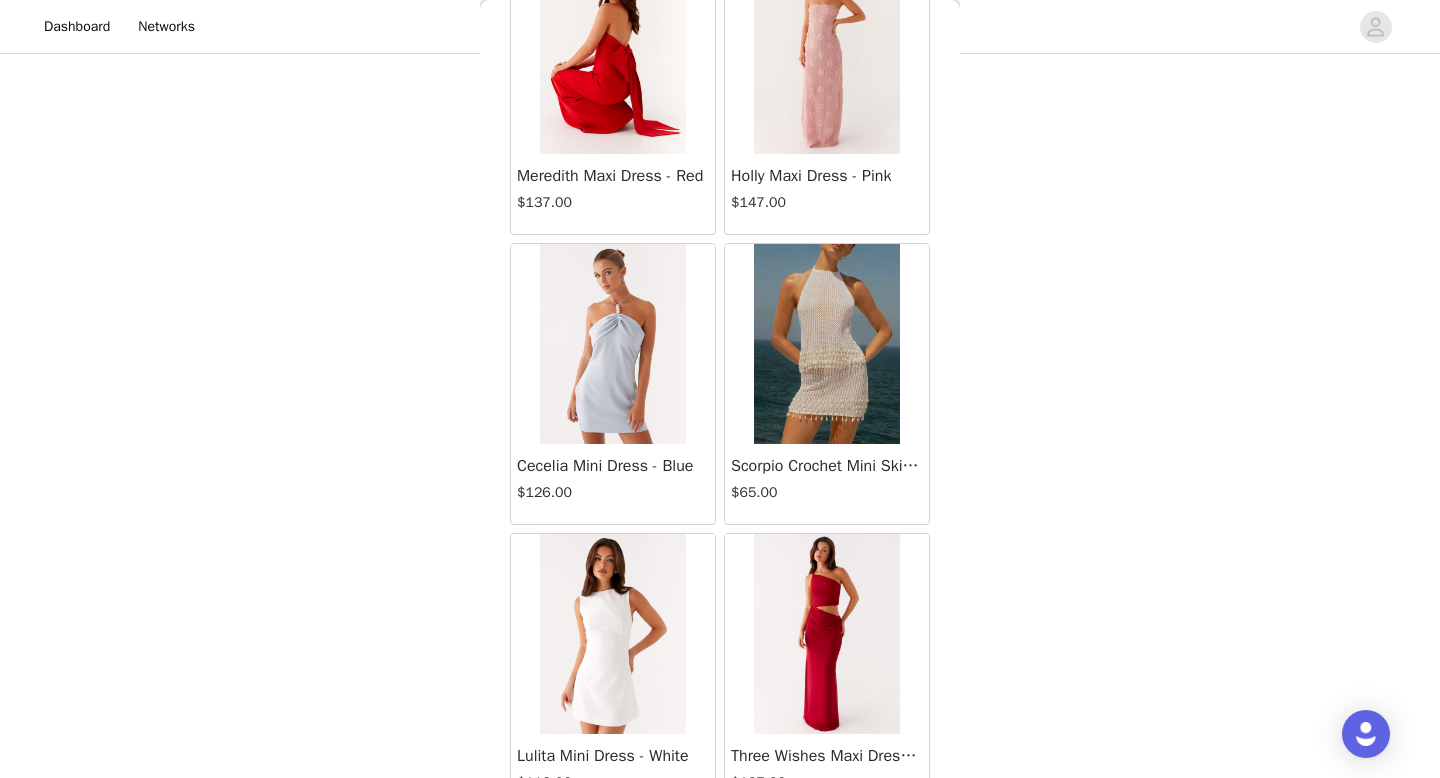 scroll, scrollTop: 55714, scrollLeft: 0, axis: vertical 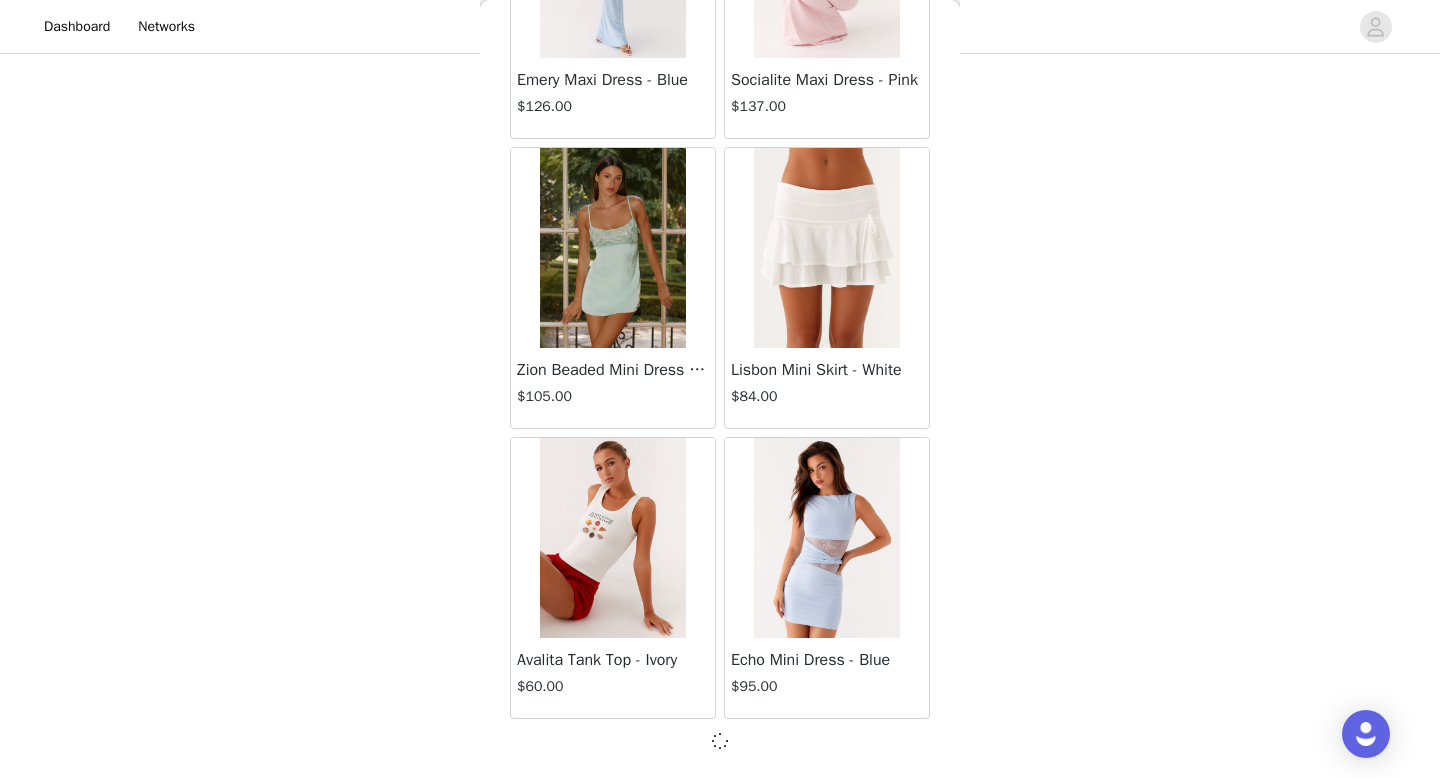 click at bounding box center [720, 741] 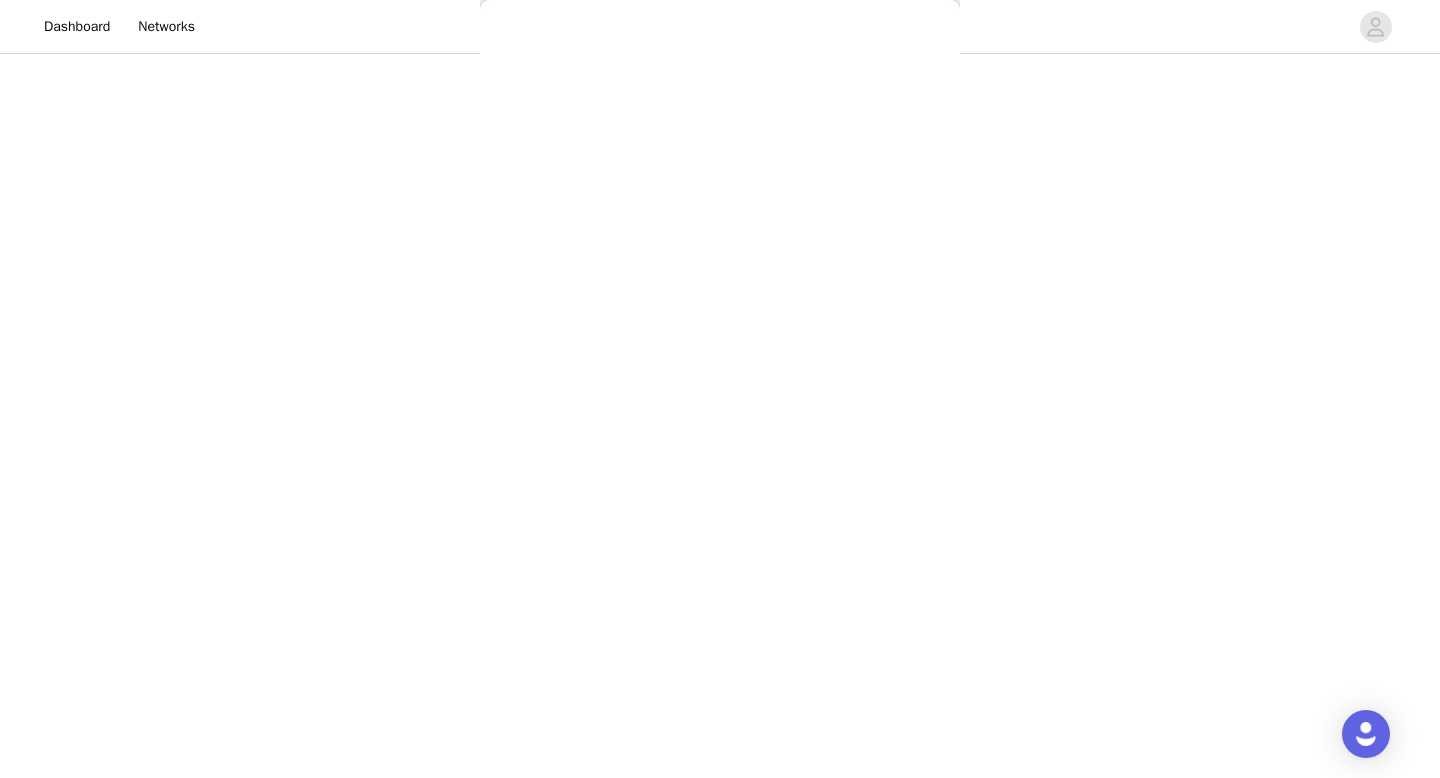 scroll, scrollTop: 0, scrollLeft: 0, axis: both 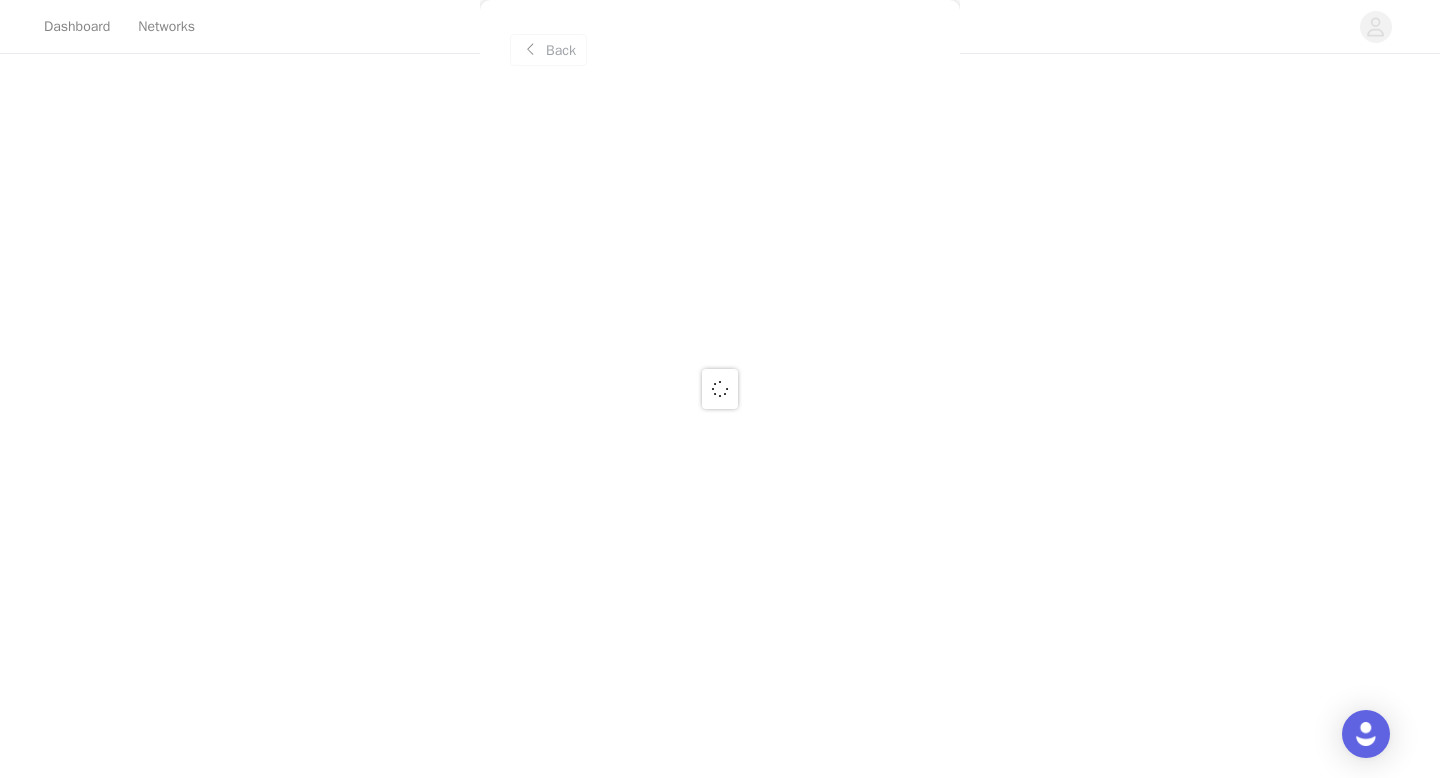 click at bounding box center [720, 389] 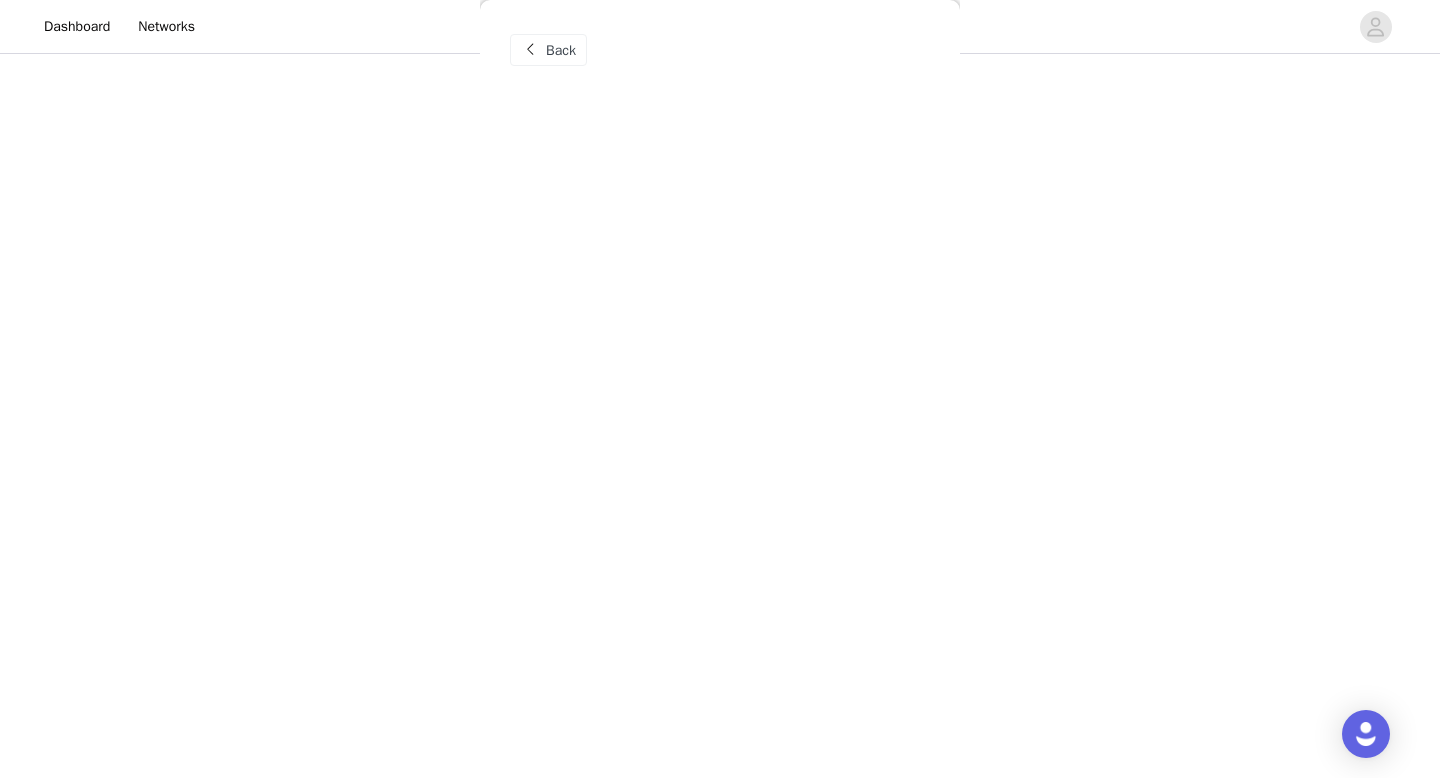 scroll, scrollTop: 320, scrollLeft: 0, axis: vertical 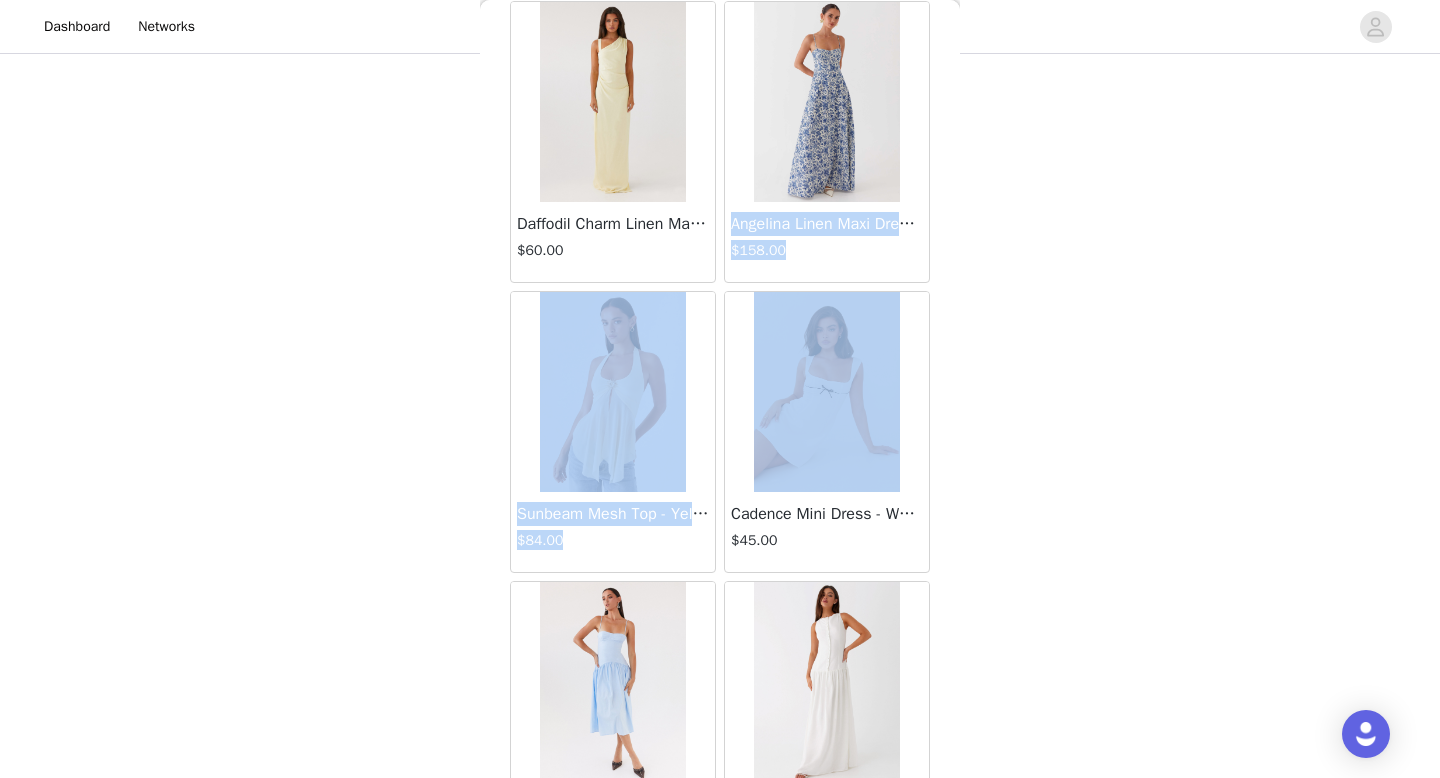 drag, startPoint x: 950, startPoint y: 103, endPoint x: 951, endPoint y: 392, distance: 289.00174 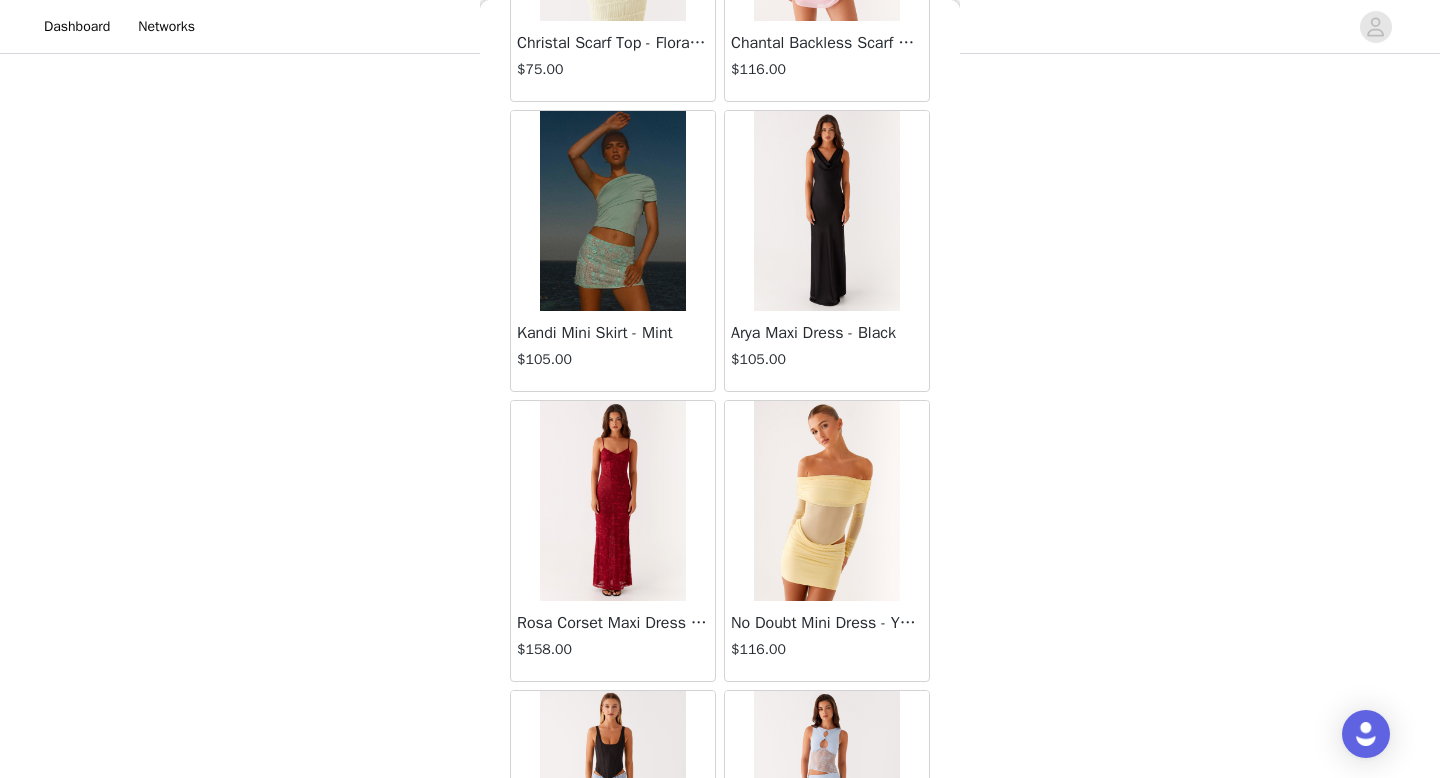 scroll, scrollTop: 60282, scrollLeft: 0, axis: vertical 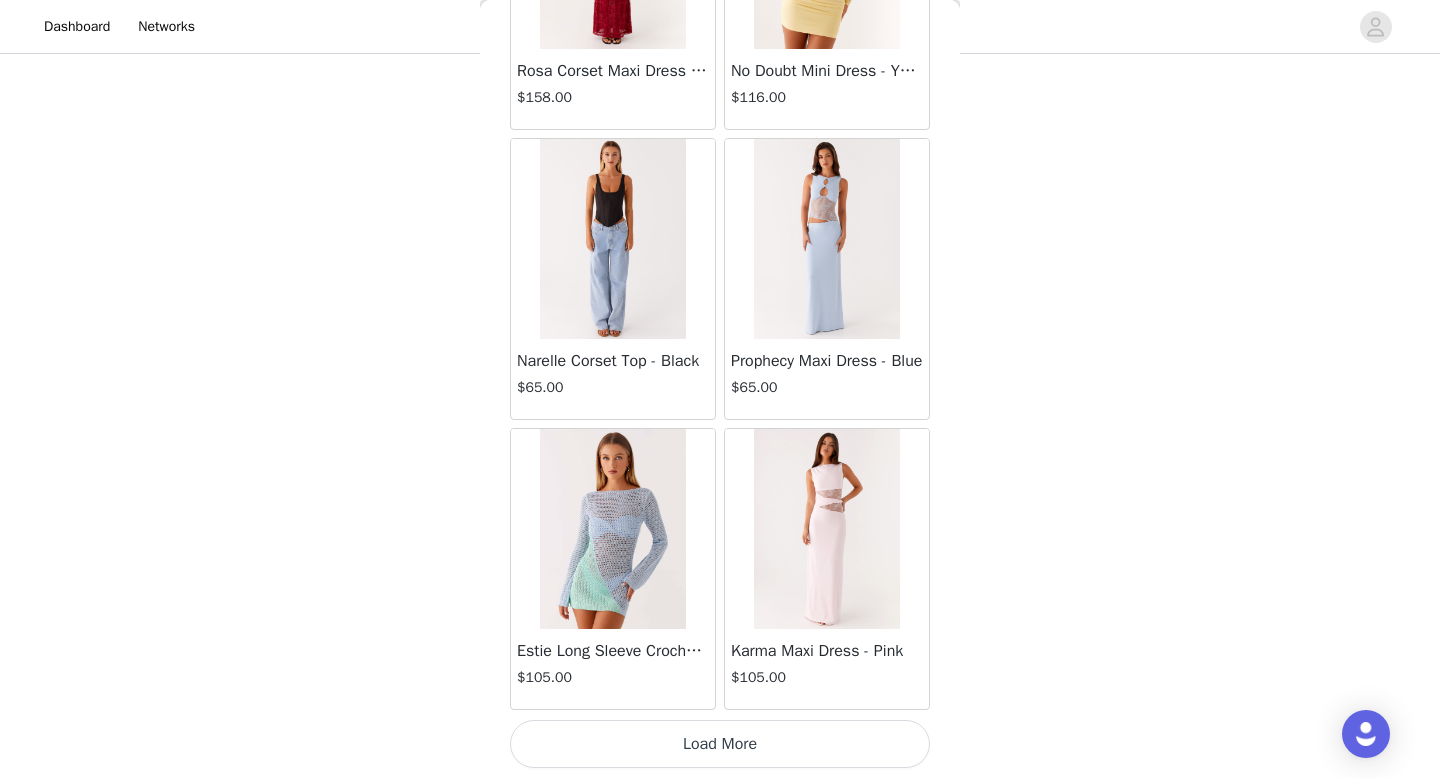 click on "Load More" at bounding box center (720, 744) 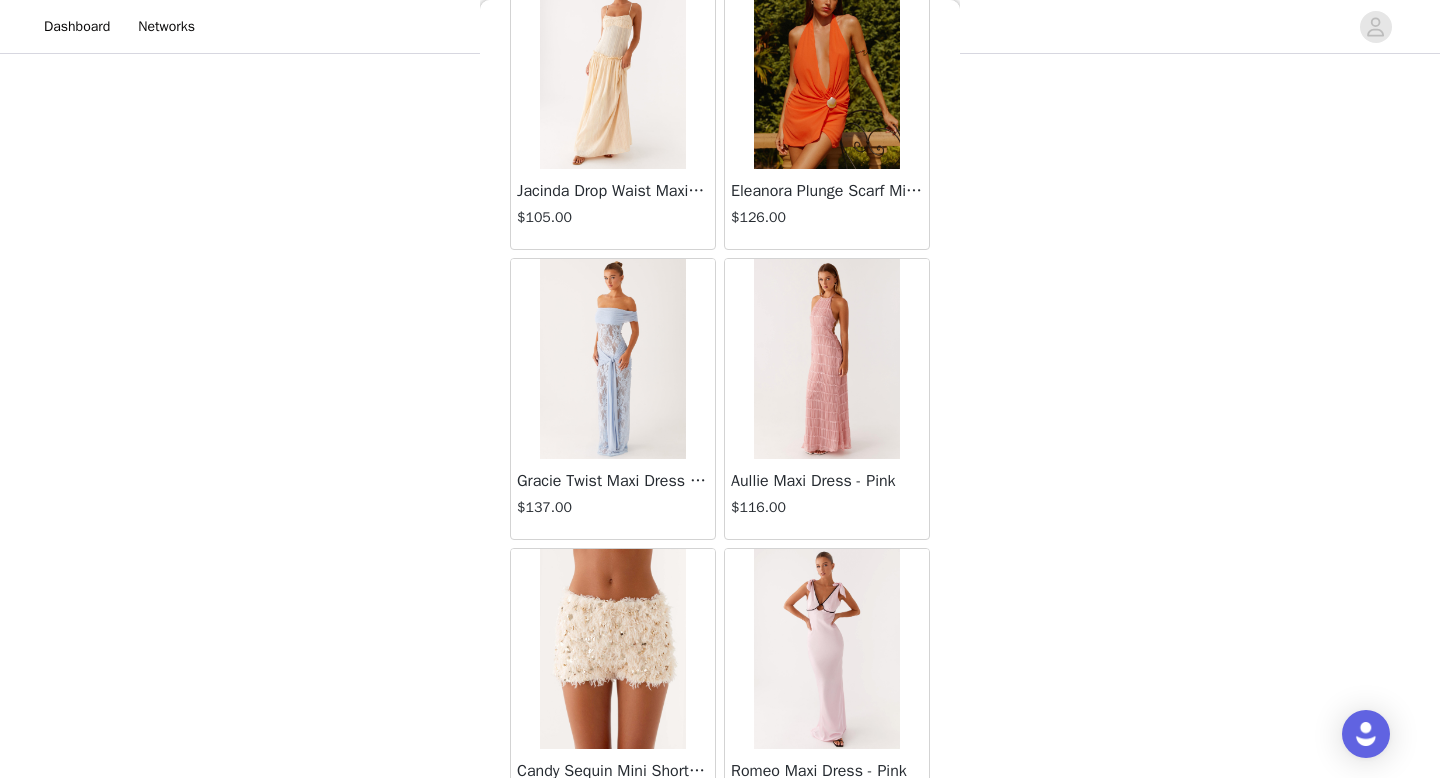 scroll, scrollTop: 63182, scrollLeft: 0, axis: vertical 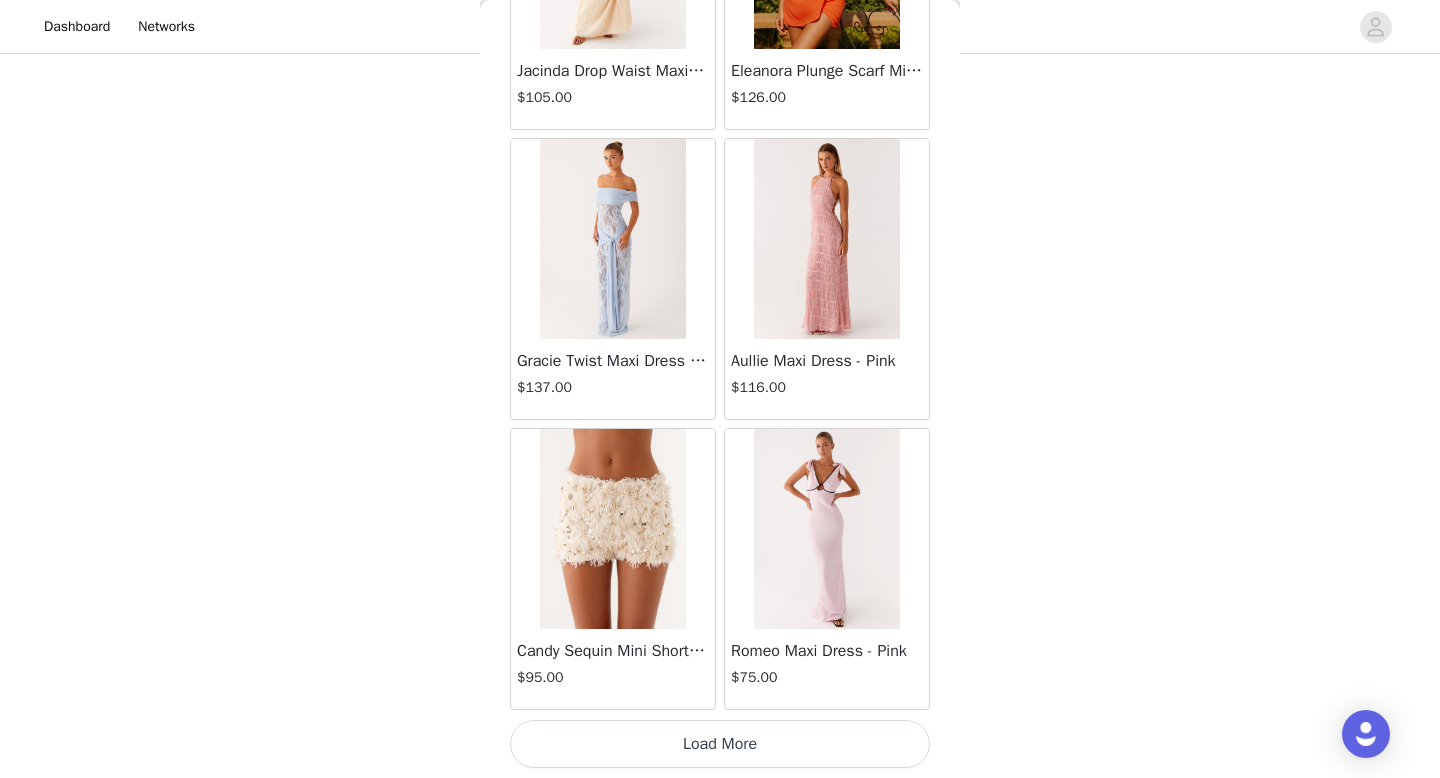 click on "Load More" at bounding box center (720, 744) 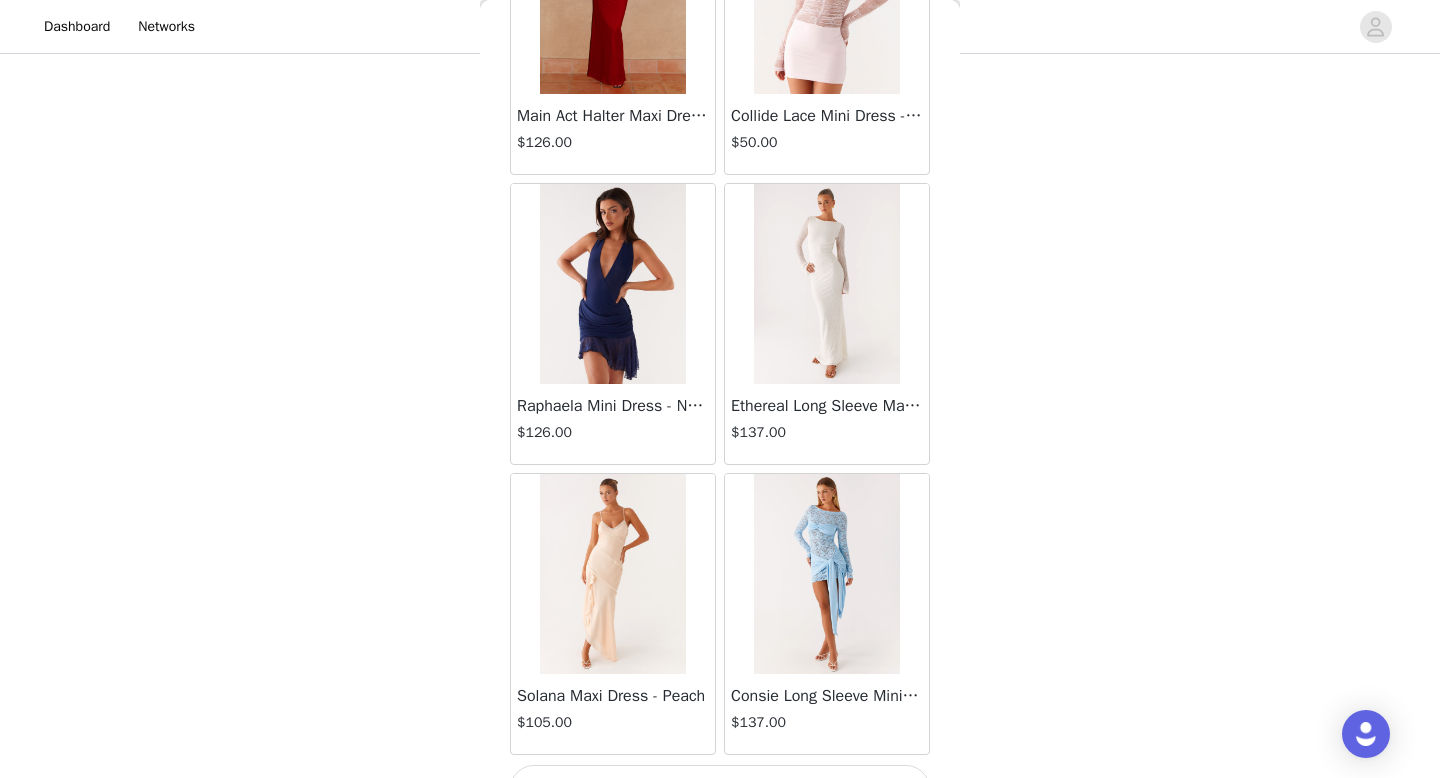 scroll, scrollTop: 66082, scrollLeft: 0, axis: vertical 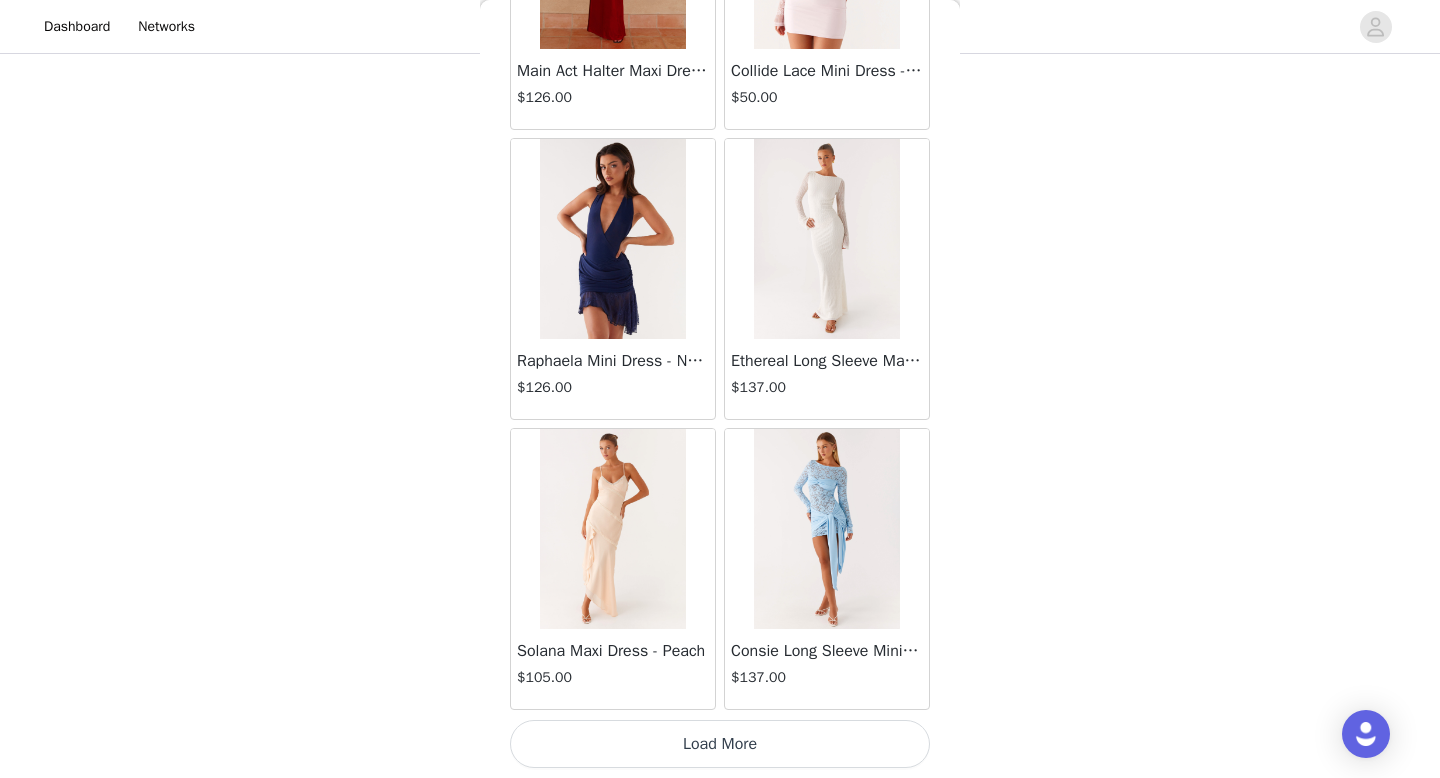 click on "Load More" at bounding box center [720, 744] 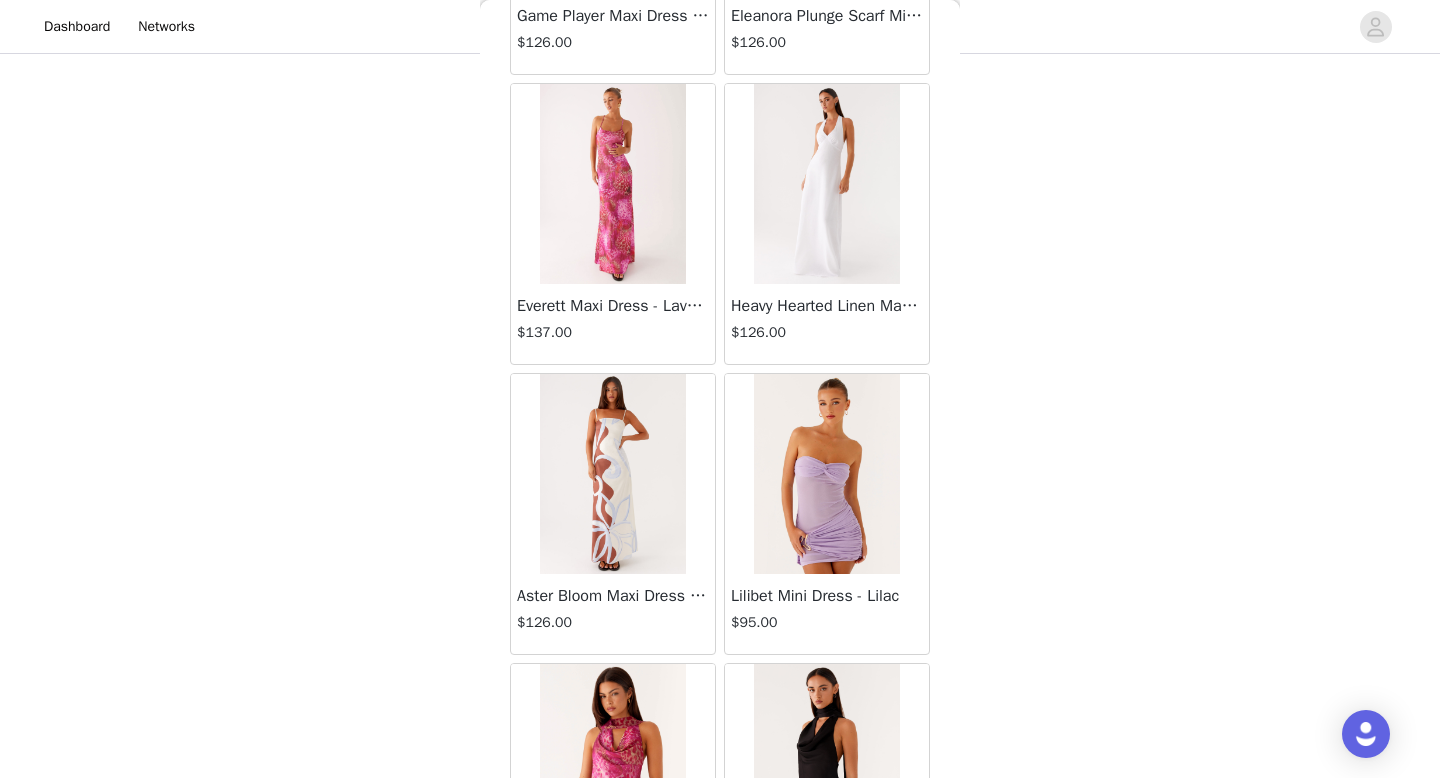 scroll, scrollTop: 68982, scrollLeft: 0, axis: vertical 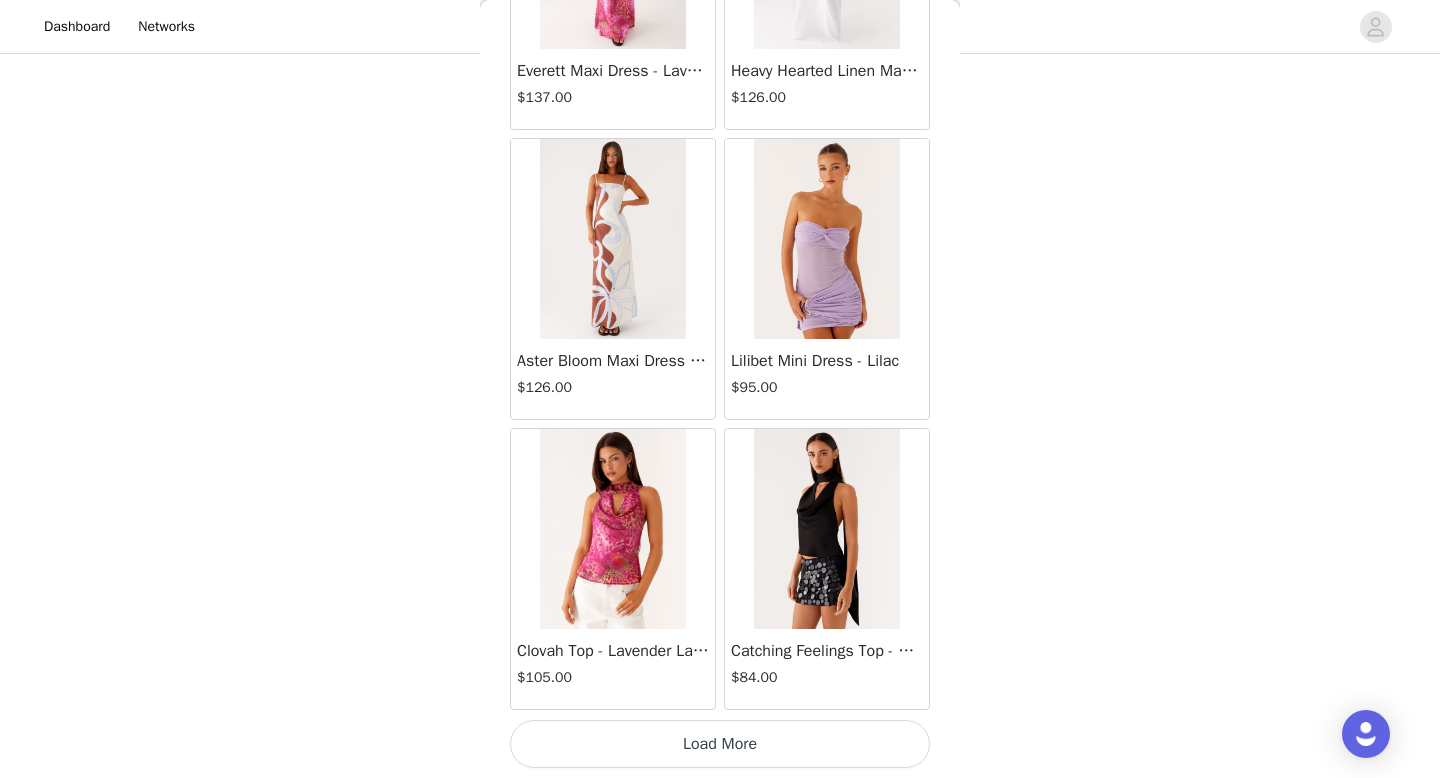 click on "Load More" at bounding box center [720, 744] 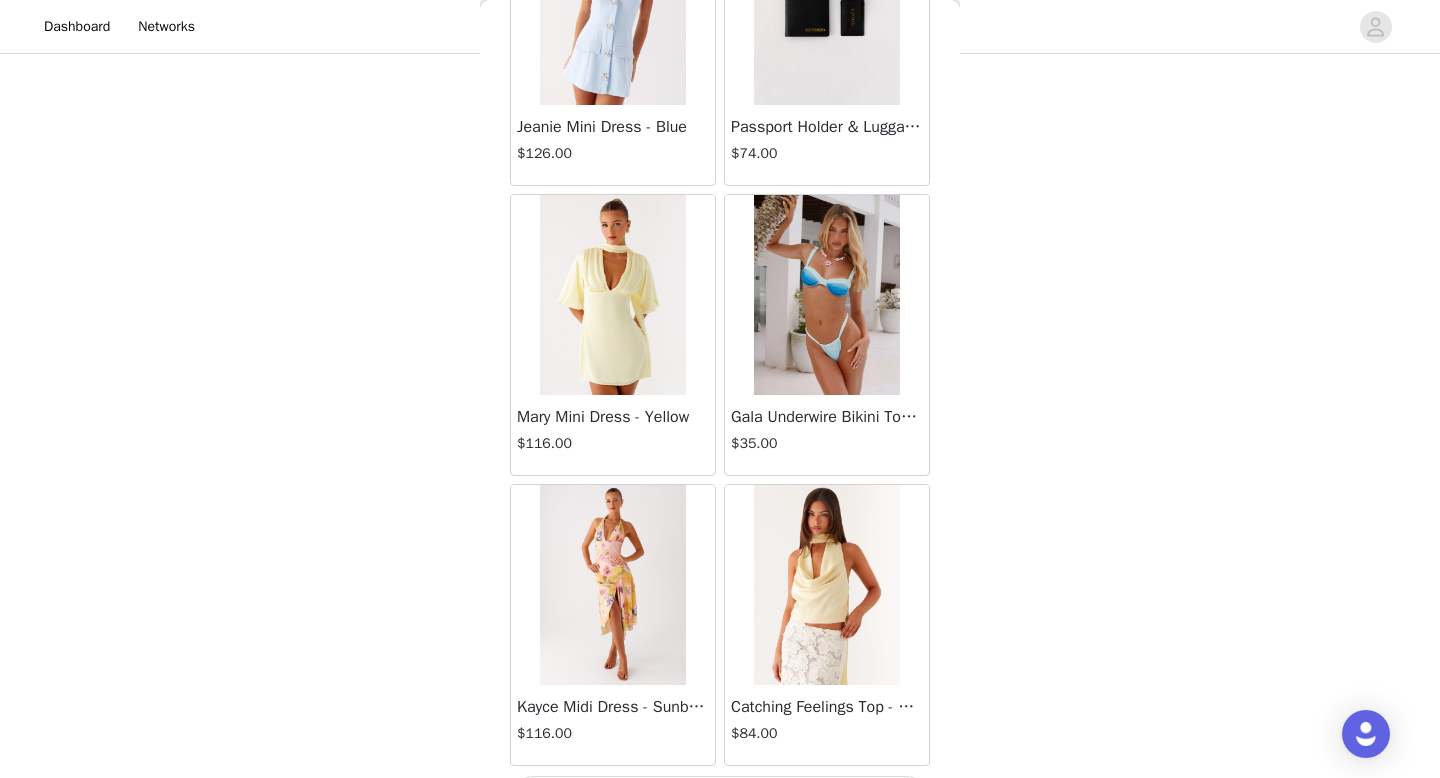 scroll, scrollTop: 71882, scrollLeft: 0, axis: vertical 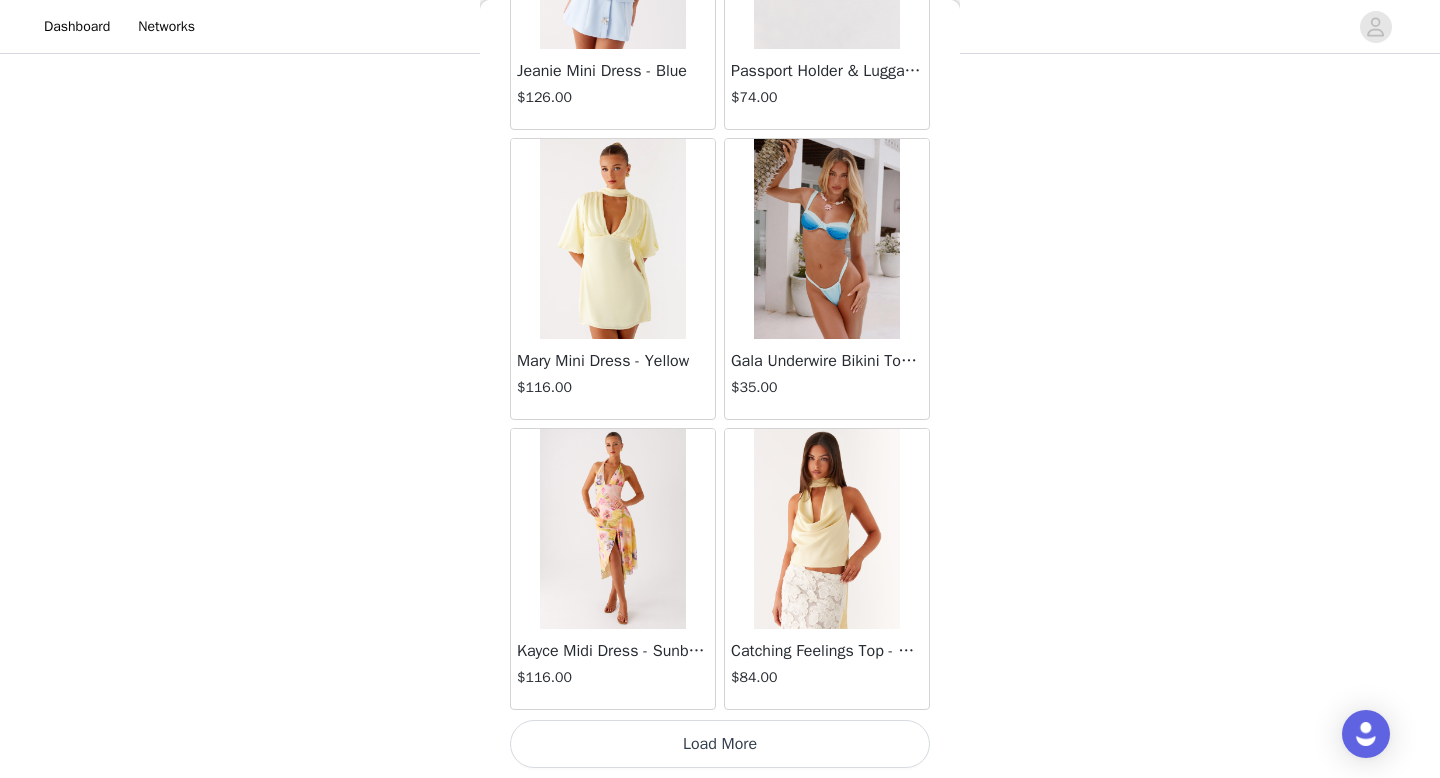 click on "Load More" at bounding box center [720, 744] 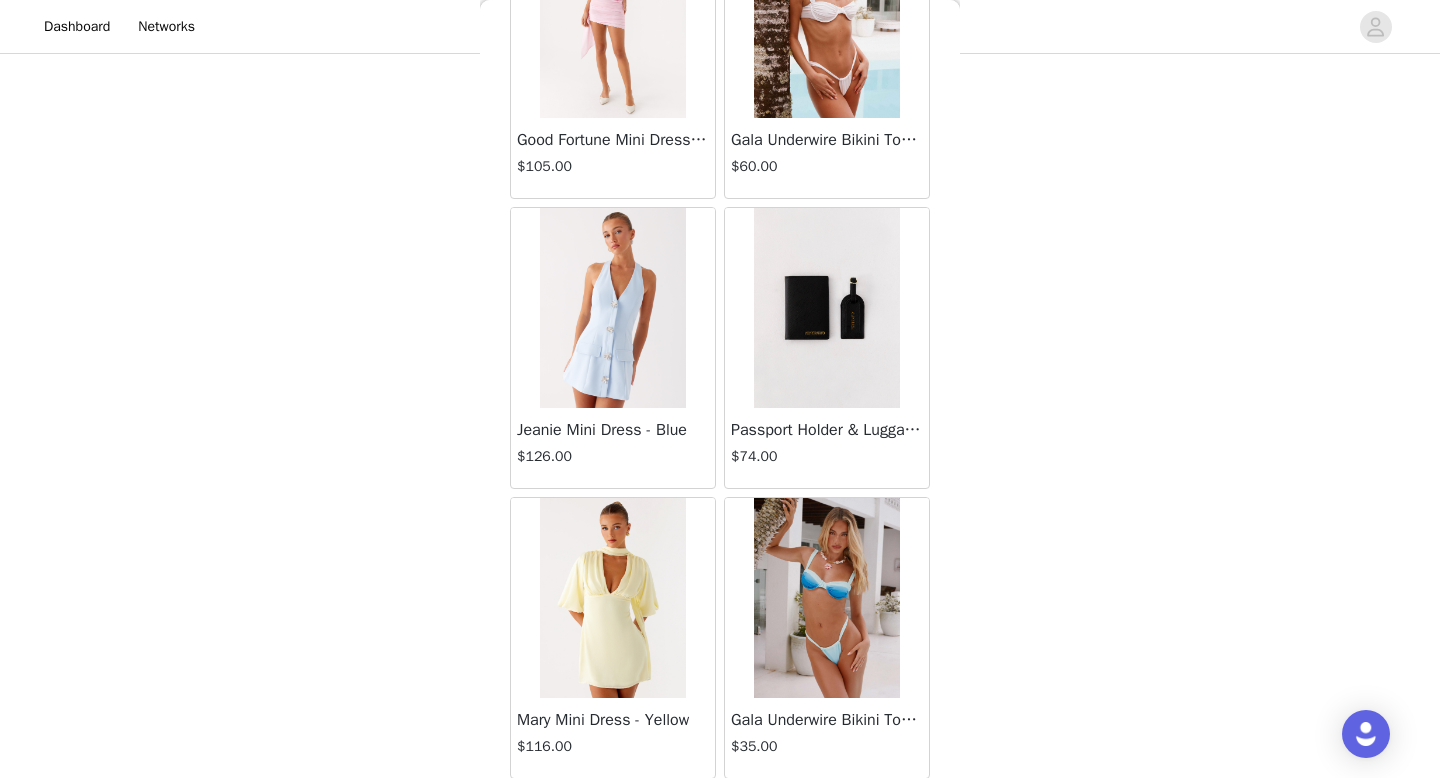 scroll, scrollTop: 71456, scrollLeft: 0, axis: vertical 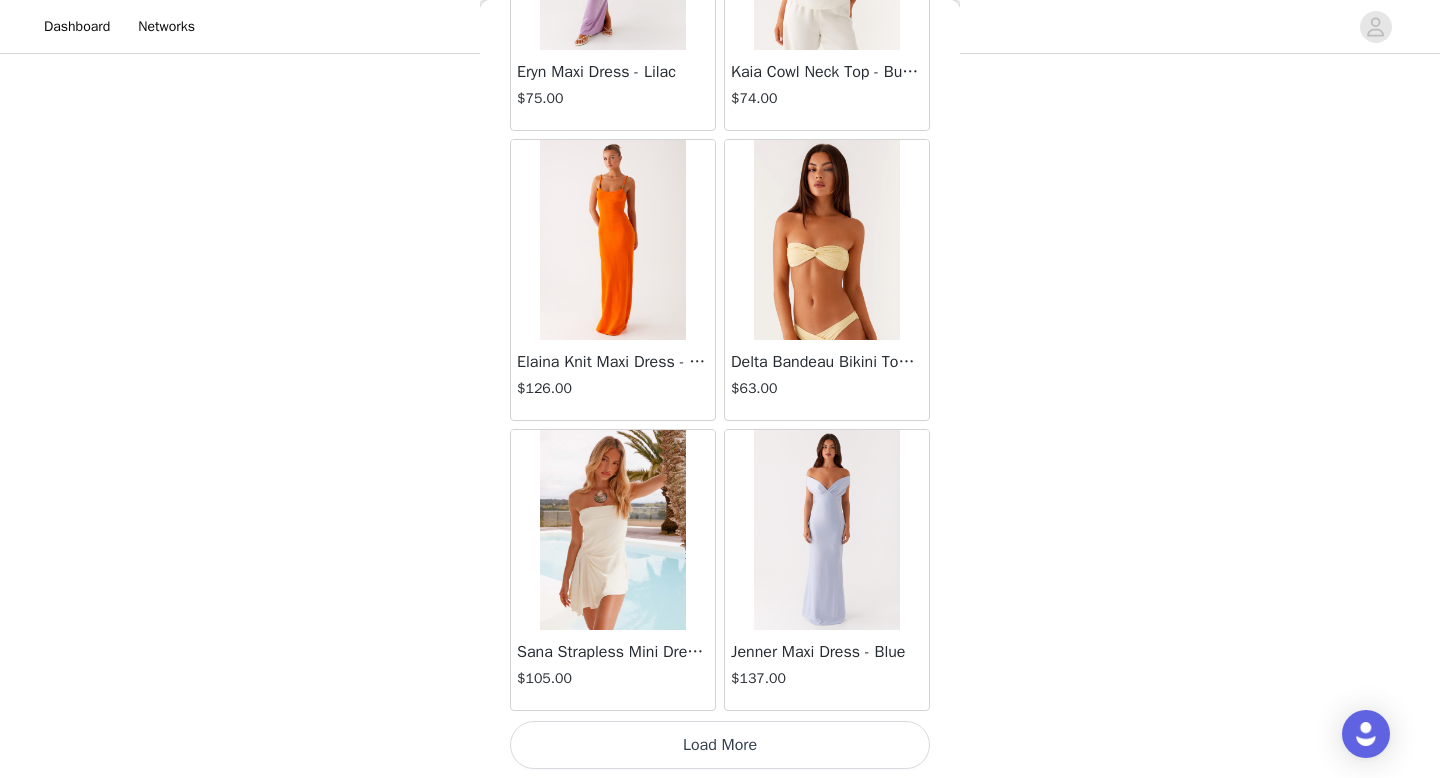 click on "Load More" at bounding box center (720, 745) 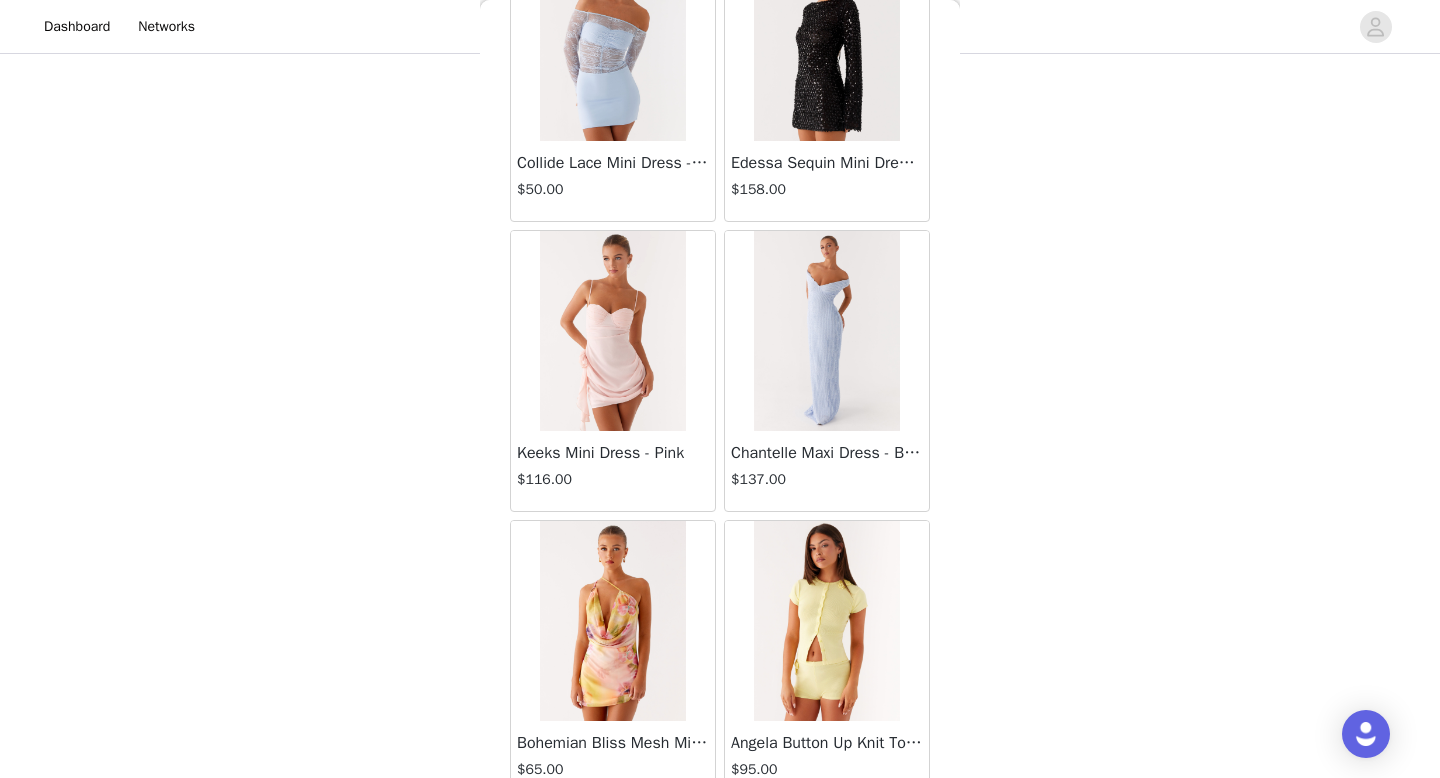 scroll, scrollTop: 77682, scrollLeft: 0, axis: vertical 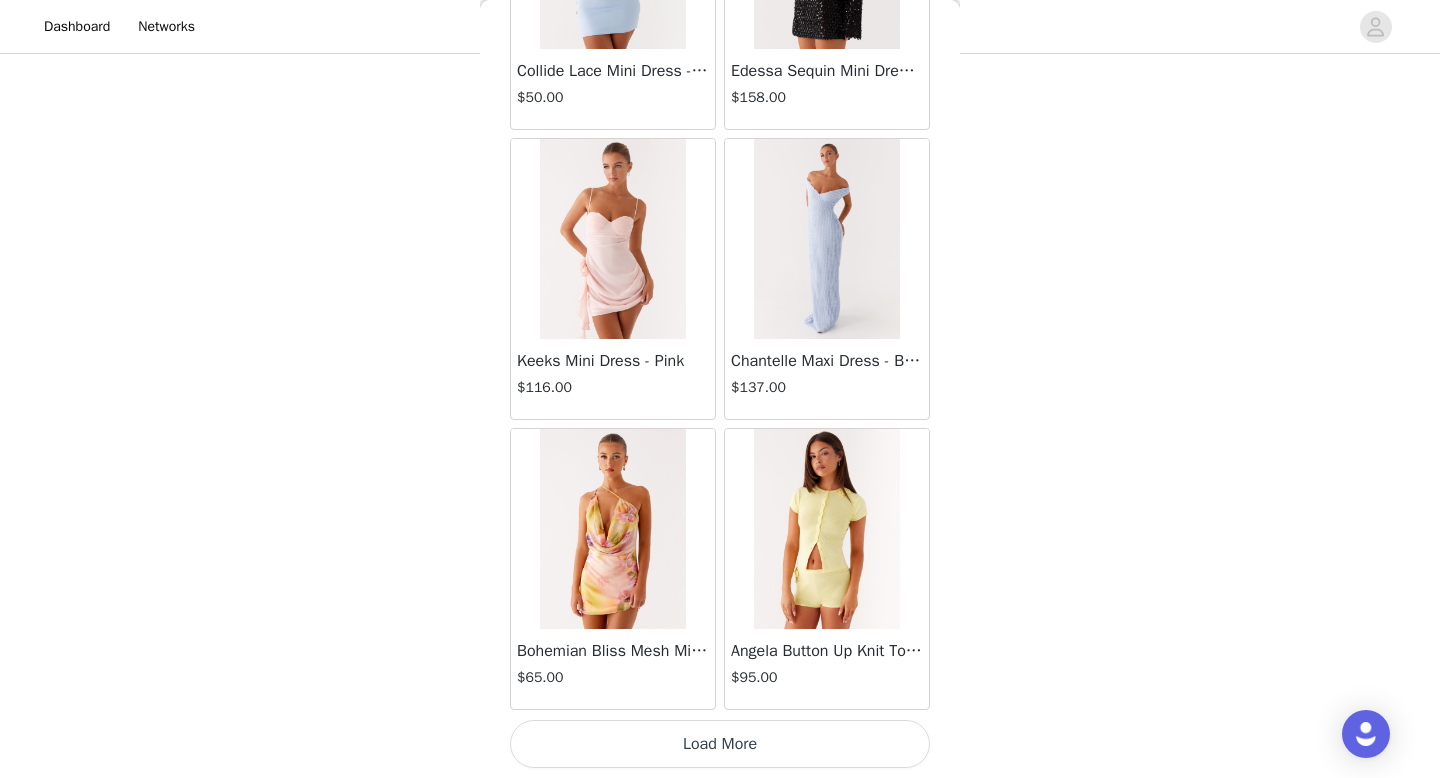 click on "Load More" at bounding box center (720, 744) 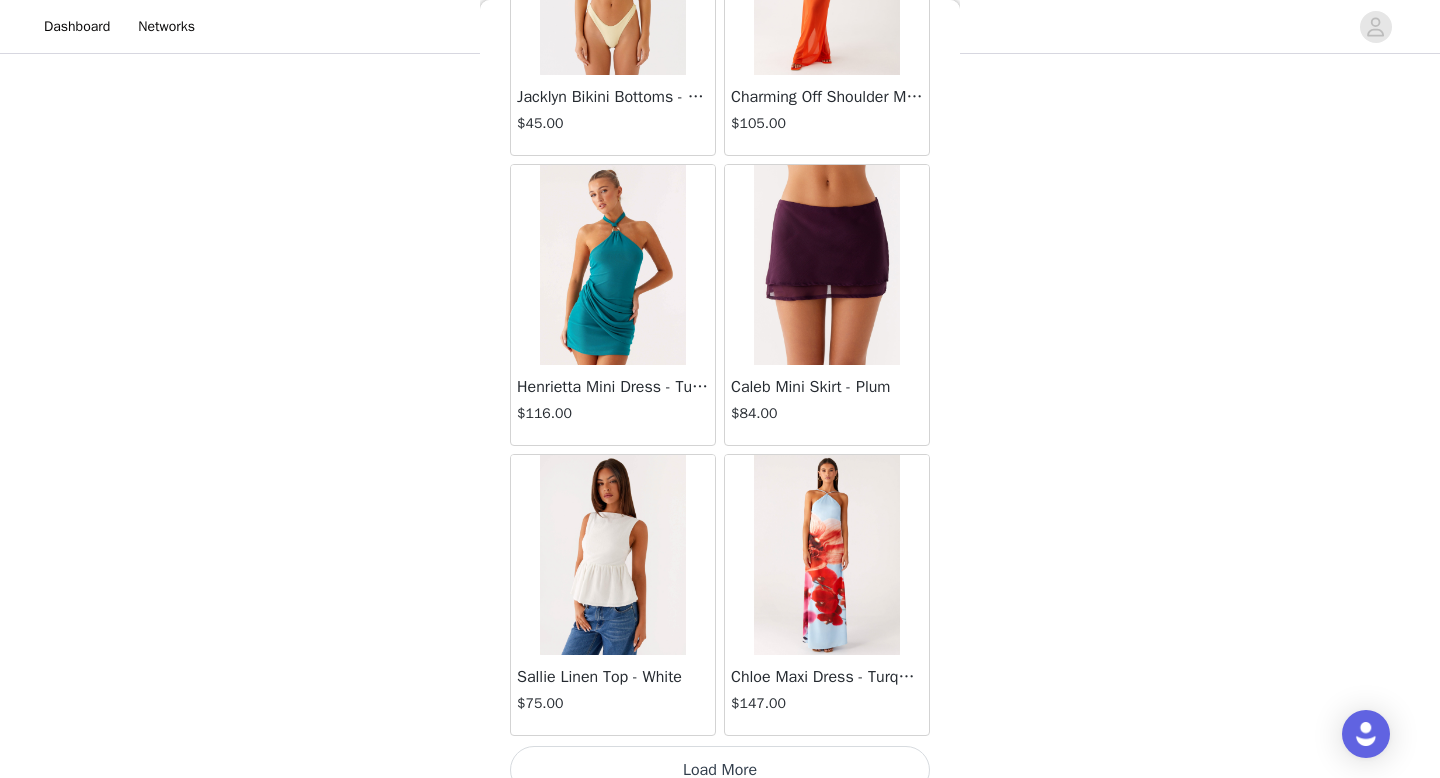 scroll, scrollTop: 80582, scrollLeft: 0, axis: vertical 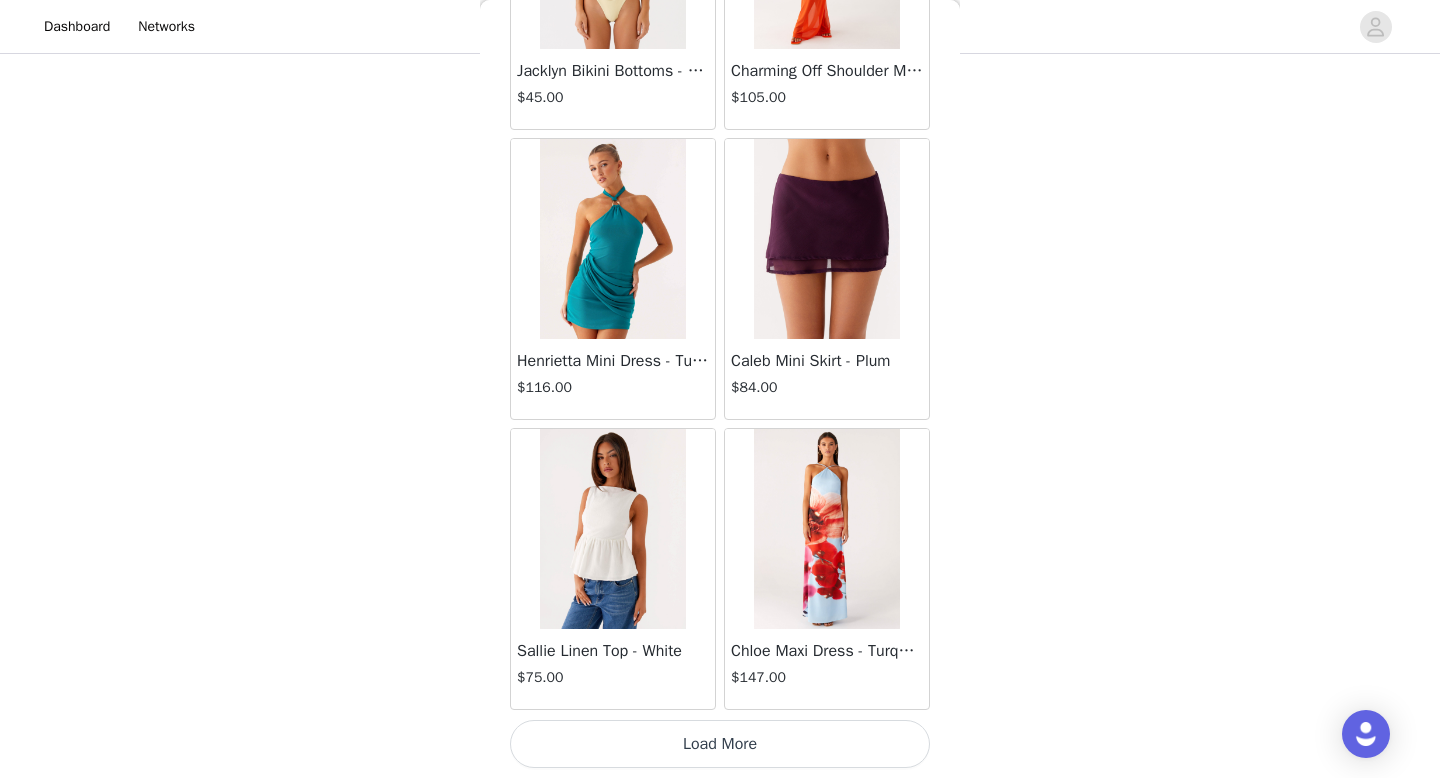 click on "Load More" at bounding box center [720, 744] 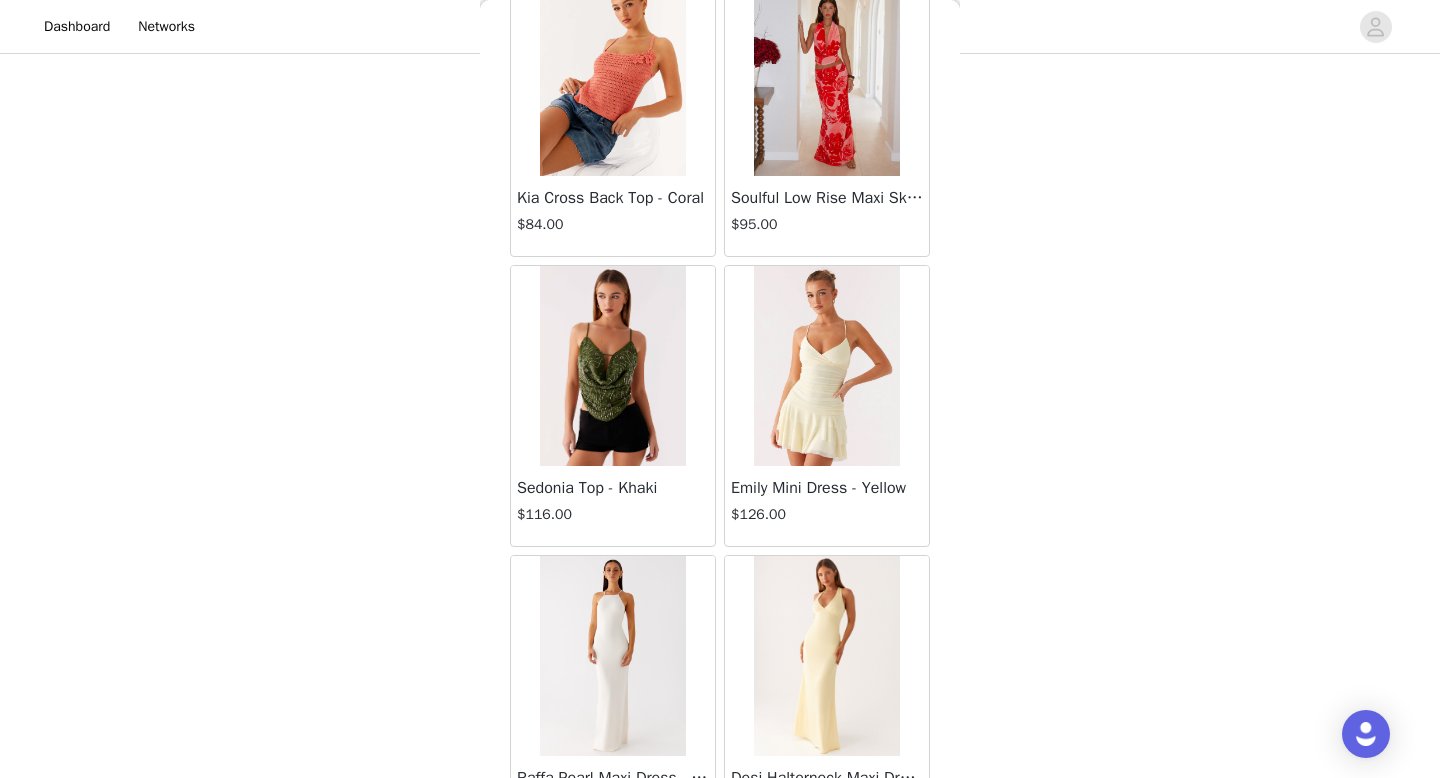 scroll, scrollTop: 83482, scrollLeft: 0, axis: vertical 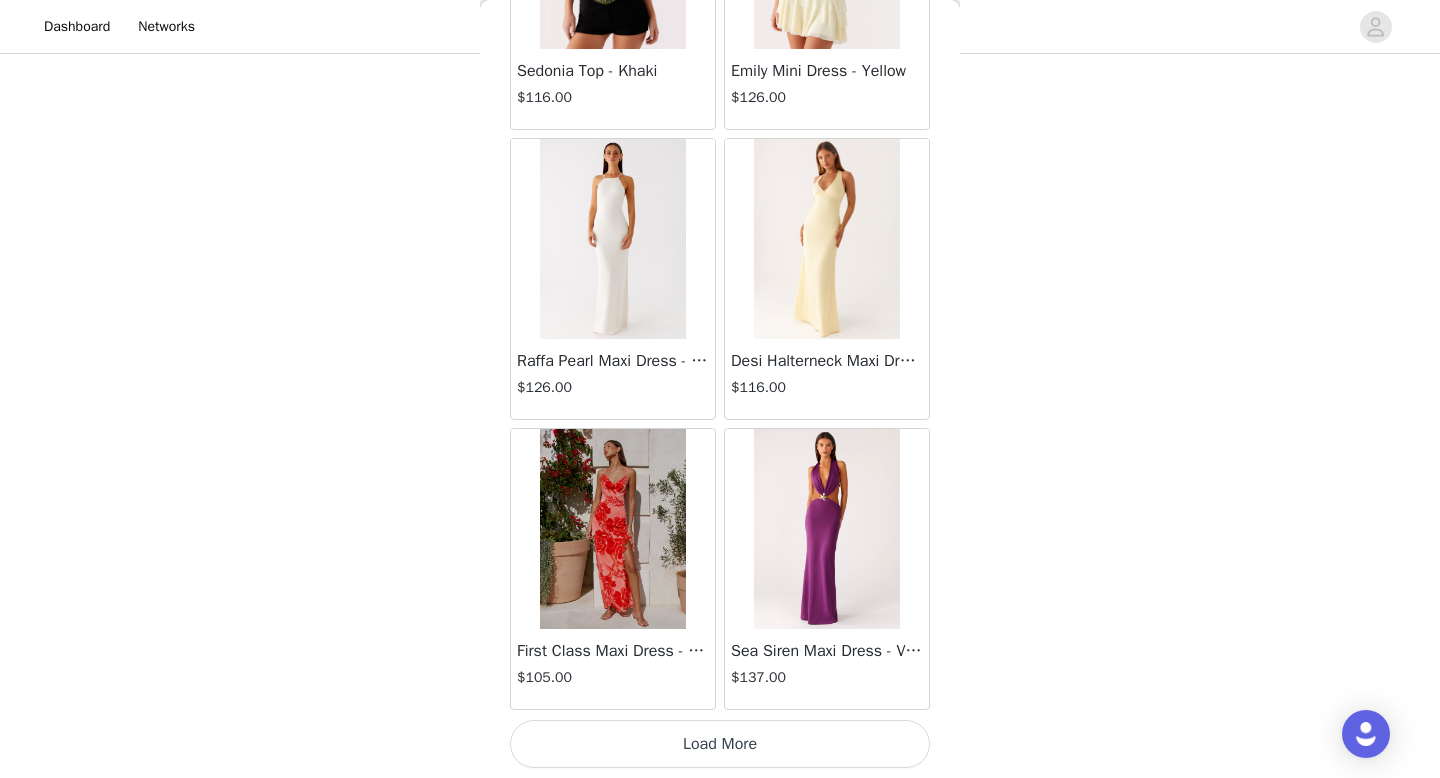 click on "Load More" at bounding box center [720, 744] 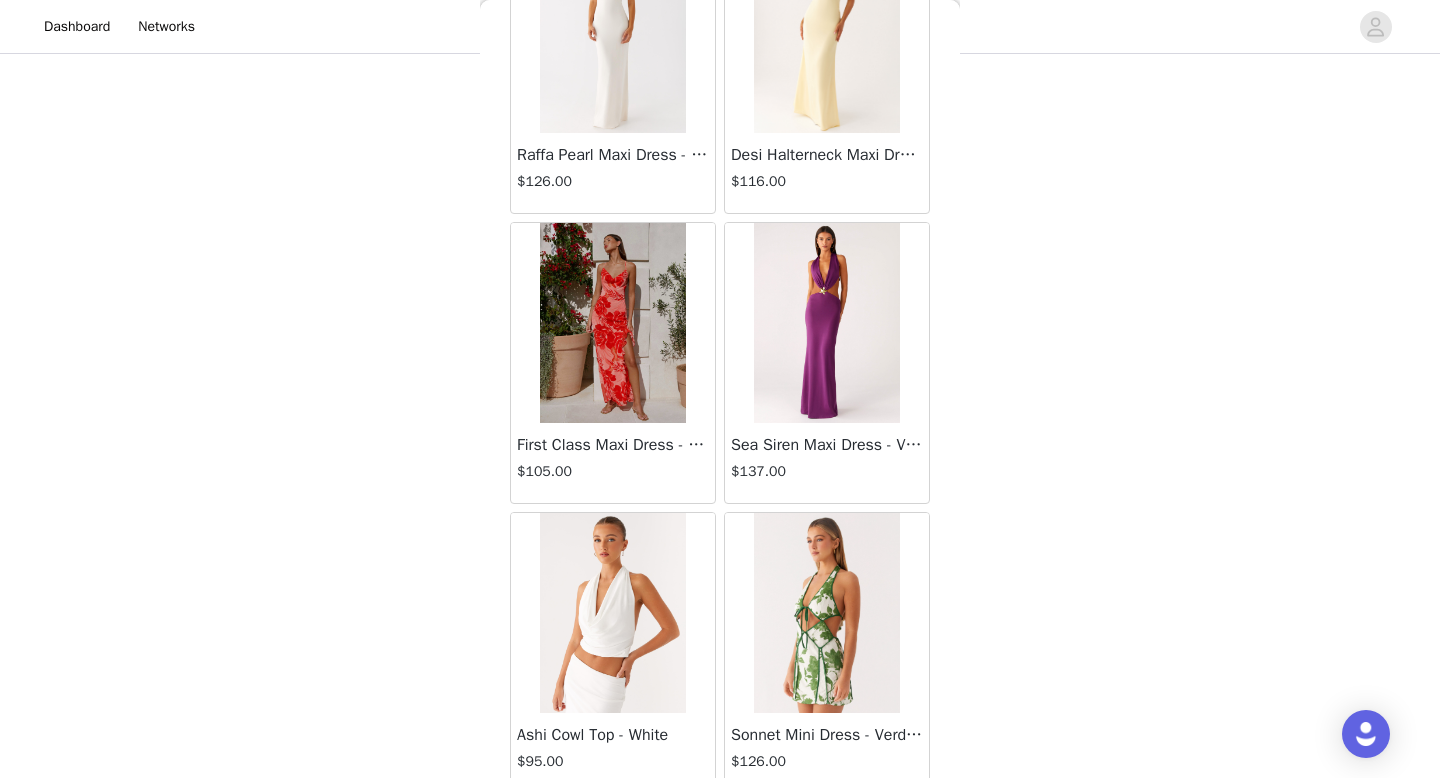 scroll, scrollTop: 83356, scrollLeft: 0, axis: vertical 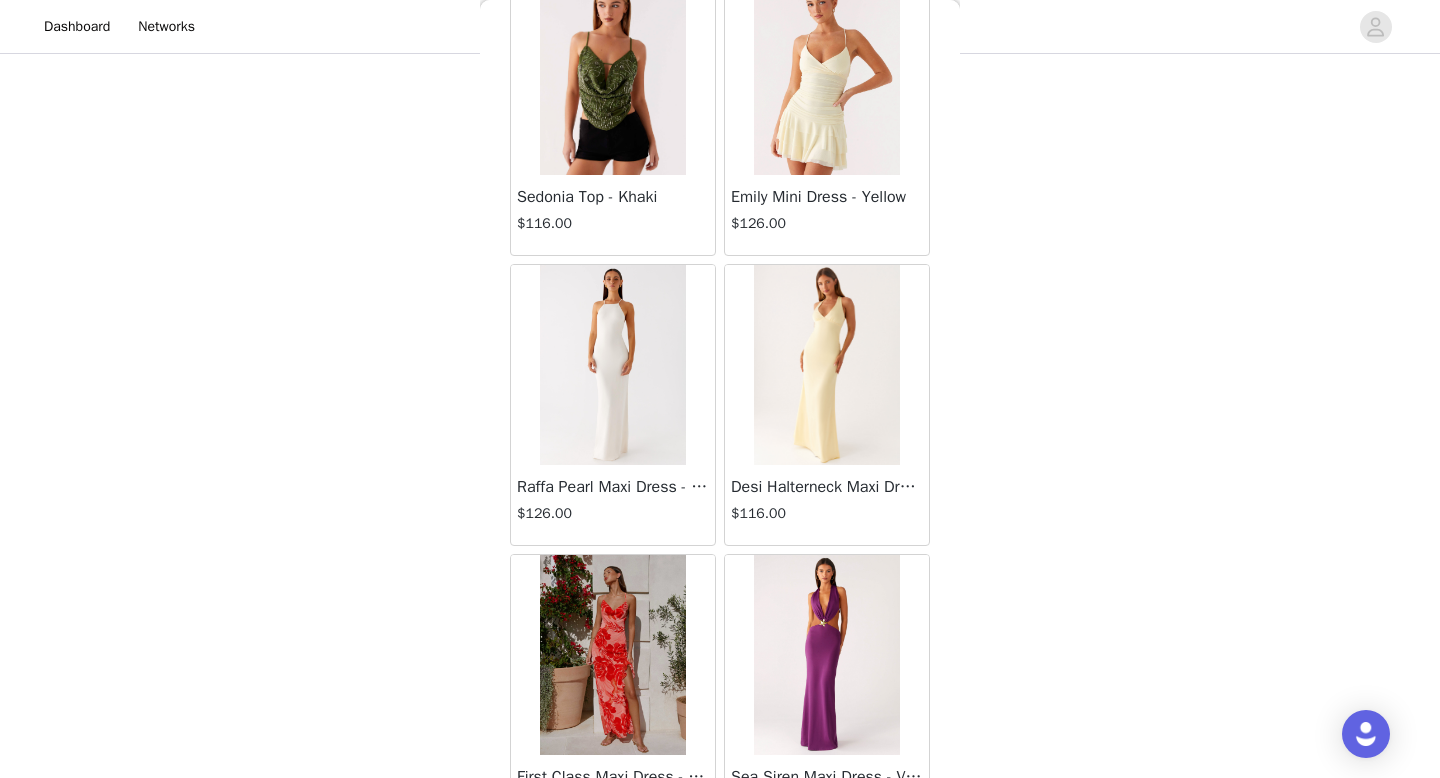 click at bounding box center [612, 655] 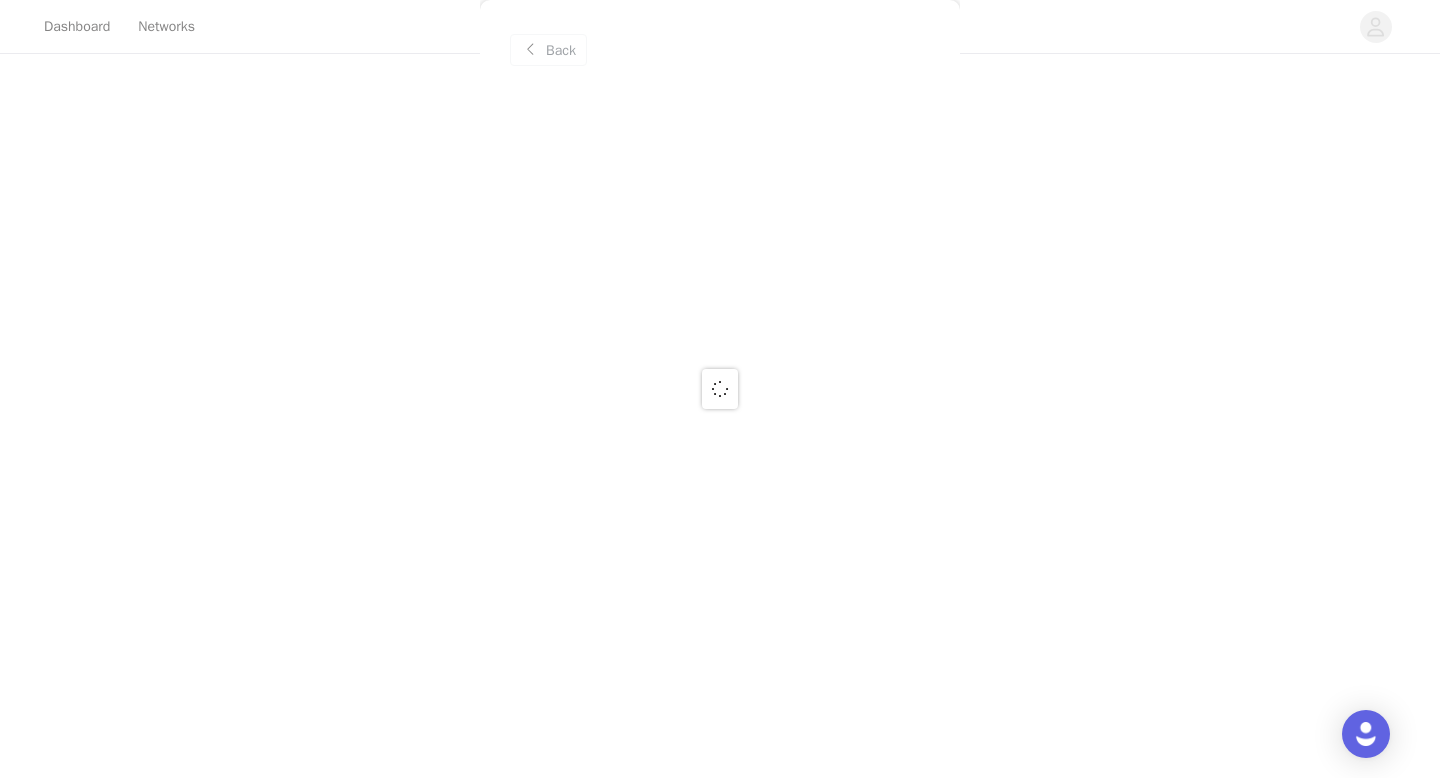 scroll, scrollTop: 0, scrollLeft: 0, axis: both 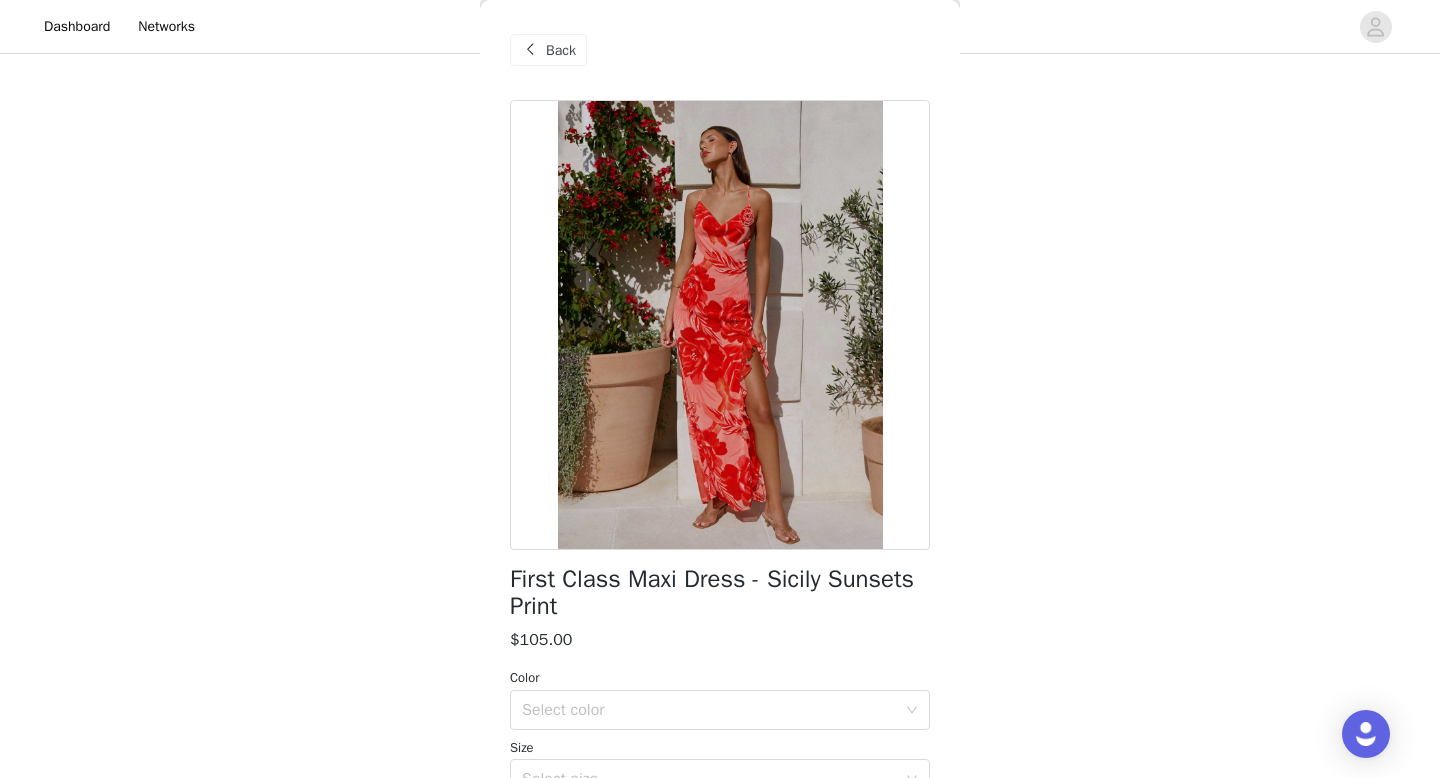 click on "Back" at bounding box center (561, 50) 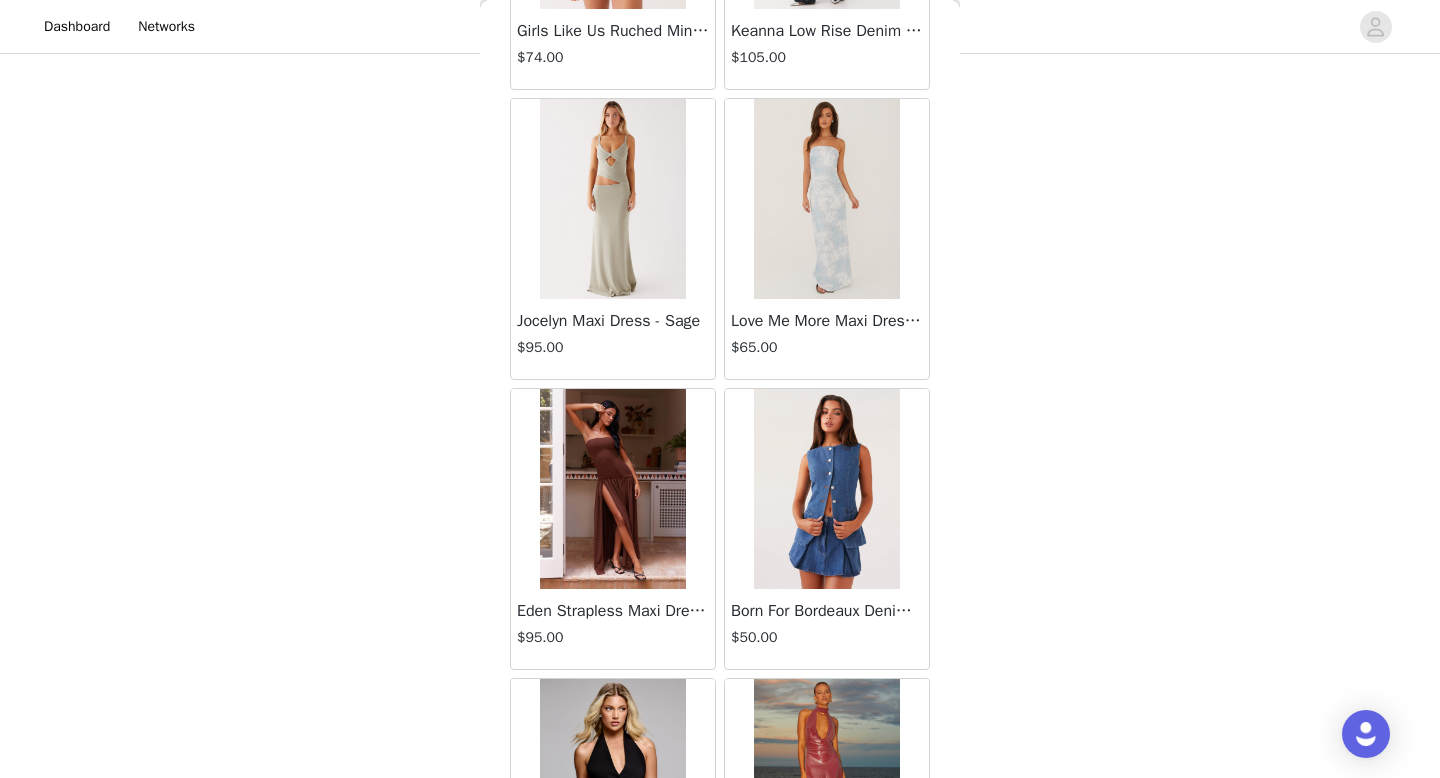 scroll, scrollTop: 3128, scrollLeft: 0, axis: vertical 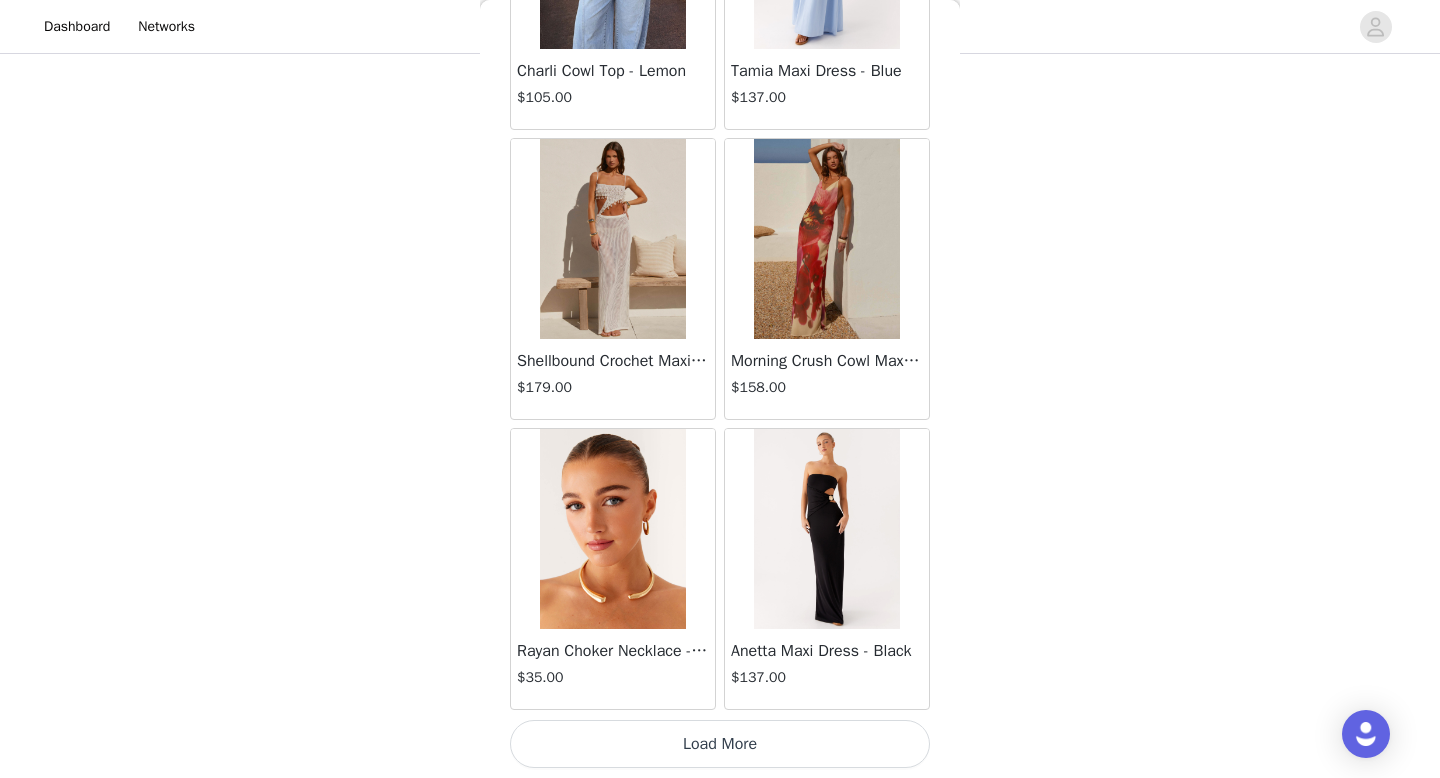 click on "Load More" at bounding box center (720, 744) 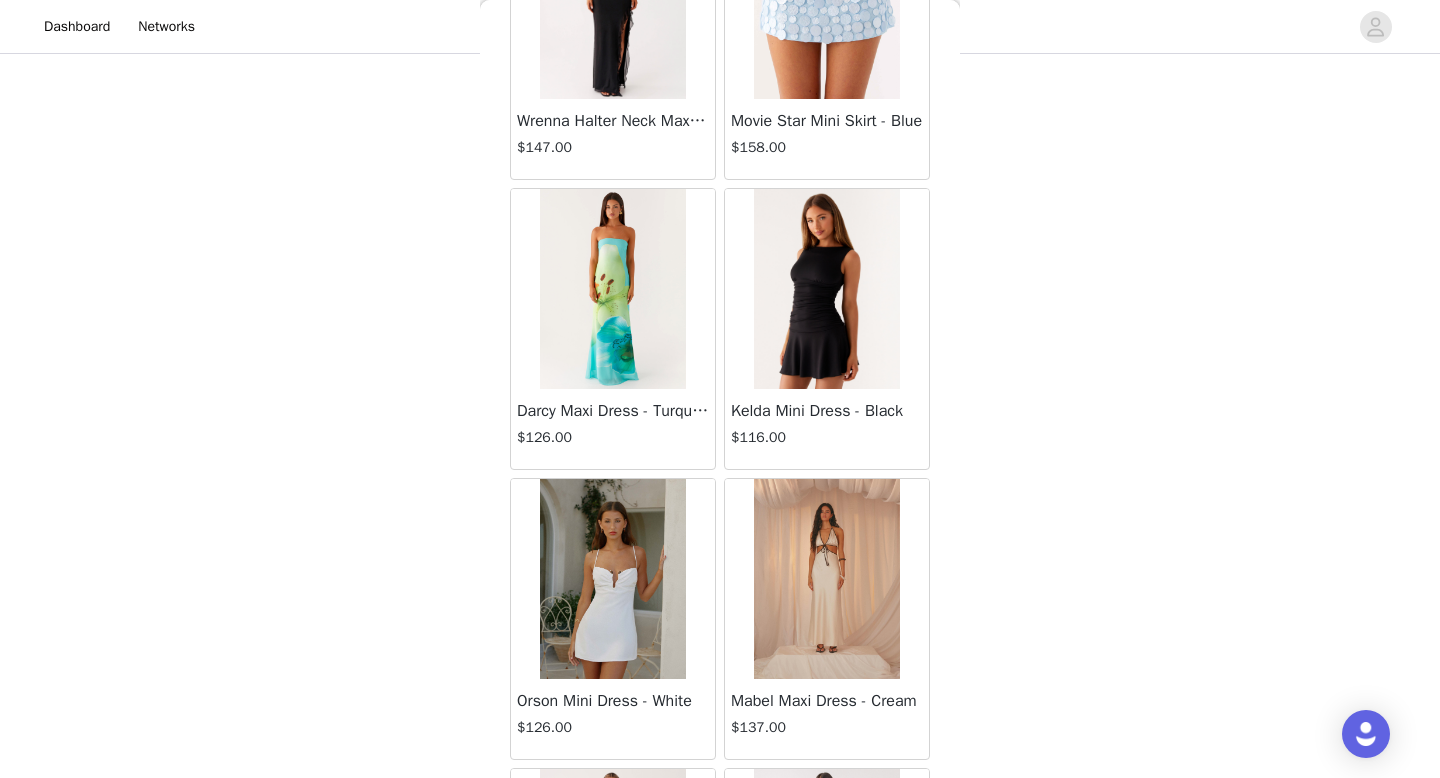 scroll, scrollTop: 88422, scrollLeft: 0, axis: vertical 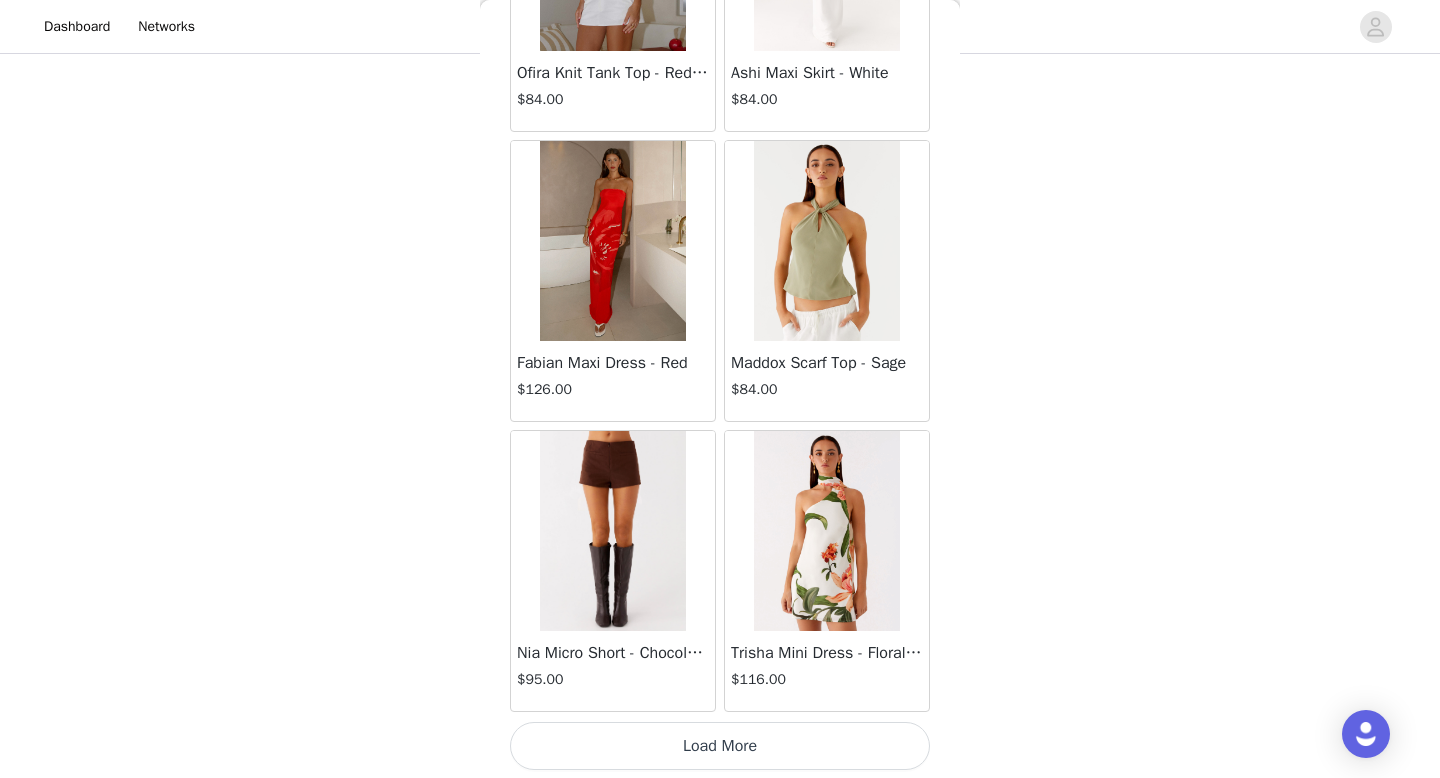 click on "Load More" at bounding box center [720, 746] 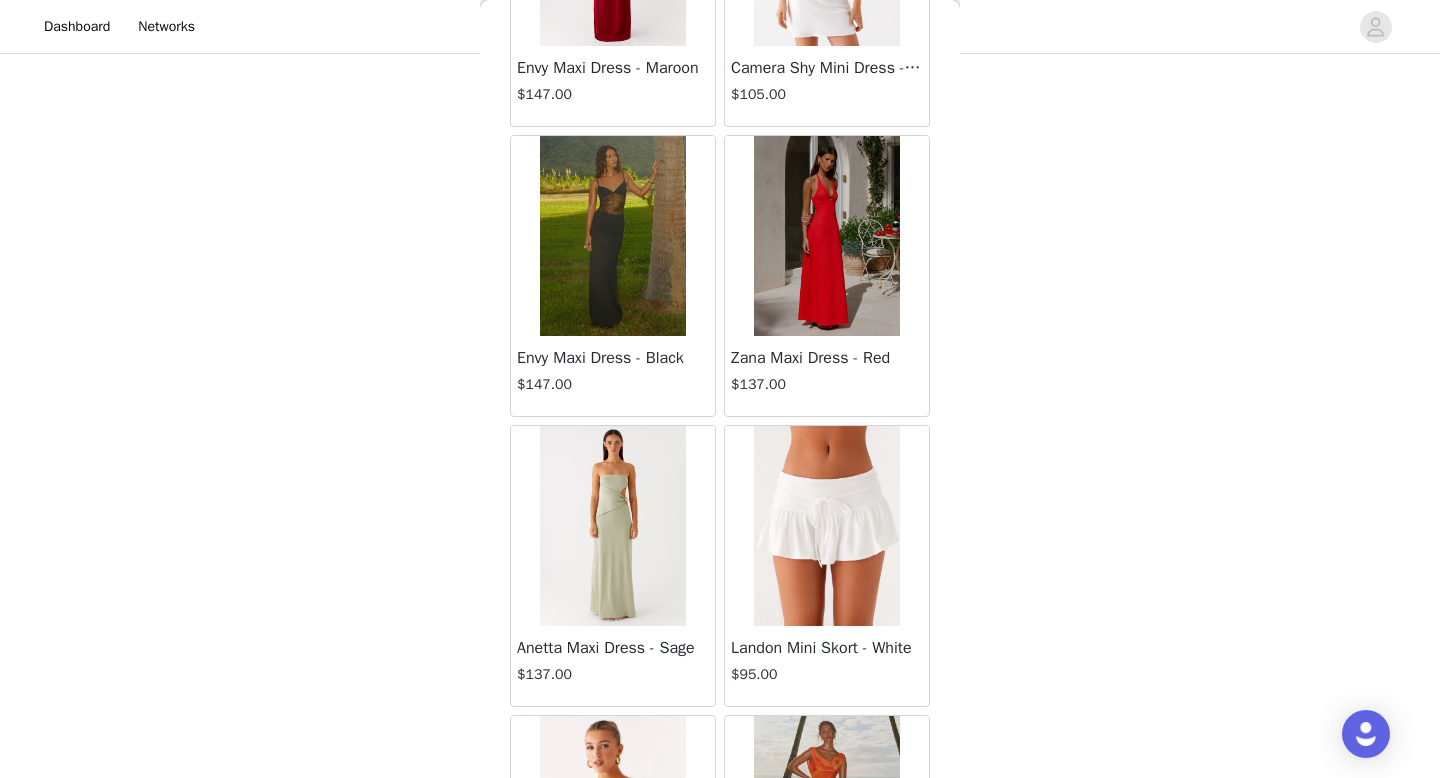 scroll, scrollTop: 90557, scrollLeft: 0, axis: vertical 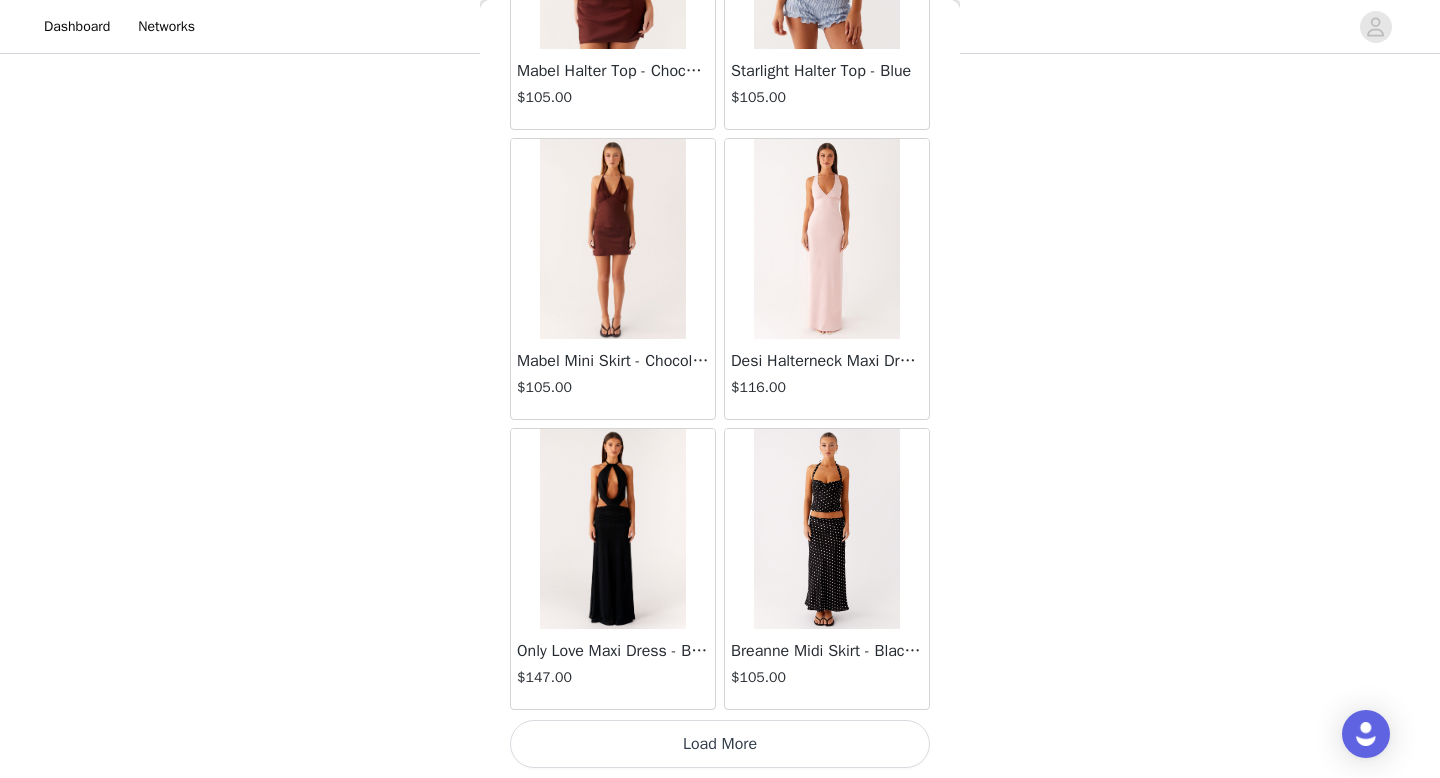 click on "Load More" at bounding box center (720, 744) 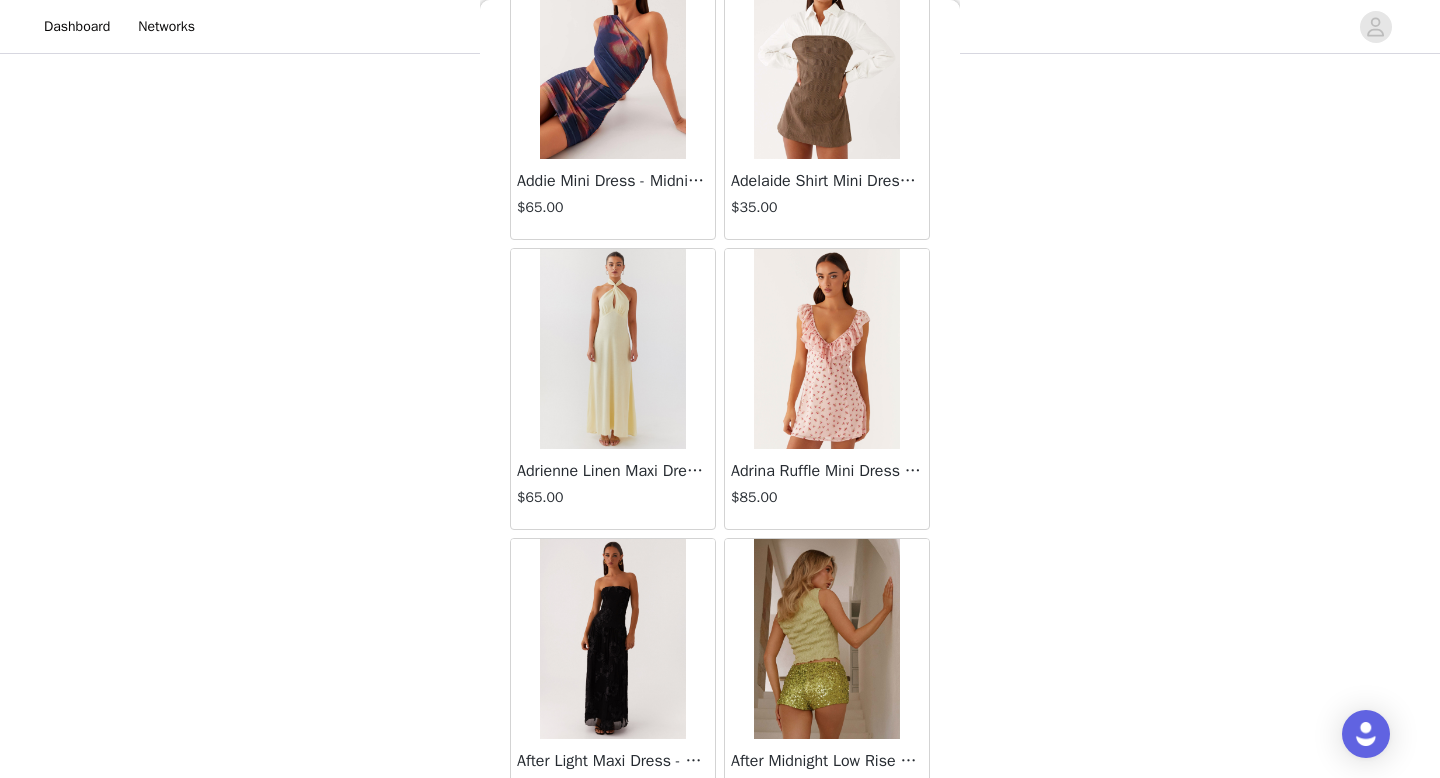 scroll, scrollTop: 95082, scrollLeft: 0, axis: vertical 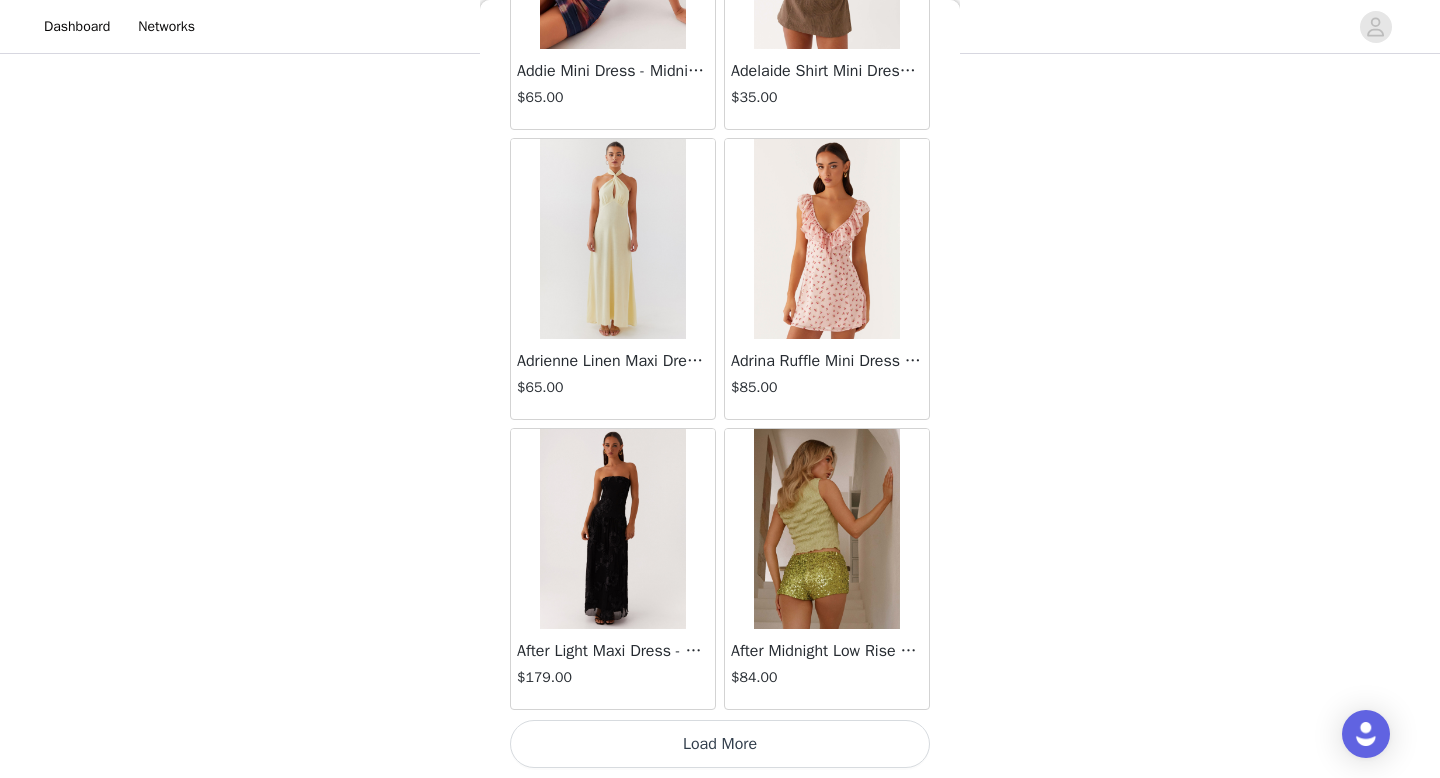click on "Load More" at bounding box center [720, 744] 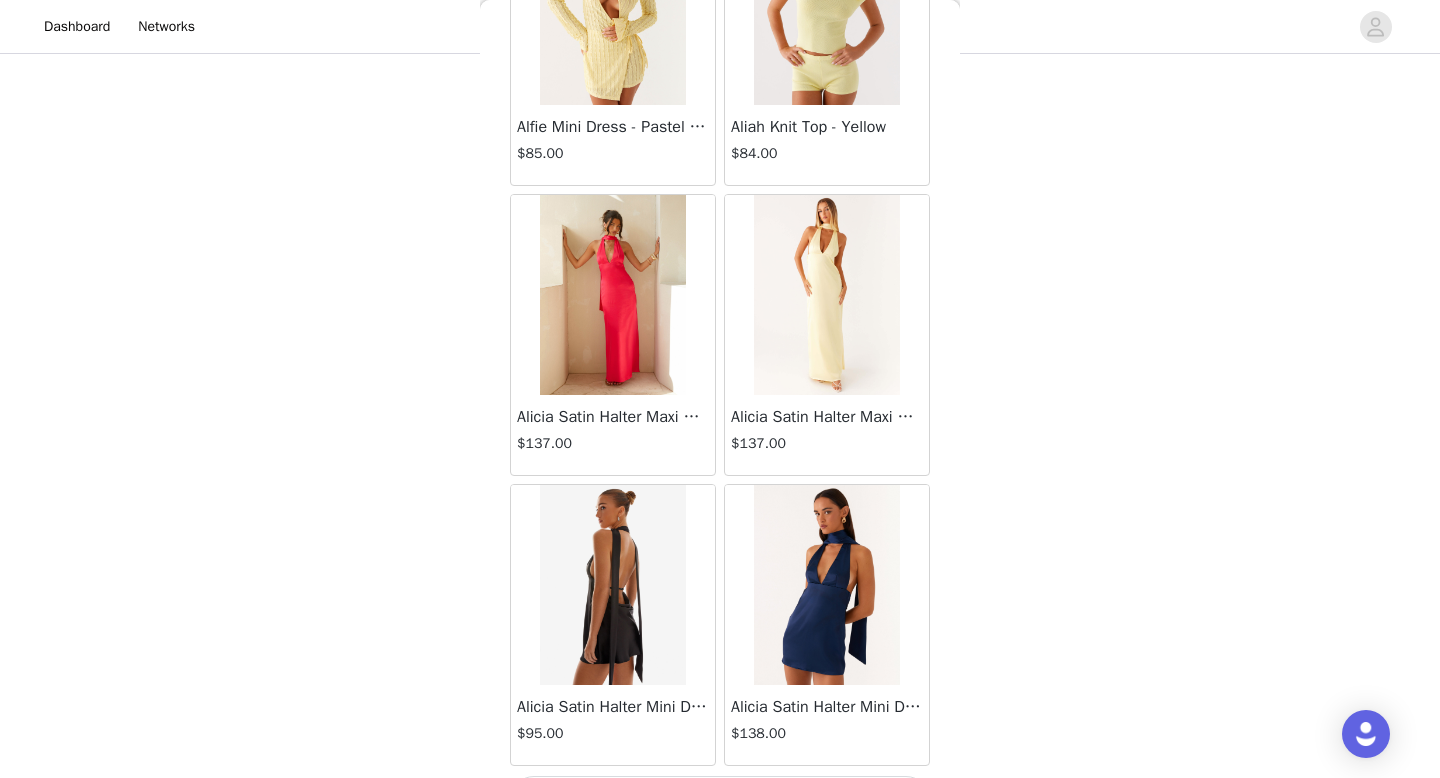scroll, scrollTop: 97982, scrollLeft: 0, axis: vertical 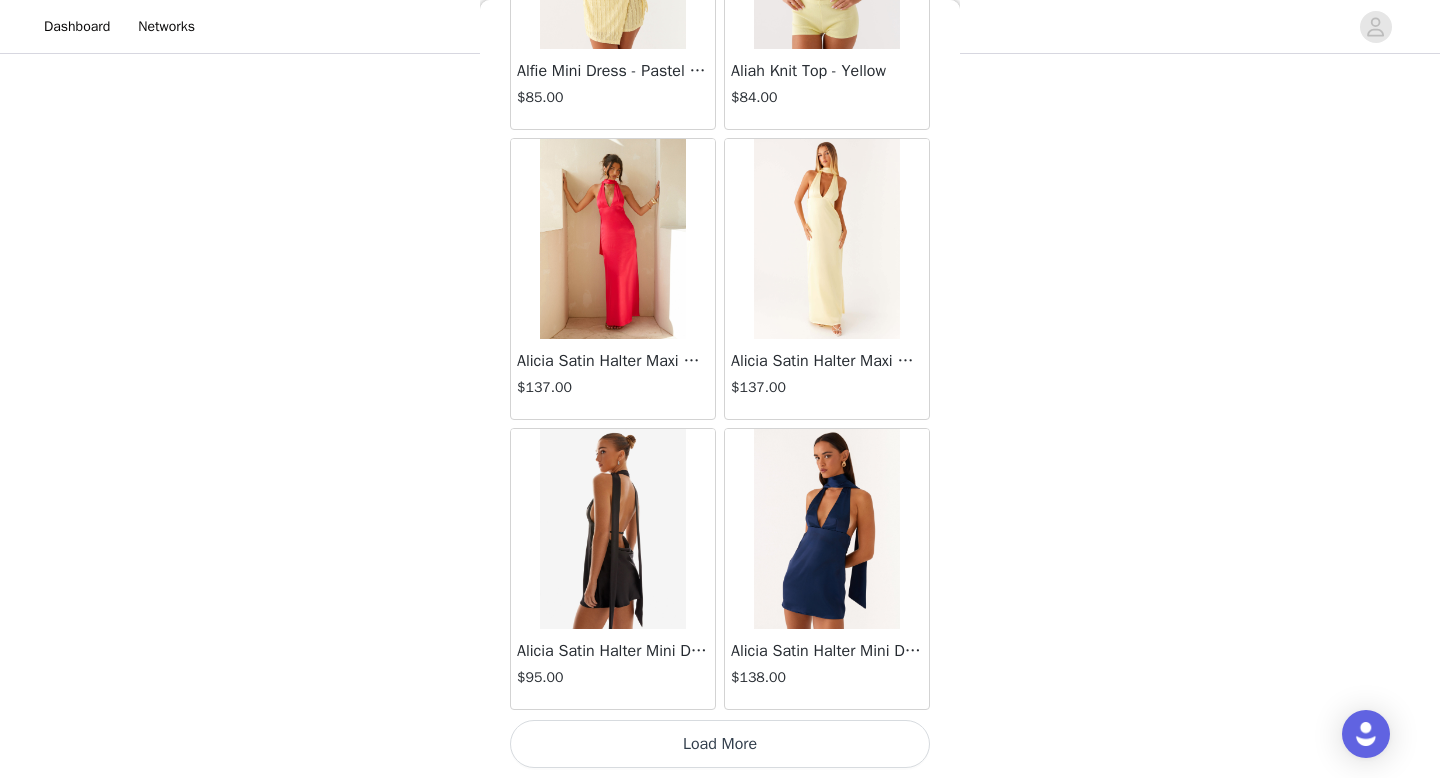 click on "Load More" at bounding box center (720, 744) 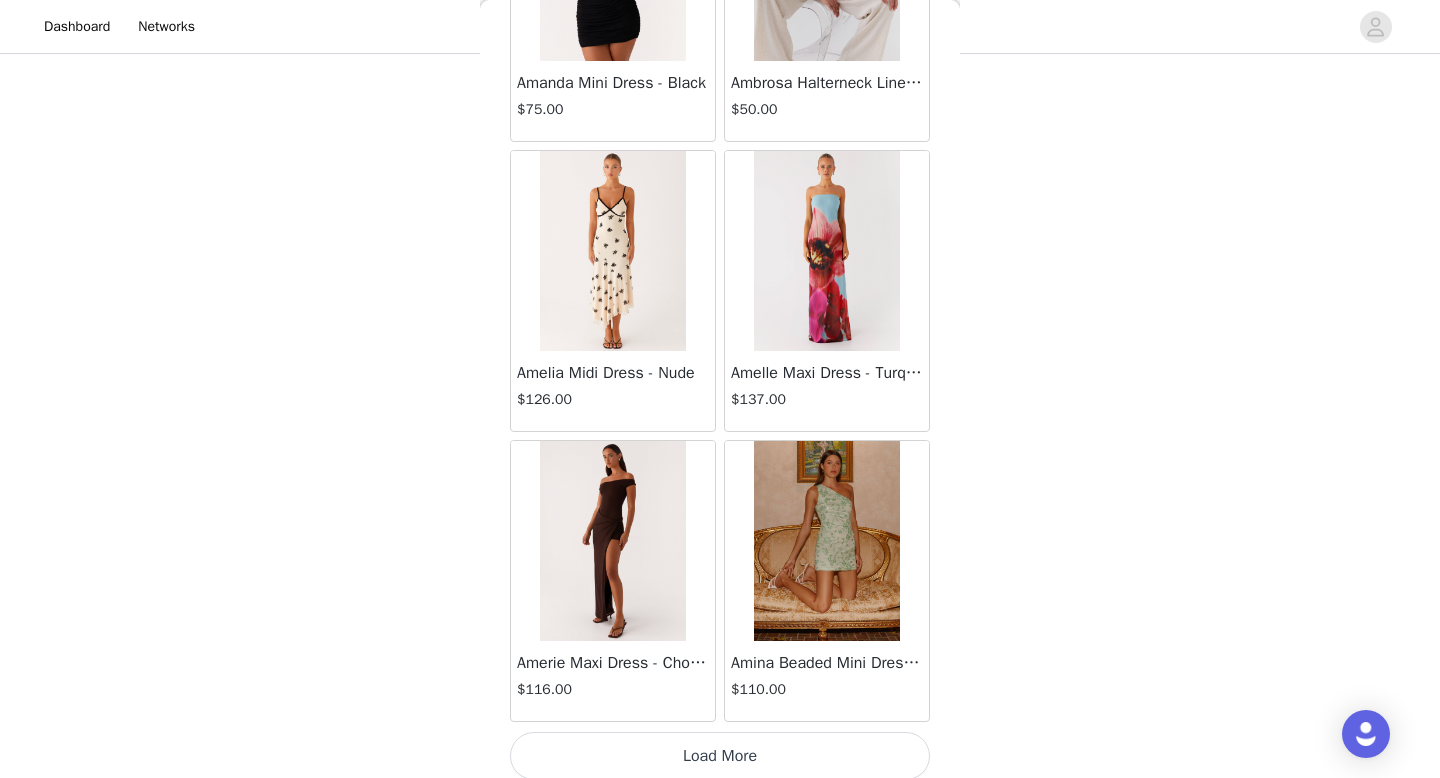 scroll, scrollTop: 100882, scrollLeft: 0, axis: vertical 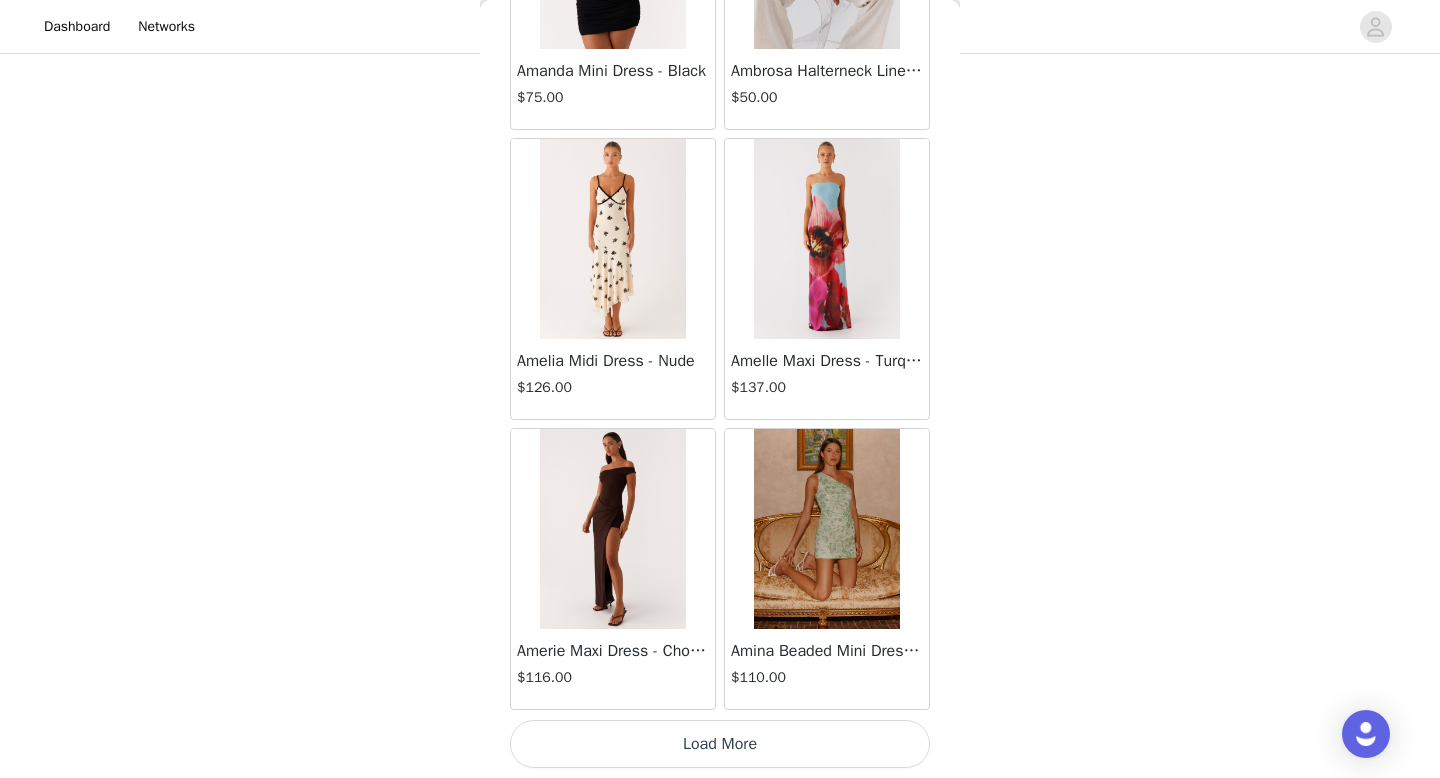 click on "Load More" at bounding box center [720, 744] 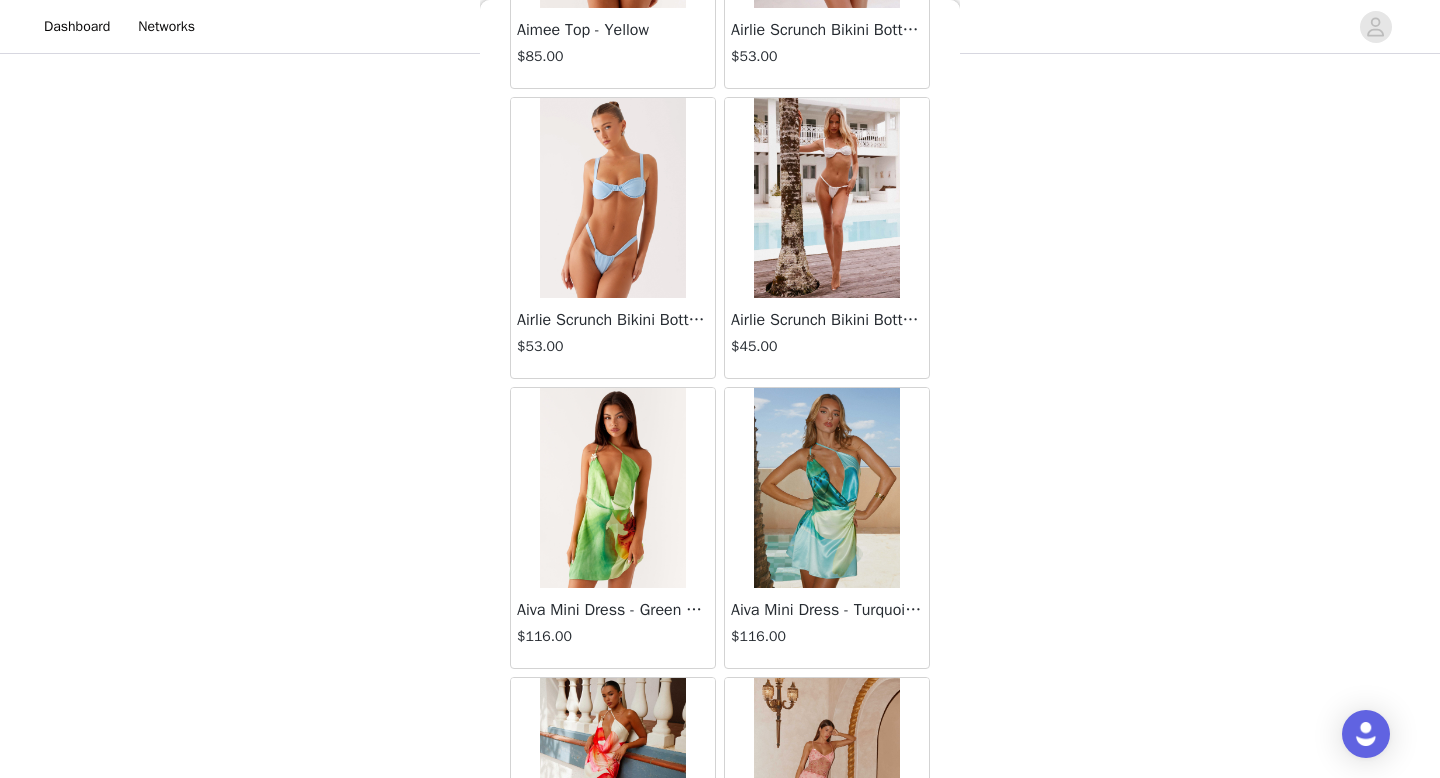 scroll, scrollTop: 95571, scrollLeft: 0, axis: vertical 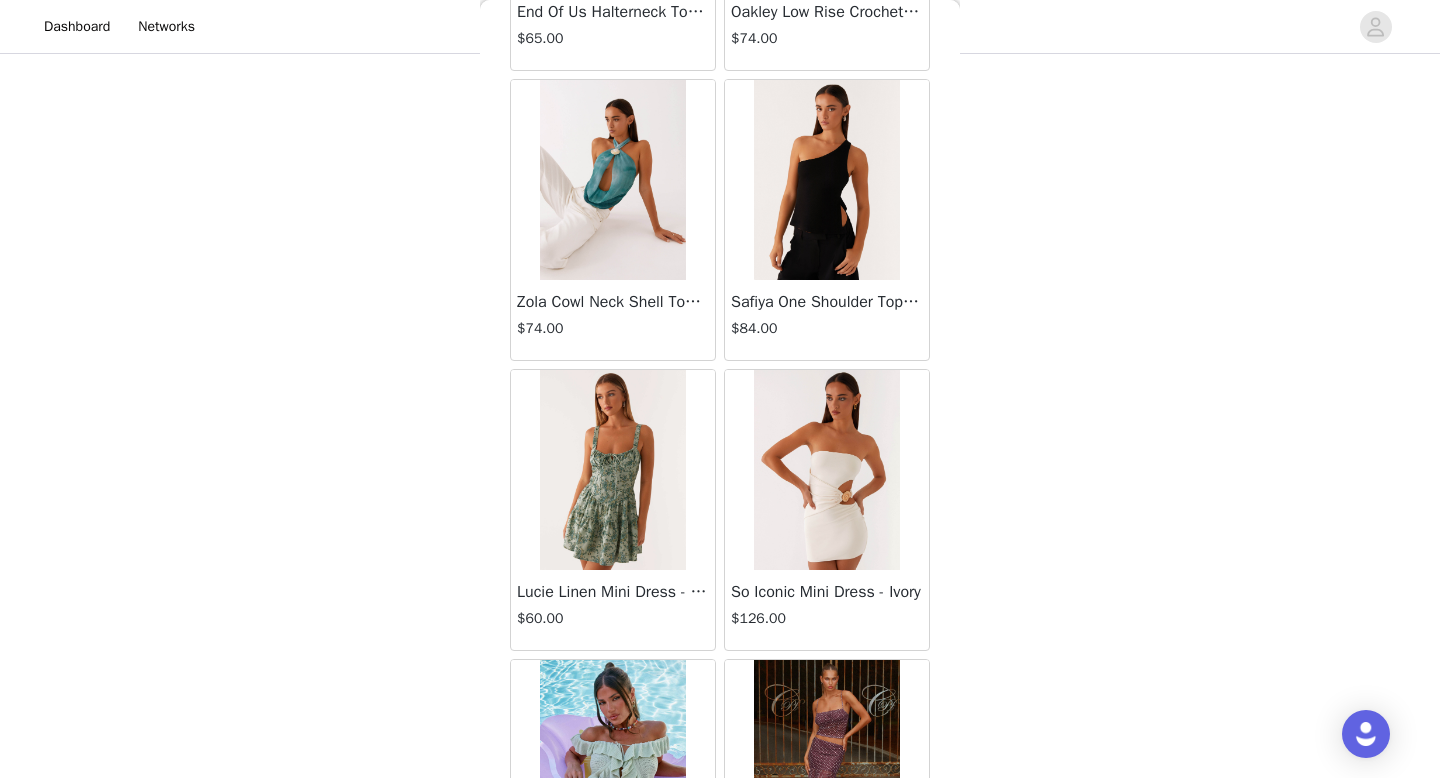 click at bounding box center (612, 180) 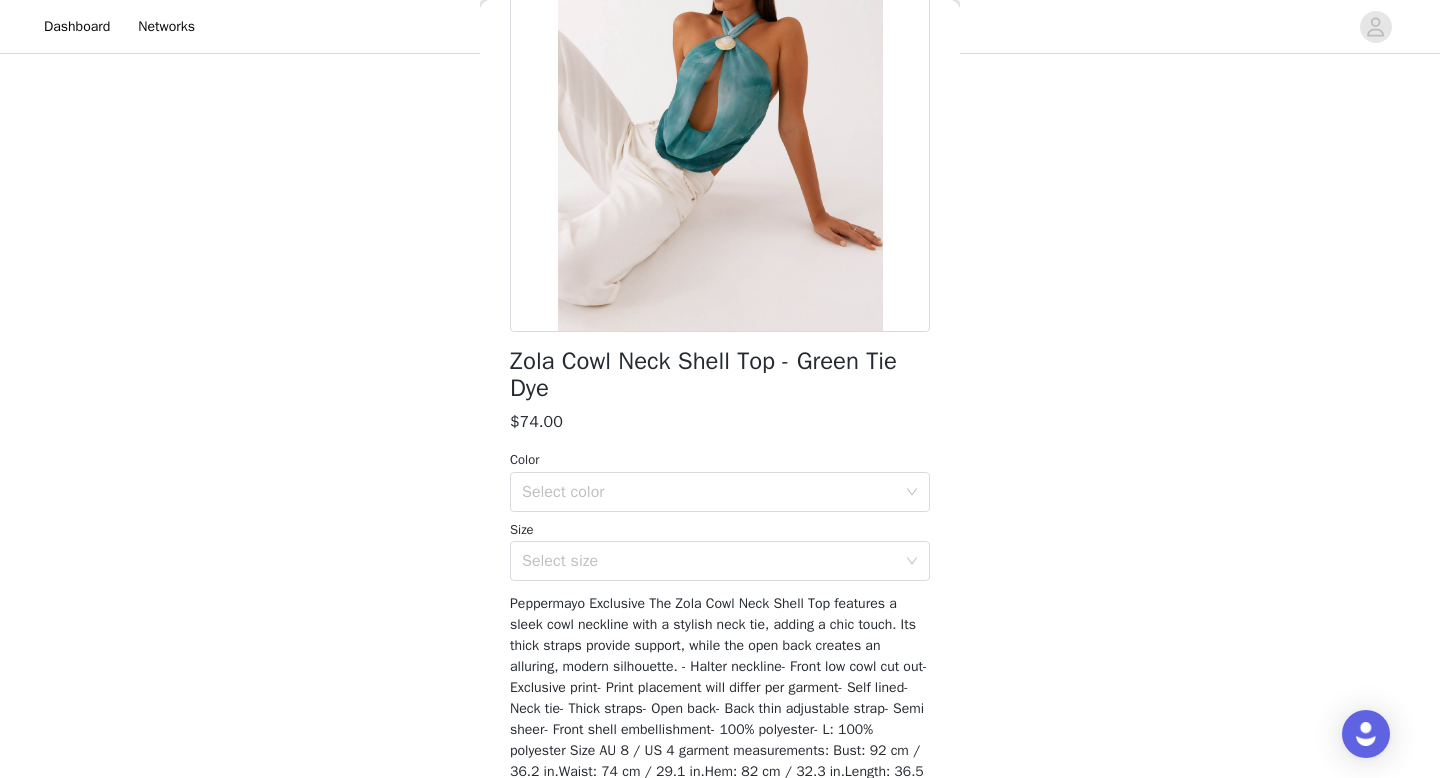 scroll, scrollTop: 285, scrollLeft: 0, axis: vertical 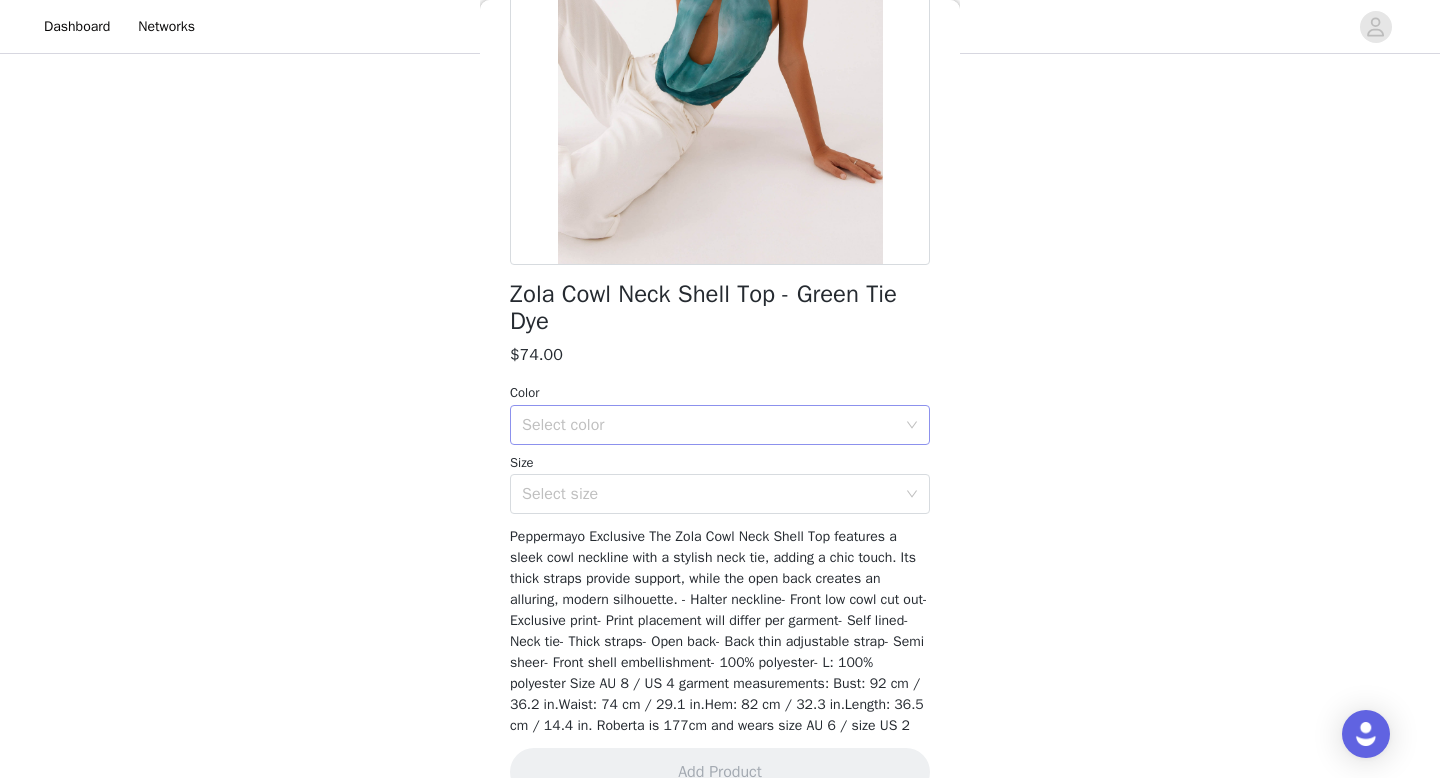 click on "Select color" at bounding box center [709, 425] 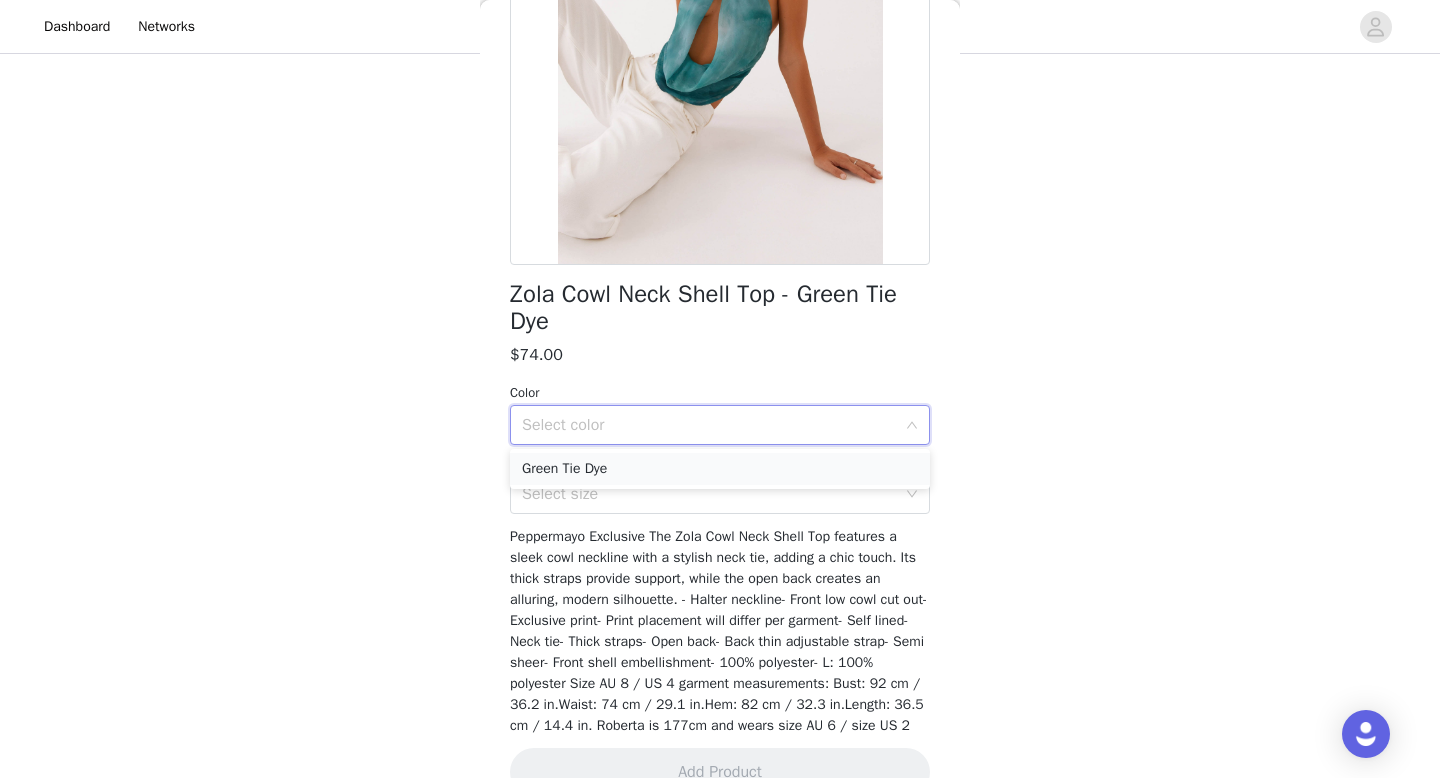 click on "Green Tie Dye" at bounding box center [720, 469] 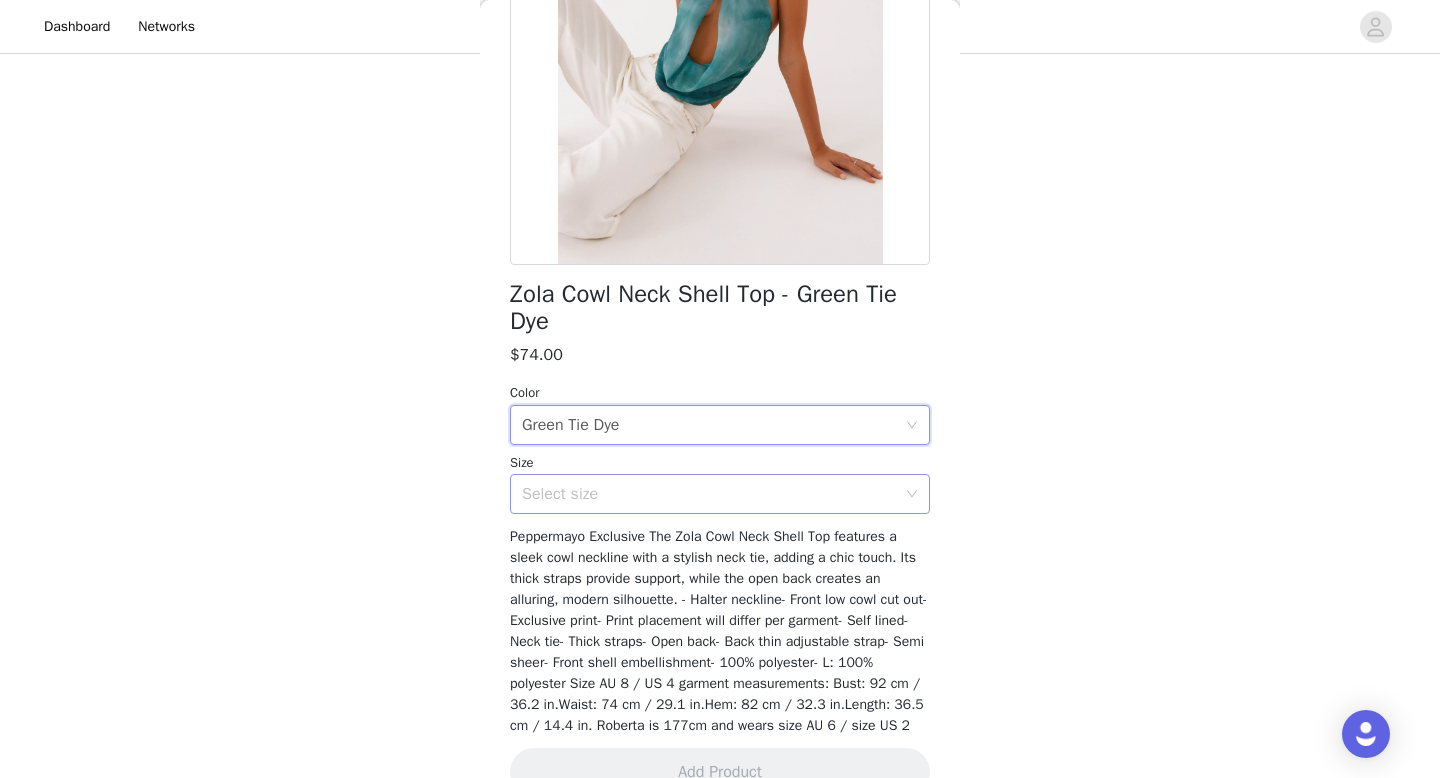 click on "Select size" at bounding box center [709, 494] 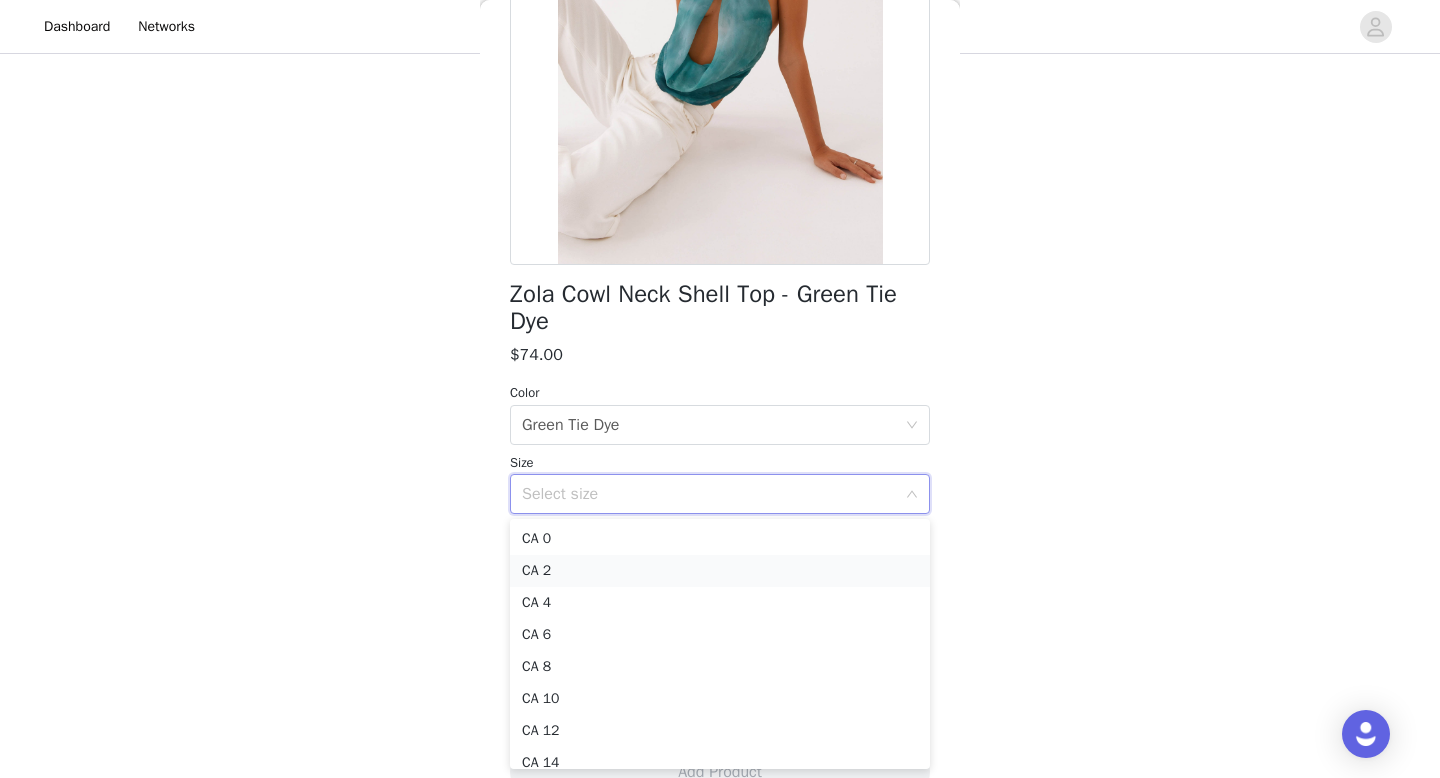 click on "CA 2" at bounding box center [720, 571] 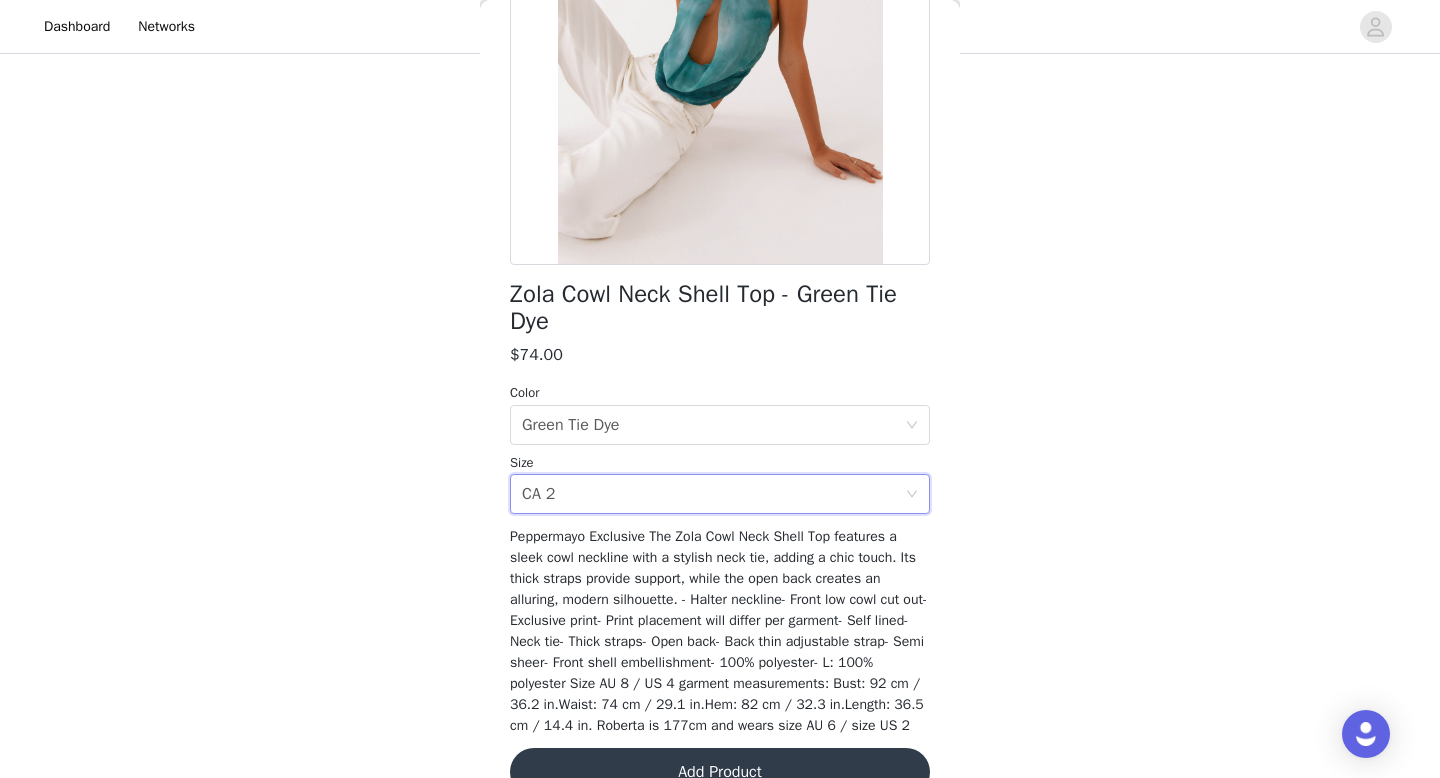 click on "STEP 1 OF 4
Select your styles!
You will receive 6 products.       5/6 Selected           Mariella Linen Maxi Skirt - White     $126.00       White, [STATE] [NUMBER]       Edit   Remove     Emery Maxi Dress - Cherry Red     $126.00       Cherry Red, [STATE] [NUMBER]       Edit   Remove     Bright Lights Beaded Maxi Dress - Pink     $168.00       Pink, [STATE] [NUMBER]       Edit   Remove     Lagoon Cut Out Top - Ivory     $75.00       Ivory, [STATE] [NUMBER]       Edit   Remove     Lisbon Mini Skirt - White     $84.00       White, [STATE] [NUMBER]       Edit   Remove     Add Product       Back     Zola Cowl Neck Shell Top - Green Tie Dye       $74.00         Color   Select color Green Tie Dye Size   Select size [STATE] [NUMBER]     Add Product" at bounding box center [720, 34] 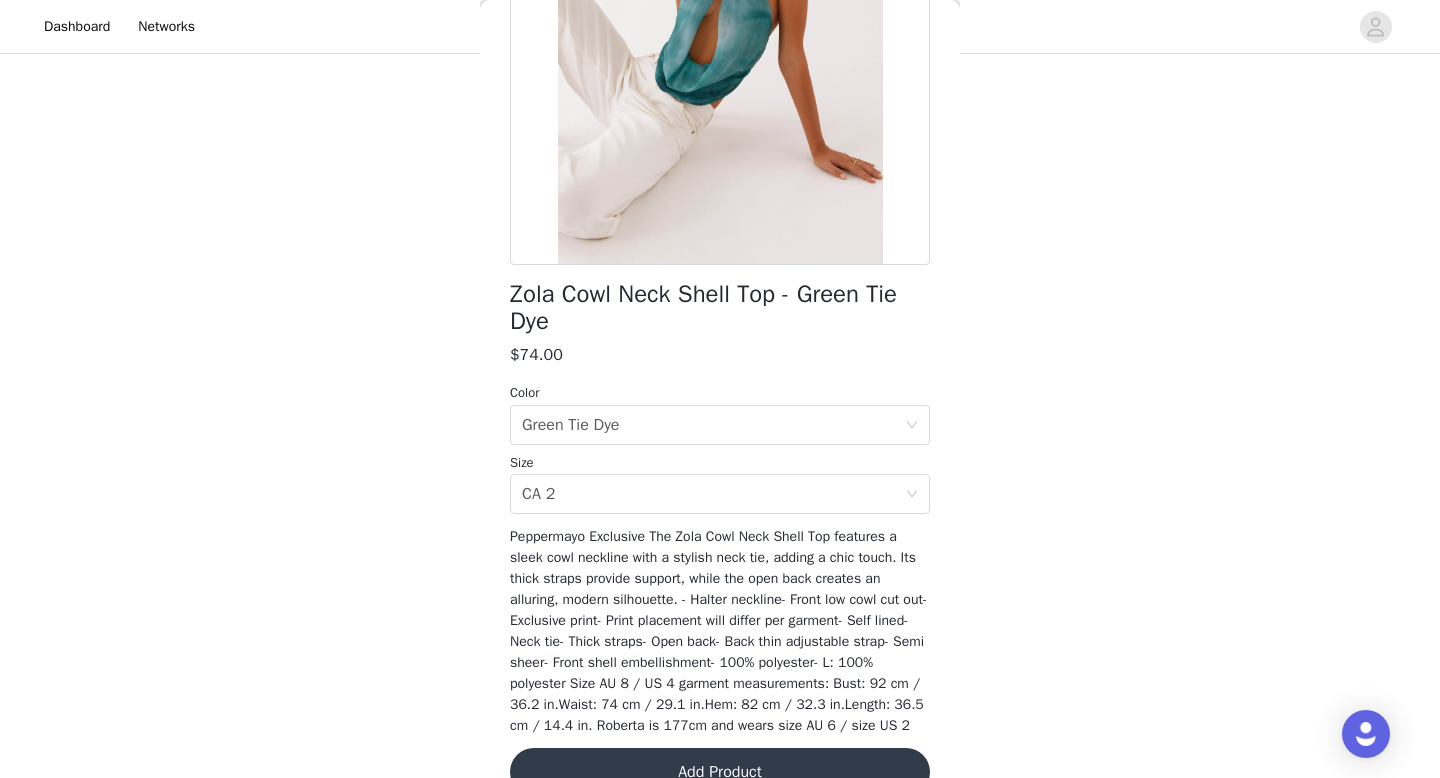 scroll, scrollTop: 625, scrollLeft: 0, axis: vertical 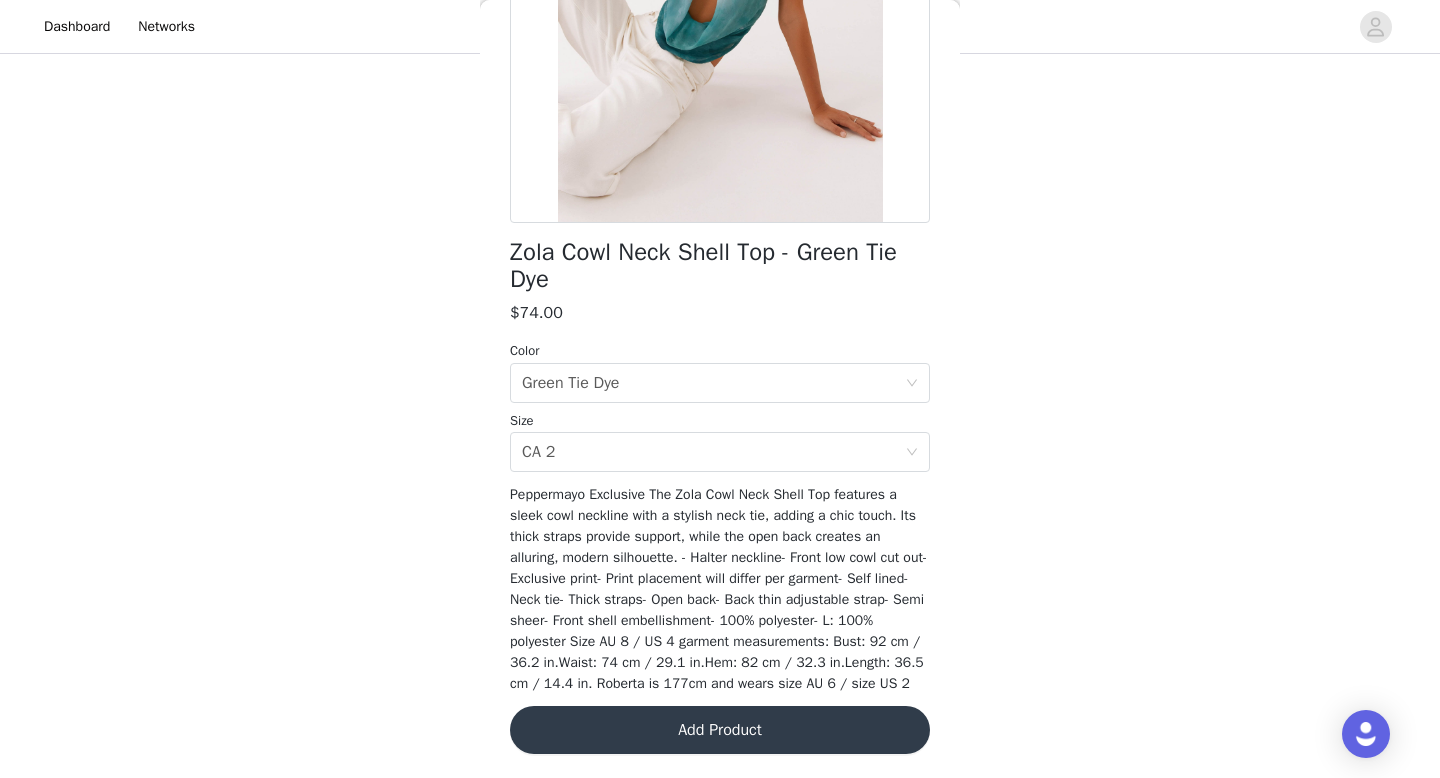 click on "Add Product" at bounding box center [720, 730] 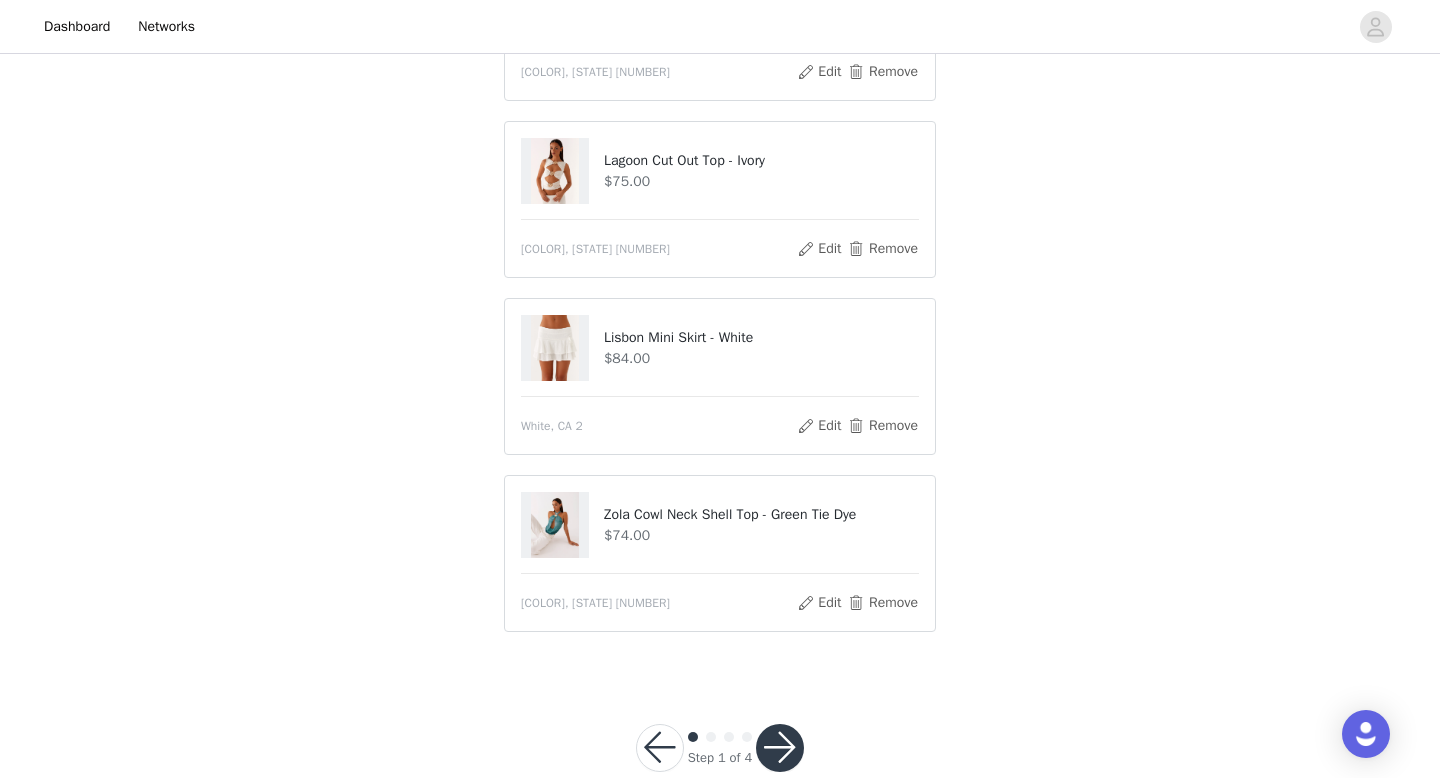 scroll, scrollTop: 805, scrollLeft: 0, axis: vertical 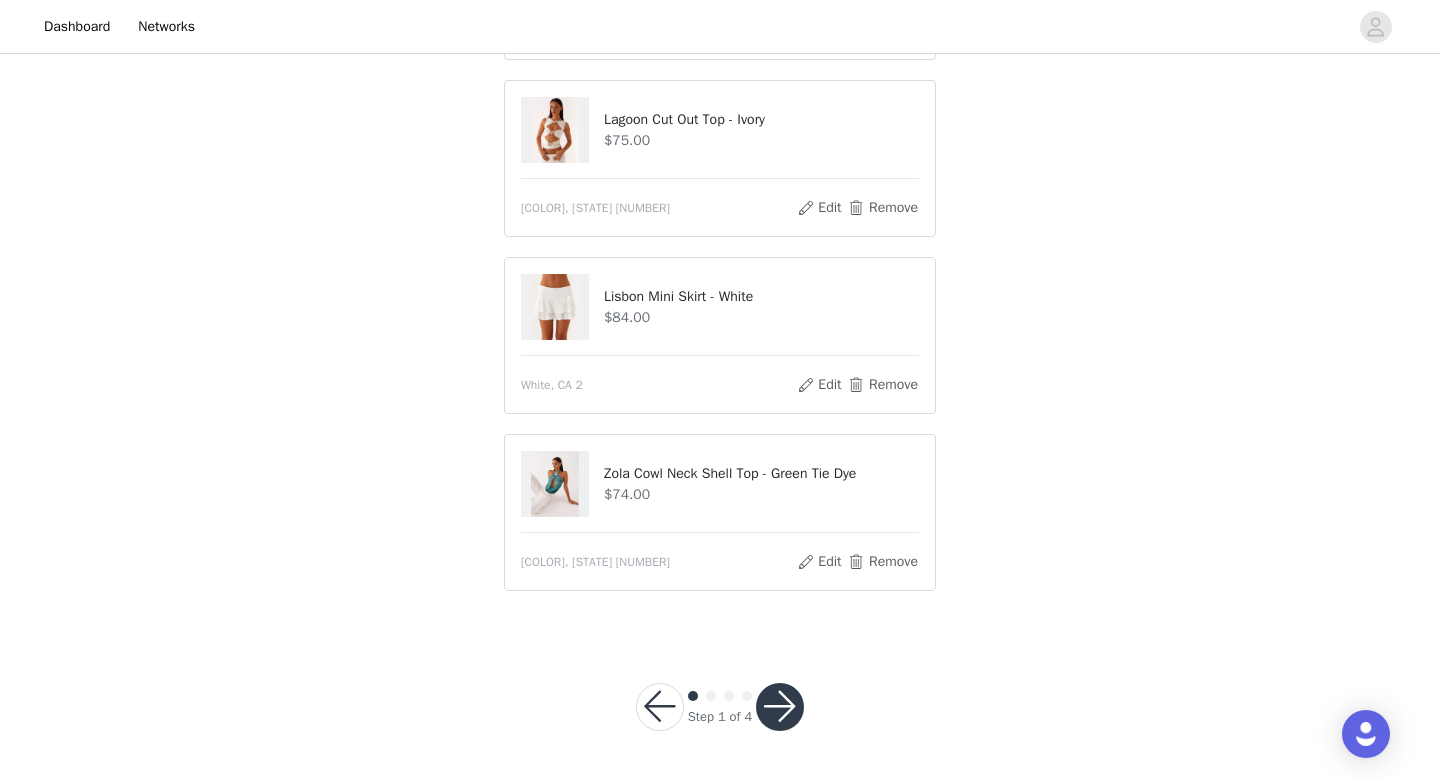 click at bounding box center (780, 707) 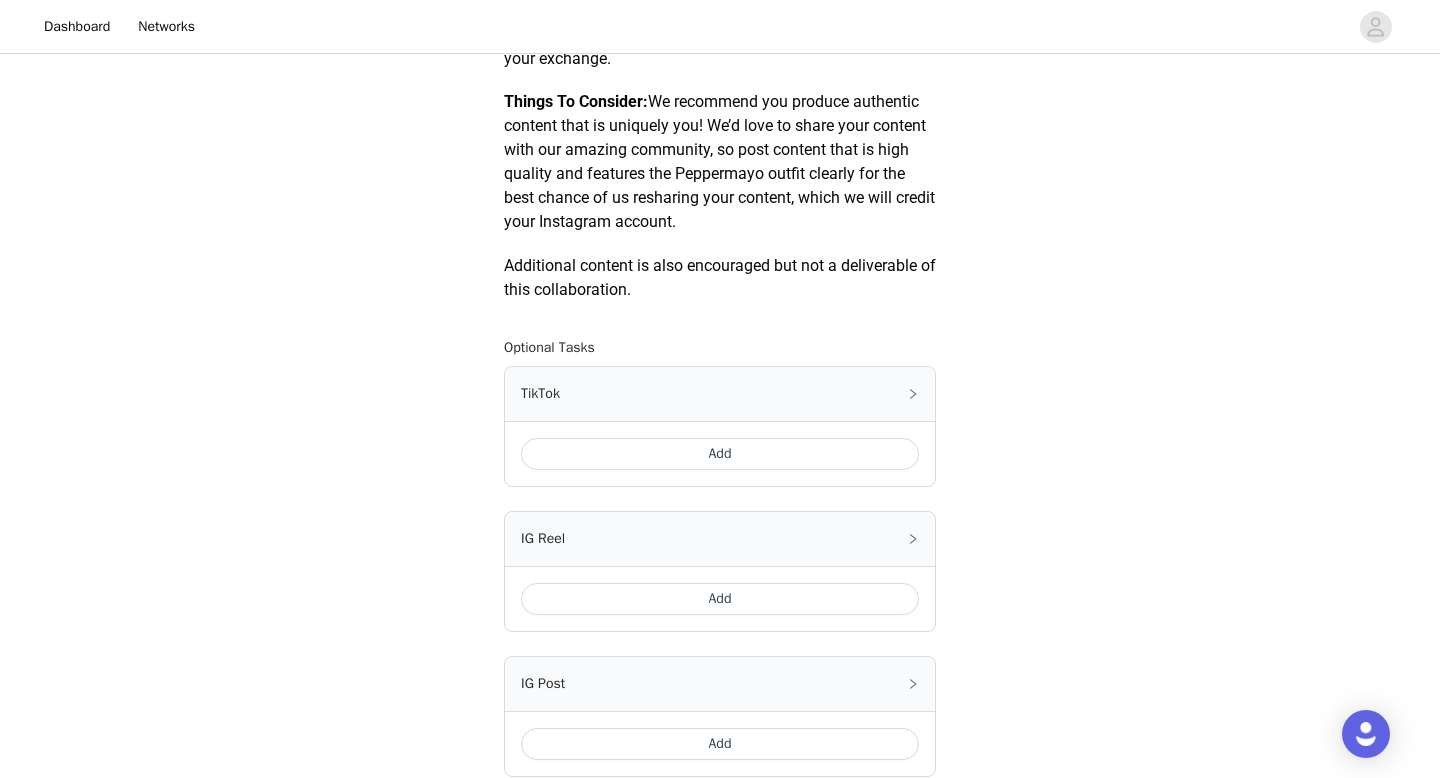 scroll, scrollTop: 1057, scrollLeft: 0, axis: vertical 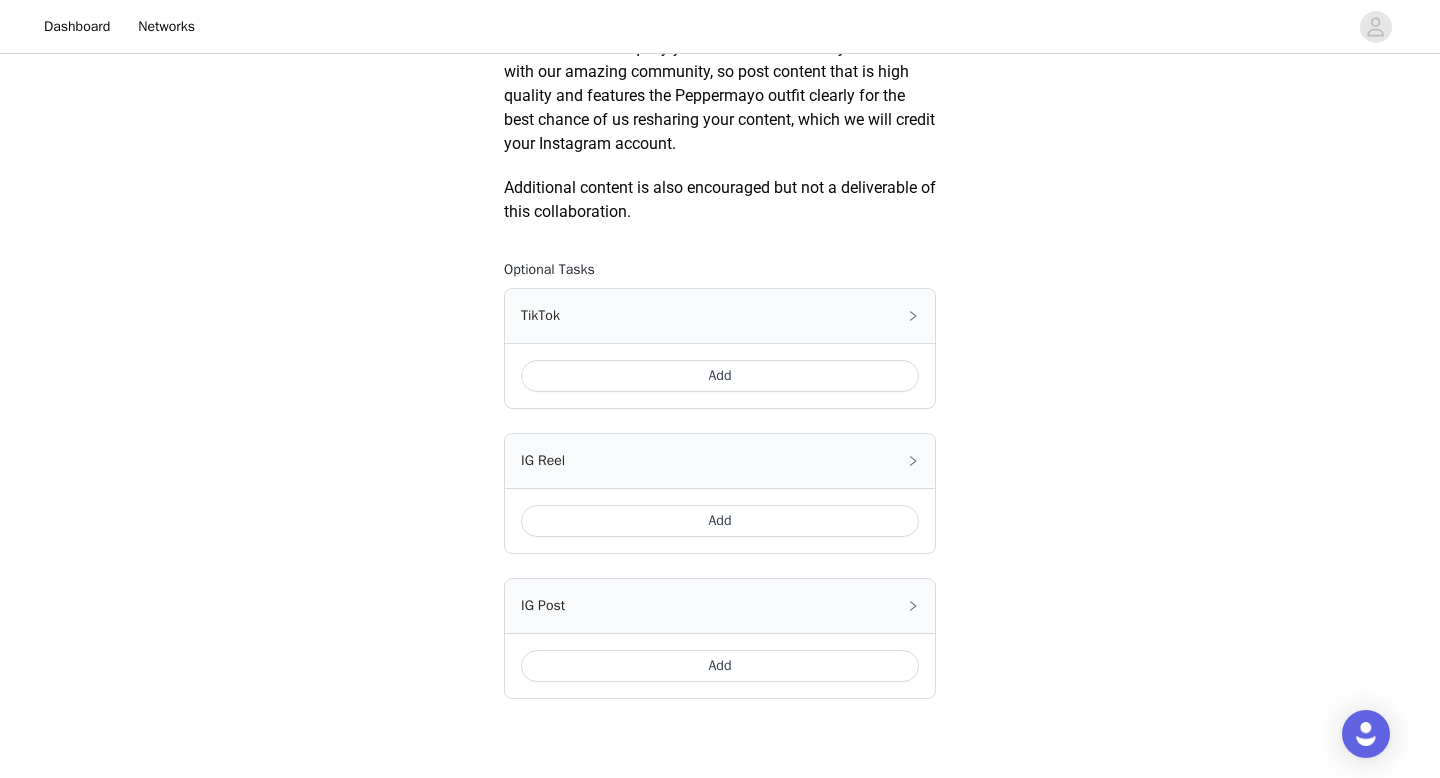 click on "Add" at bounding box center (720, 521) 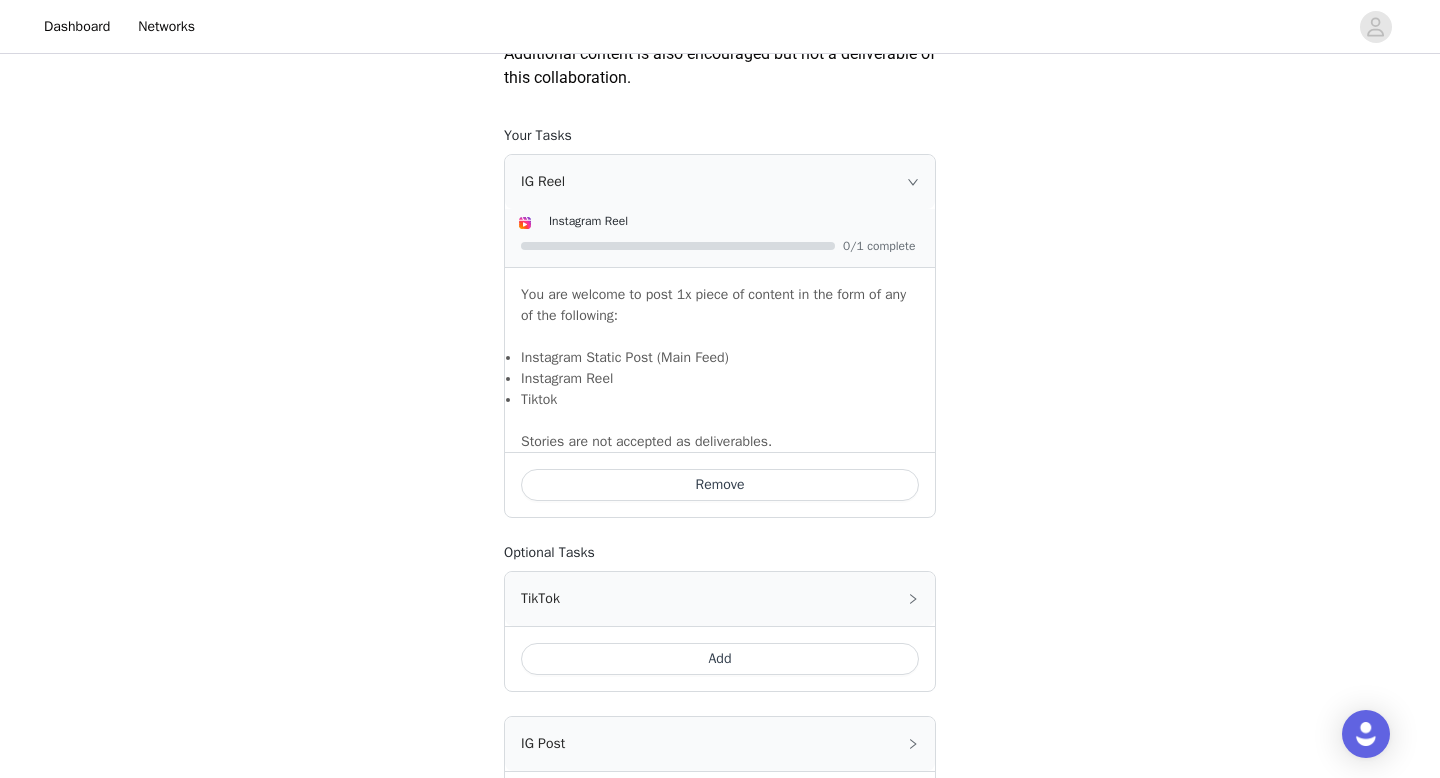 scroll, scrollTop: 1442, scrollLeft: 0, axis: vertical 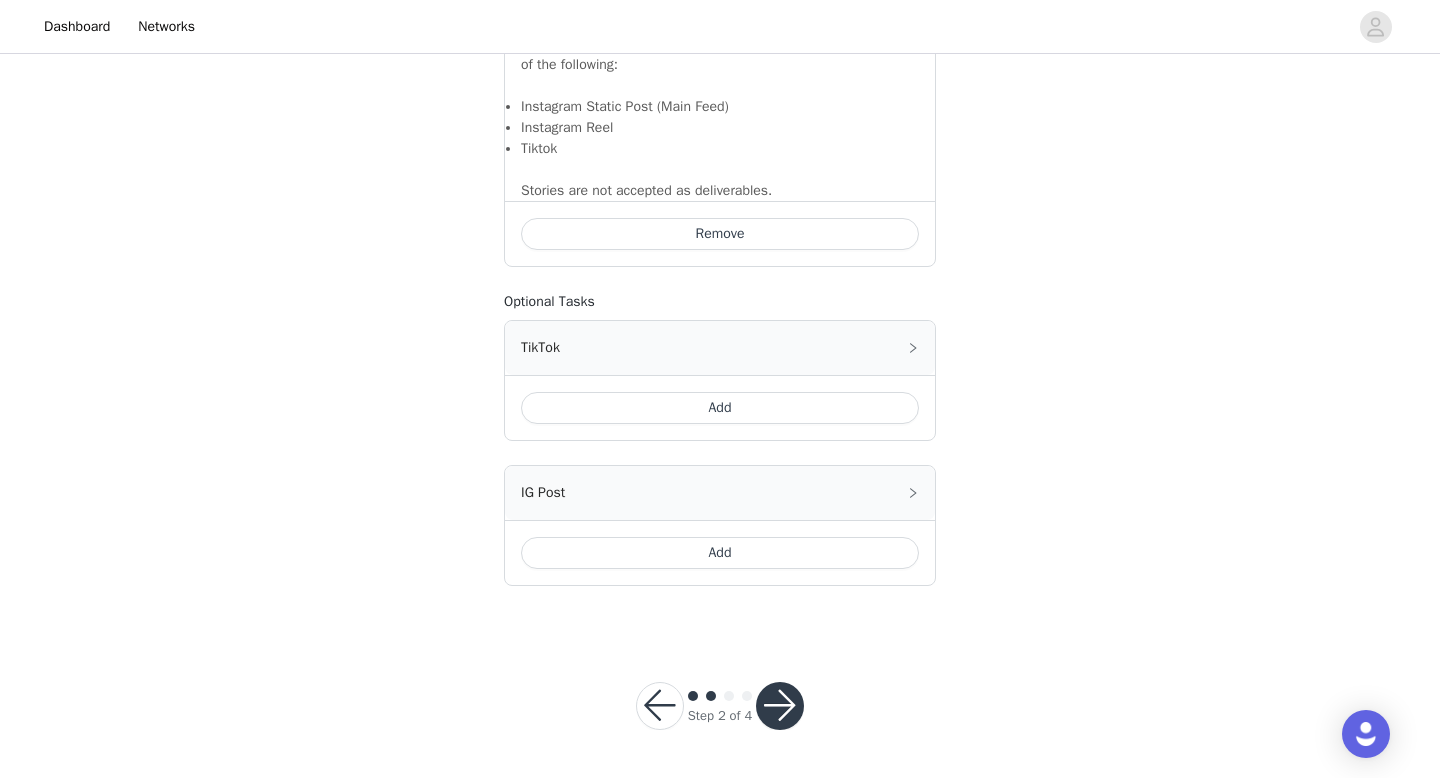 click at bounding box center (780, 706) 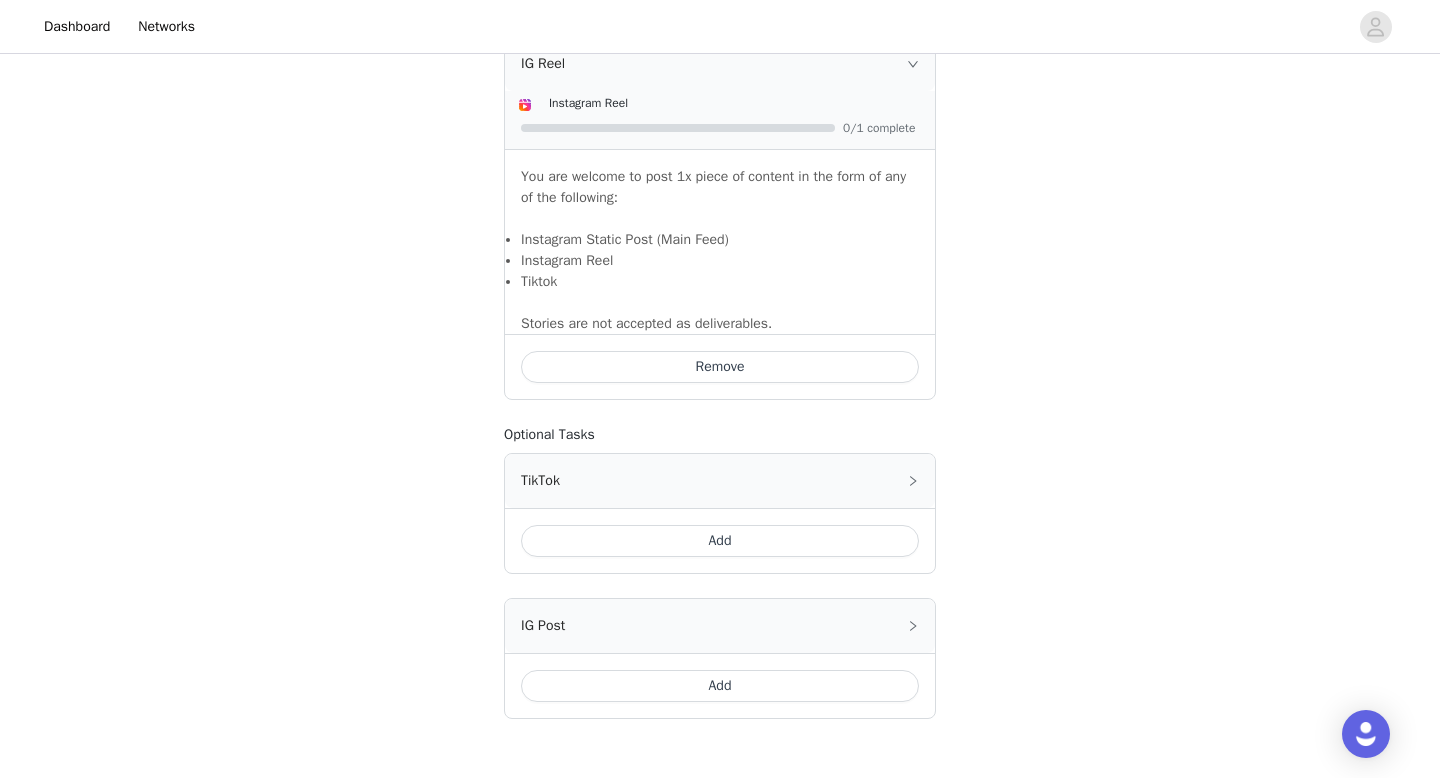 scroll, scrollTop: 1442, scrollLeft: 0, axis: vertical 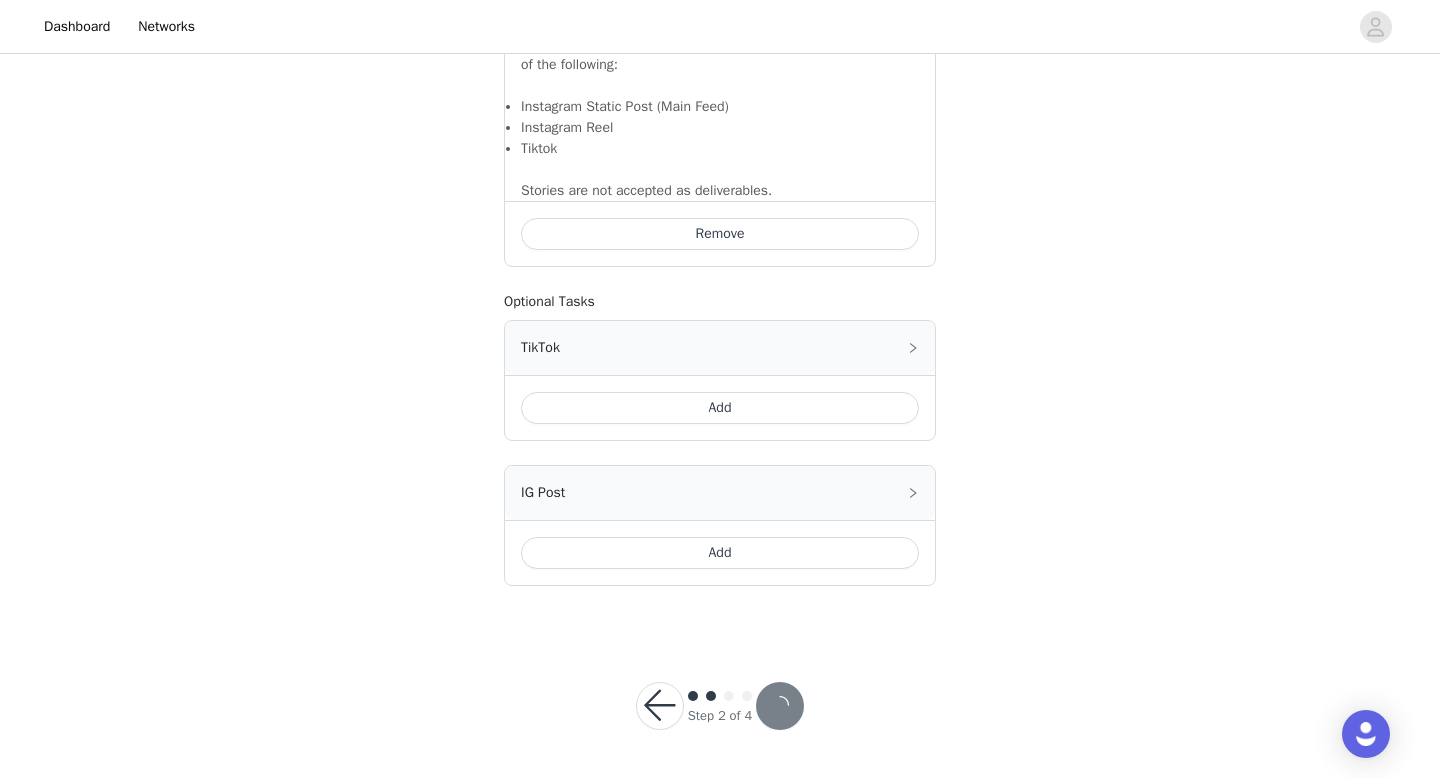 click at bounding box center (780, 706) 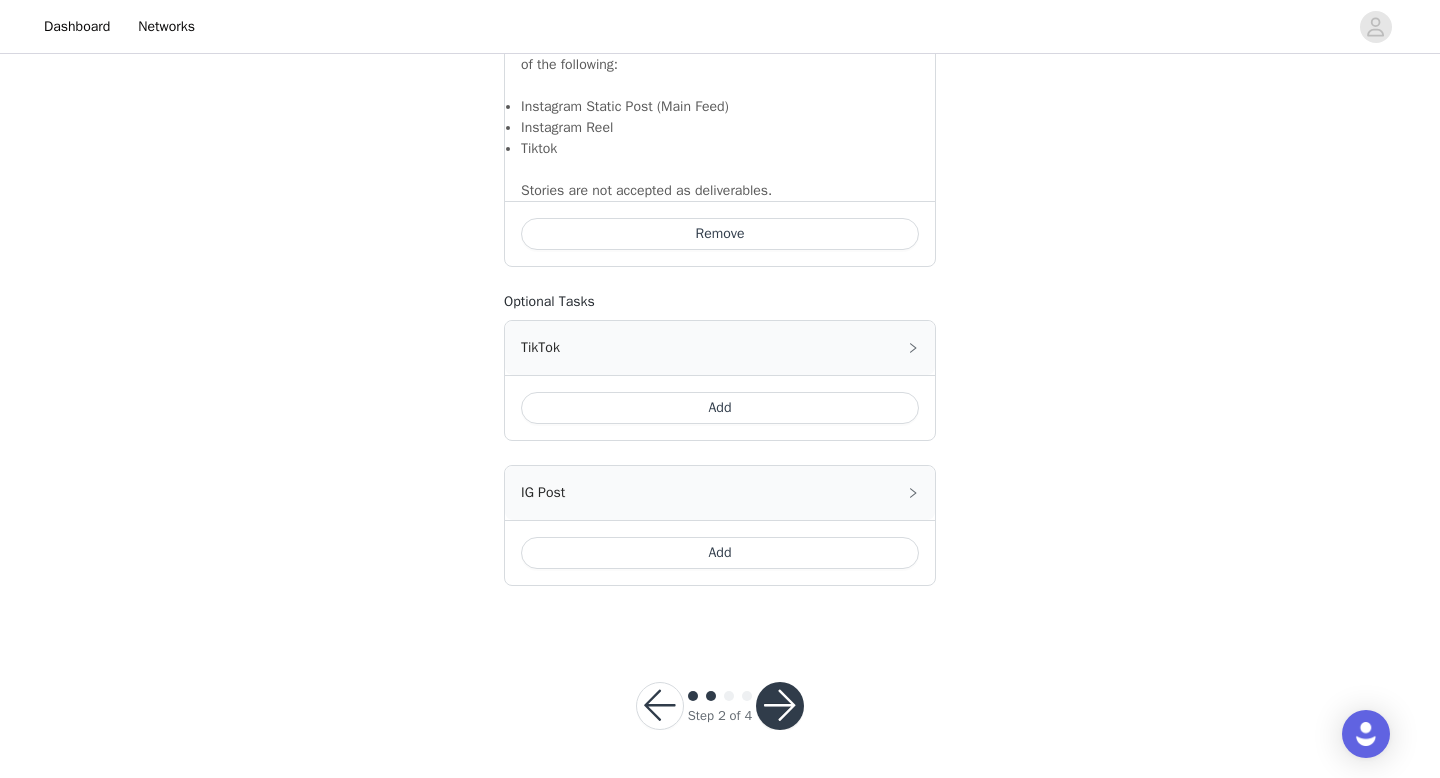 click at bounding box center [780, 706] 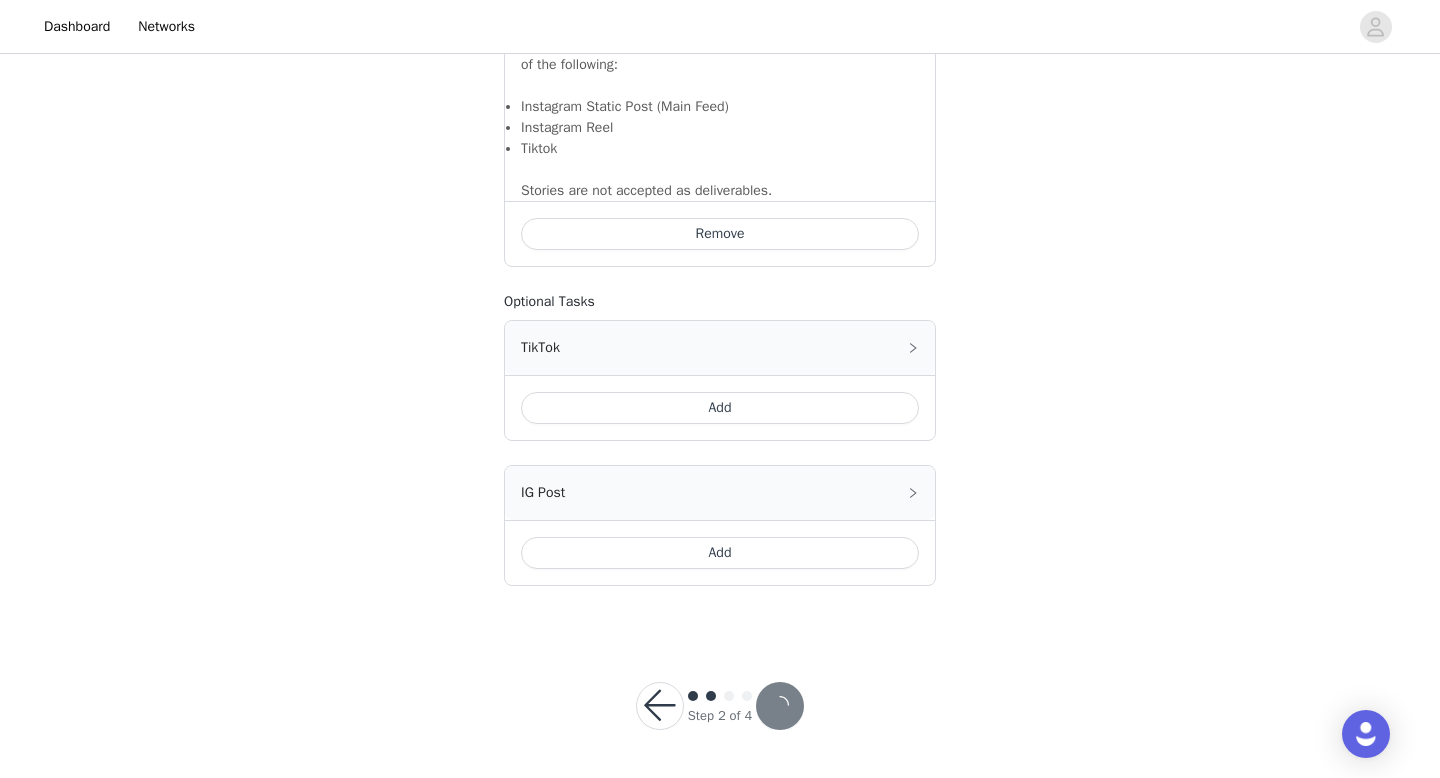 scroll, scrollTop: 1369, scrollLeft: 0, axis: vertical 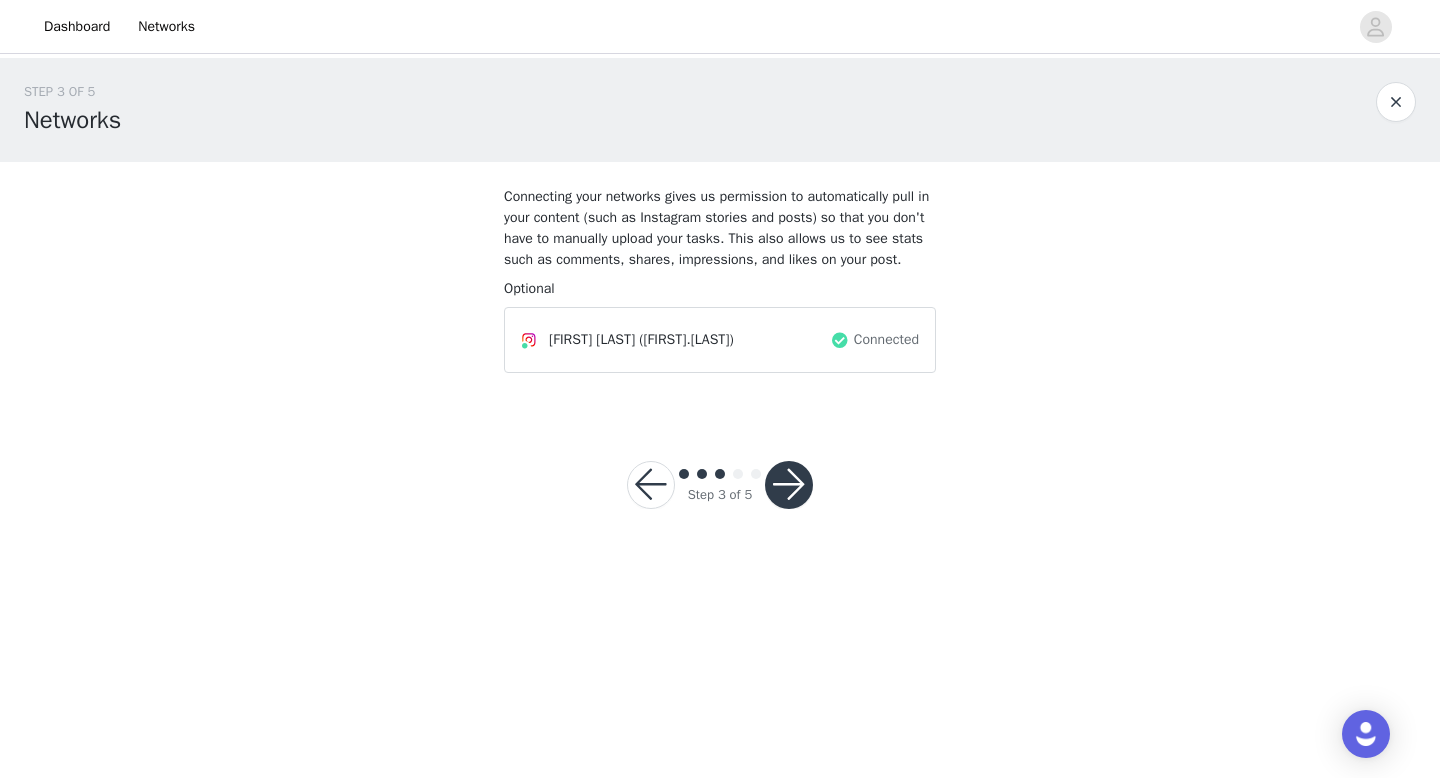 click at bounding box center [789, 485] 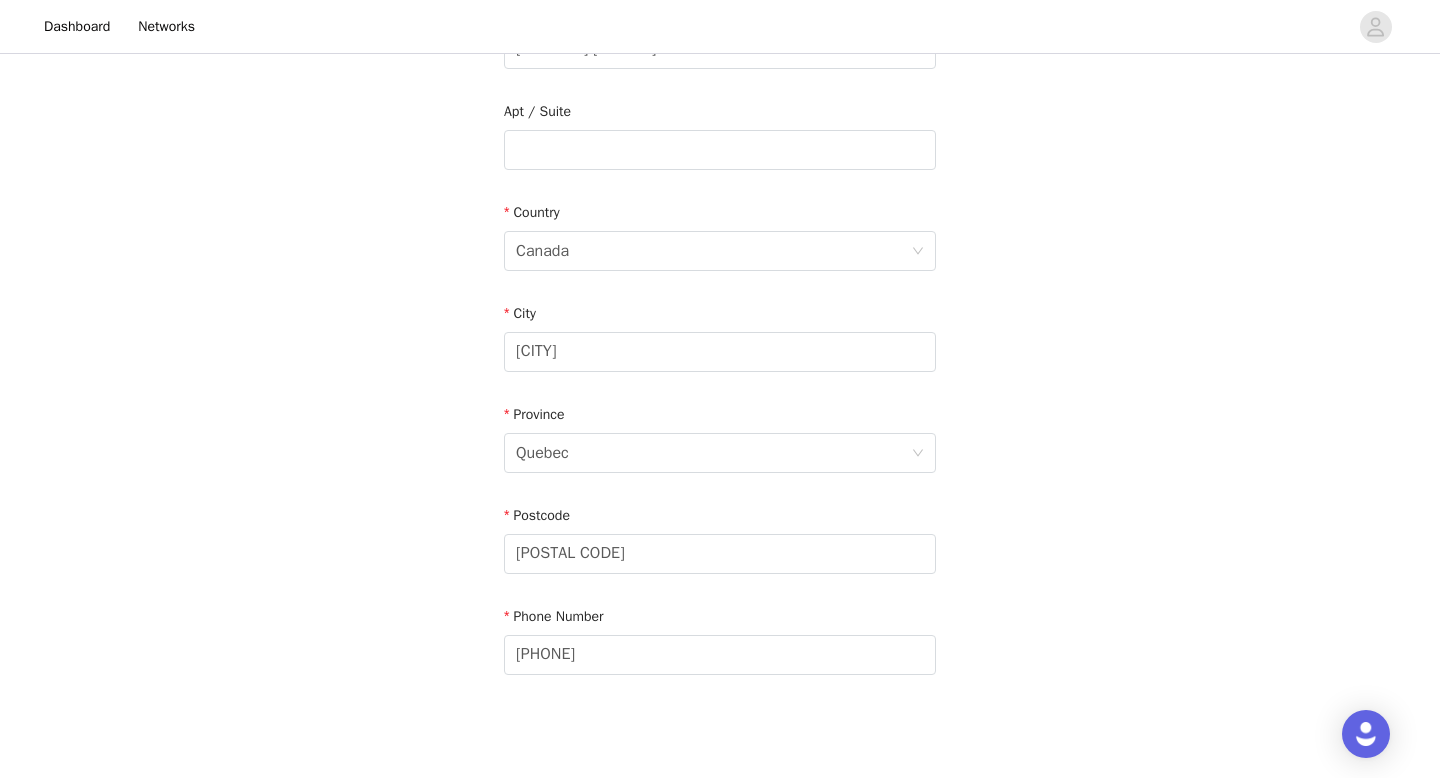 scroll, scrollTop: 585, scrollLeft: 0, axis: vertical 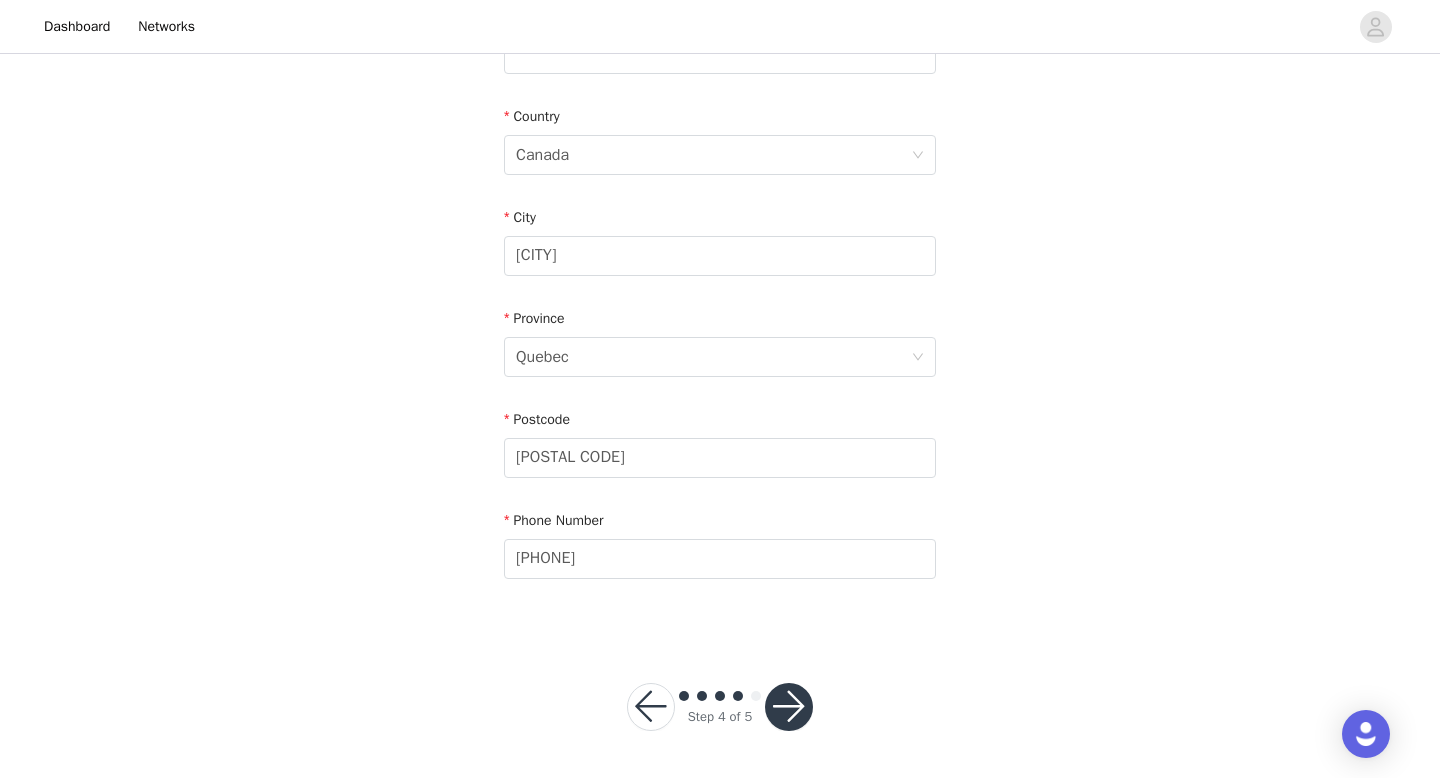click at bounding box center (789, 707) 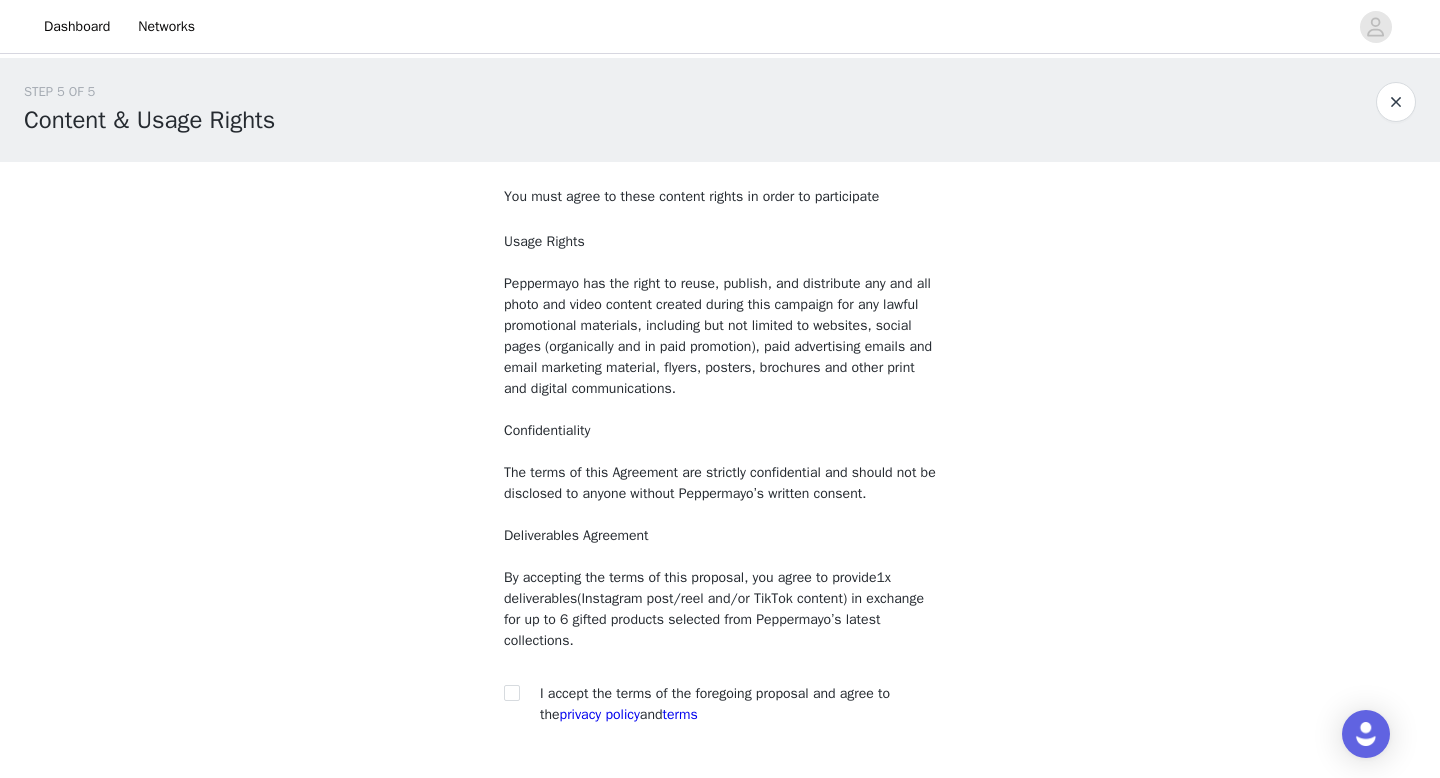 scroll, scrollTop: 146, scrollLeft: 0, axis: vertical 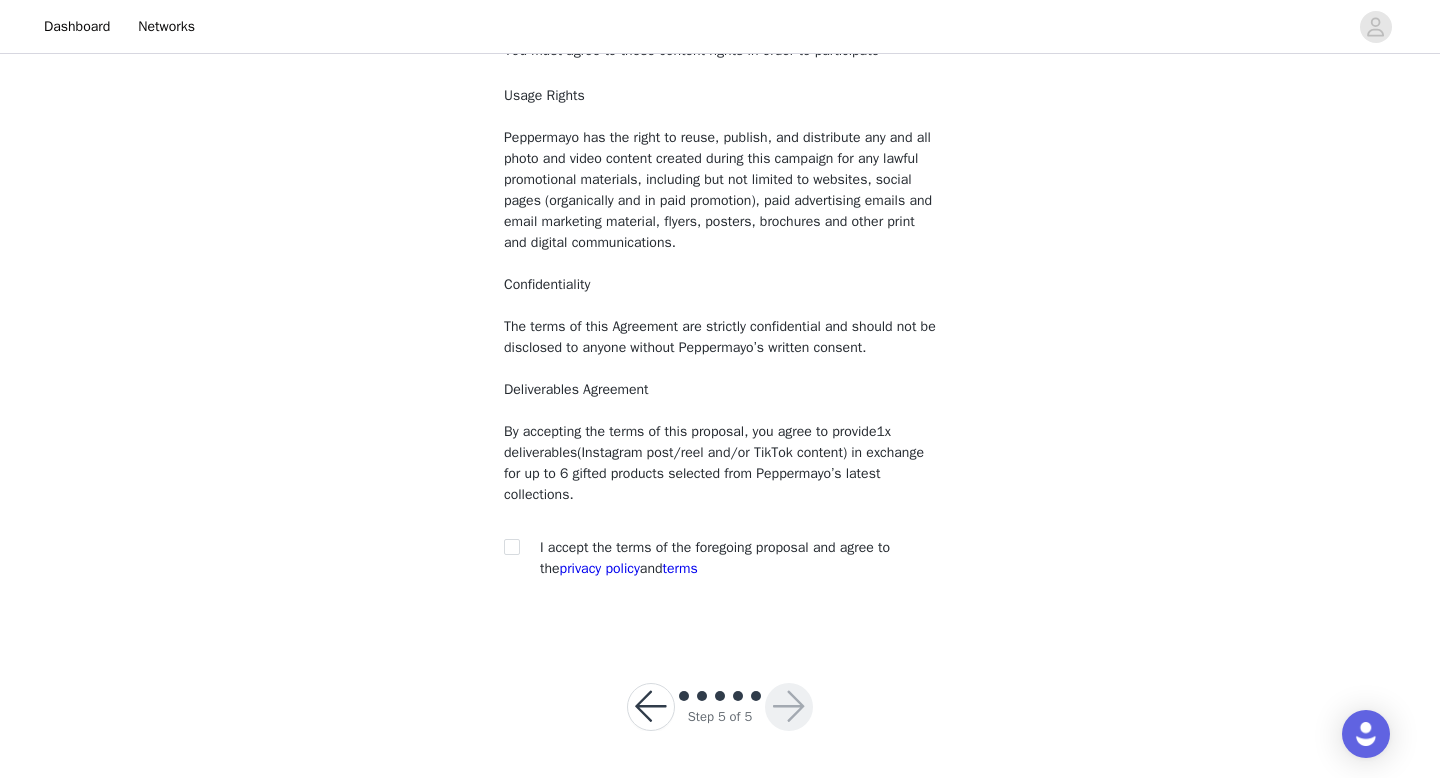 click on "You must agree to these content rights in order to participate       Usage Rights   Peppermayo has the right to reuse, publish, and distribute any and all photo and video content created during this campaign for any lawful promotional materials, including but not limited to websites, social pages (organically and in paid promotion), paid advertising emails and email marketing material, flyers, posters, brochures and other print and digital communications.   Confidentiality   The terms of this Agreement are strictly confidential and should not be disclosed to anyone without Peppermayo’s written consent.
Deliverables Agreement
By accepting the terms of this proposal, you agree to provide  1 x deliverables  (Instagram post/reel and/or TikTok content) in exchange for up to 6 gifted products selected from Peppermayo’s latest collections.
I accept the terms of the foregoing proposal and agree to the" at bounding box center (720, 325) 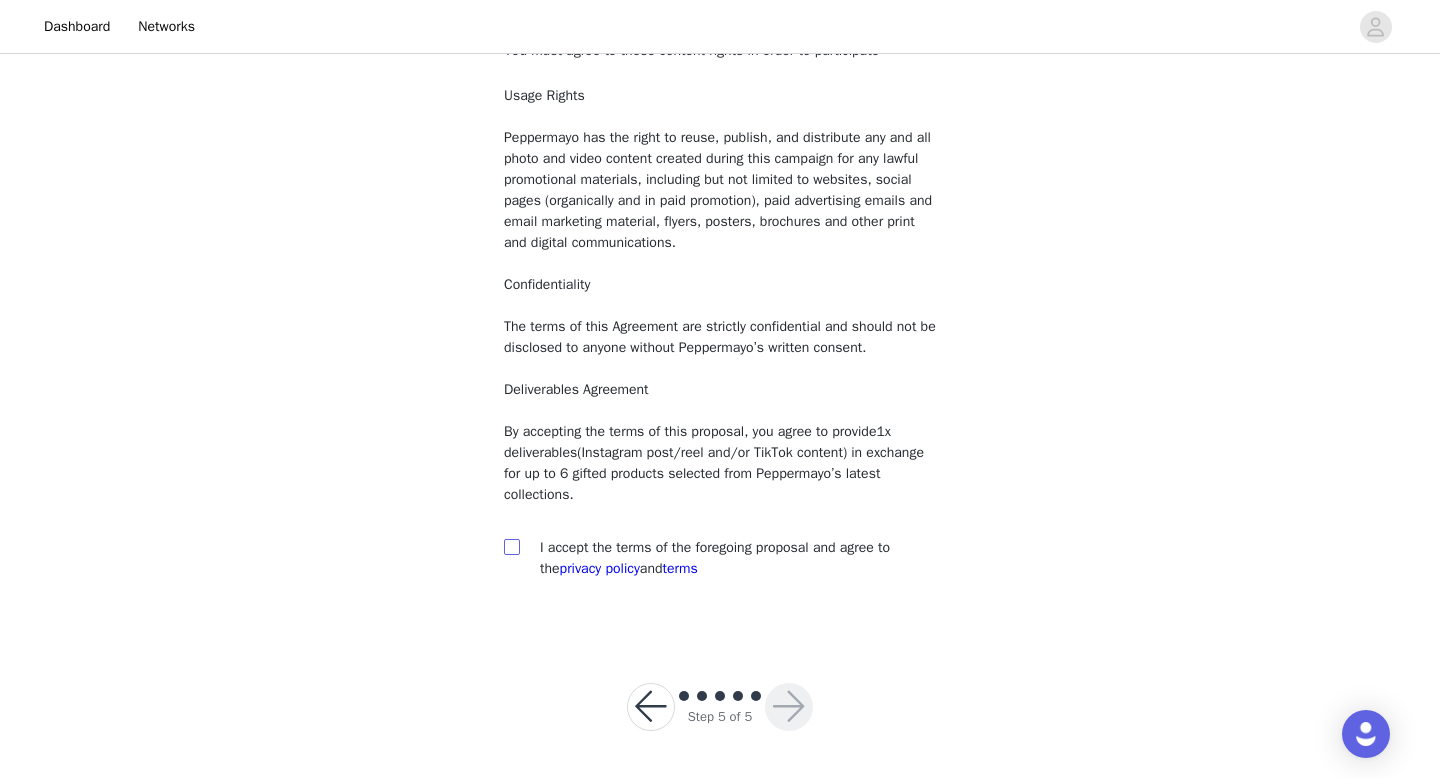 click at bounding box center (511, 546) 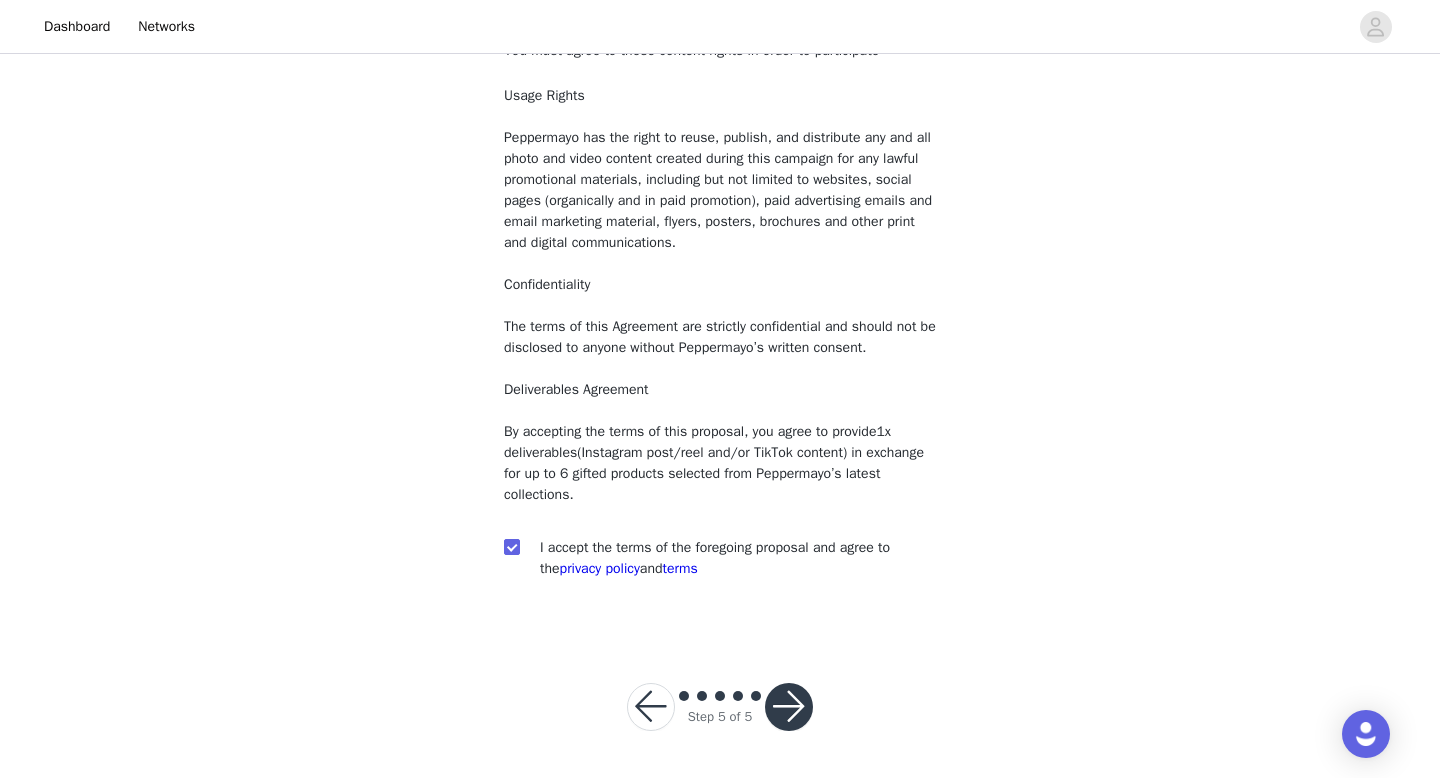 click on "Step 5 of 5" at bounding box center [720, 707] 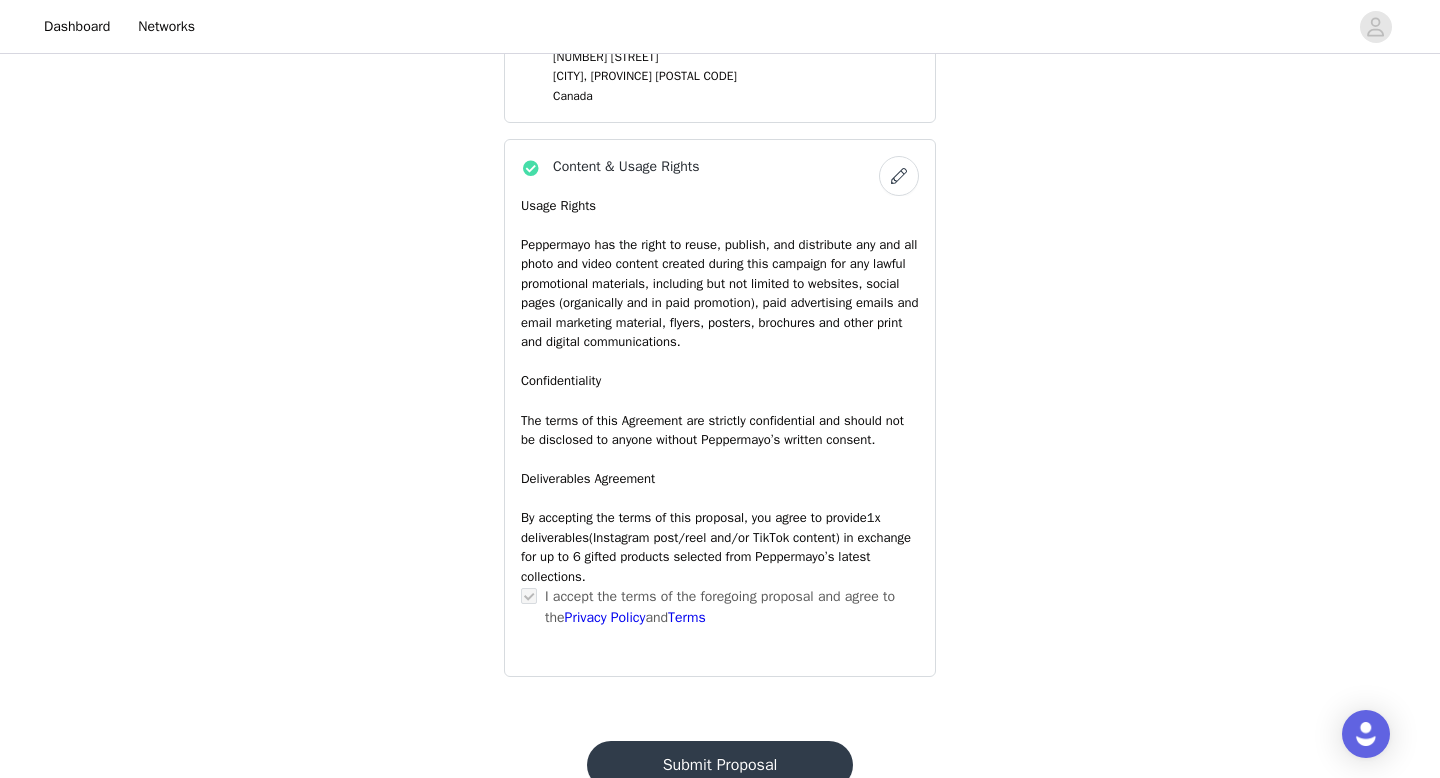 scroll, scrollTop: 1803, scrollLeft: 0, axis: vertical 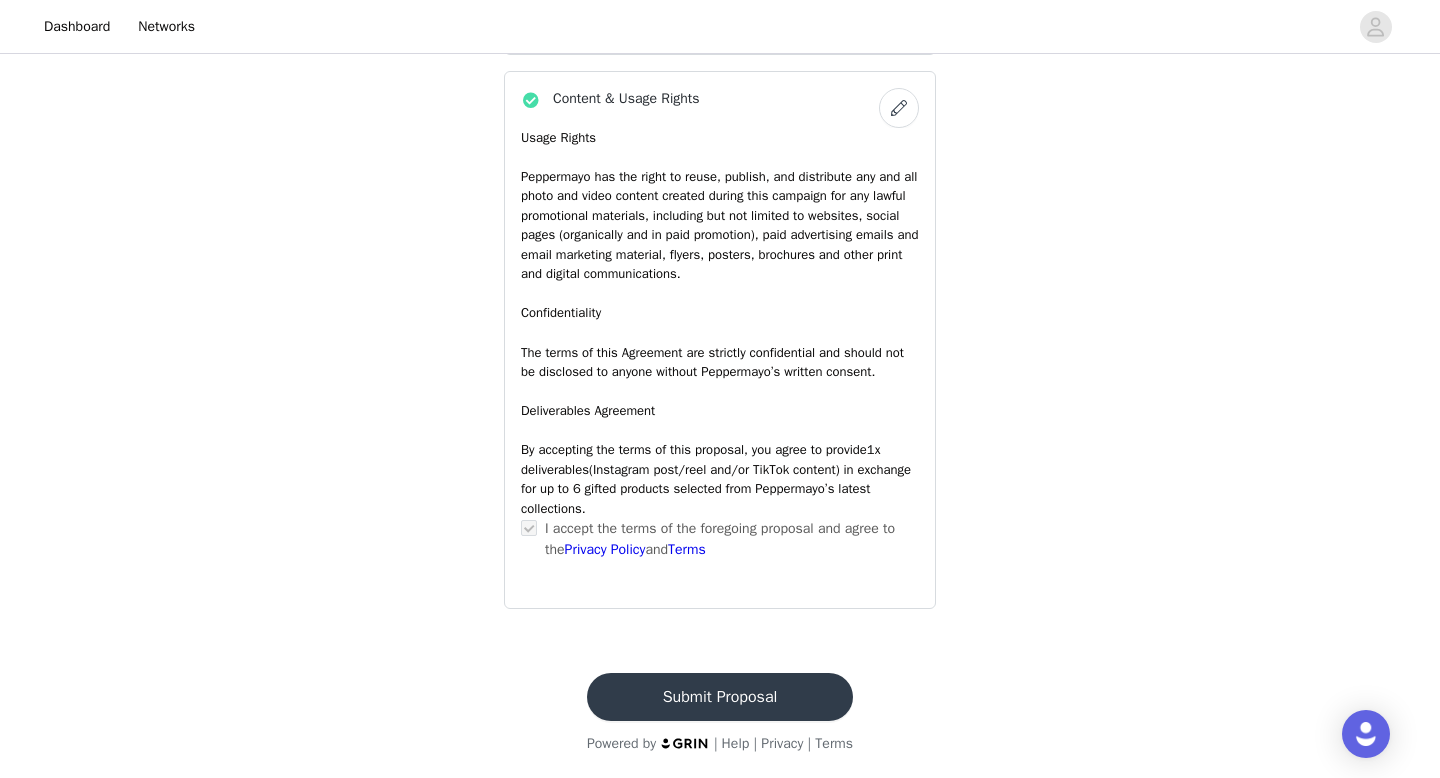click on "Submit Proposal" at bounding box center [720, 697] 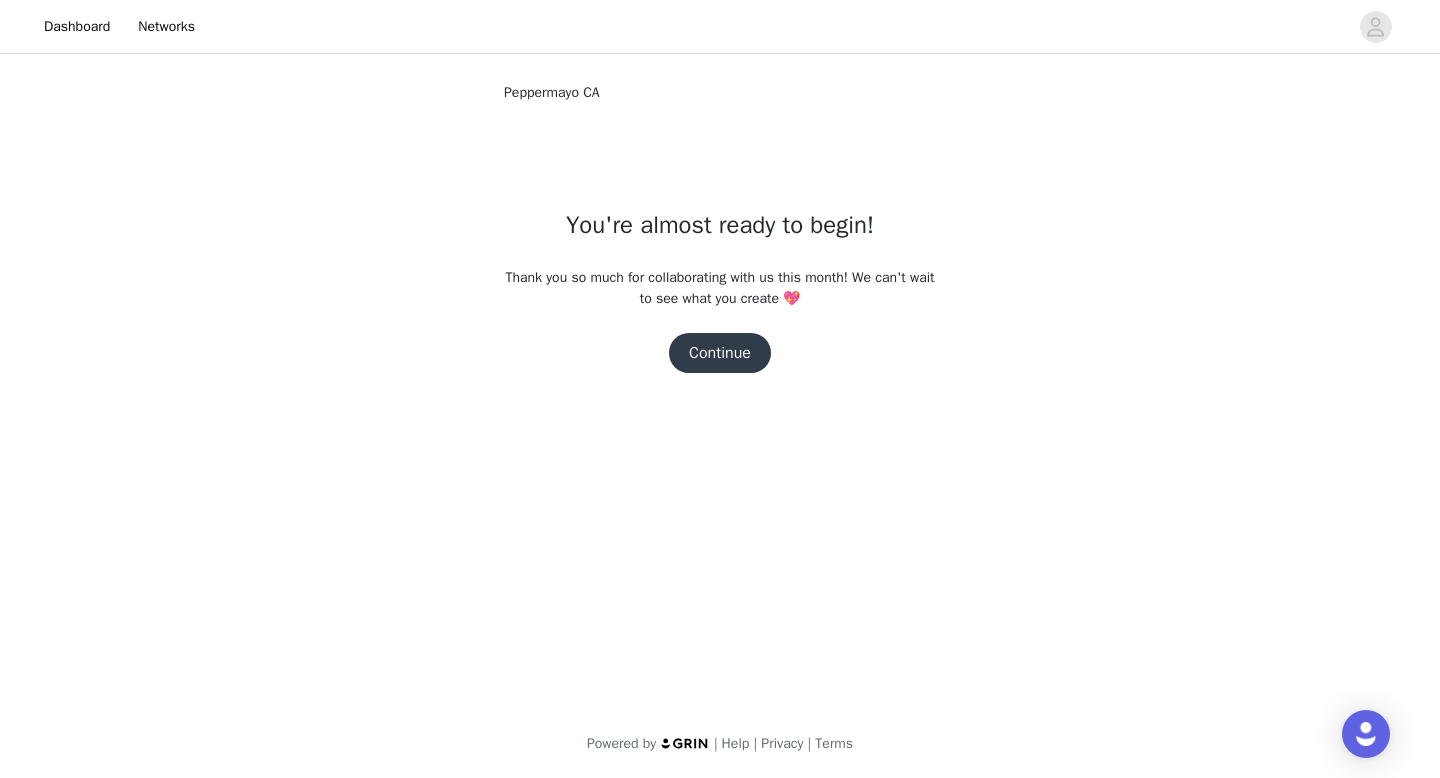 scroll, scrollTop: 0, scrollLeft: 0, axis: both 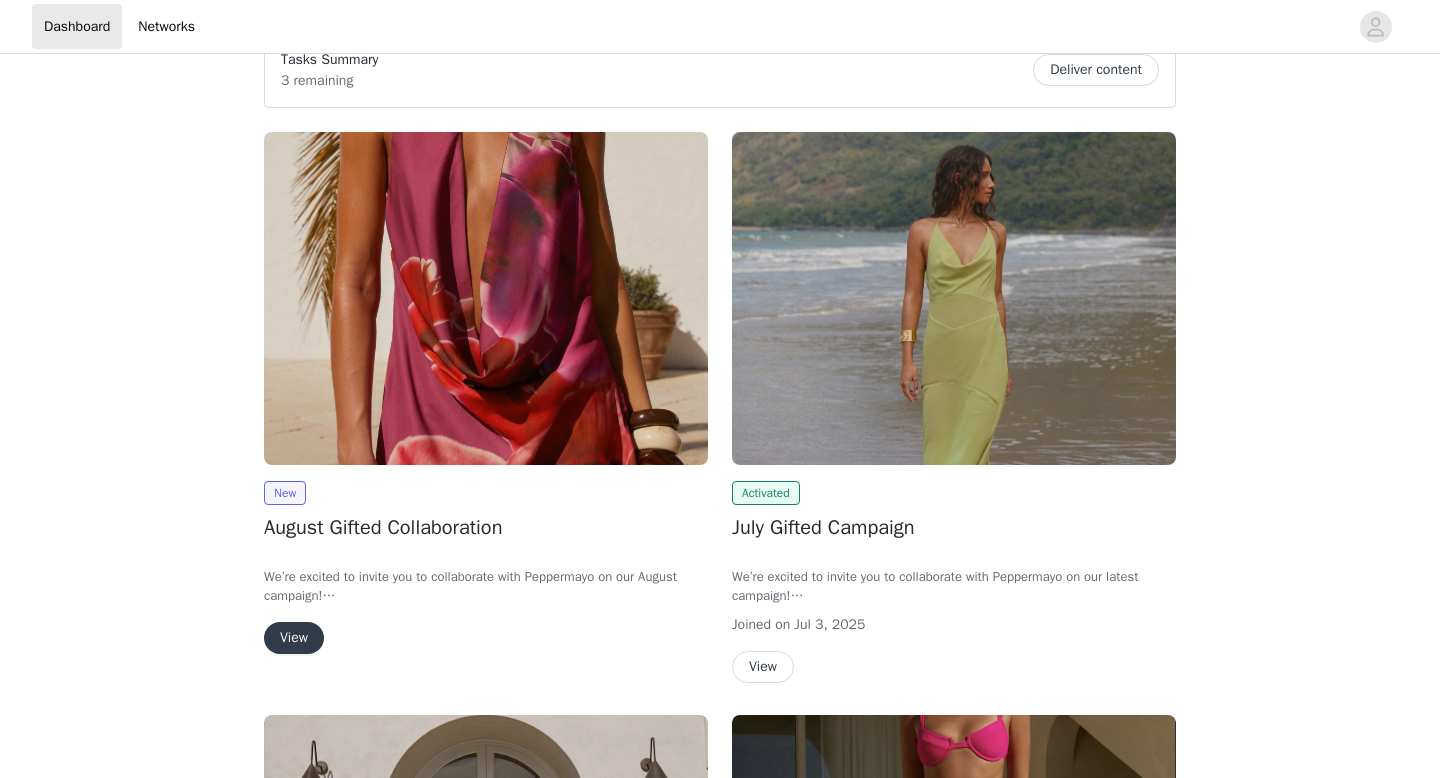 click at bounding box center (954, 298) 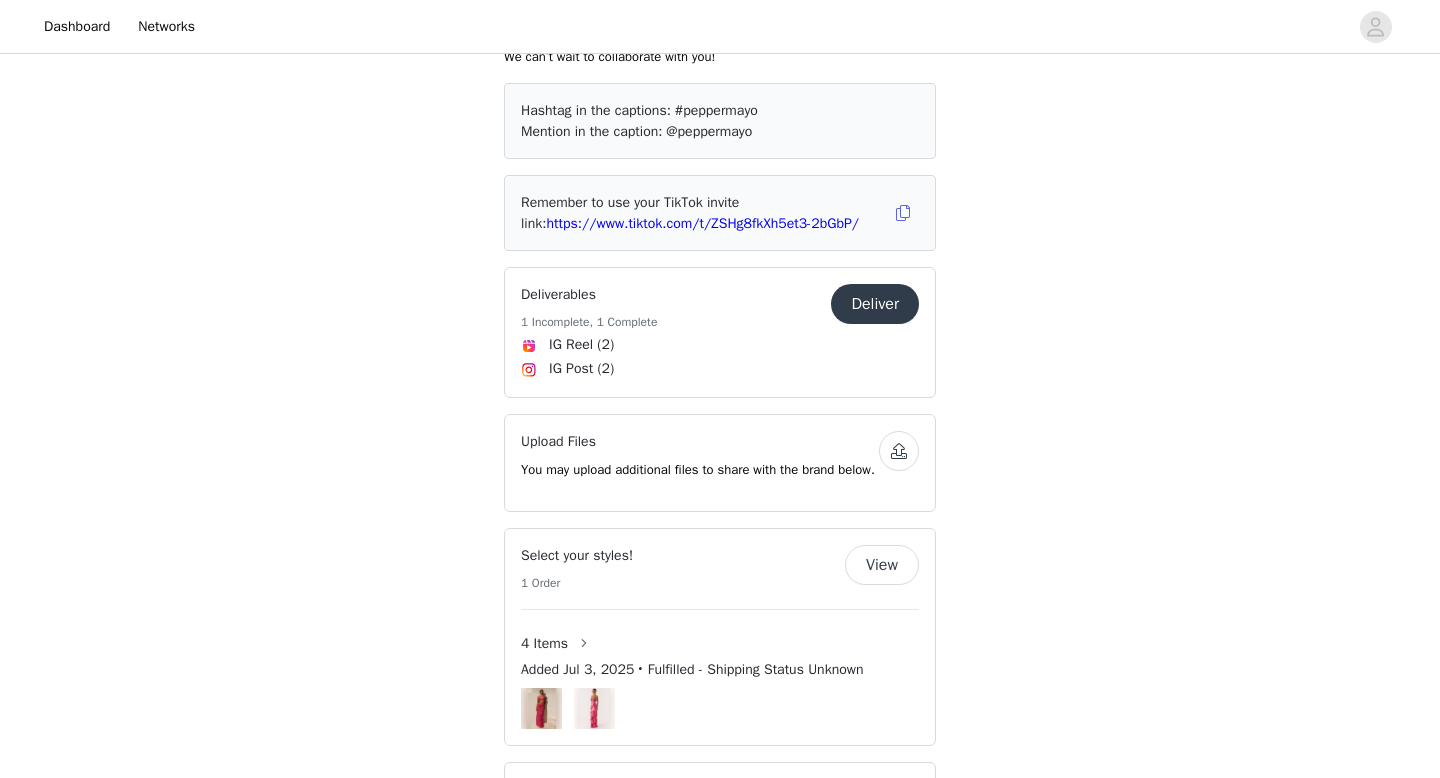 scroll, scrollTop: 1056, scrollLeft: 0, axis: vertical 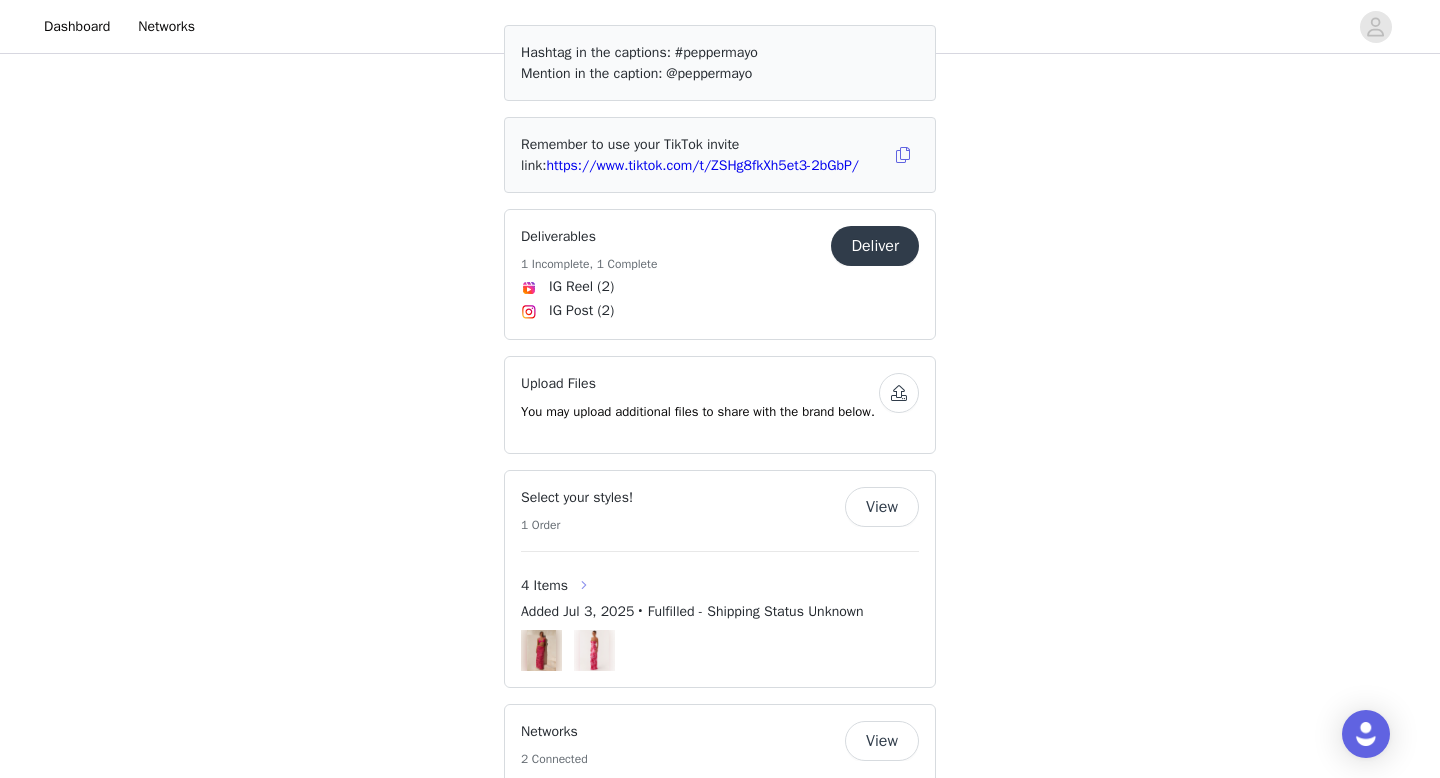 click at bounding box center [584, 585] 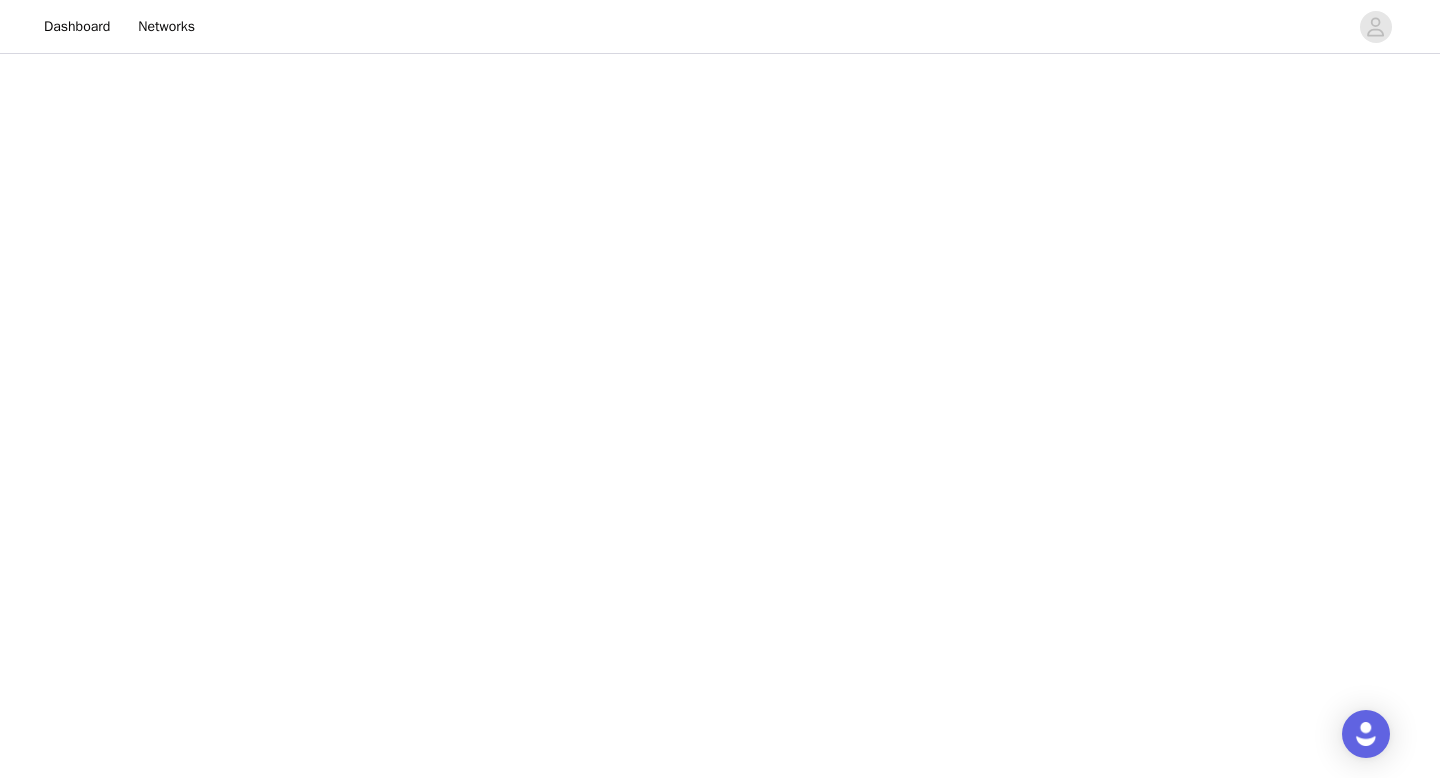 scroll, scrollTop: 0, scrollLeft: 0, axis: both 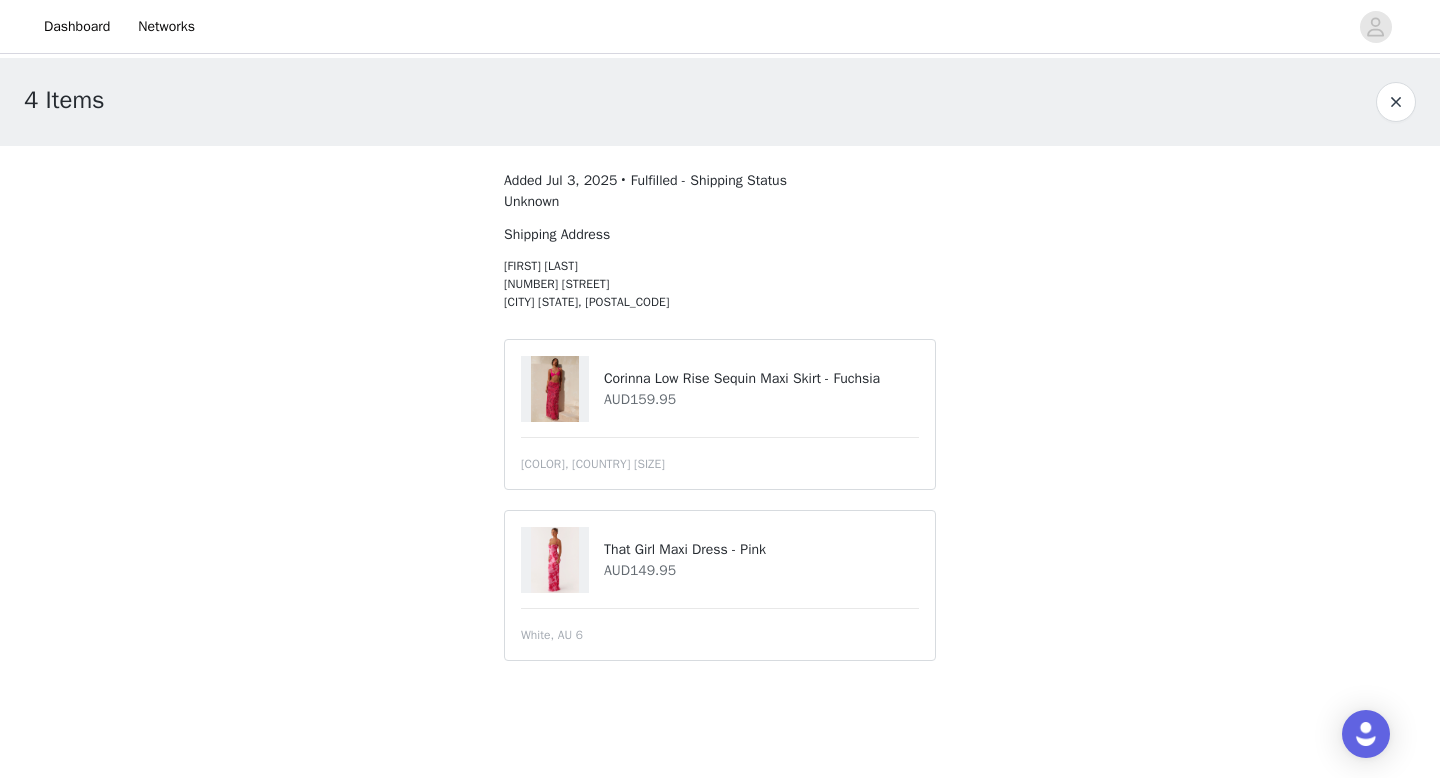 click on "Corinna Low Rise Sequin Maxi Skirt - Fuchsia" at bounding box center [761, 378] 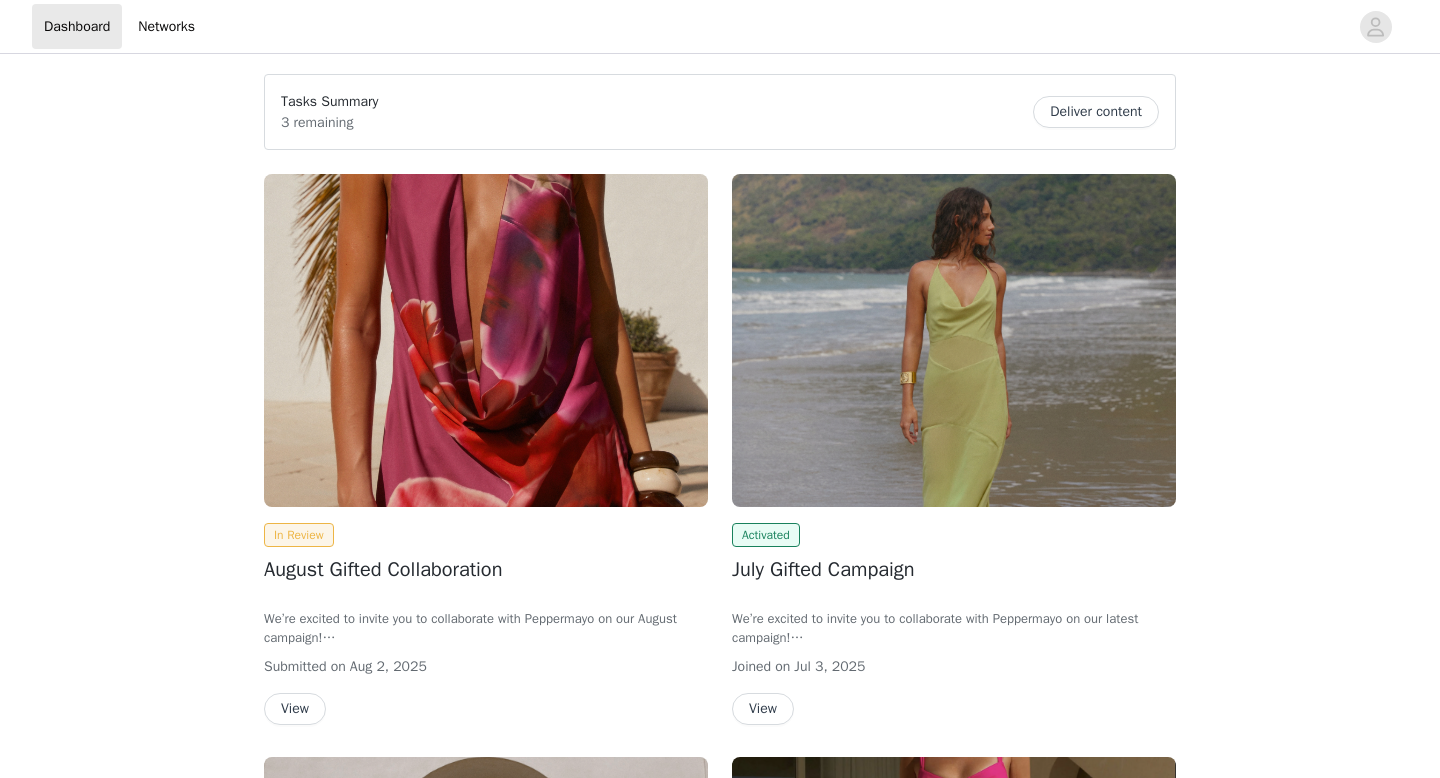 scroll, scrollTop: 198, scrollLeft: 0, axis: vertical 